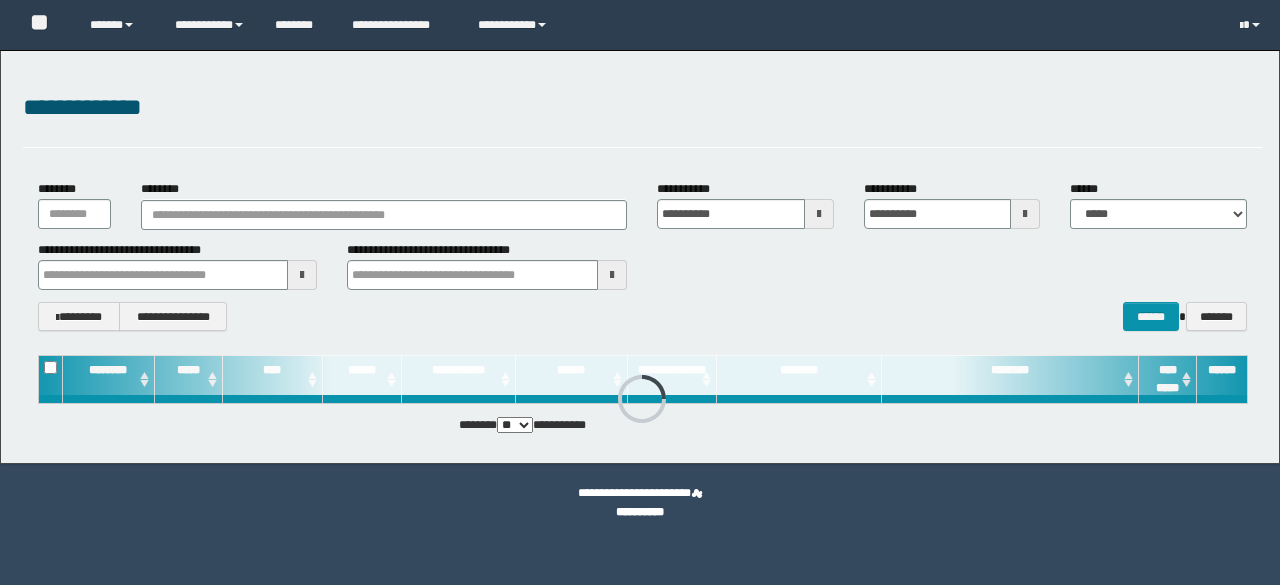 scroll, scrollTop: 0, scrollLeft: 0, axis: both 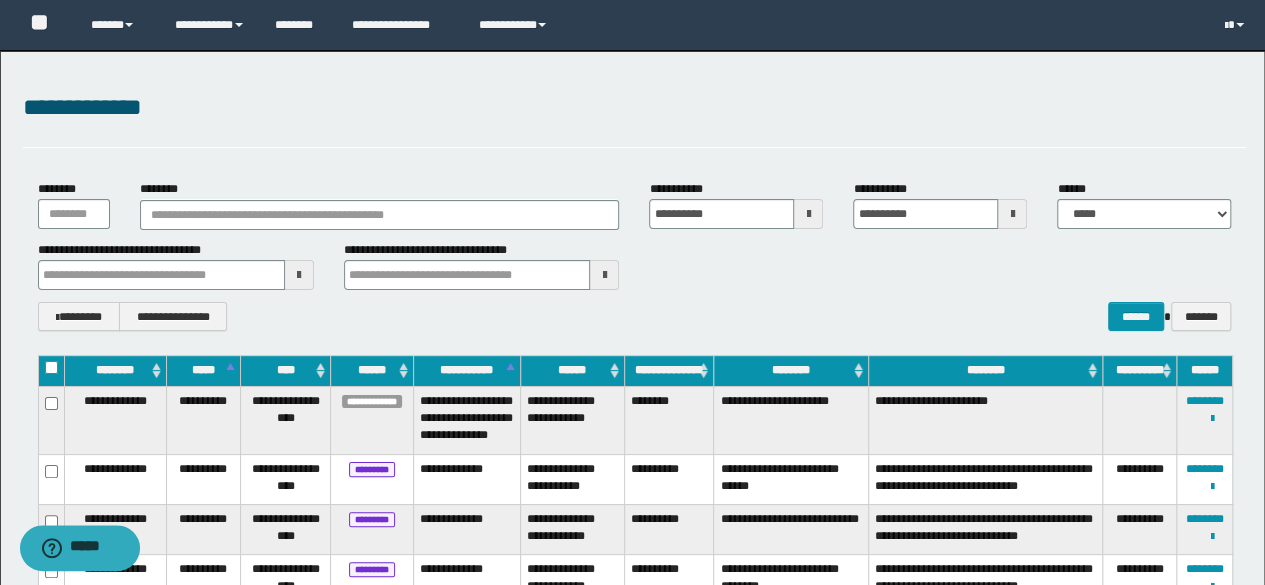 click at bounding box center [299, 275] 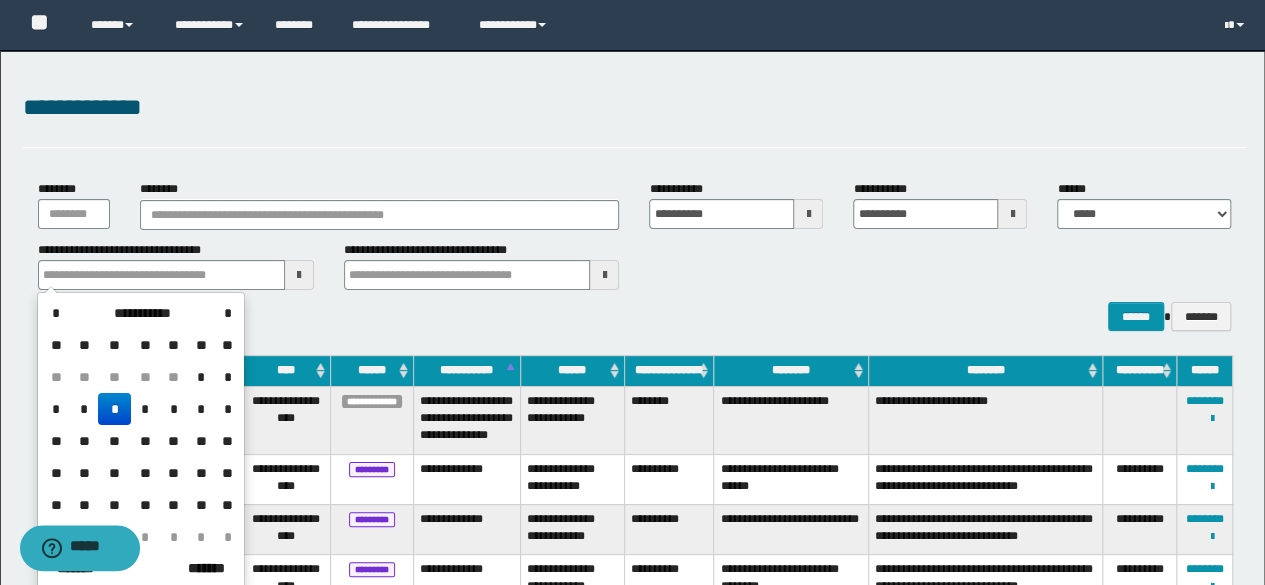click on "*" at bounding box center (114, 409) 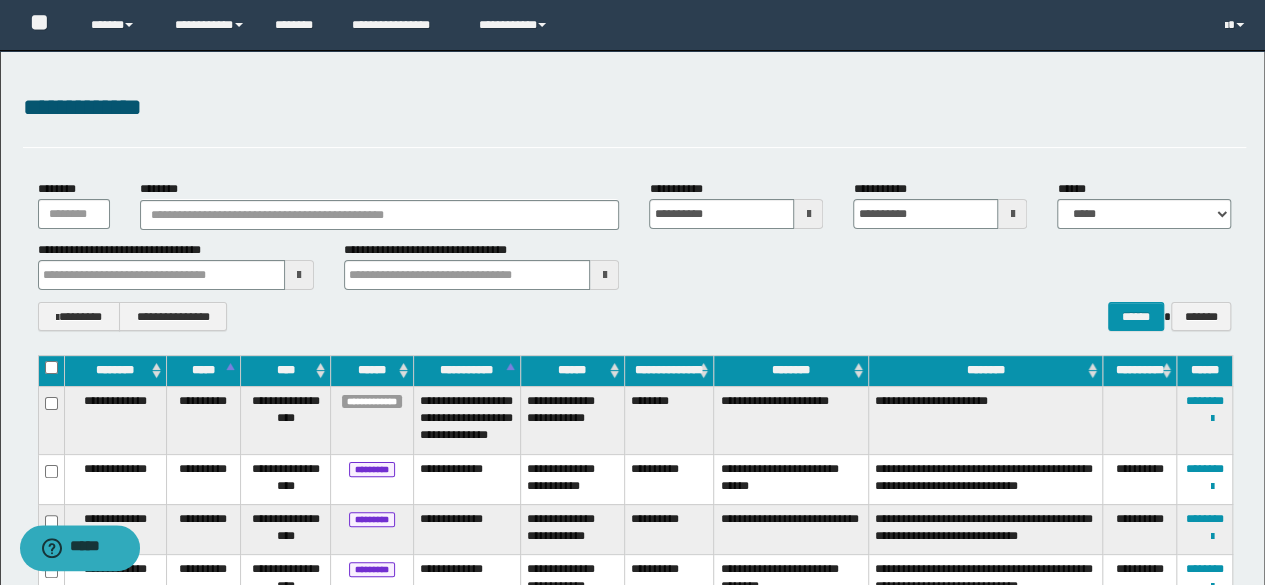 click at bounding box center (604, 275) 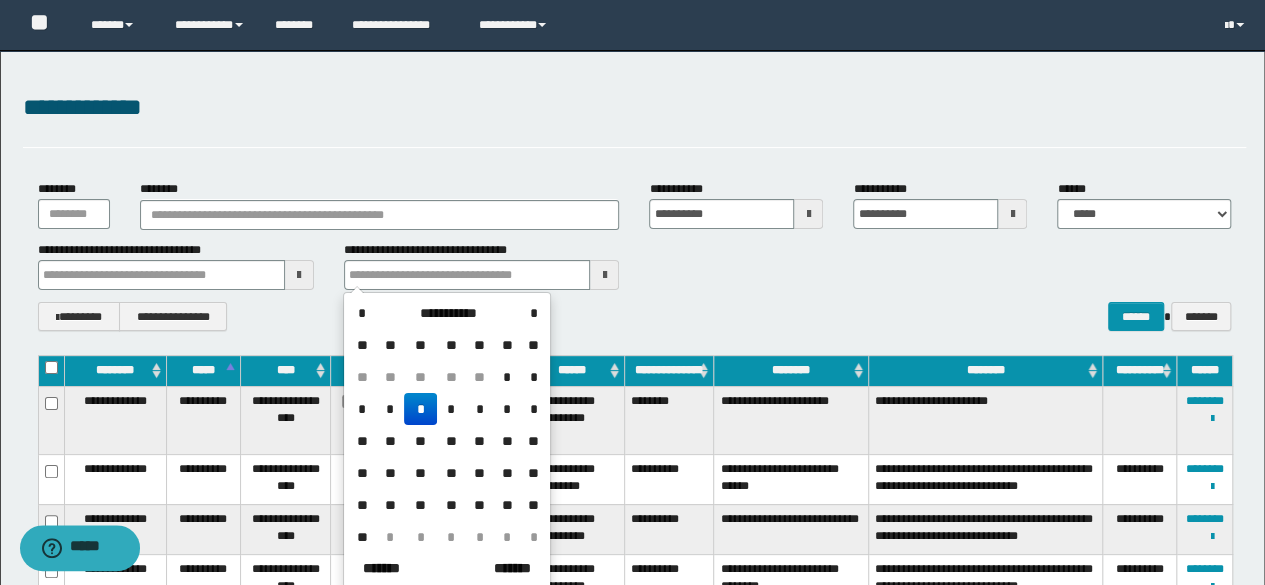 click on "*" at bounding box center [420, 409] 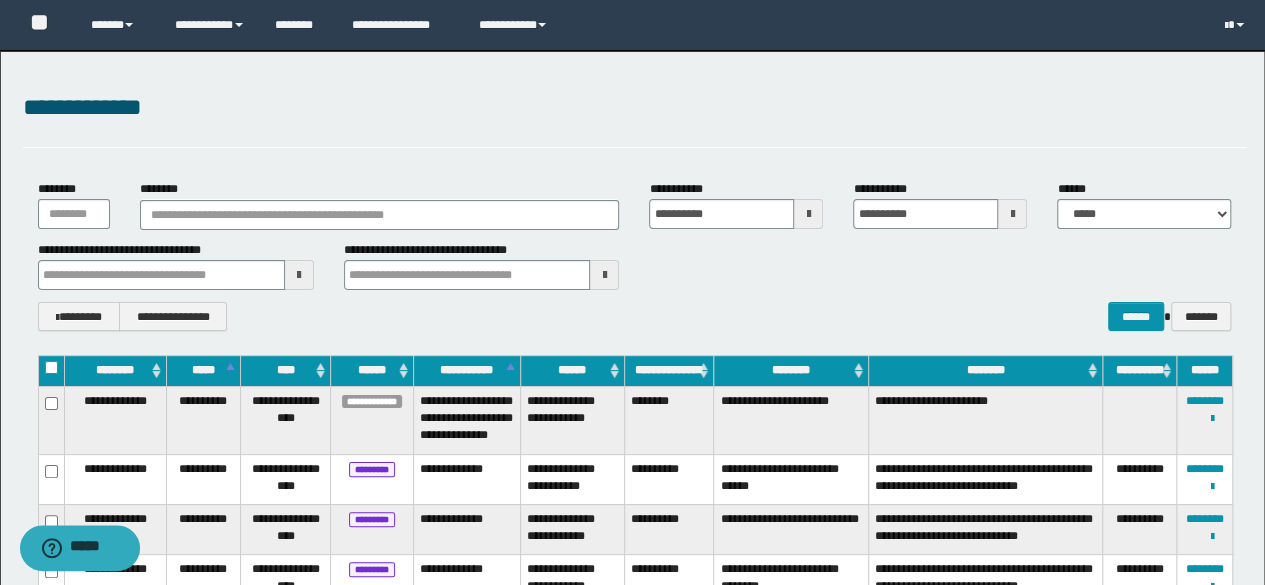 click on "**********" at bounding box center [635, 255] 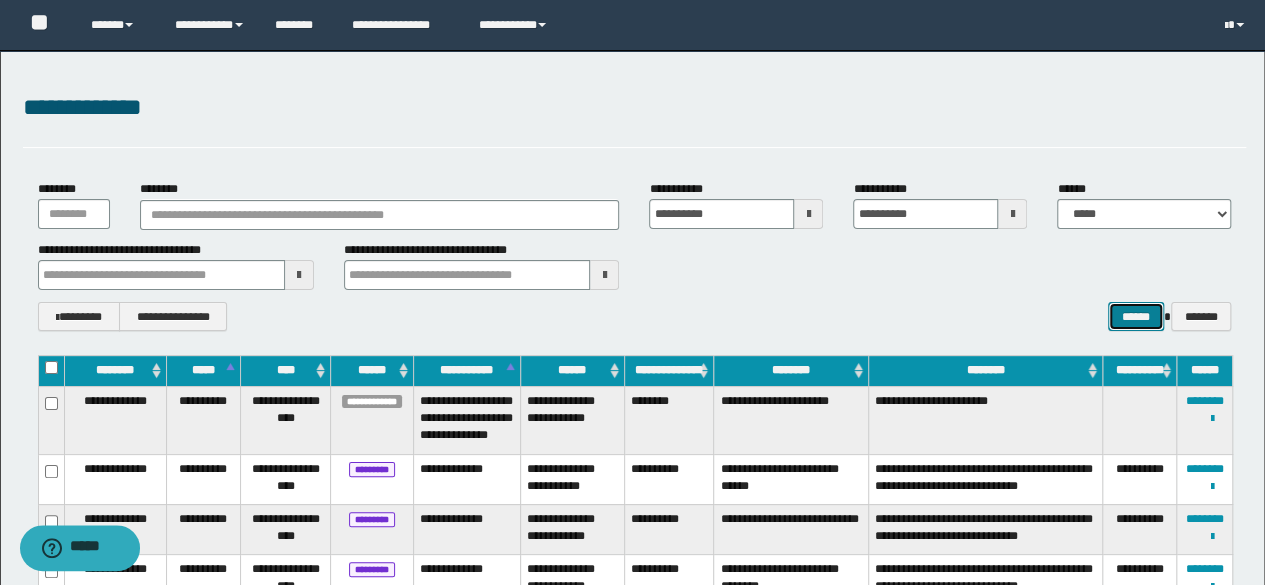 click on "******" at bounding box center (1136, 316) 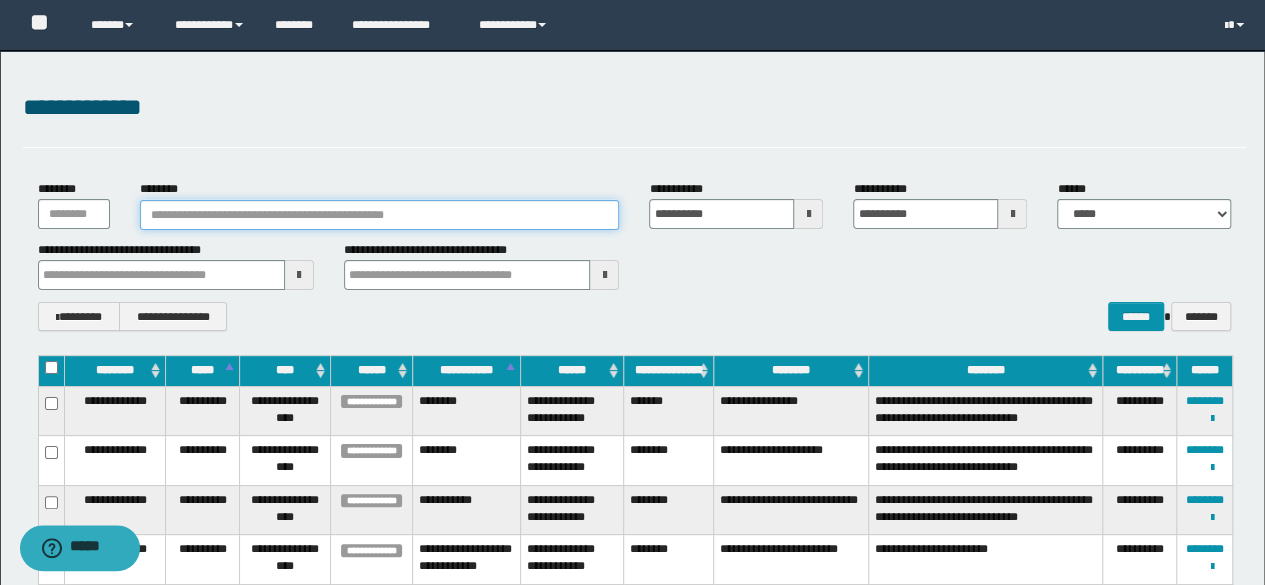 click on "********" at bounding box center (380, 215) 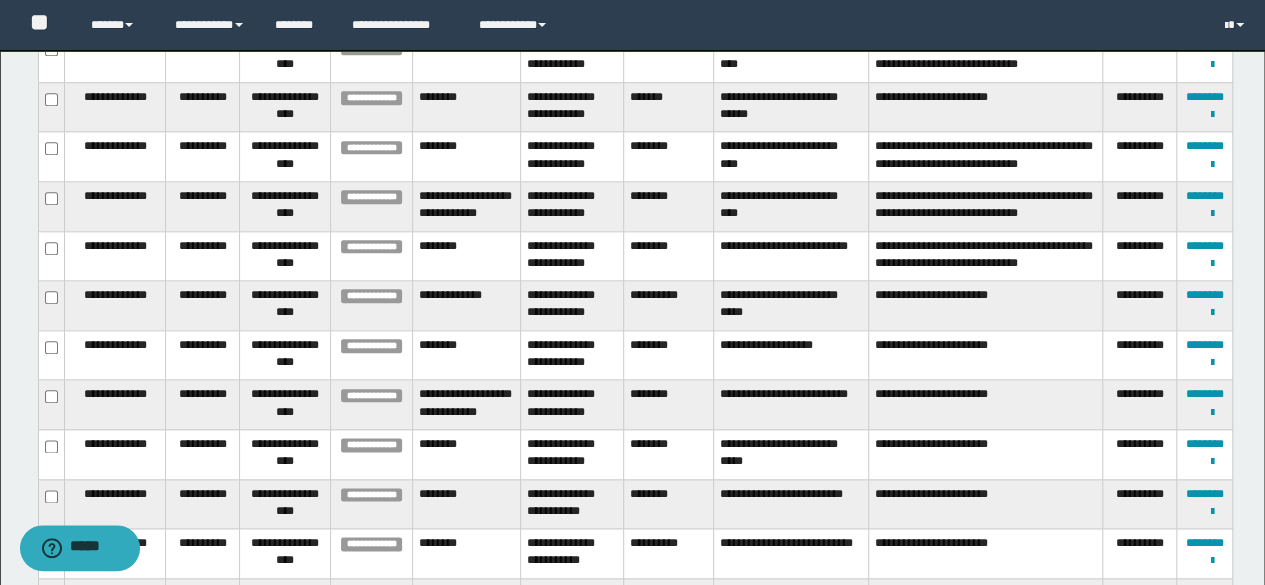 scroll, scrollTop: 1000, scrollLeft: 0, axis: vertical 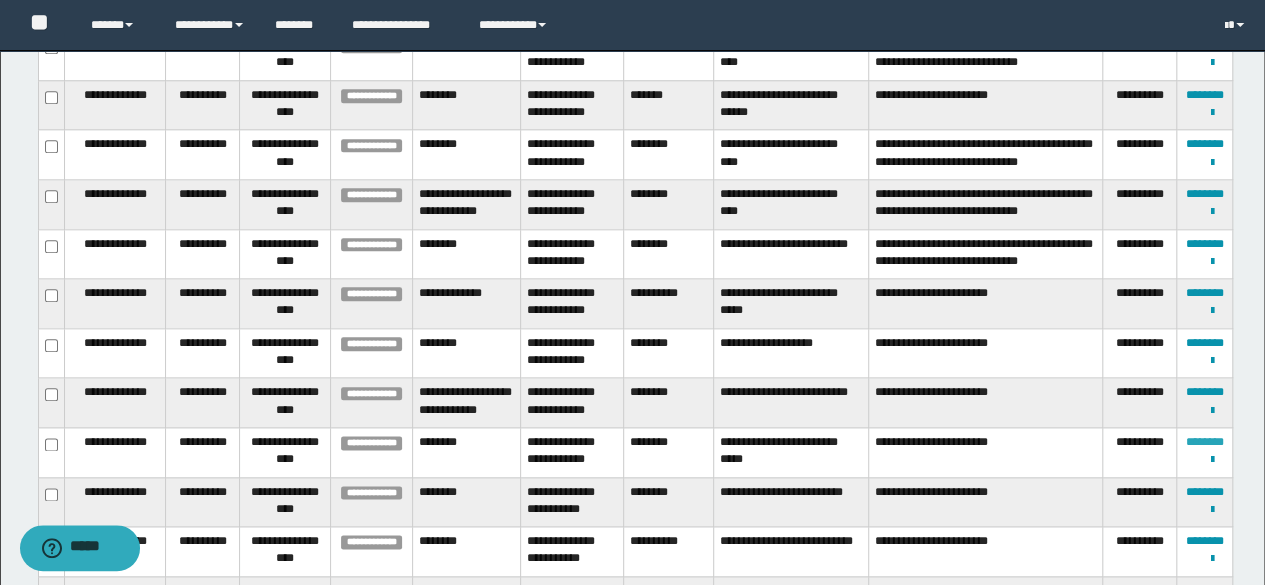 click on "********" at bounding box center (1205, 442) 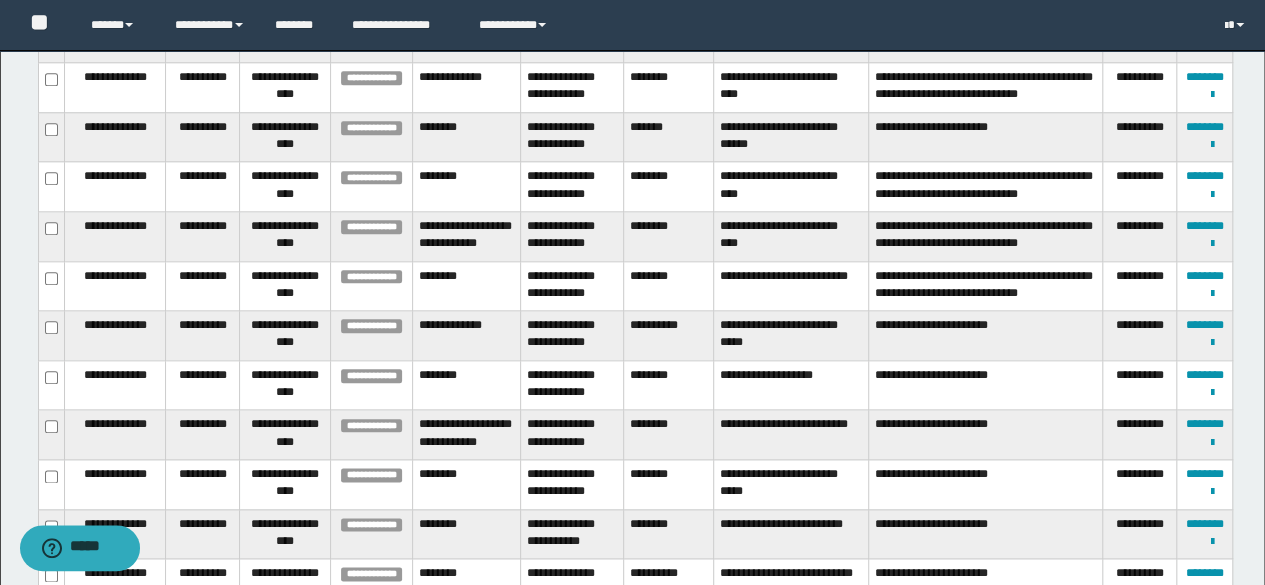 scroll, scrollTop: 1000, scrollLeft: 0, axis: vertical 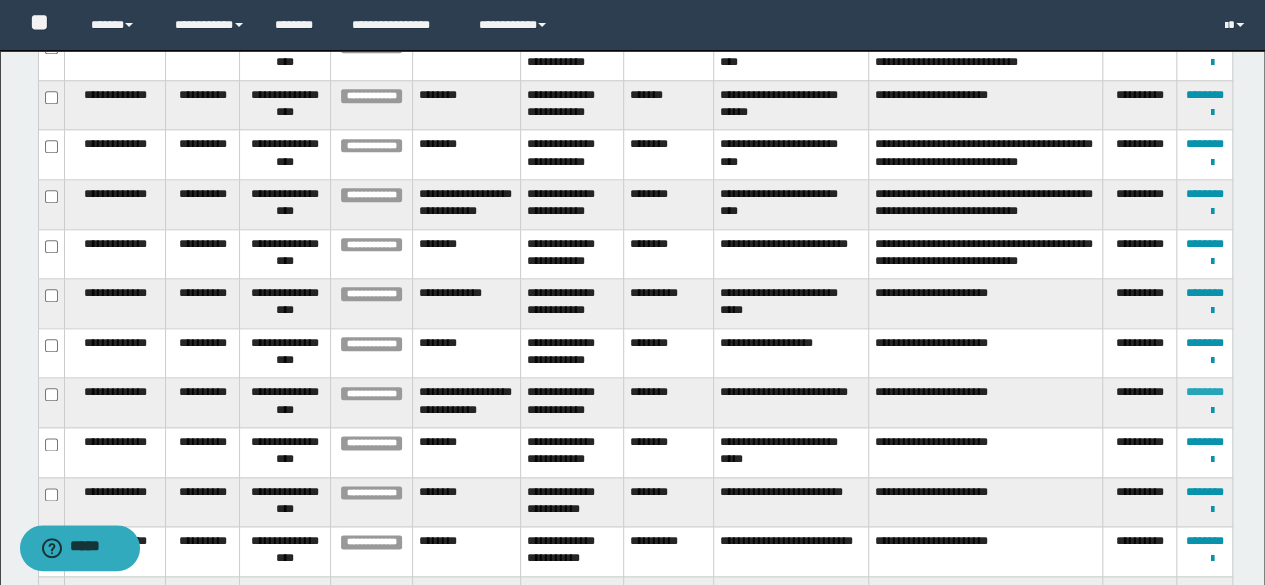 click on "********" at bounding box center (1205, 392) 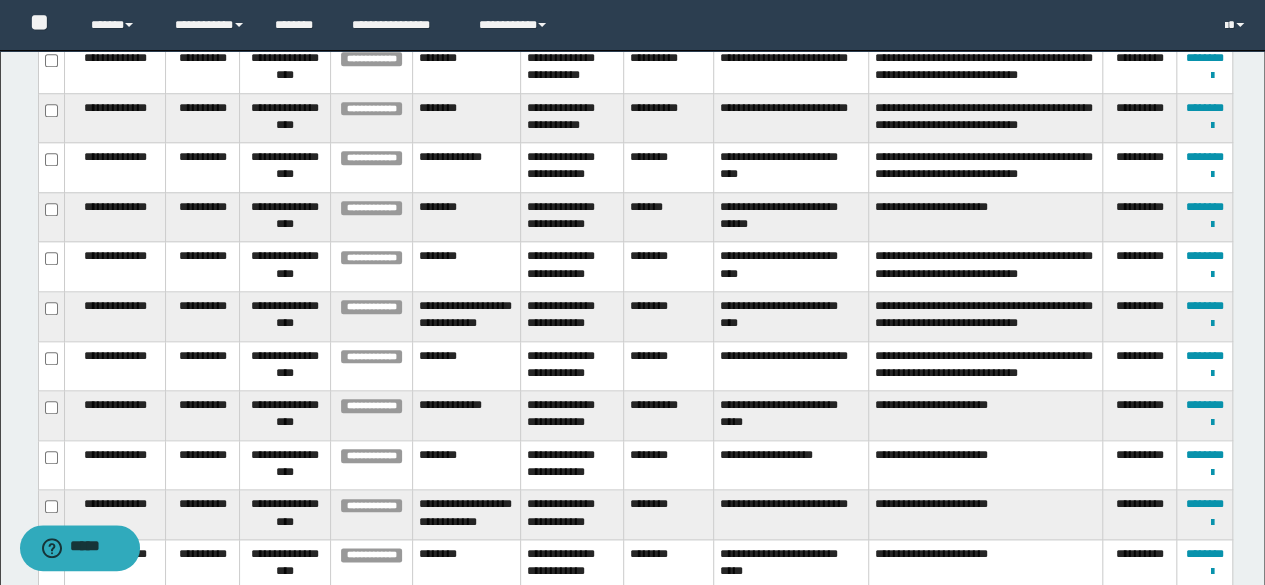 scroll, scrollTop: 913, scrollLeft: 0, axis: vertical 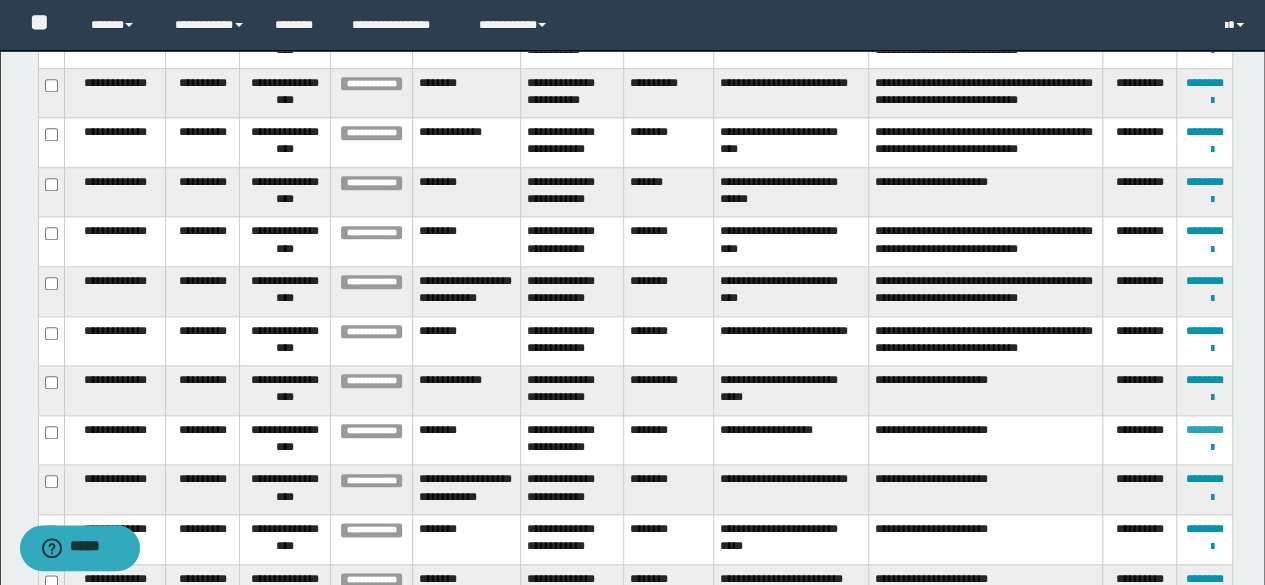 click on "********" at bounding box center (1205, 430) 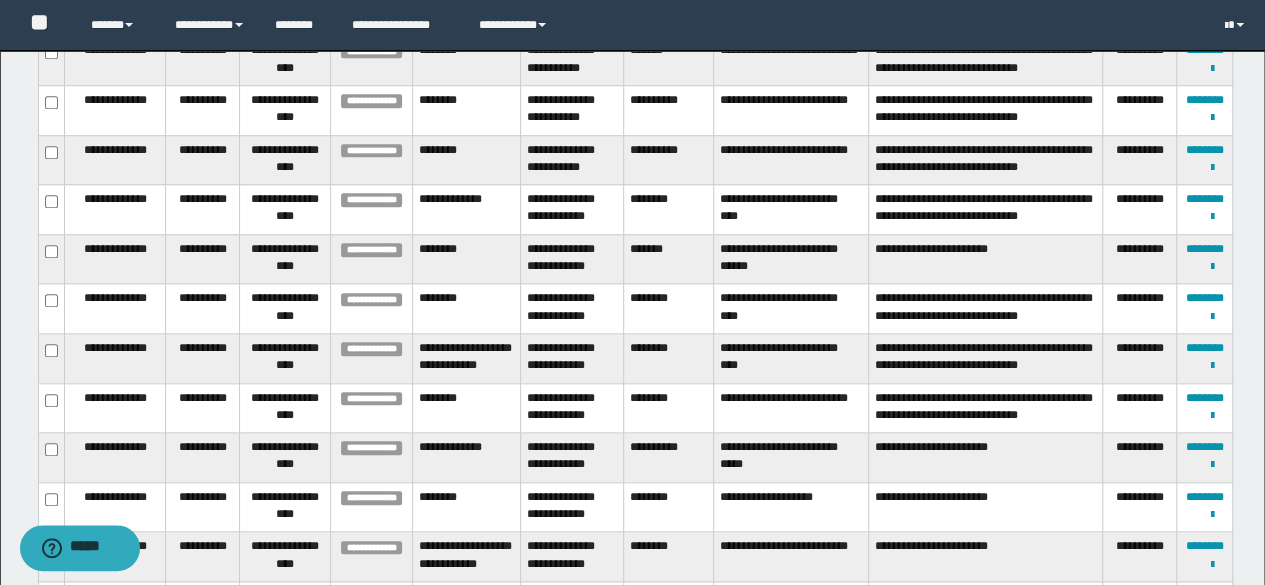 scroll, scrollTop: 850, scrollLeft: 0, axis: vertical 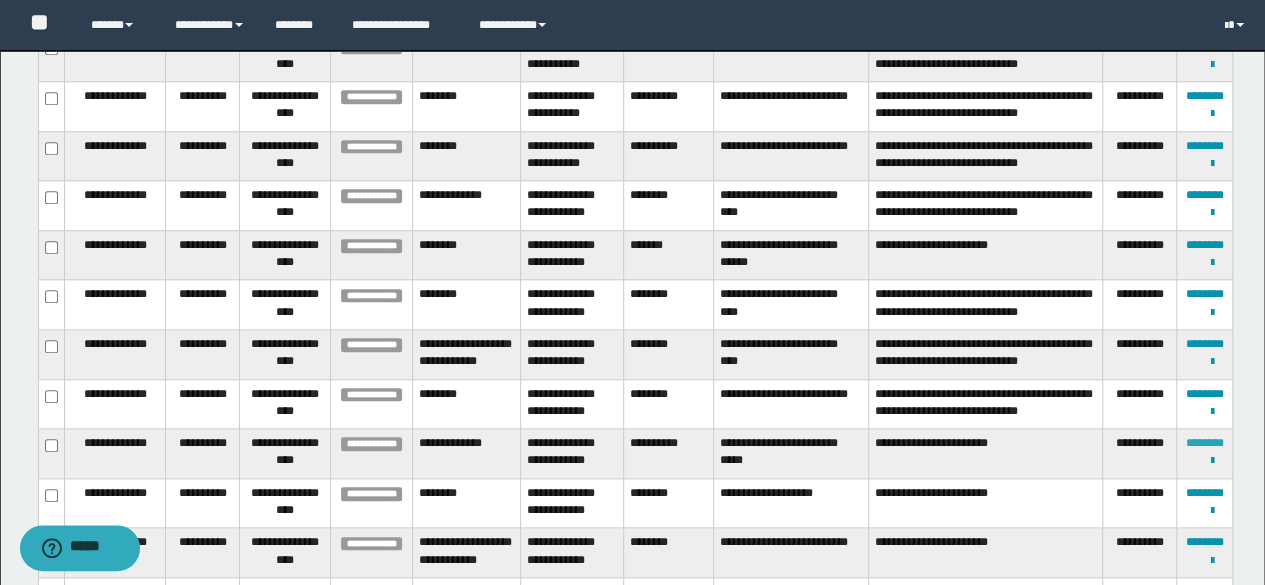 click on "********" at bounding box center [1205, 443] 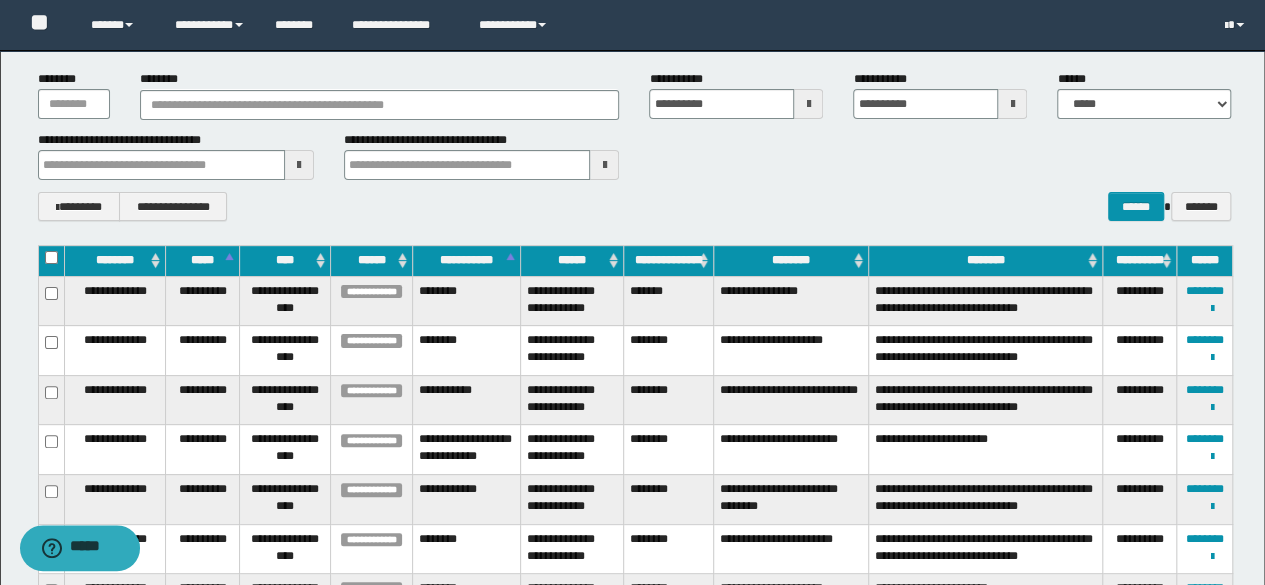scroll, scrollTop: 0, scrollLeft: 0, axis: both 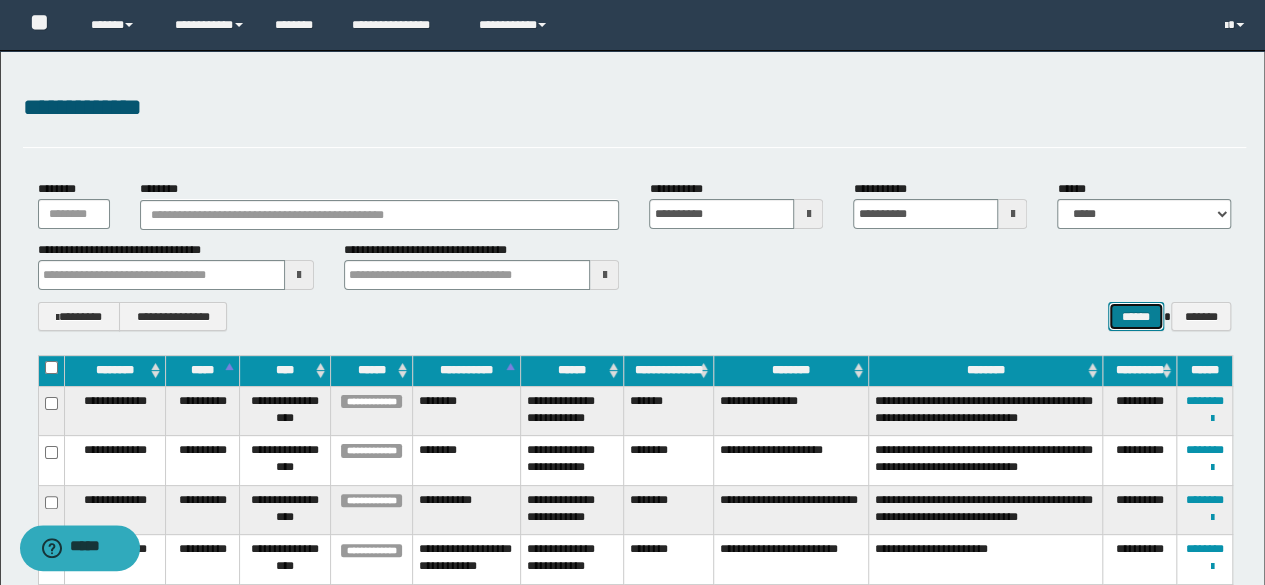 click on "******" at bounding box center [1136, 316] 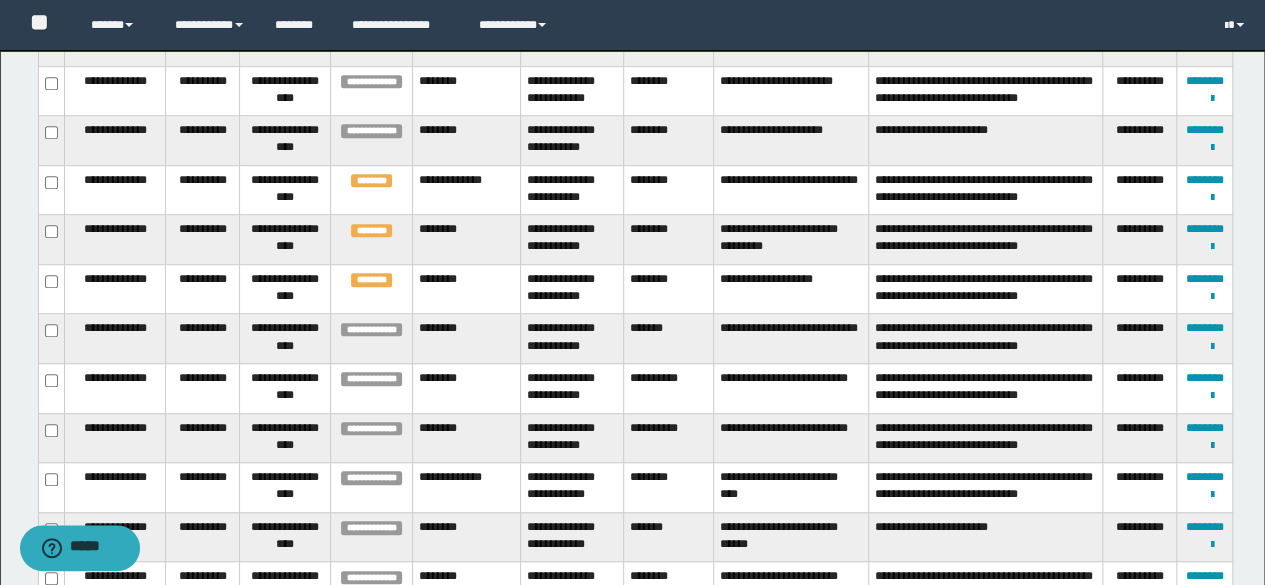 scroll, scrollTop: 600, scrollLeft: 0, axis: vertical 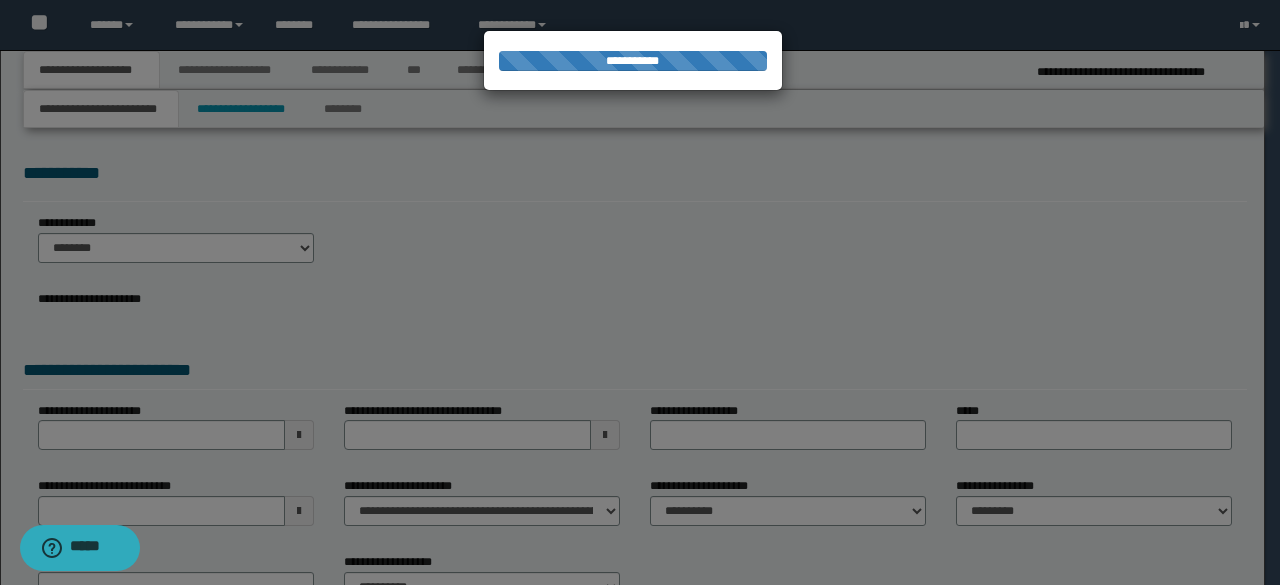 select on "*" 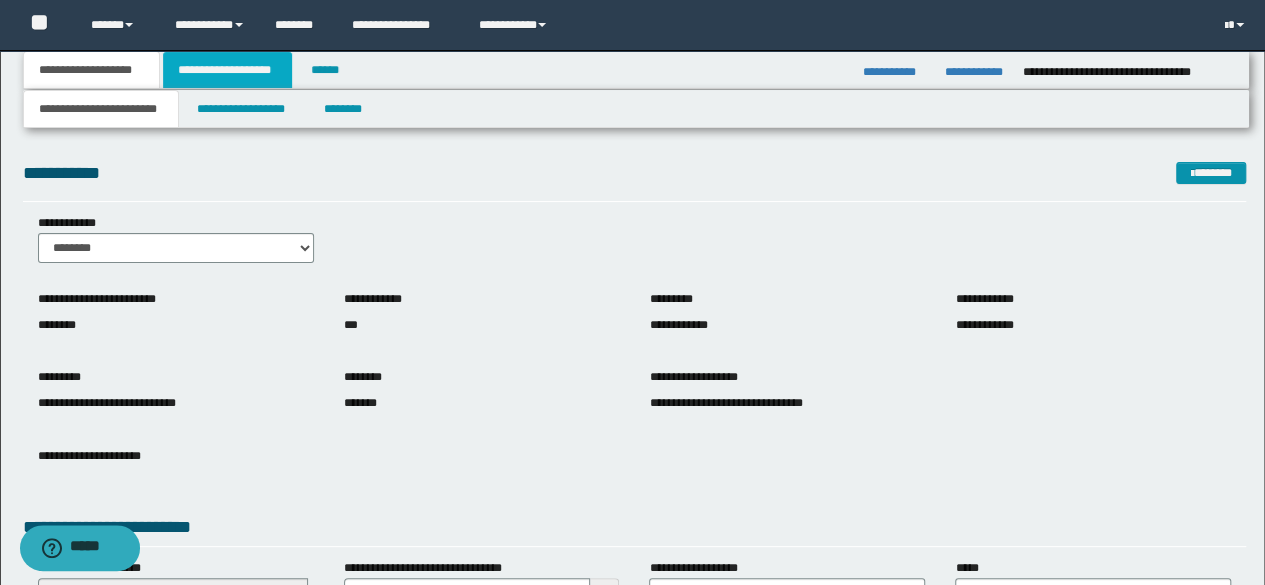 click on "**********" at bounding box center (227, 70) 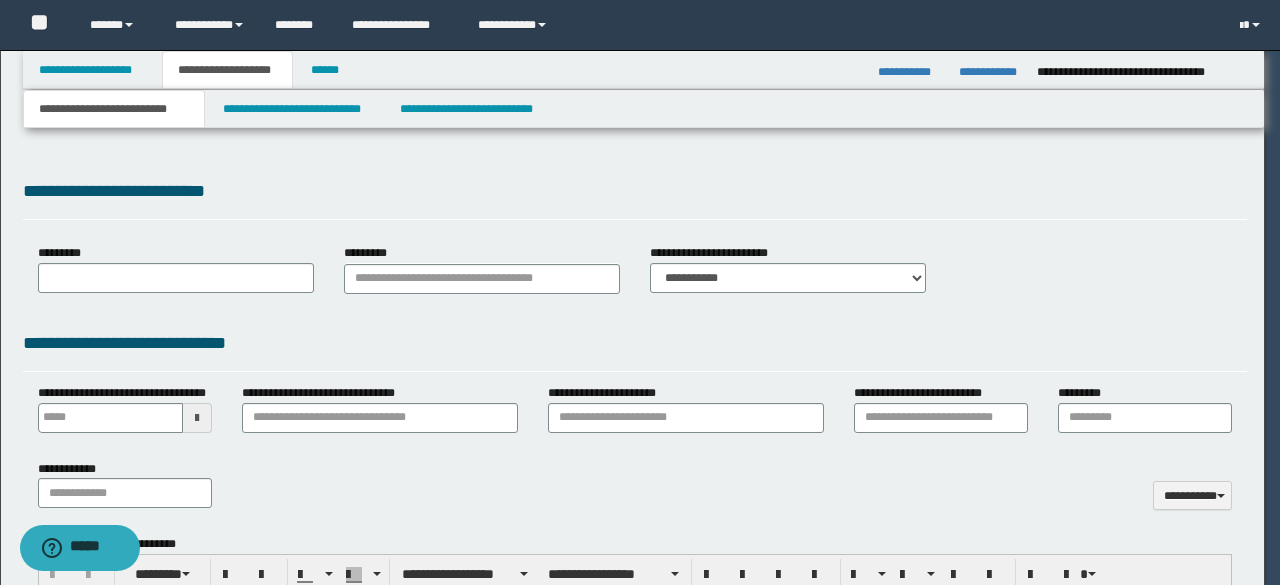 type on "**********" 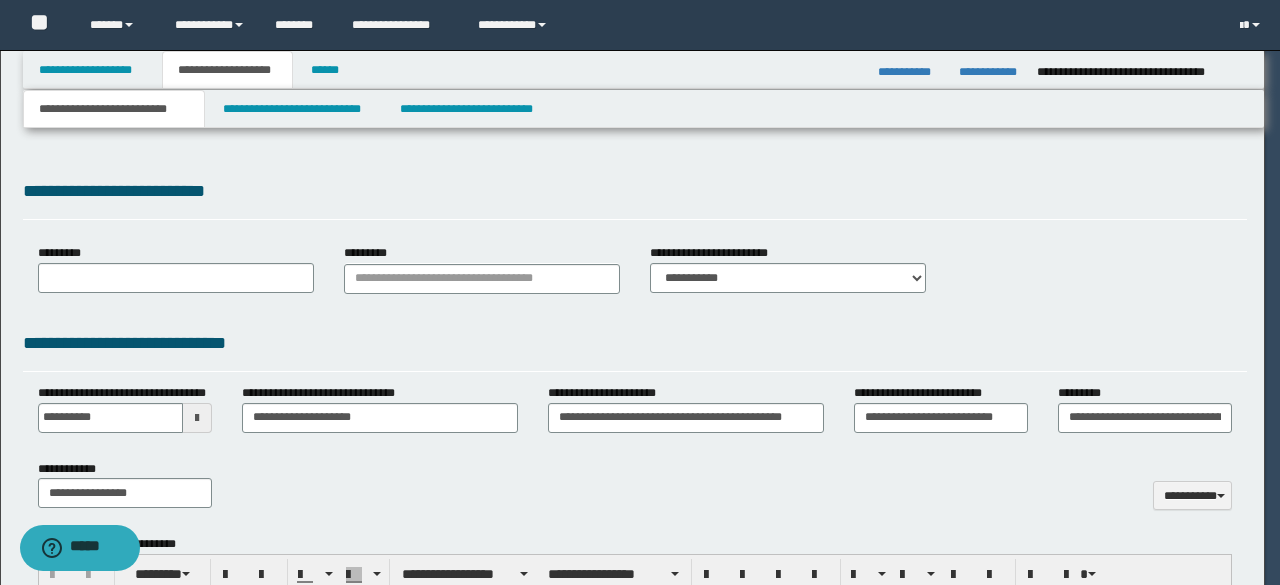 scroll, scrollTop: 0, scrollLeft: 0, axis: both 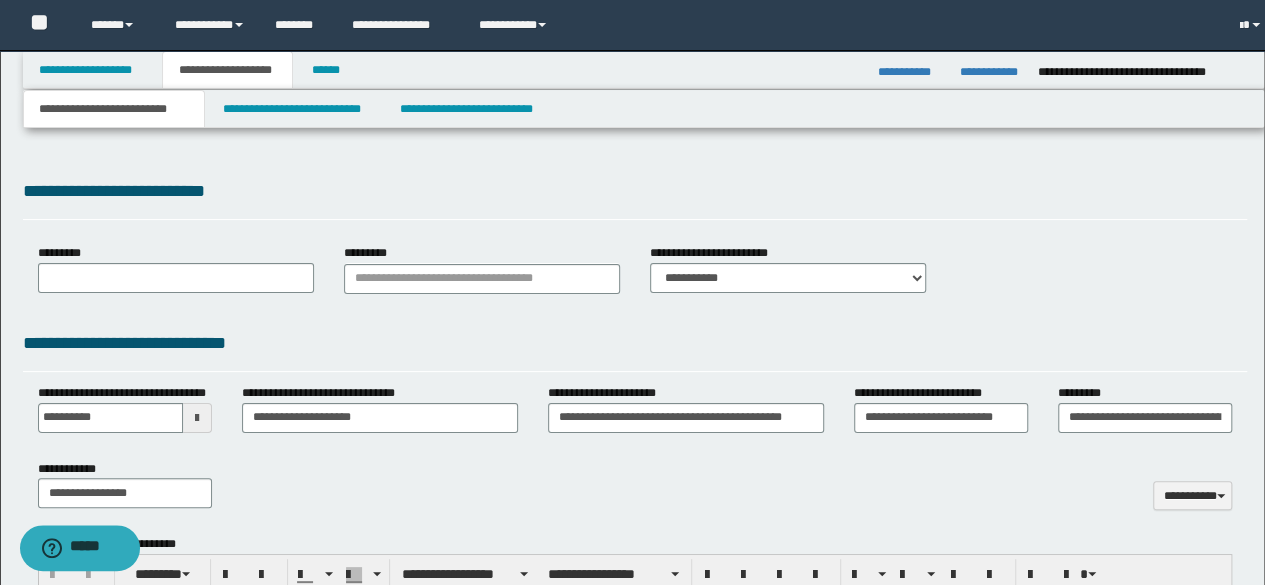 select on "*" 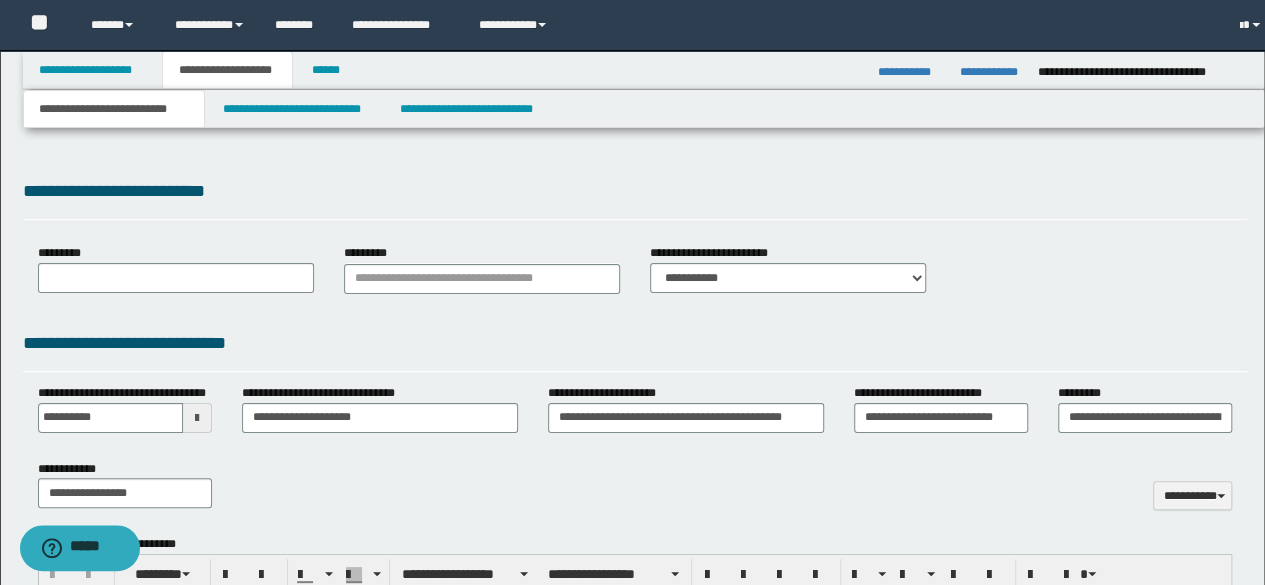 select on "*" 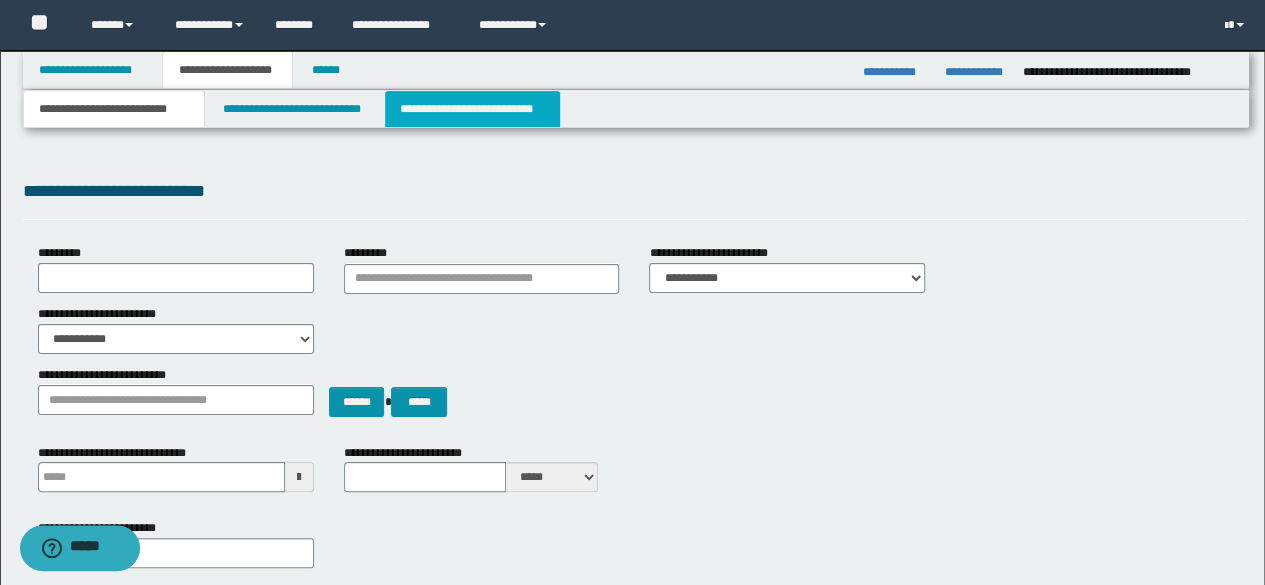 click on "**********" at bounding box center (472, 109) 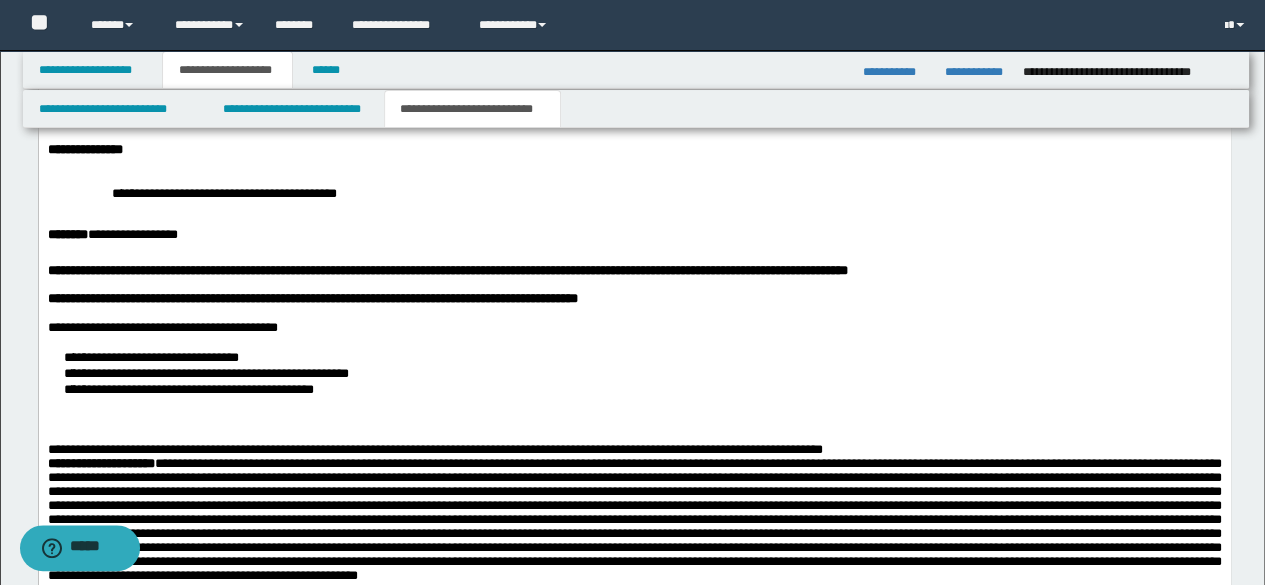 scroll, scrollTop: 1100, scrollLeft: 0, axis: vertical 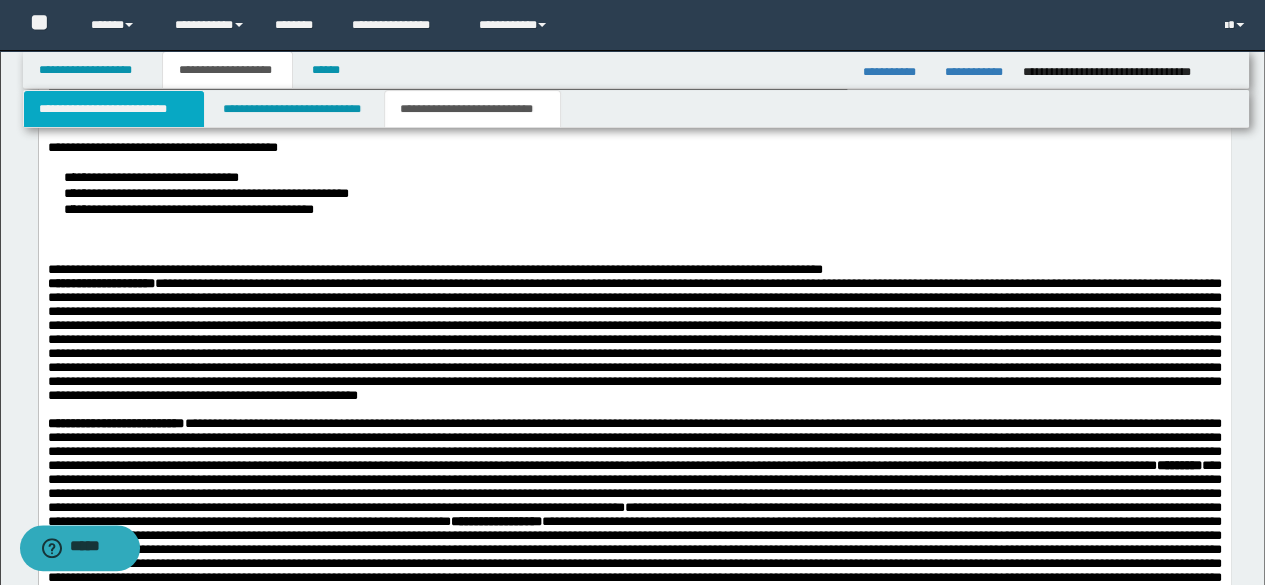 click on "**********" at bounding box center [114, 109] 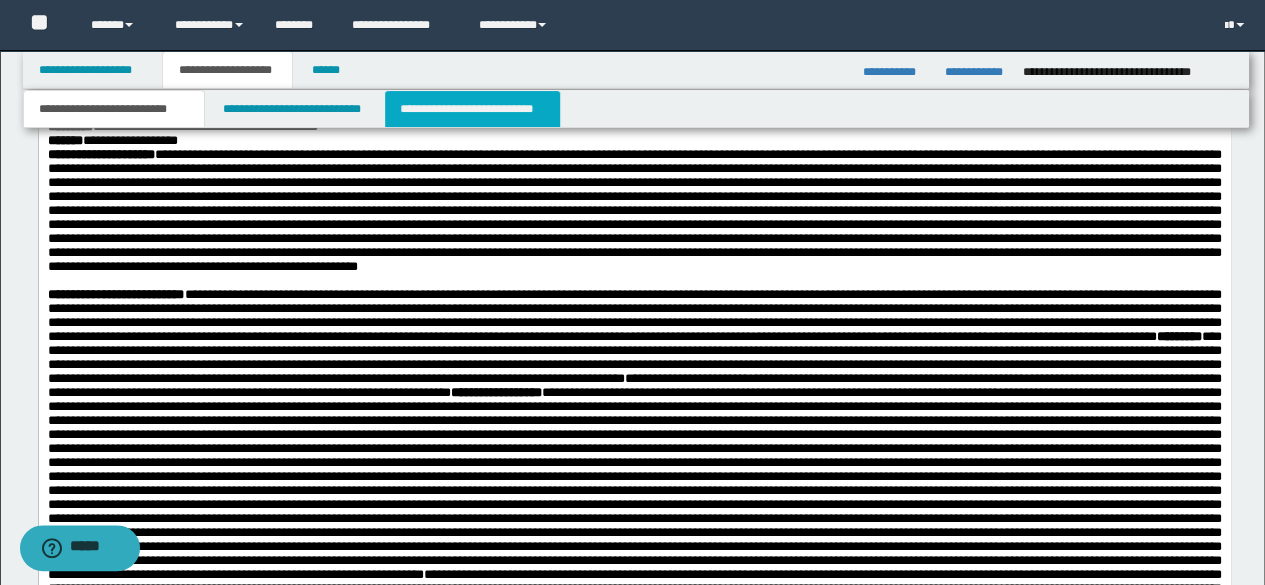 click on "**********" at bounding box center (472, 109) 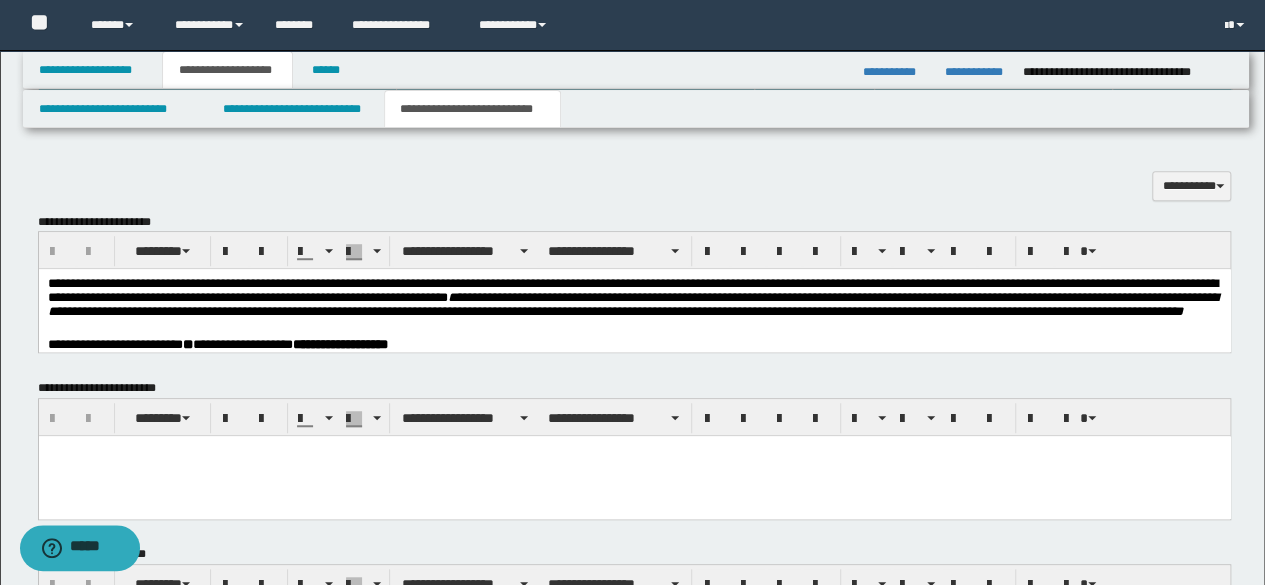 scroll, scrollTop: 706, scrollLeft: 0, axis: vertical 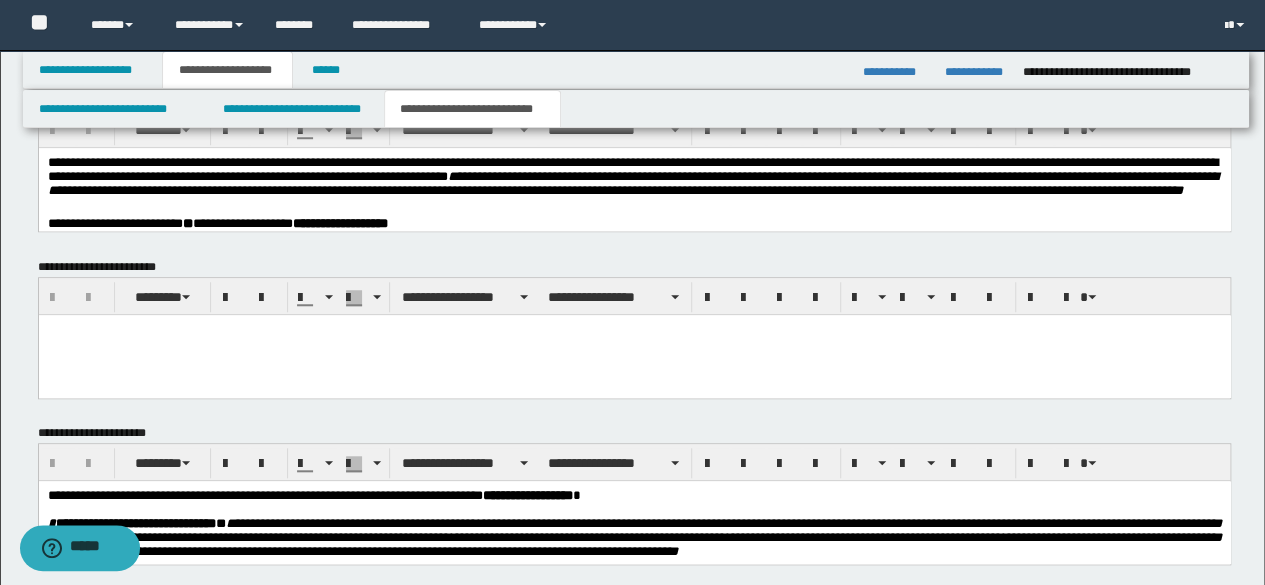 click on "**********" at bounding box center (636, 109) 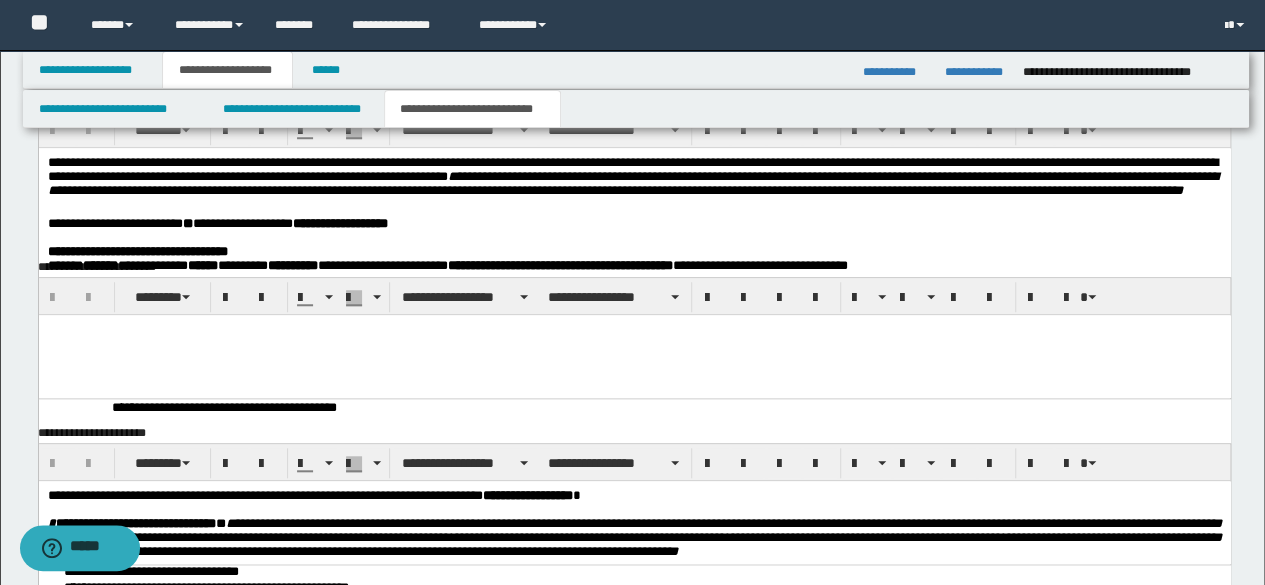 click on "**********" at bounding box center [634, 186] 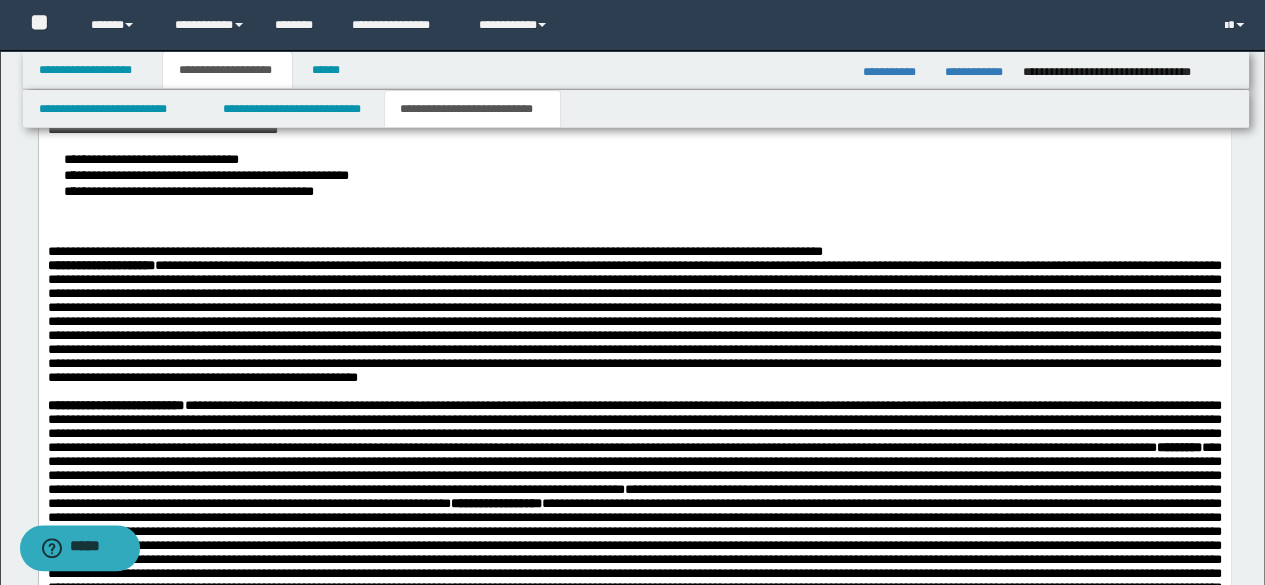scroll, scrollTop: 1106, scrollLeft: 0, axis: vertical 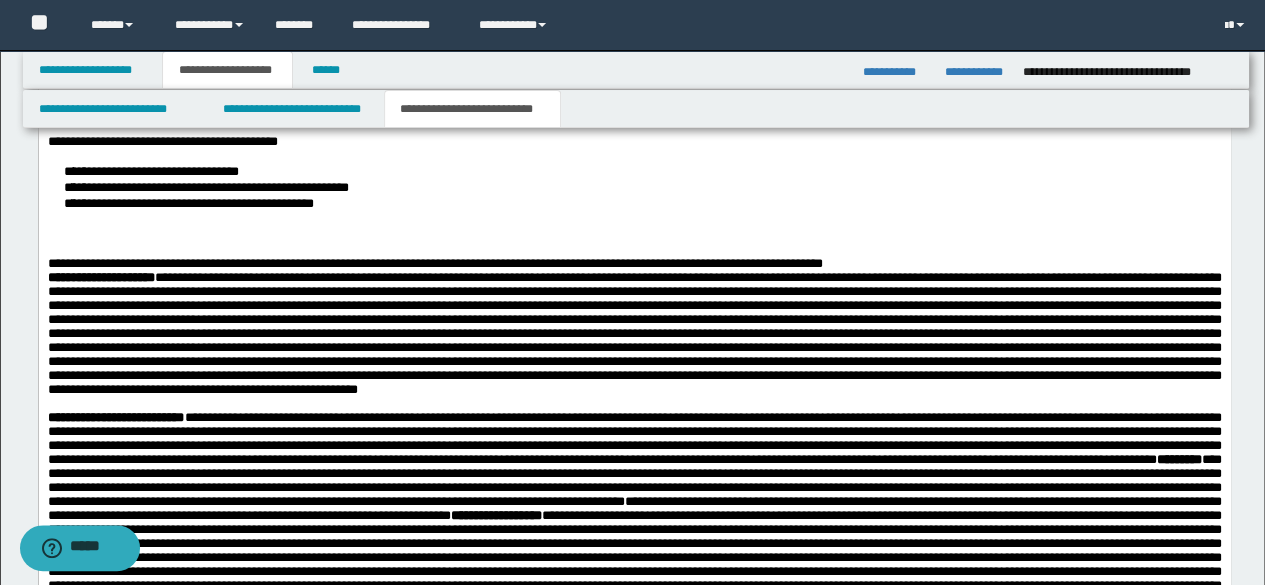 click on "**********" at bounding box center [434, 264] 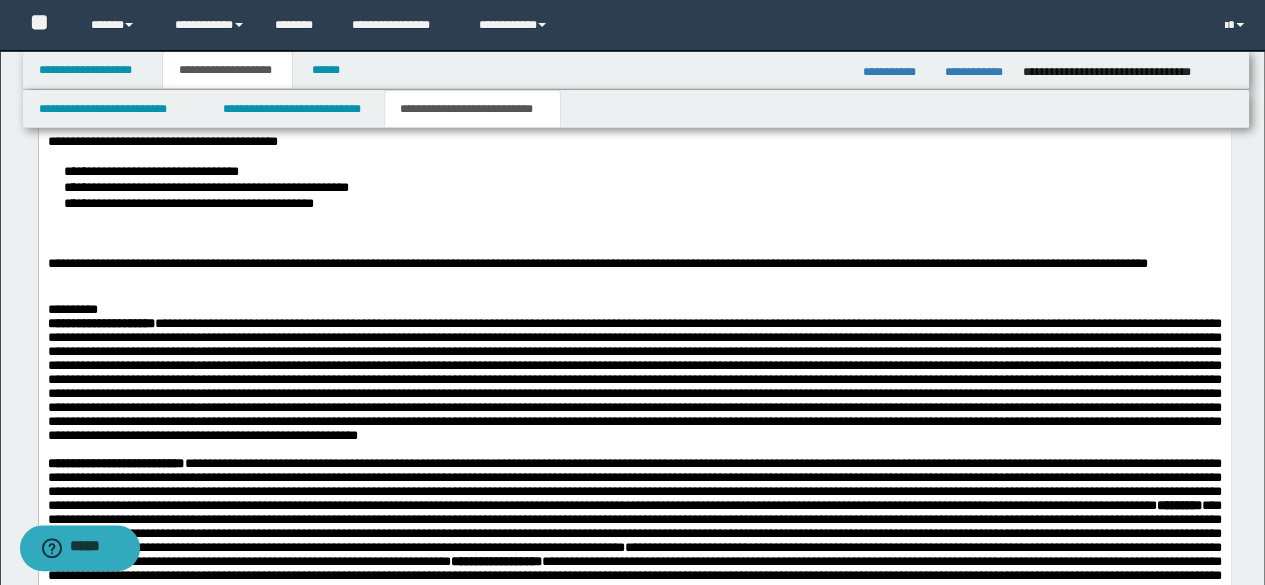 click on "*****" at bounding box center [80, 548] 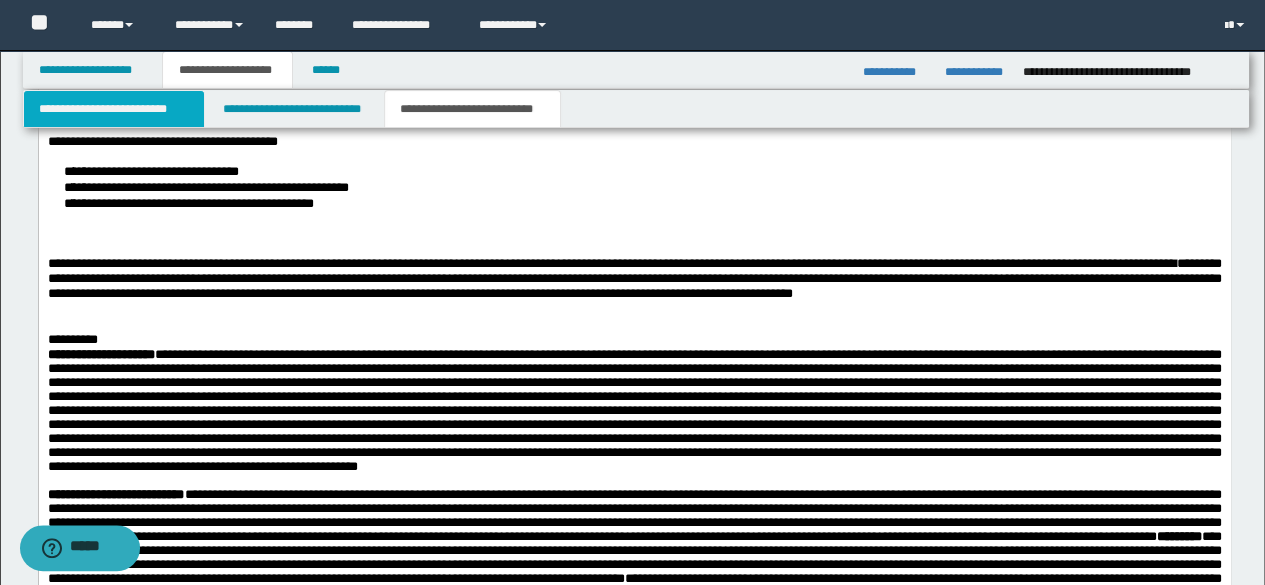 click on "**********" at bounding box center (114, 109) 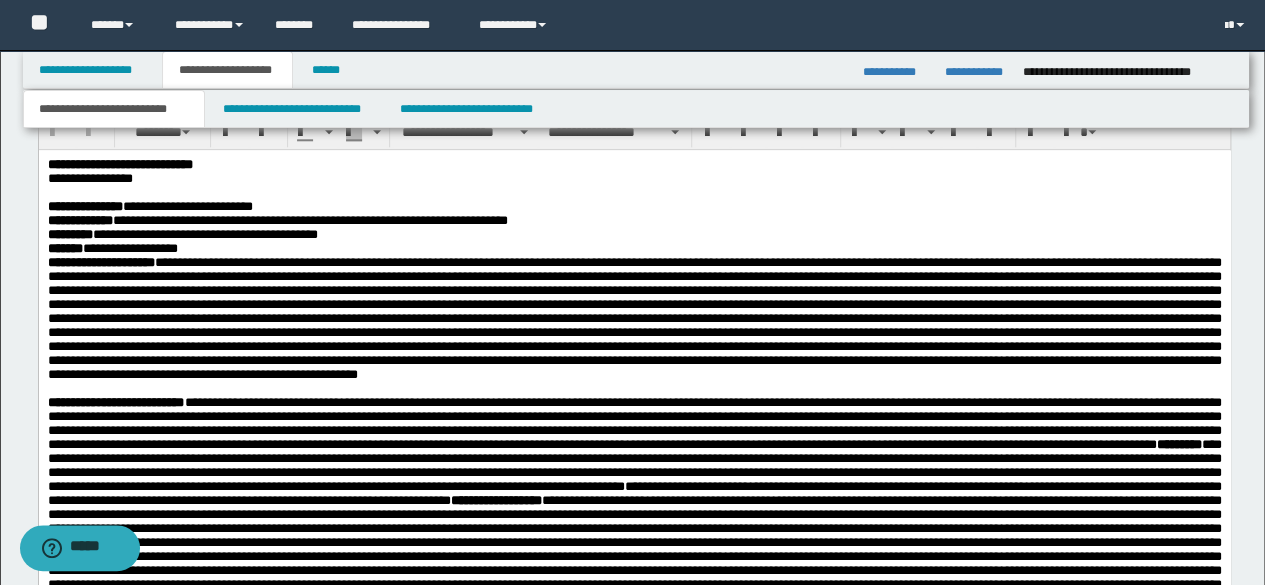 scroll, scrollTop: 1006, scrollLeft: 0, axis: vertical 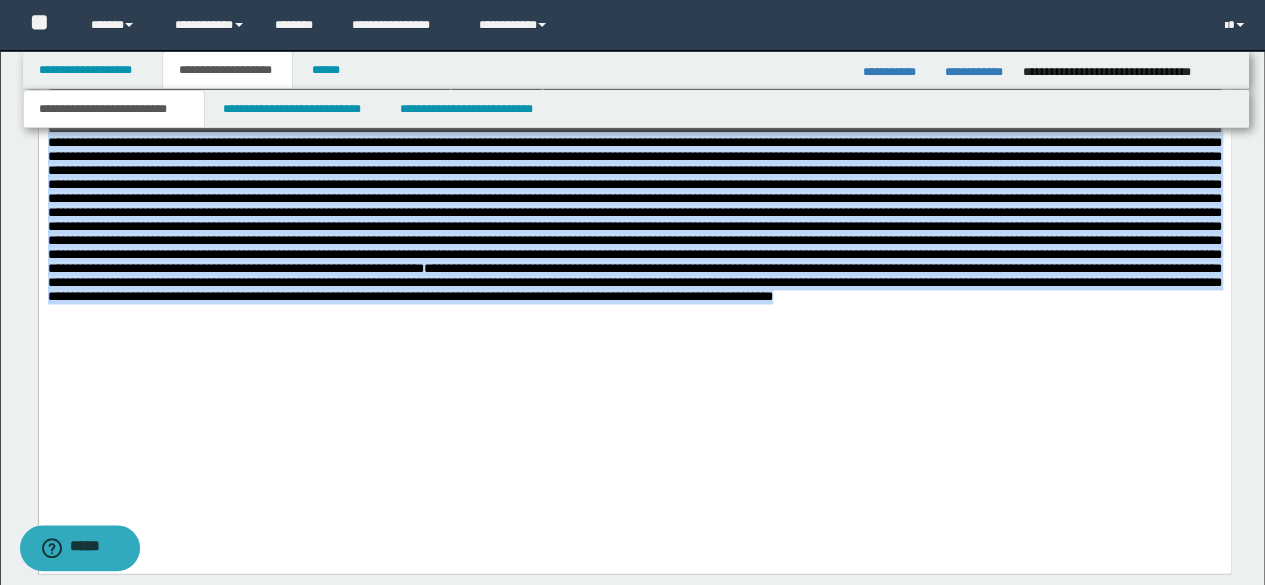 drag, startPoint x: 49, startPoint y: -153, endPoint x: 839, endPoint y: 450, distance: 993.8355 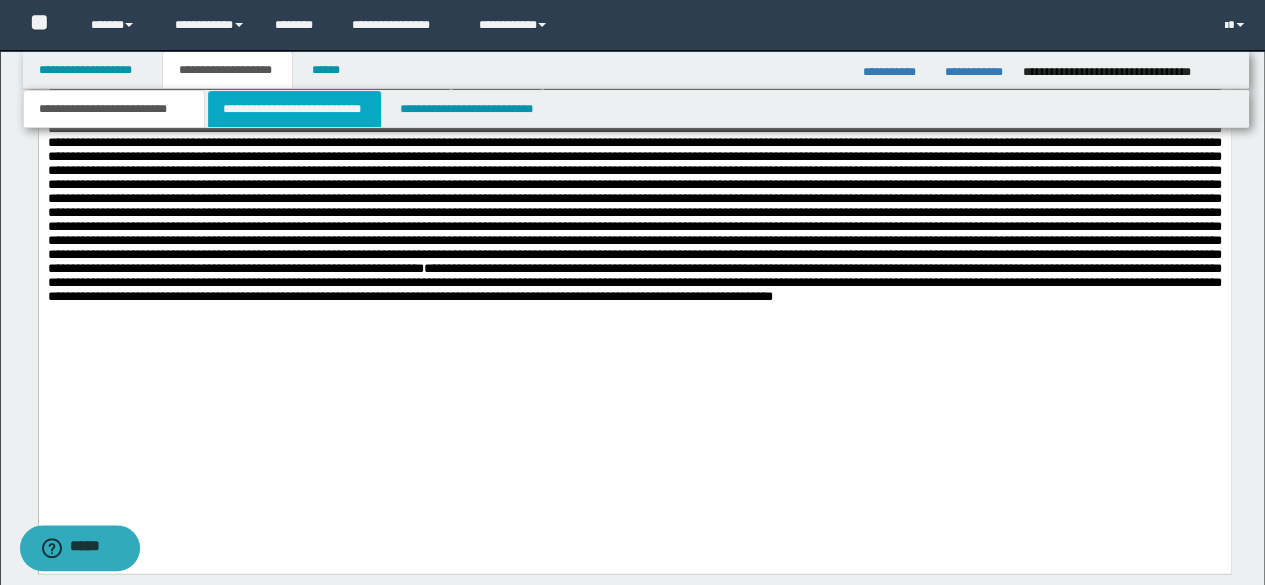click on "**********" at bounding box center [294, 109] 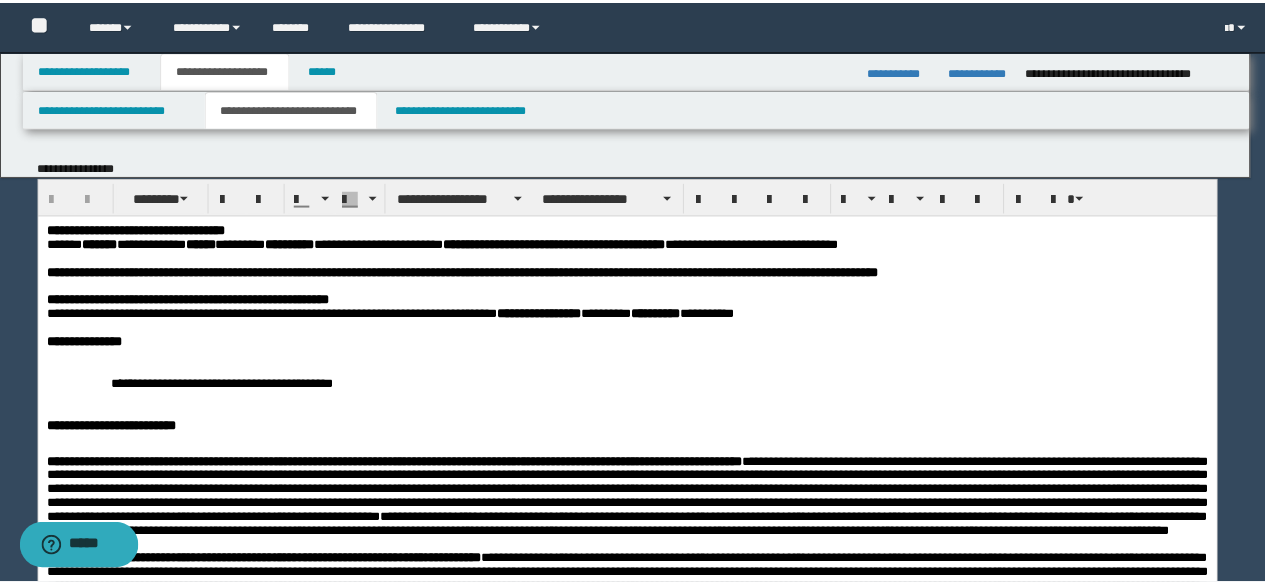 scroll, scrollTop: 0, scrollLeft: 0, axis: both 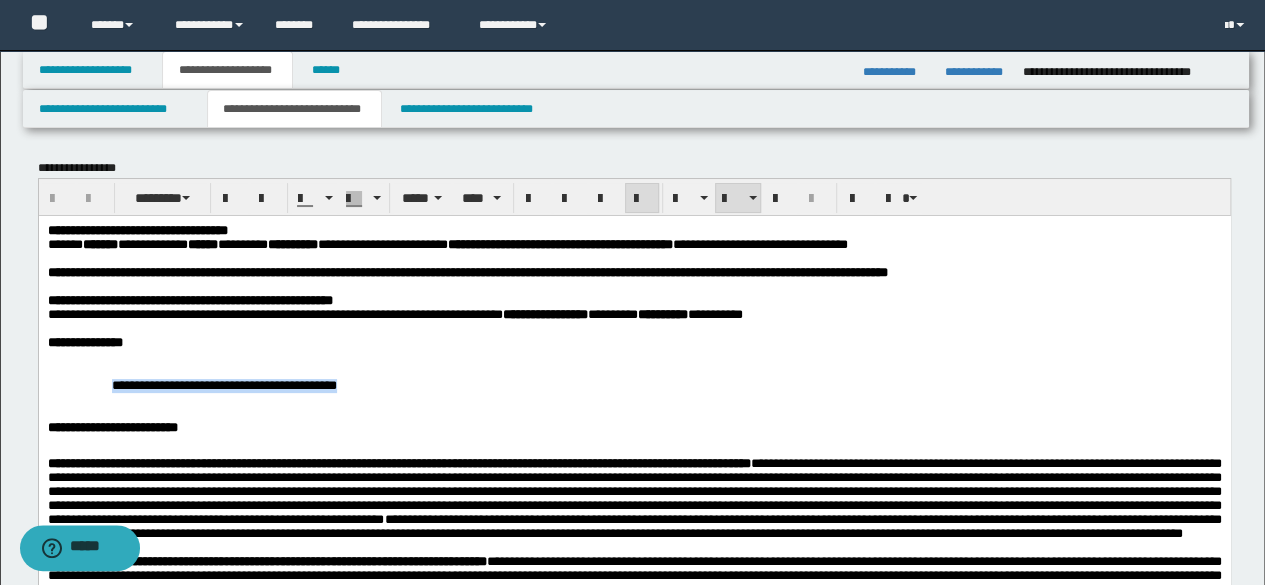 drag, startPoint x: 102, startPoint y: 395, endPoint x: 569, endPoint y: 215, distance: 500.48877 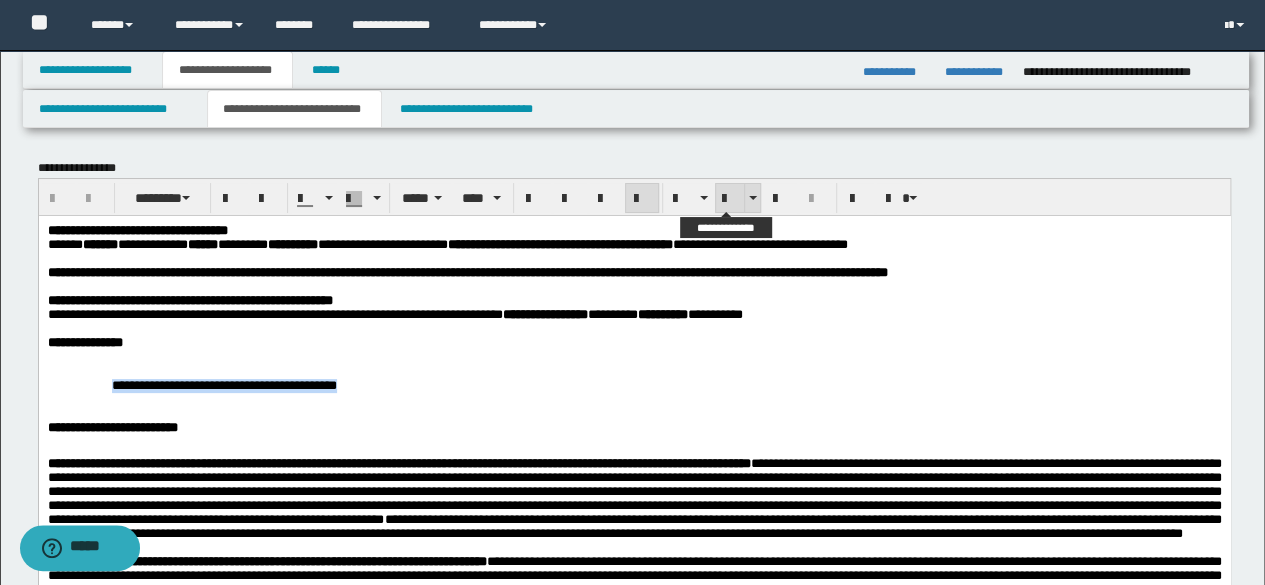 click at bounding box center (730, 199) 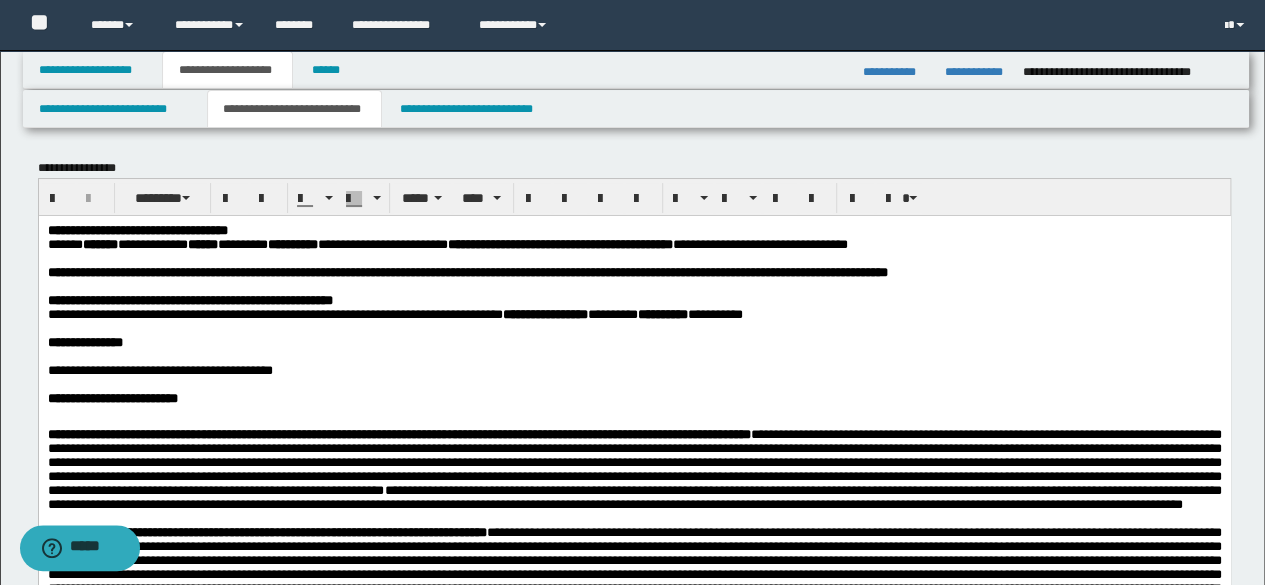 copy on "**********" 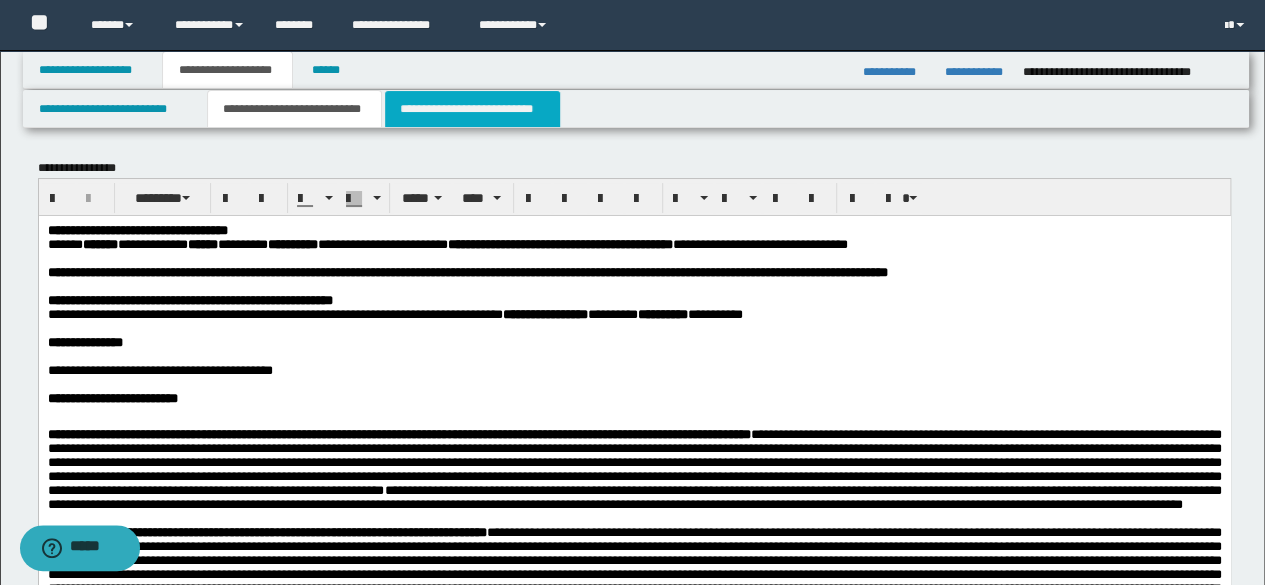 click on "**********" at bounding box center [472, 109] 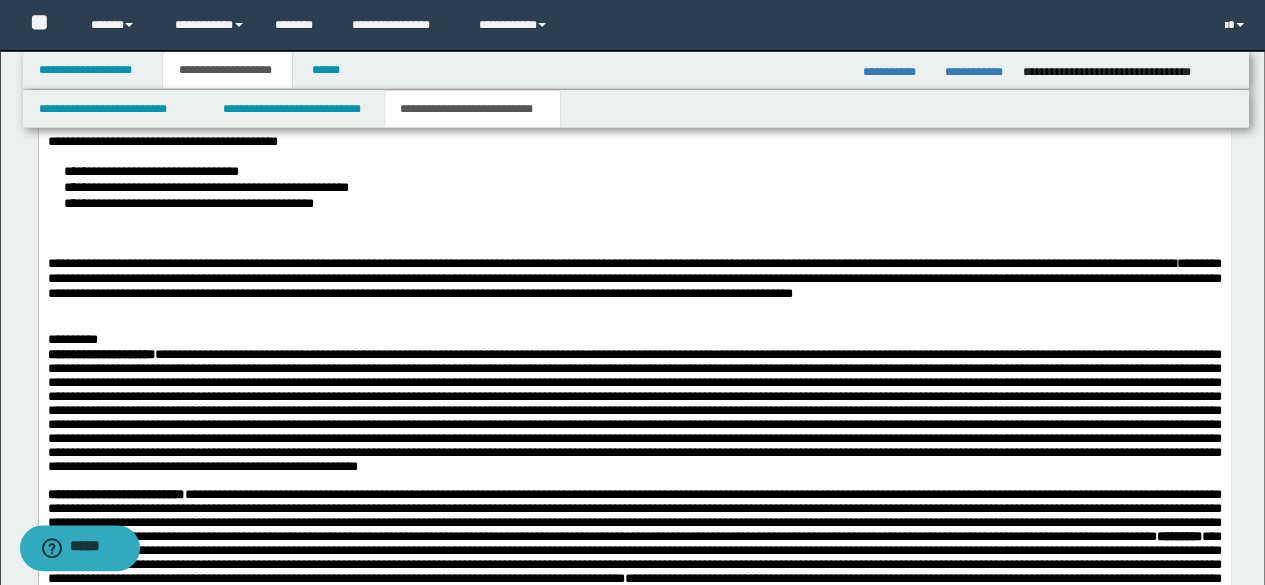 scroll, scrollTop: 1100, scrollLeft: 0, axis: vertical 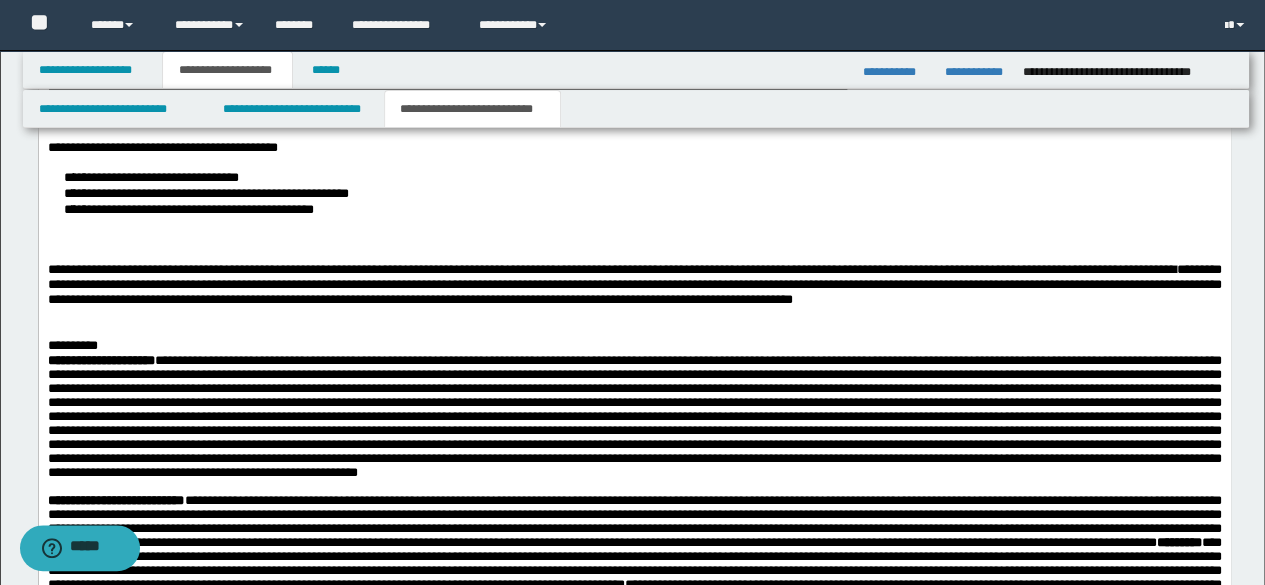 click on "**********" at bounding box center [634, 286] 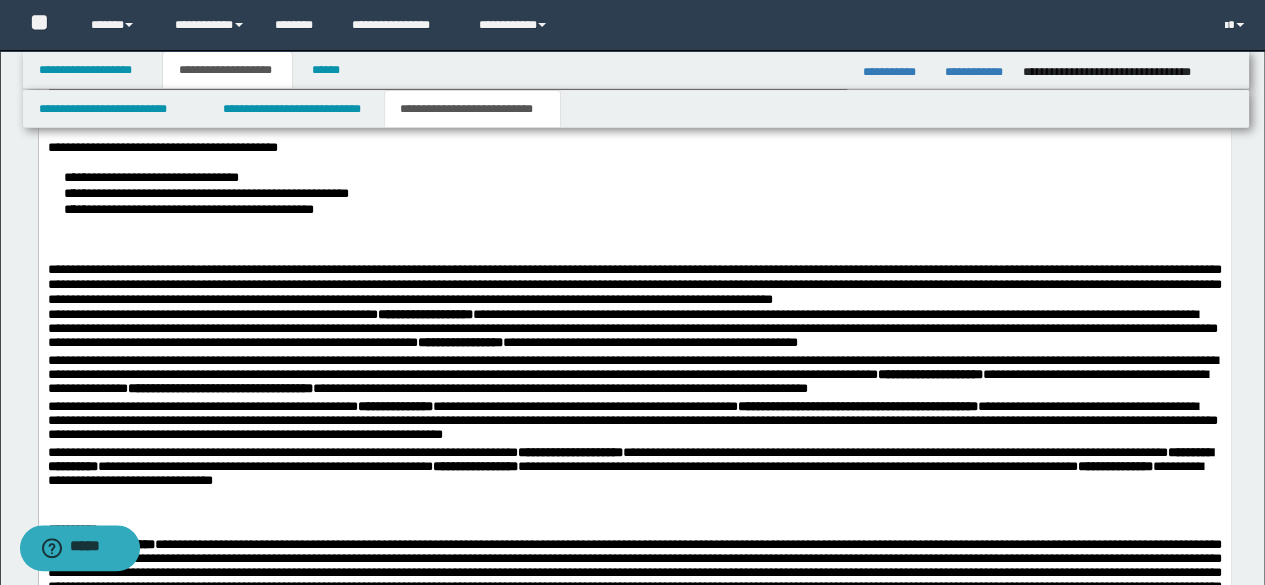 click on "**********" at bounding box center [634, 286] 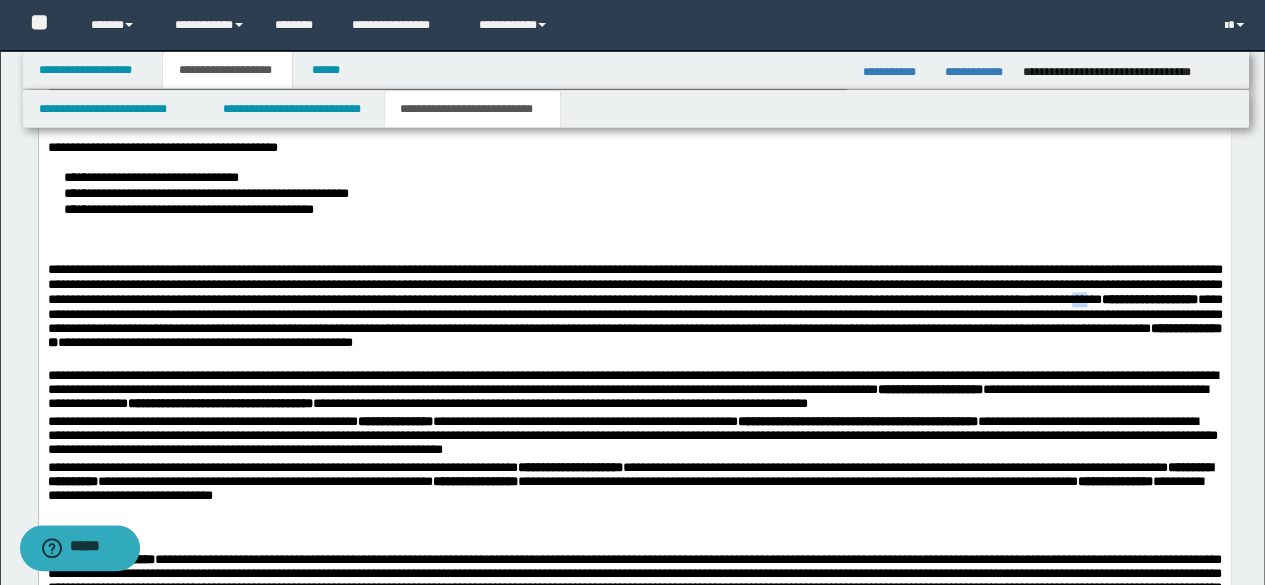 drag, startPoint x: 618, startPoint y: 344, endPoint x: 632, endPoint y: 338, distance: 15.231546 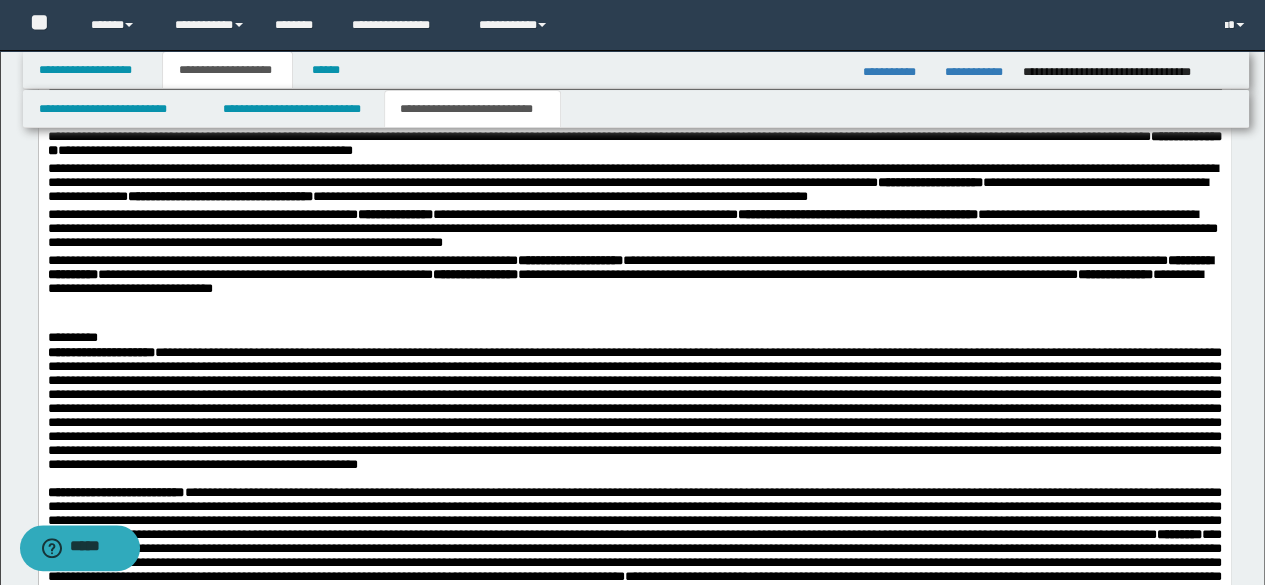 scroll, scrollTop: 1300, scrollLeft: 0, axis: vertical 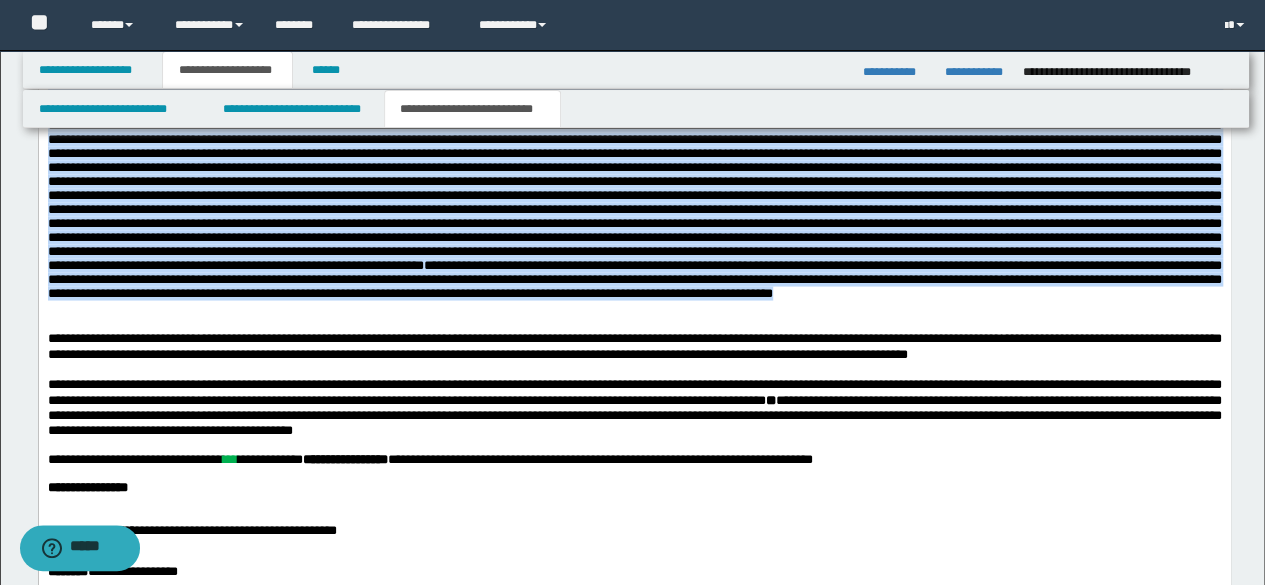 drag, startPoint x: 50, startPoint y: -180, endPoint x: 842, endPoint y: 468, distance: 1023.31226 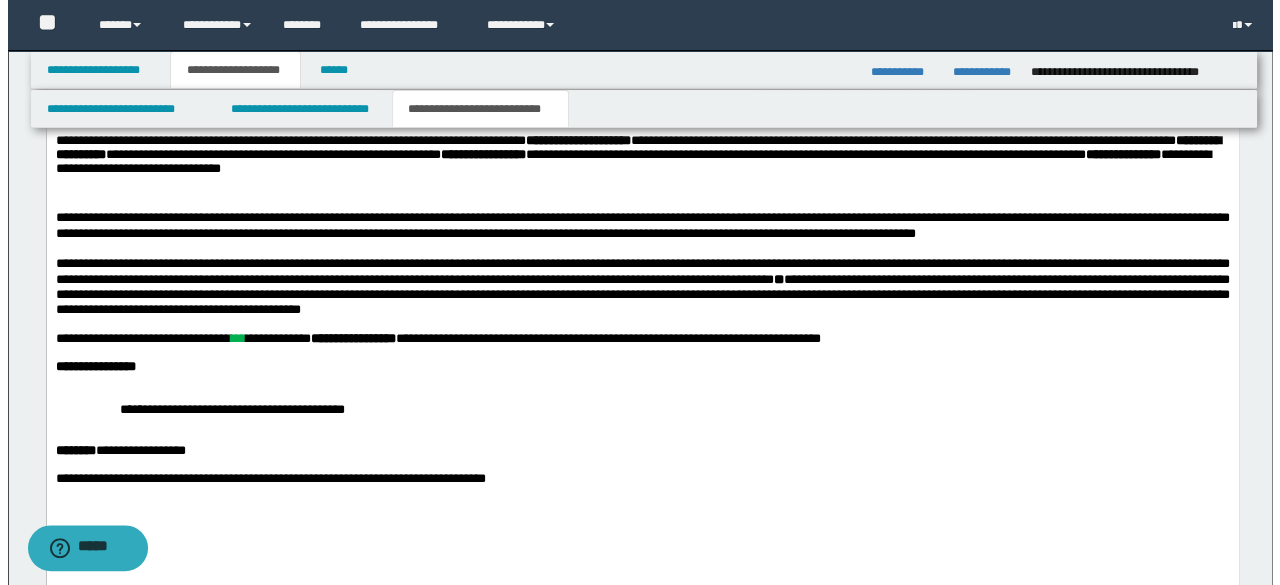 scroll, scrollTop: 1400, scrollLeft: 0, axis: vertical 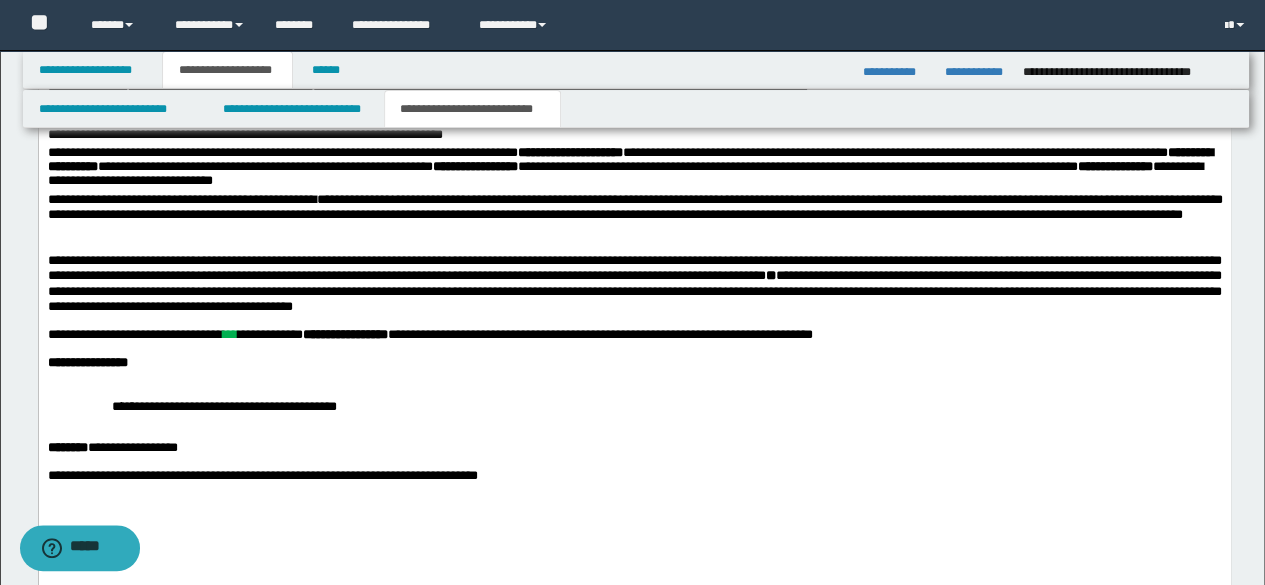 click at bounding box center (634, 246) 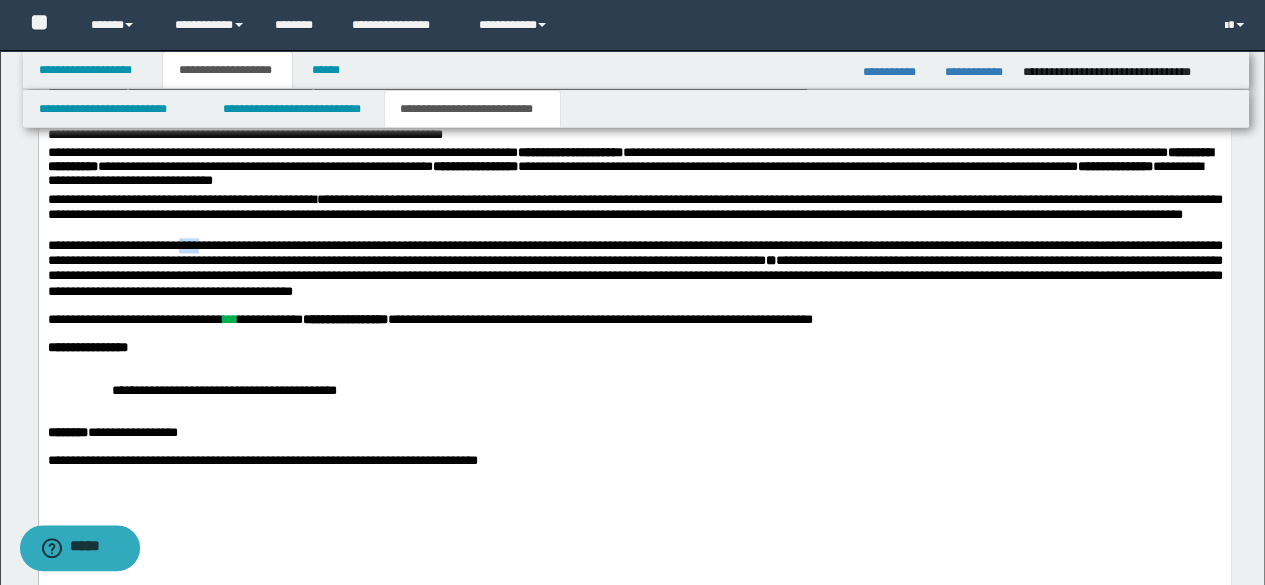 drag, startPoint x: 192, startPoint y: 265, endPoint x: 223, endPoint y: 266, distance: 31.016125 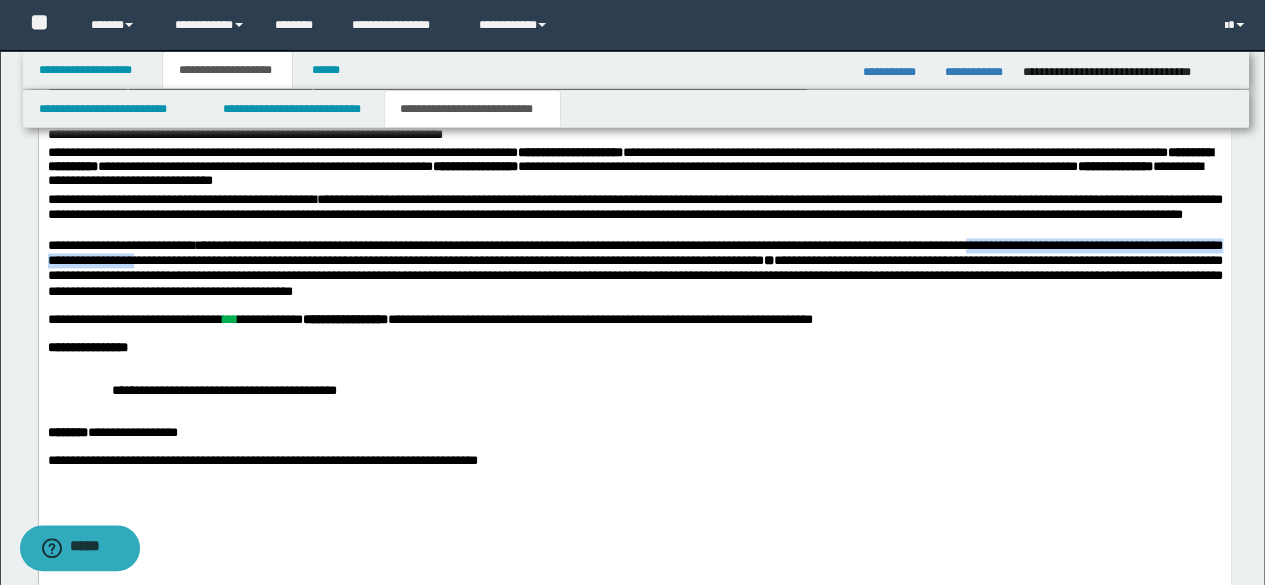 drag, startPoint x: 1192, startPoint y: 271, endPoint x: 416, endPoint y: 287, distance: 776.1649 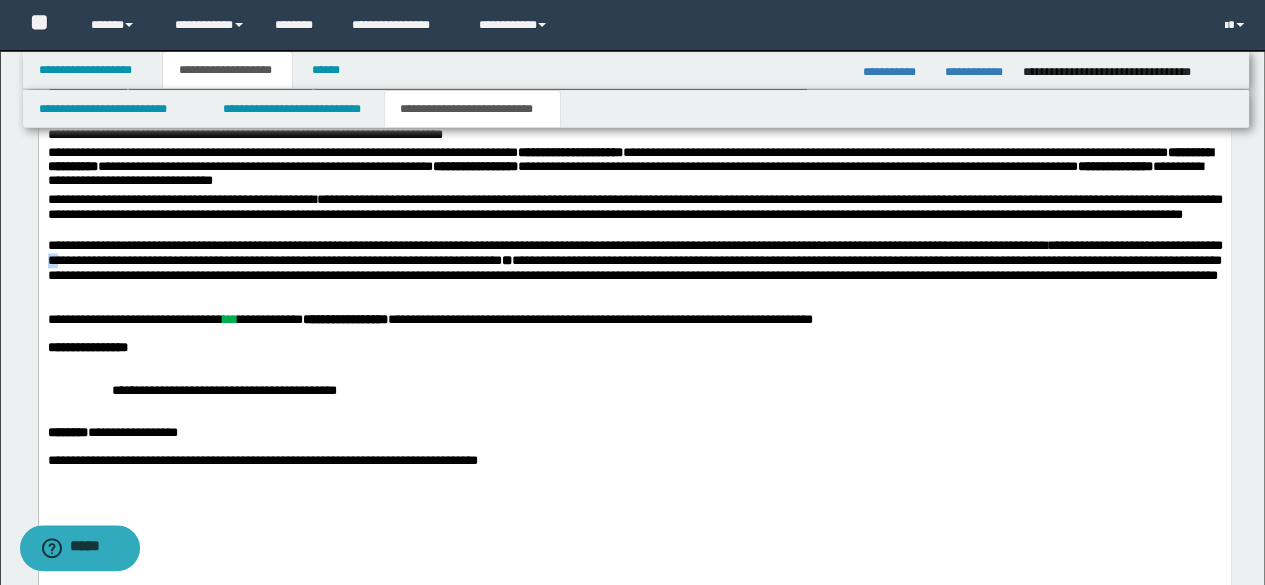 drag, startPoint x: 306, startPoint y: 287, endPoint x: 331, endPoint y: 278, distance: 26.57066 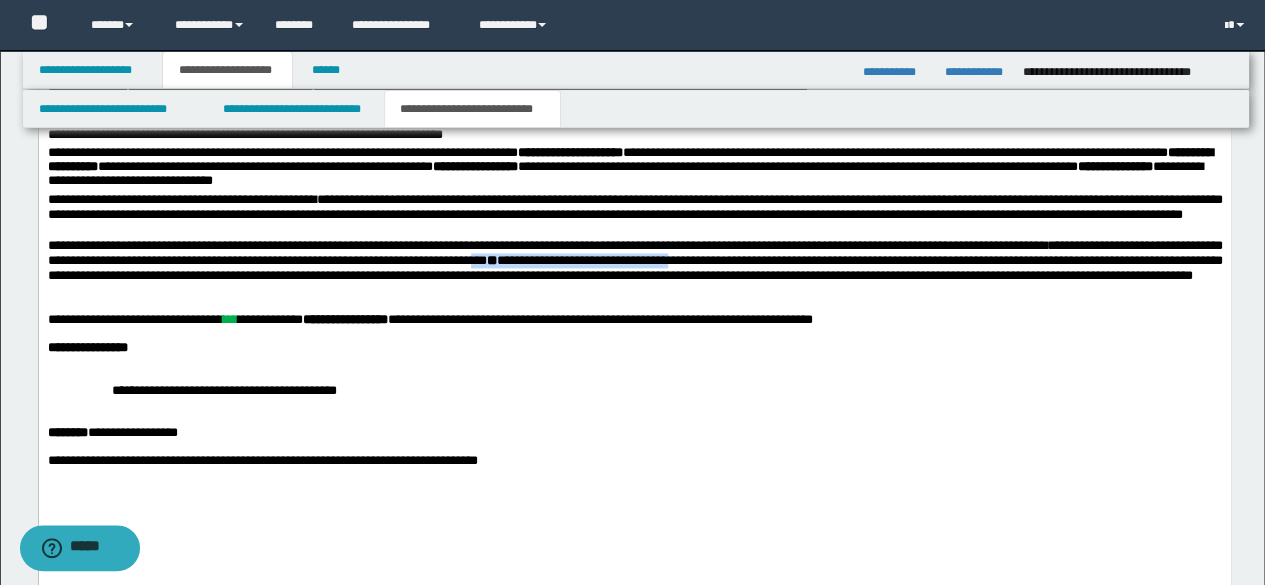 drag, startPoint x: 842, startPoint y: 287, endPoint x: 1084, endPoint y: 280, distance: 242.10121 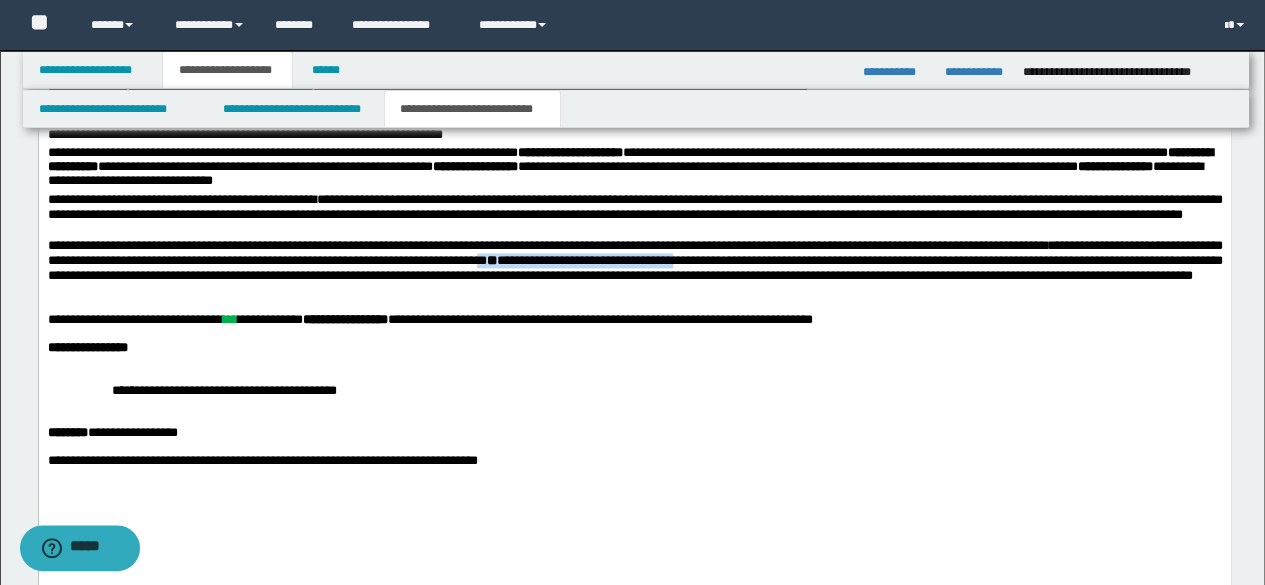 drag, startPoint x: 847, startPoint y: 285, endPoint x: 1088, endPoint y: 282, distance: 241.01868 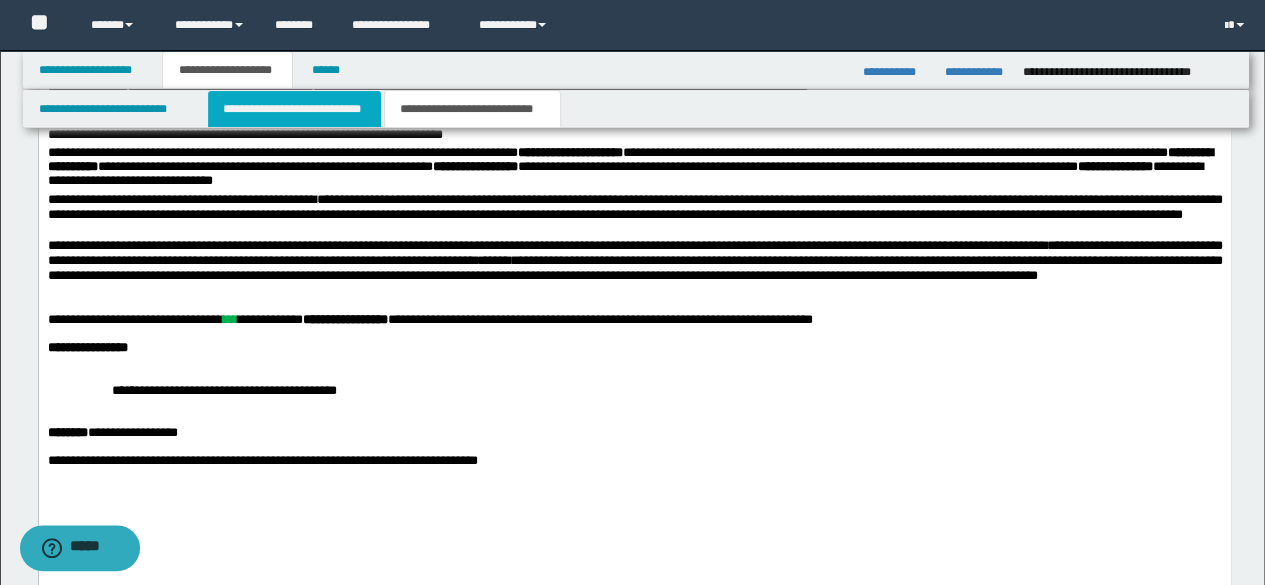 click on "**********" at bounding box center (294, 109) 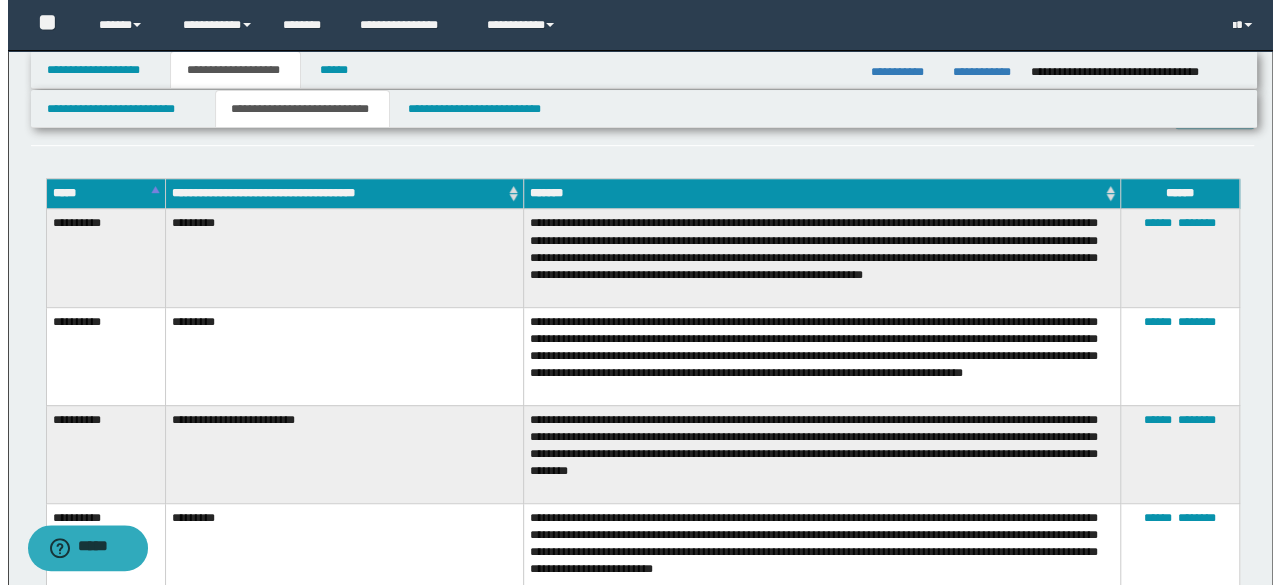 scroll, scrollTop: 0, scrollLeft: 0, axis: both 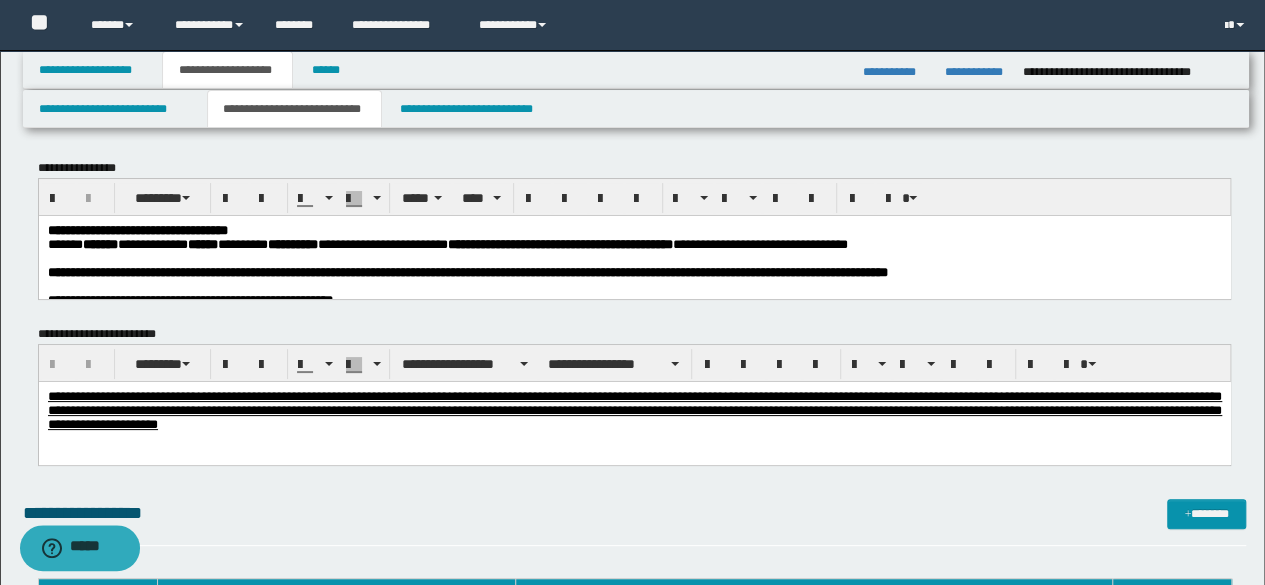 drag, startPoint x: 282, startPoint y: 317, endPoint x: 287, endPoint y: 305, distance: 13 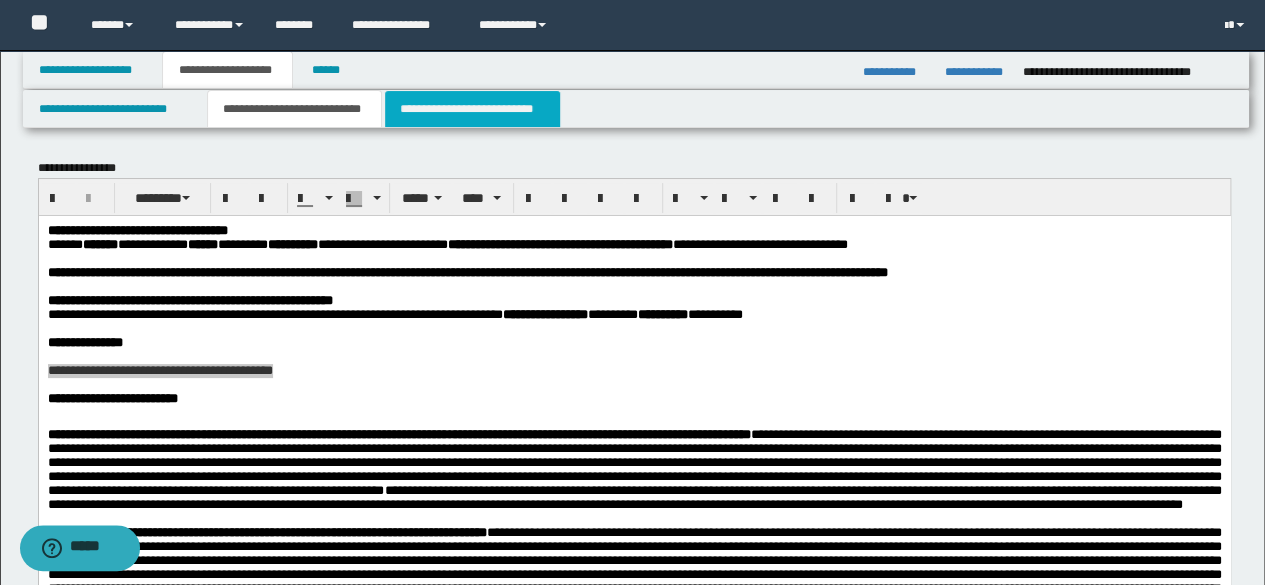 click on "**********" at bounding box center [472, 109] 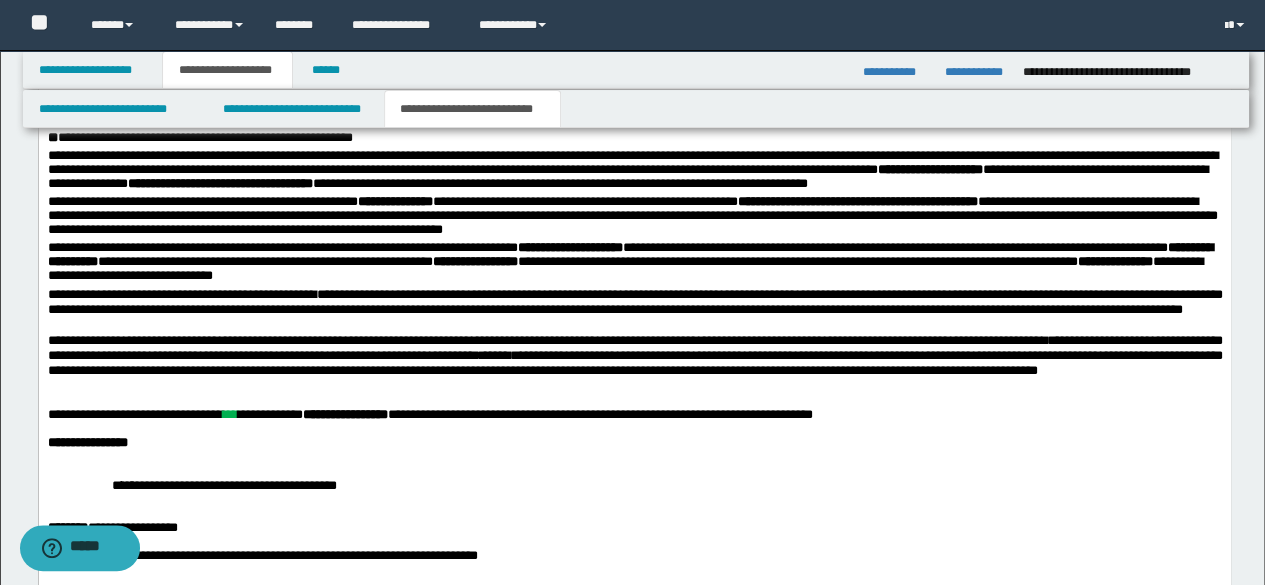 scroll, scrollTop: 1500, scrollLeft: 0, axis: vertical 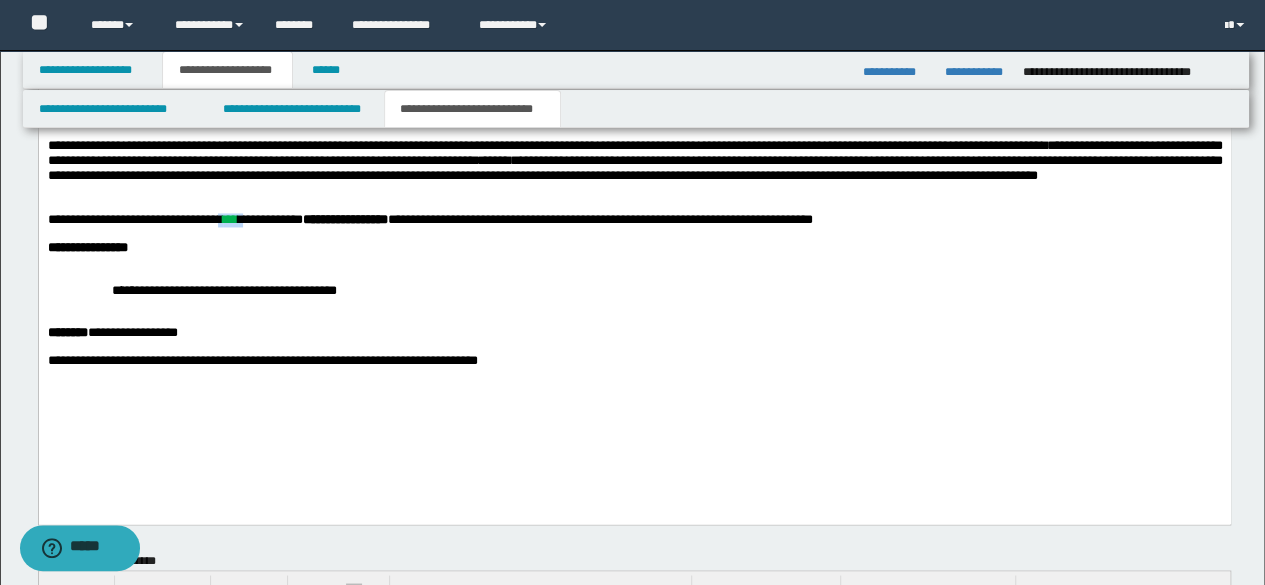 drag, startPoint x: 284, startPoint y: 244, endPoint x: 236, endPoint y: 249, distance: 48.259712 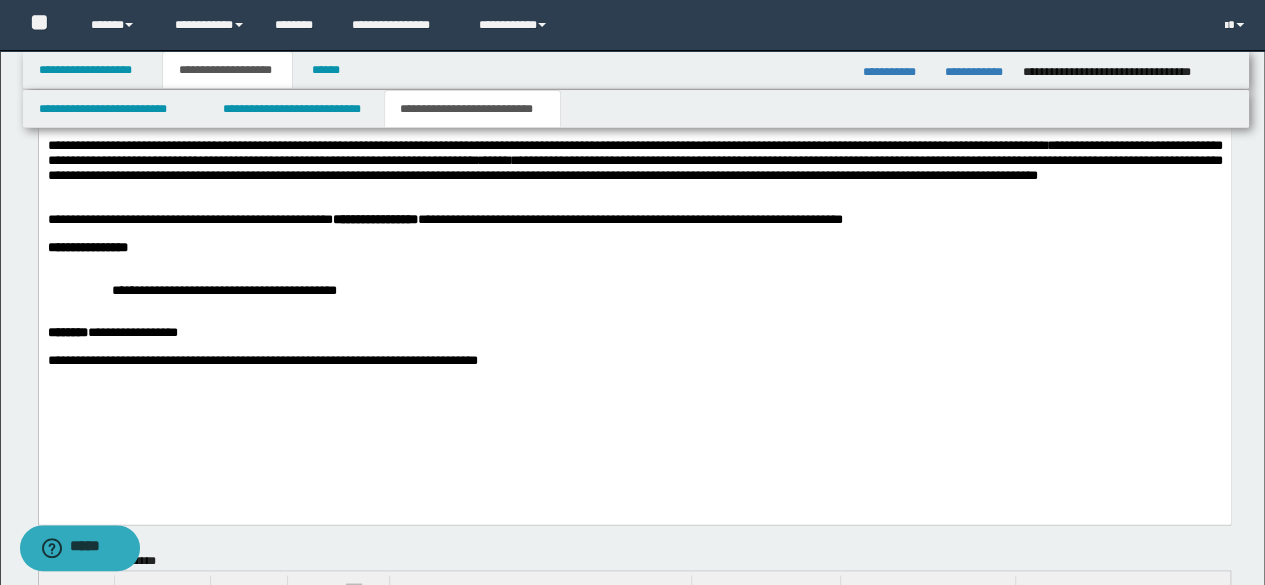 click on "**********" at bounding box center [634, 291] 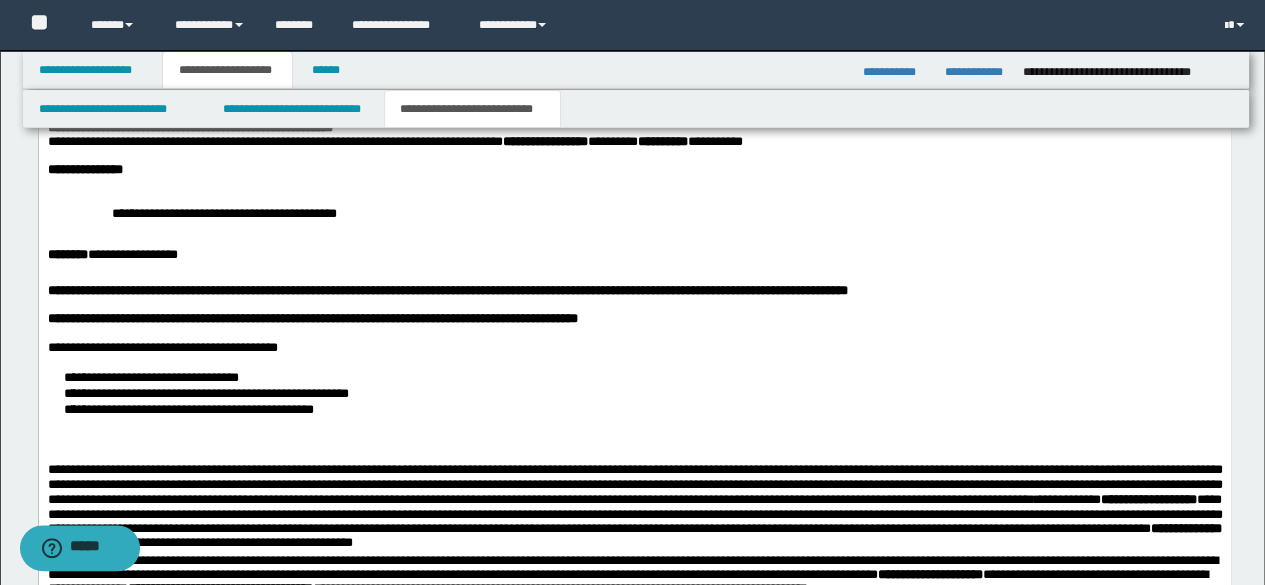 scroll, scrollTop: 600, scrollLeft: 0, axis: vertical 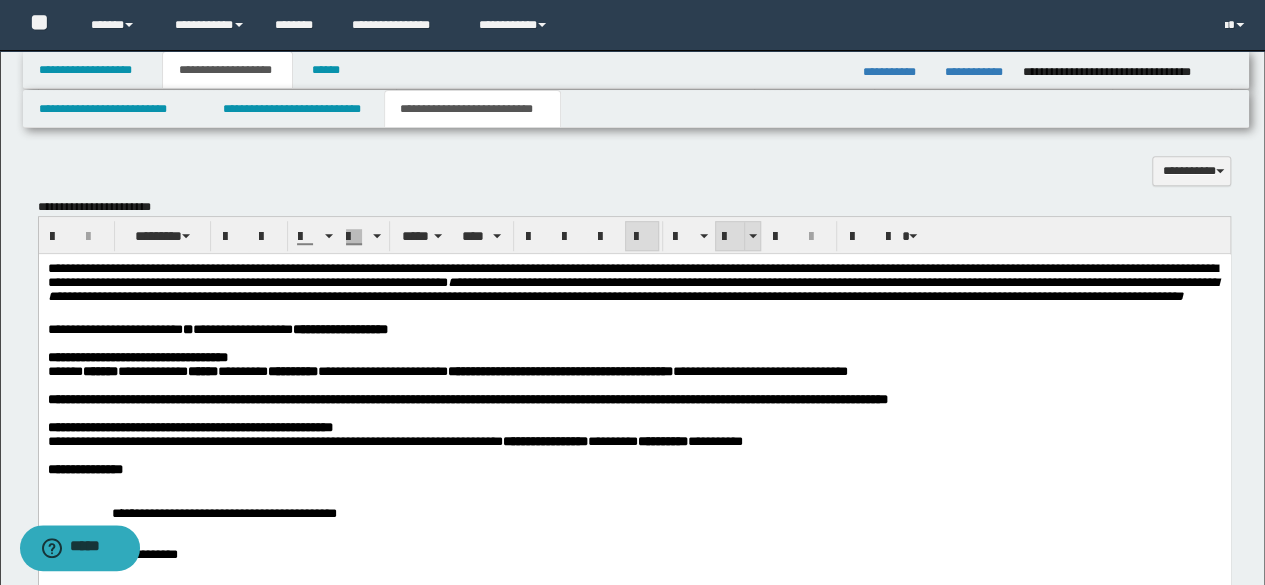 click at bounding box center (730, 237) 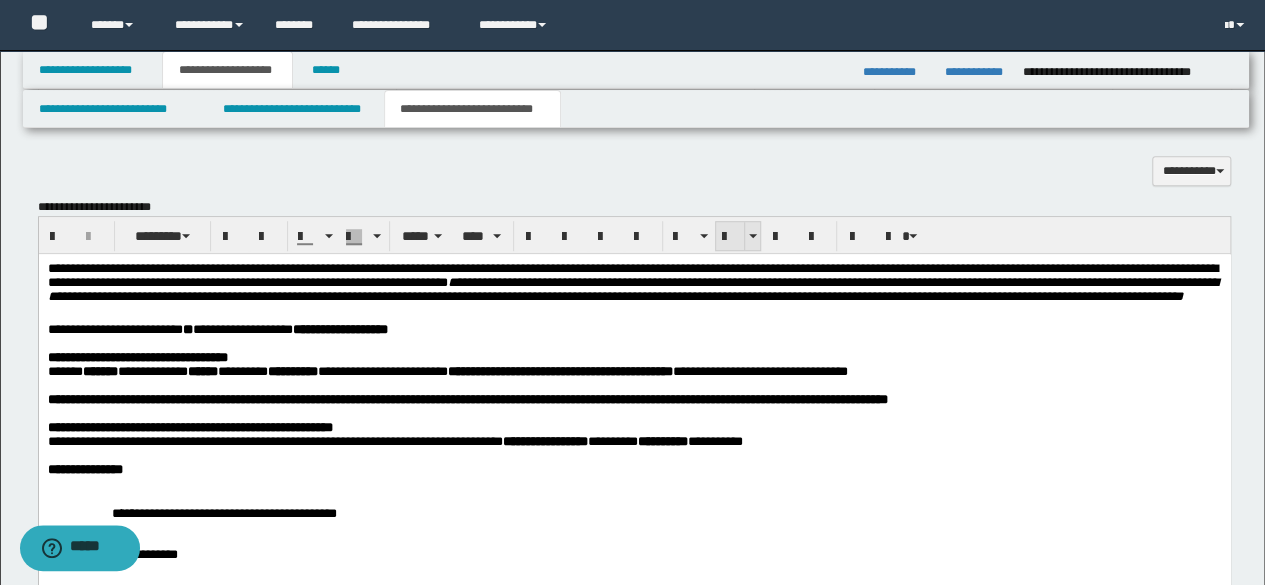 click at bounding box center (730, 237) 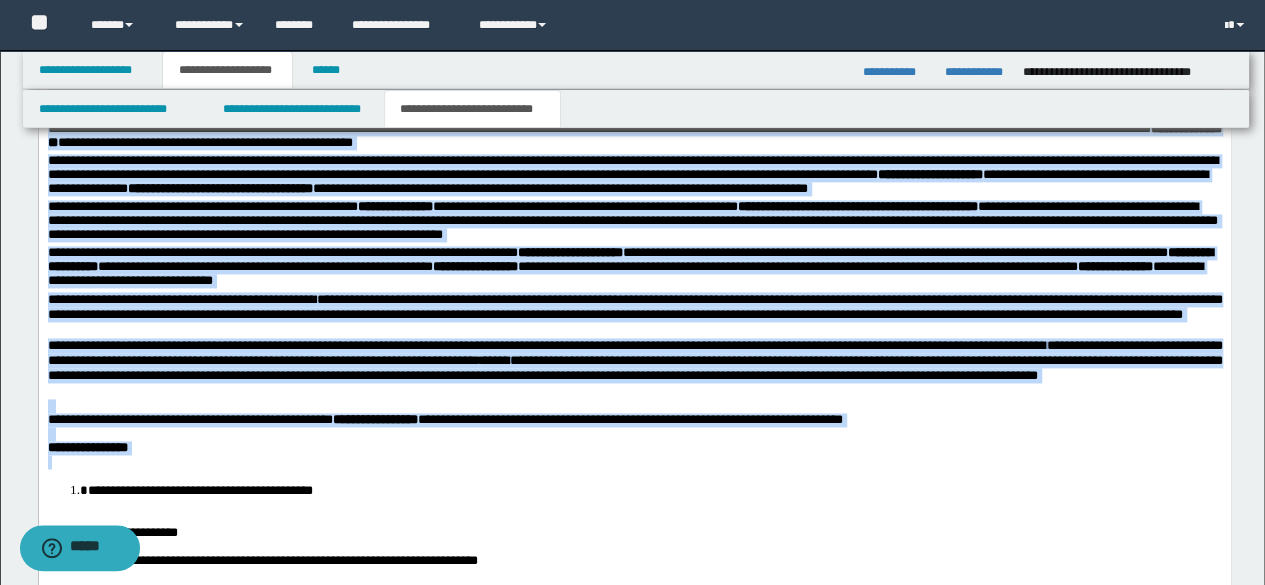 scroll, scrollTop: 1500, scrollLeft: 0, axis: vertical 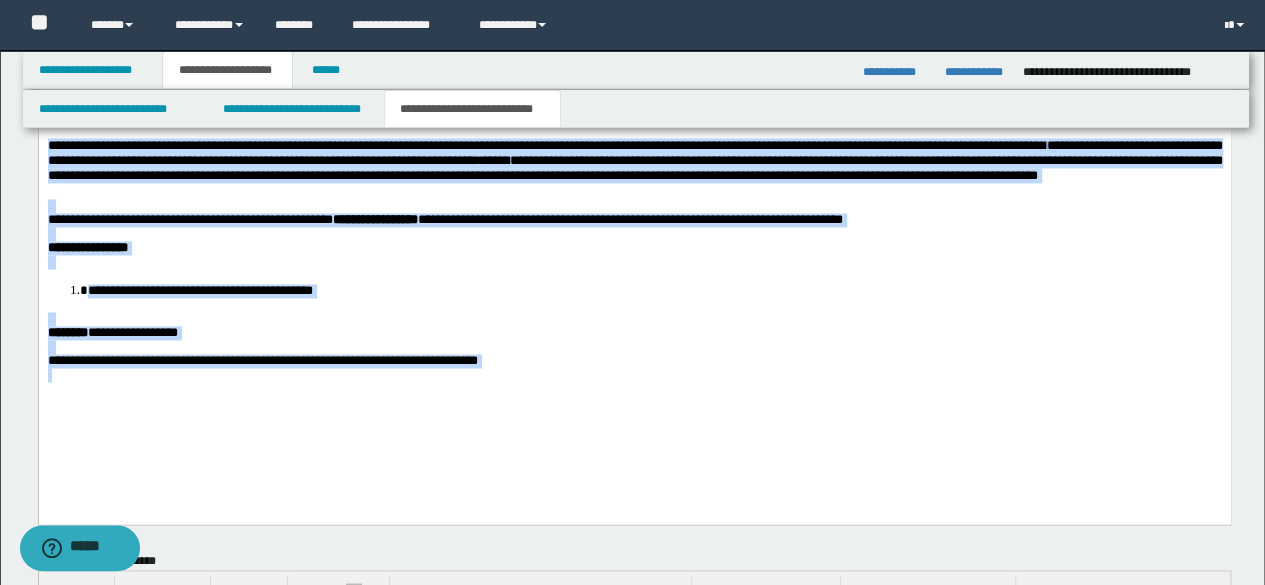drag, startPoint x: 48, startPoint y: -628, endPoint x: 891, endPoint y: 508, distance: 1414.6183 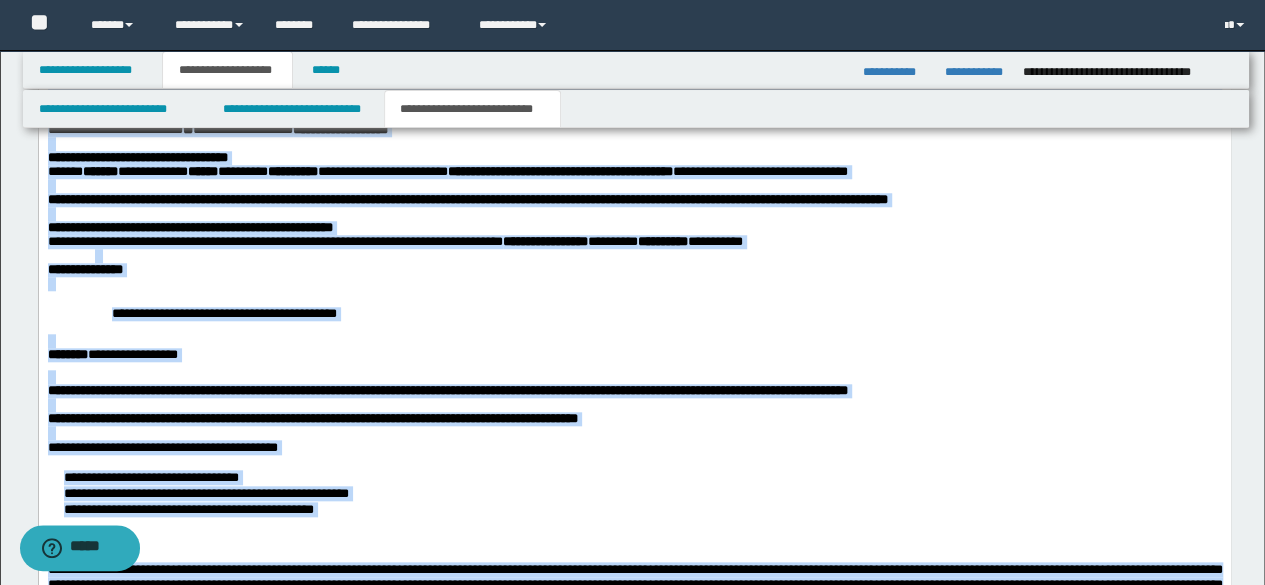 scroll, scrollTop: 600, scrollLeft: 0, axis: vertical 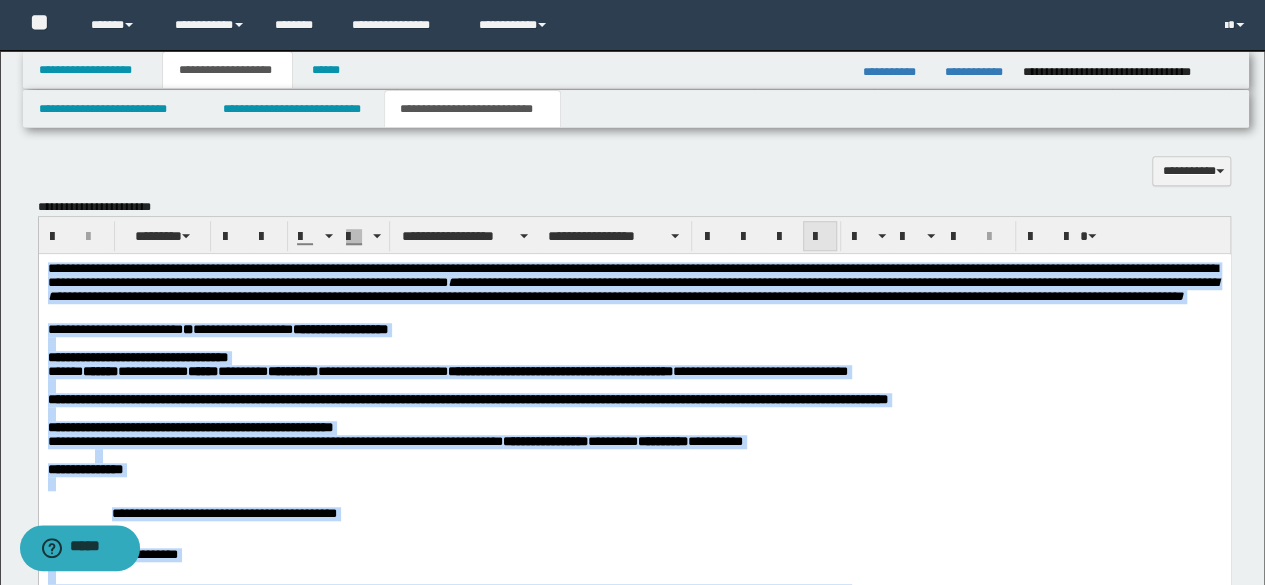 click at bounding box center [820, 236] 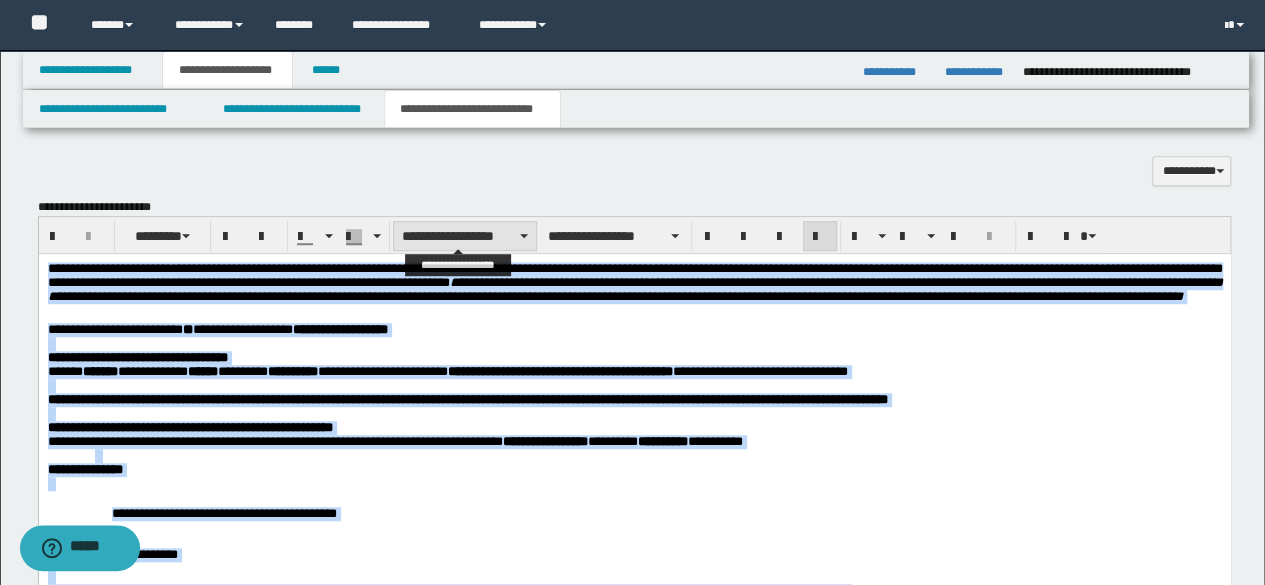 click on "**********" at bounding box center (465, 236) 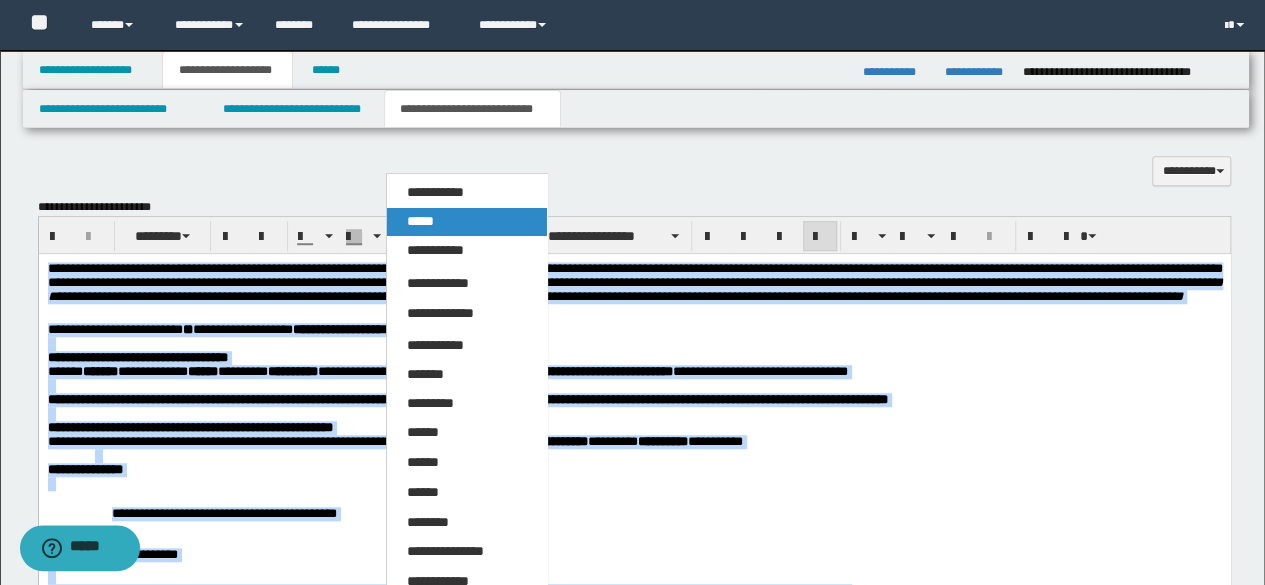 click on "*****" at bounding box center [420, 221] 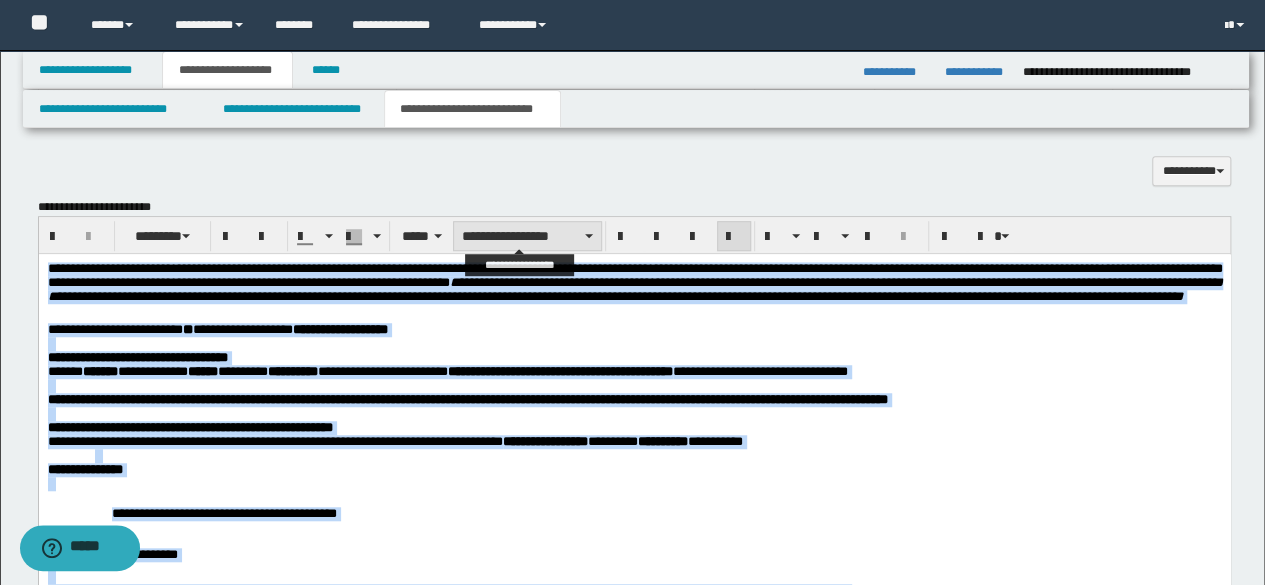 click on "**********" at bounding box center (527, 236) 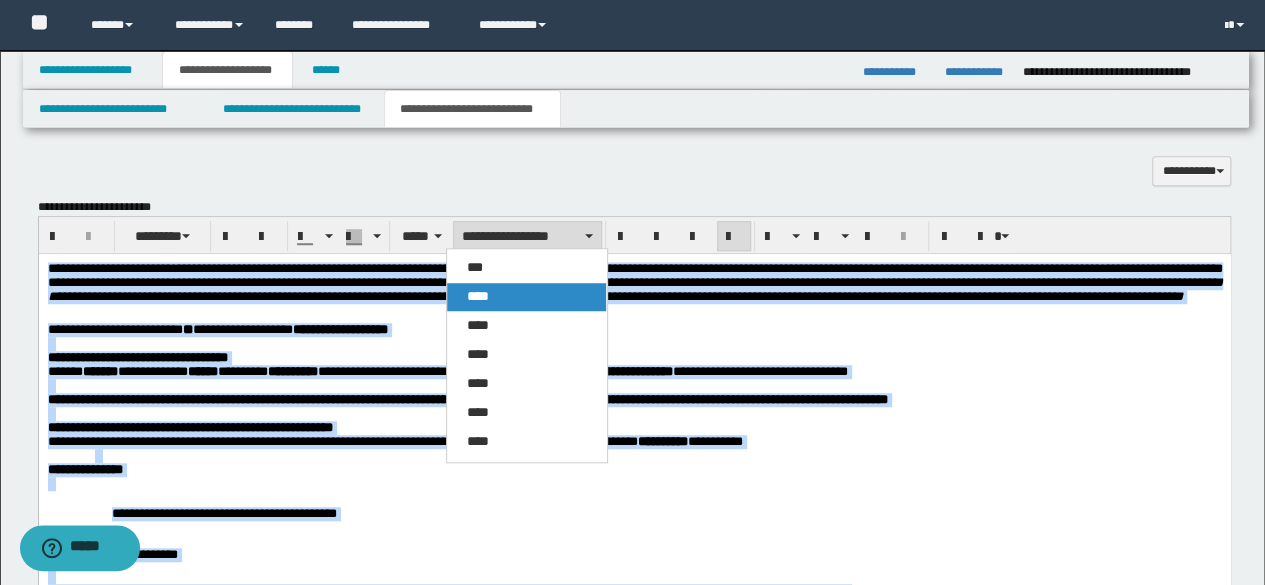 click on "****" at bounding box center [478, 296] 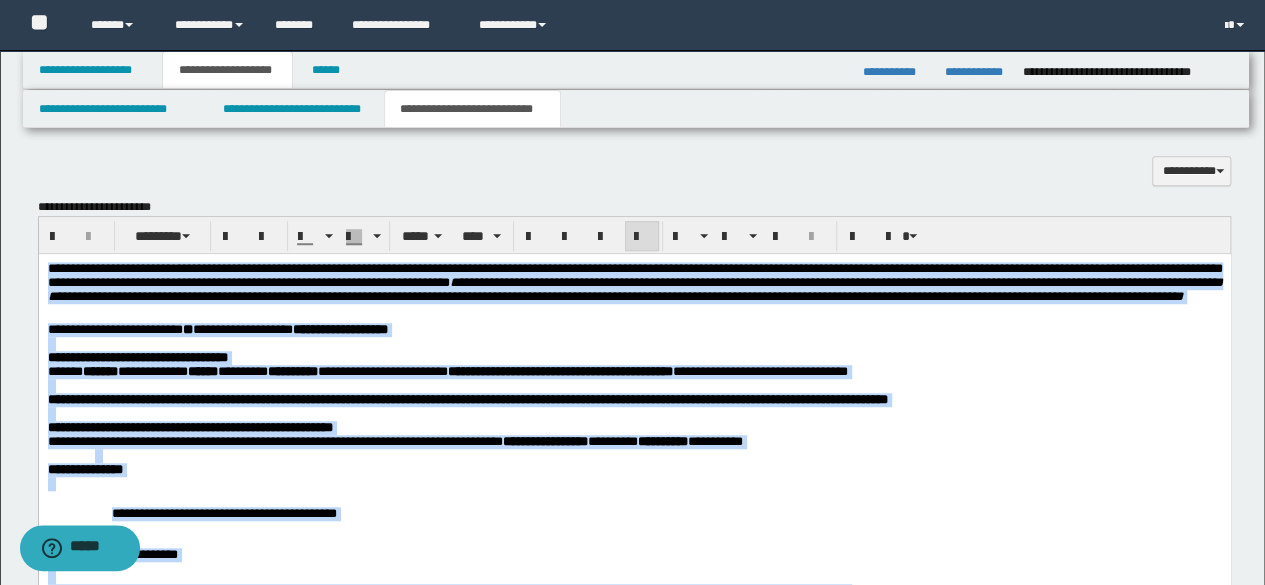click on "**********" at bounding box center (467, 399) 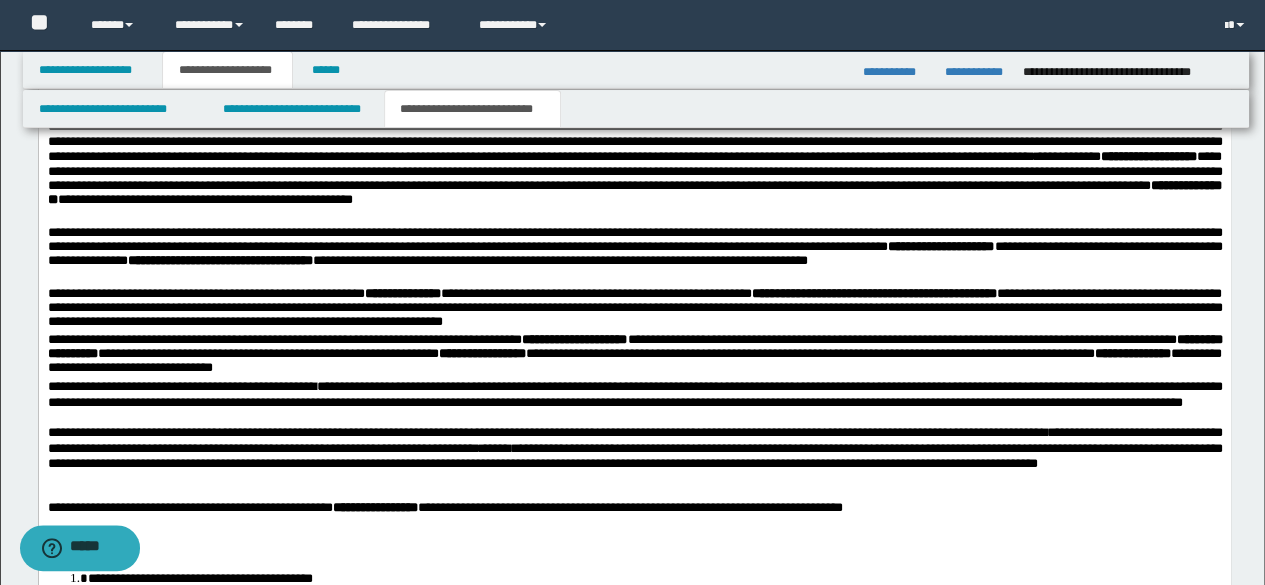 scroll, scrollTop: 1200, scrollLeft: 0, axis: vertical 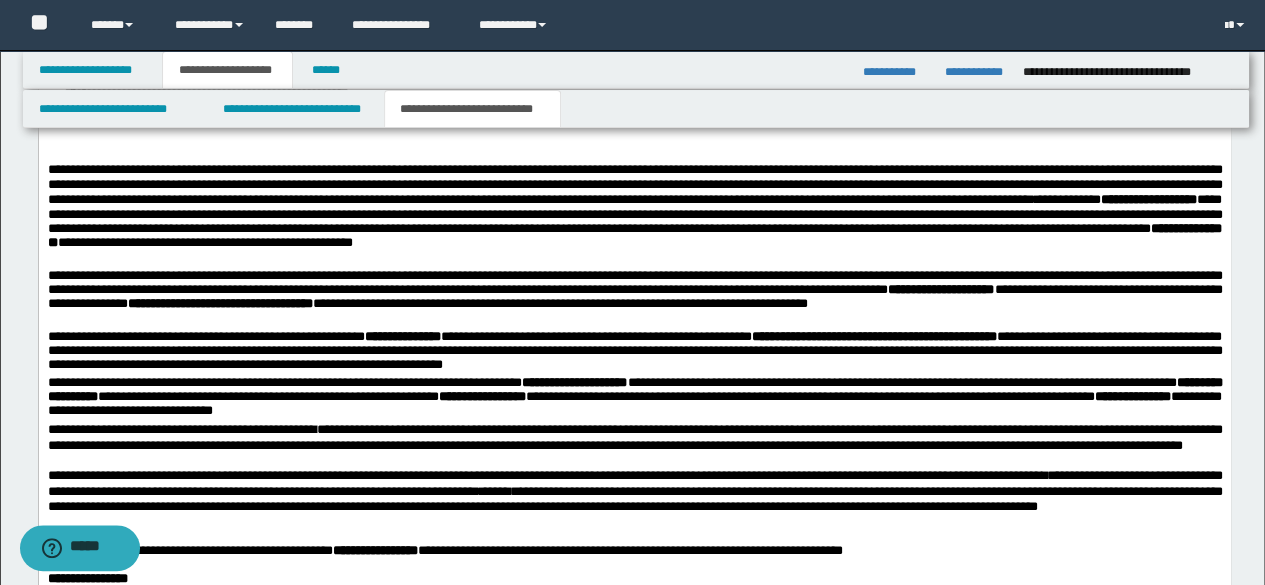 click on "**********" at bounding box center [634, 216] 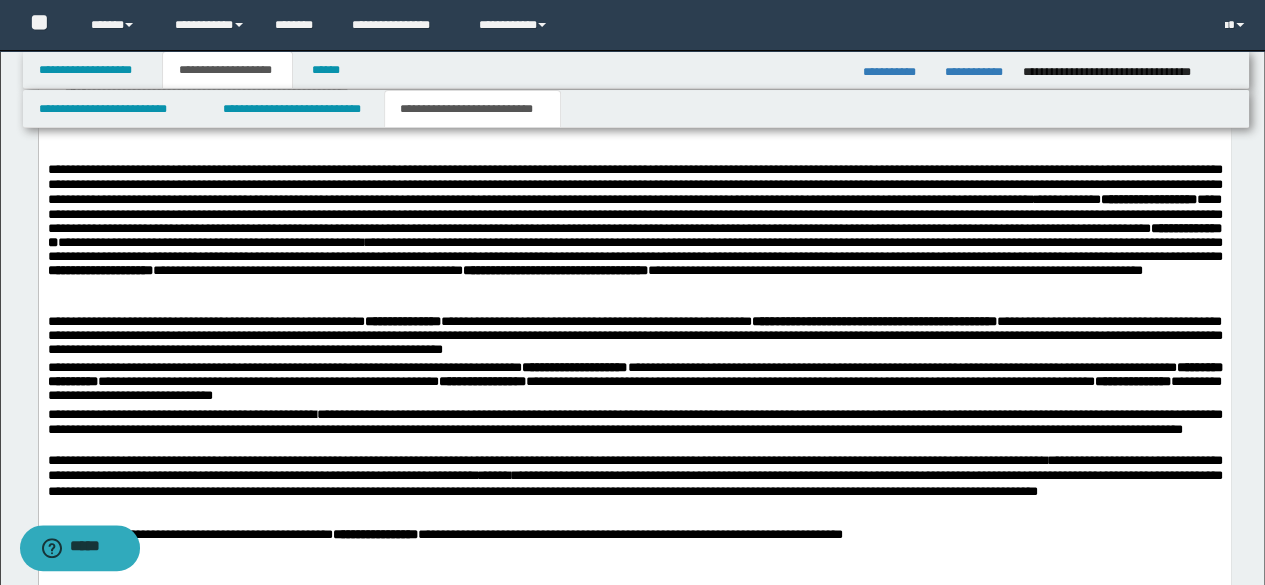click on "**********" at bounding box center [634, 239] 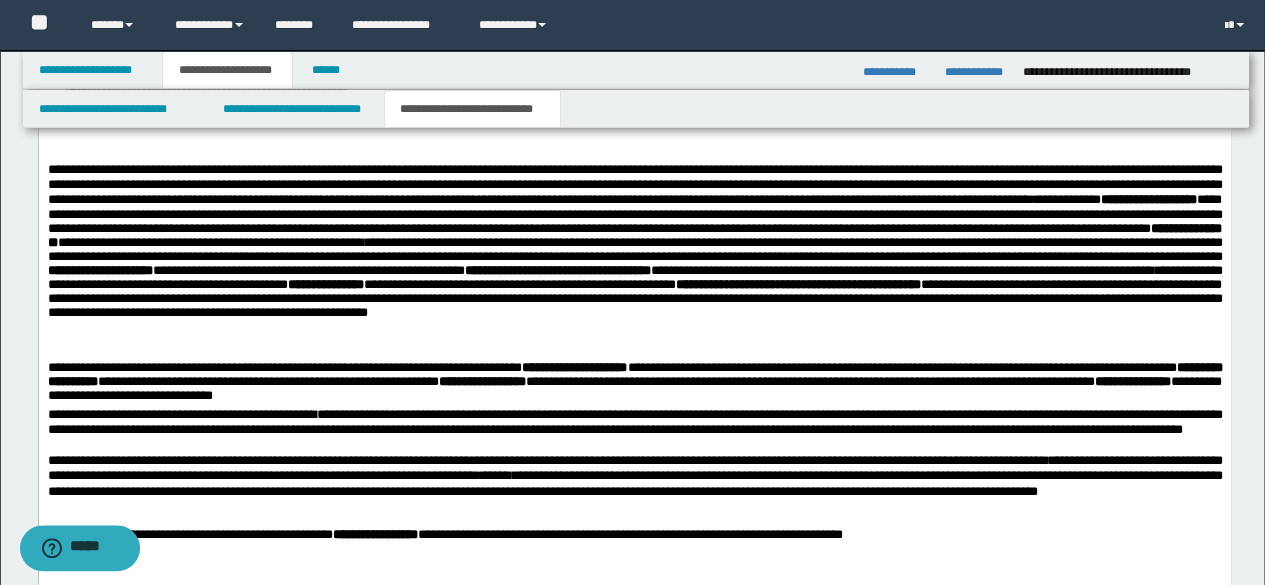 click on "**********" at bounding box center [634, 292] 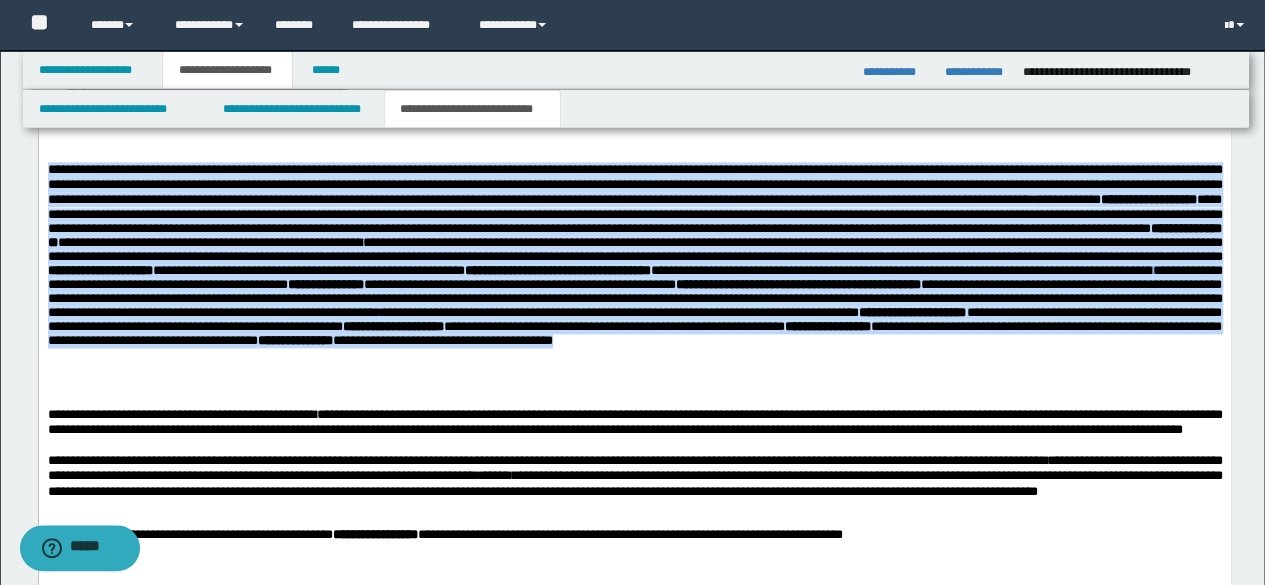 drag, startPoint x: 133, startPoint y: 420, endPoint x: 0, endPoint y: 188, distance: 267.41916 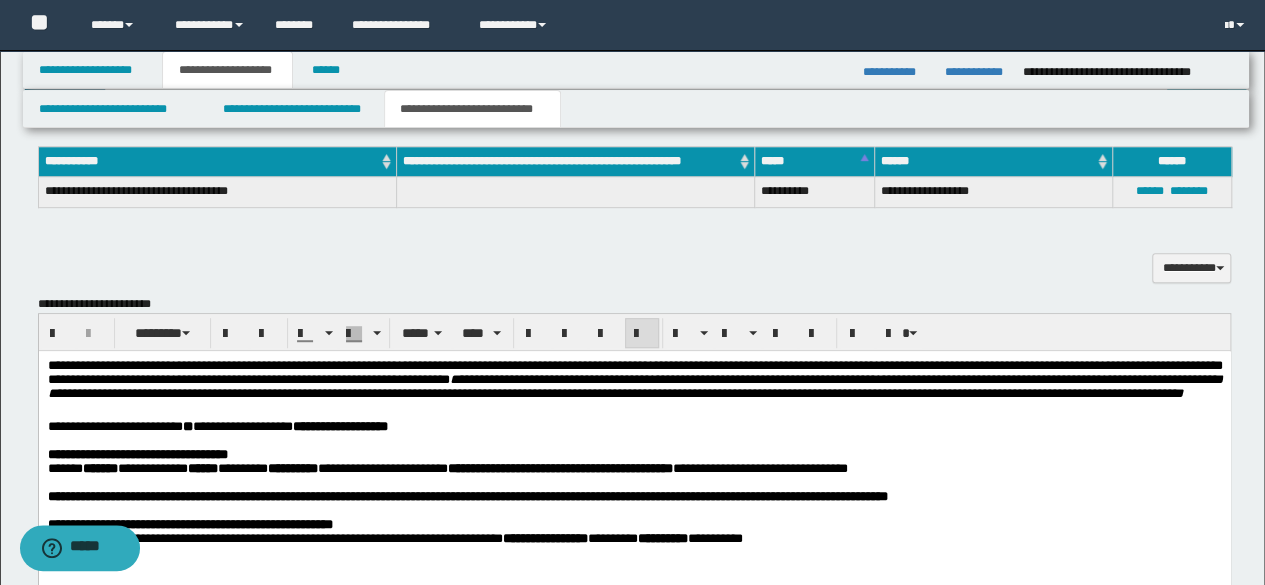 scroll, scrollTop: 500, scrollLeft: 0, axis: vertical 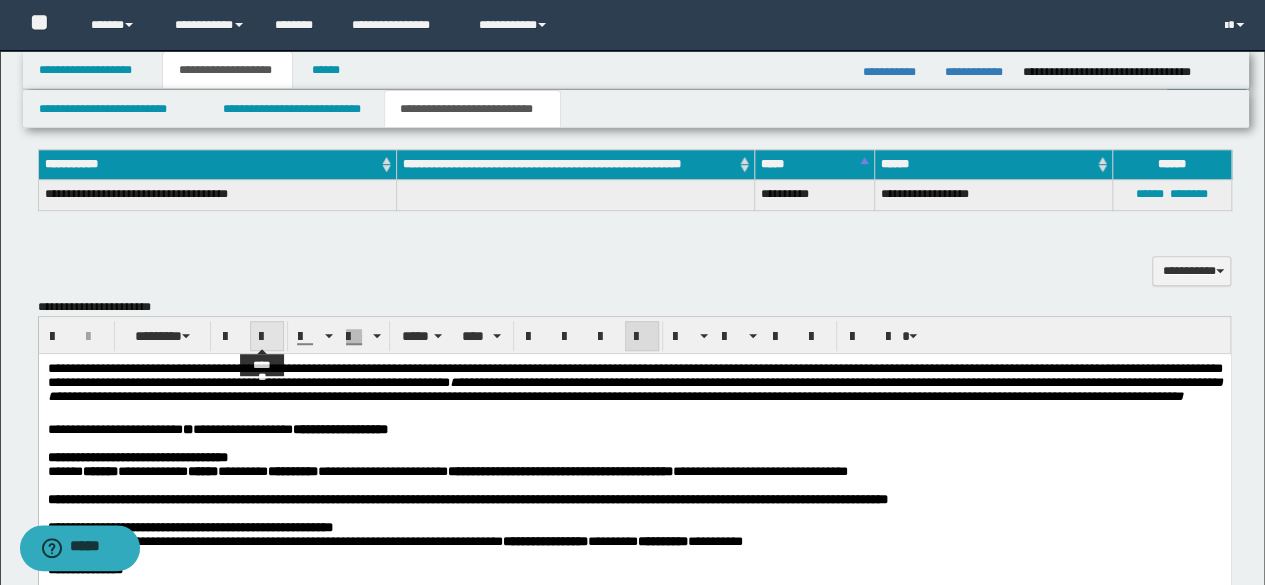 click at bounding box center (267, 337) 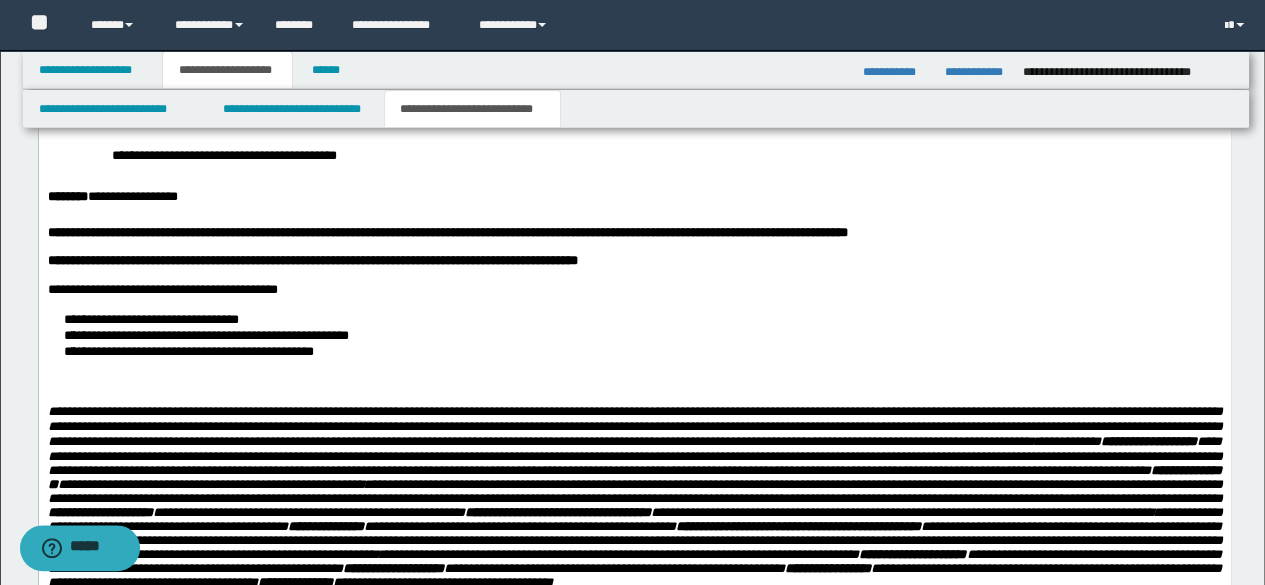 scroll, scrollTop: 1100, scrollLeft: 0, axis: vertical 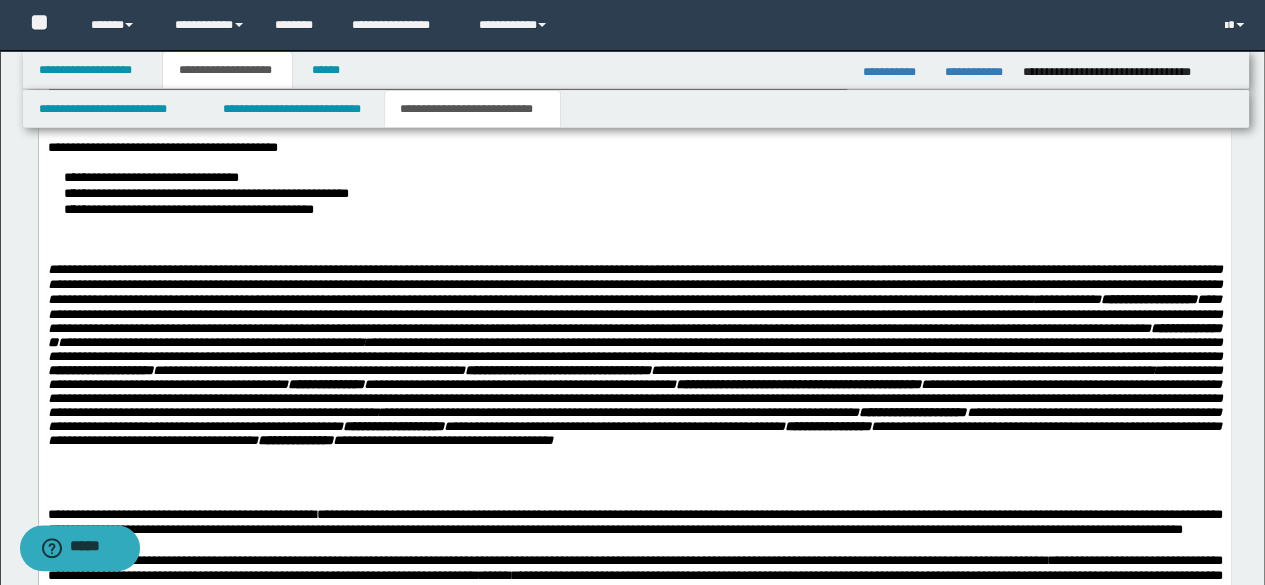 click on "**********" at bounding box center (634, 306) 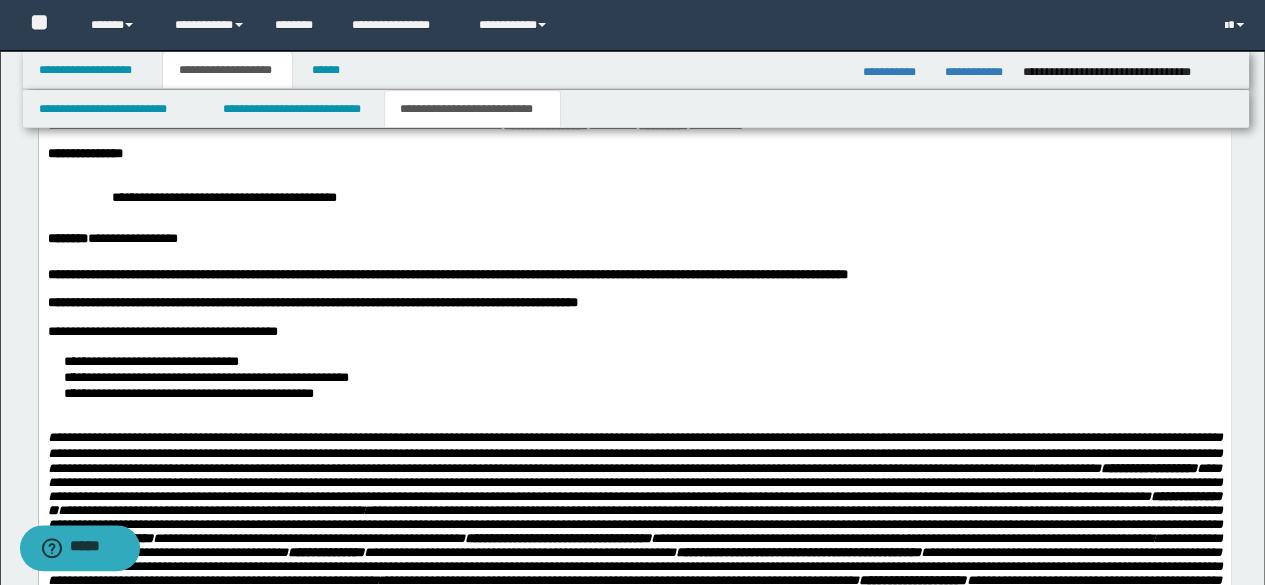 scroll, scrollTop: 900, scrollLeft: 0, axis: vertical 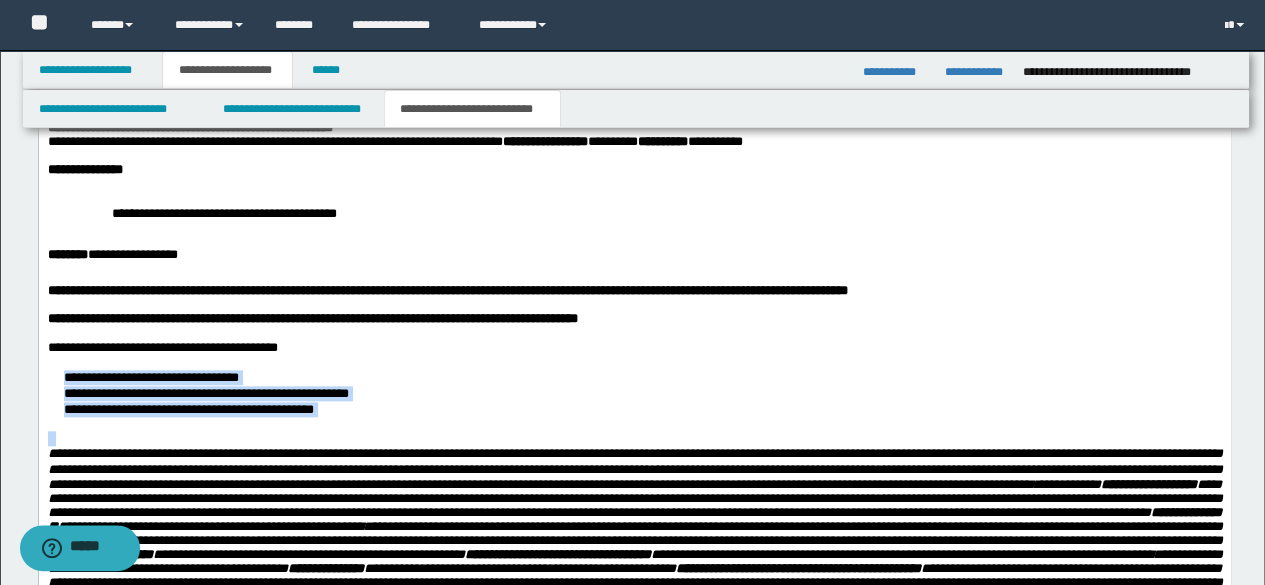 drag, startPoint x: 382, startPoint y: 440, endPoint x: 798, endPoint y: 194, distance: 483.29288 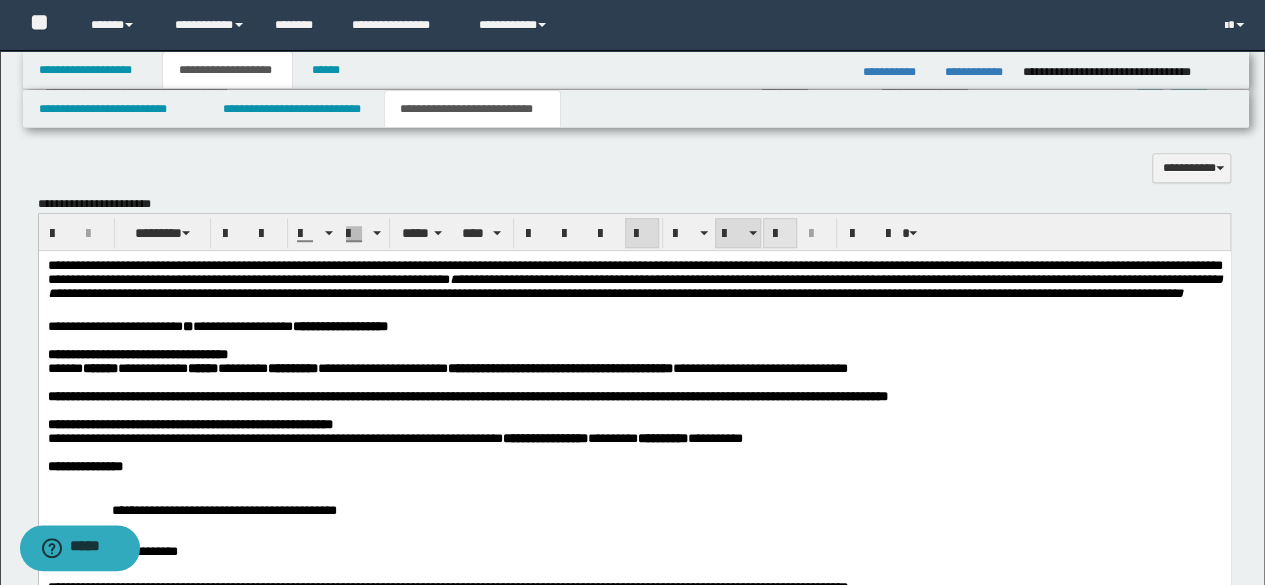 scroll, scrollTop: 600, scrollLeft: 0, axis: vertical 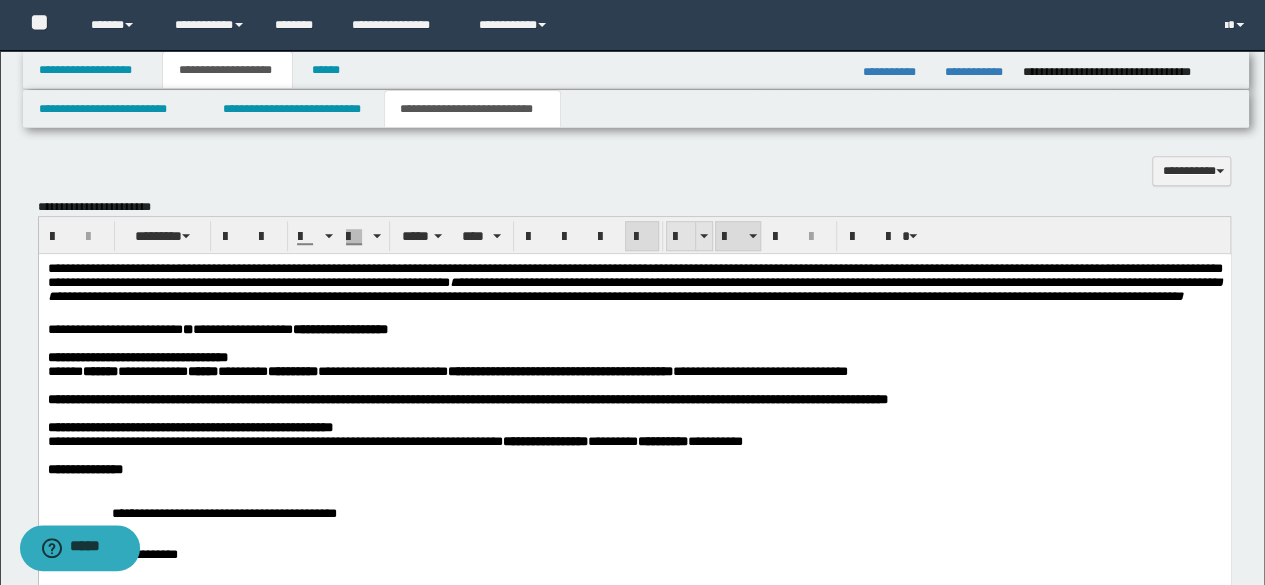 click at bounding box center [681, 237] 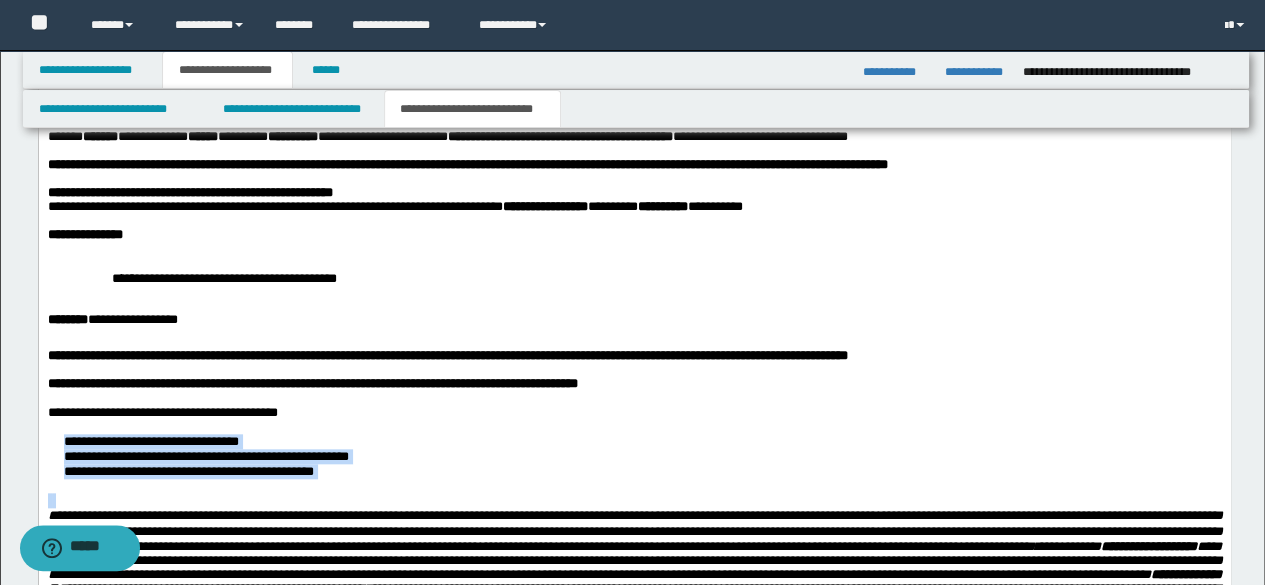 scroll, scrollTop: 900, scrollLeft: 0, axis: vertical 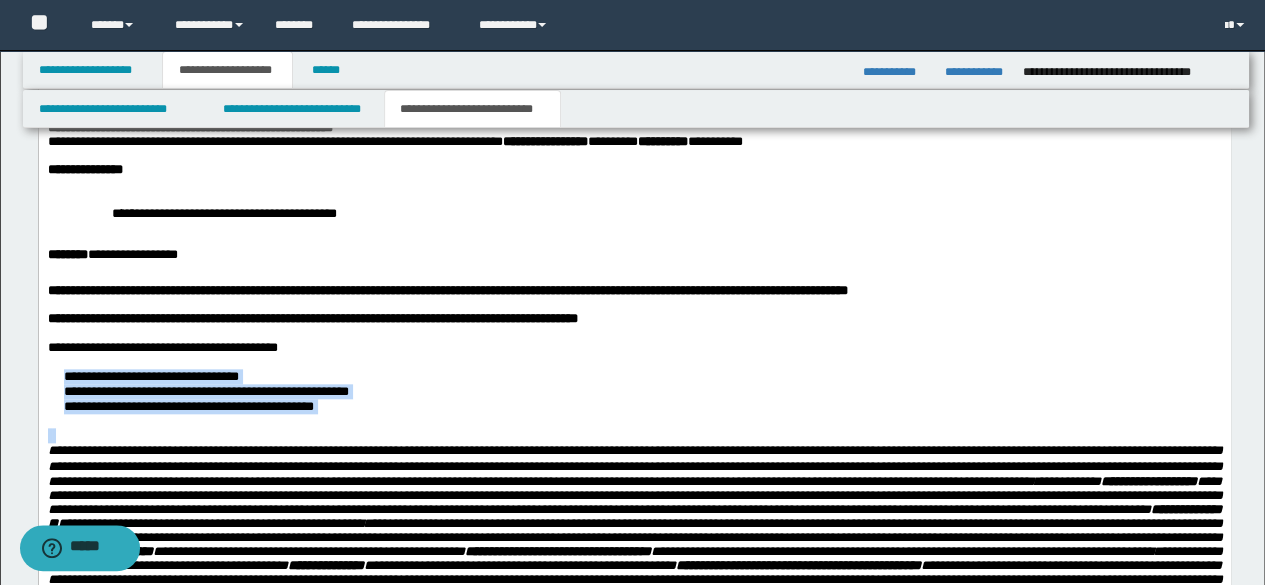 click on "**********" at bounding box center [654, 392] 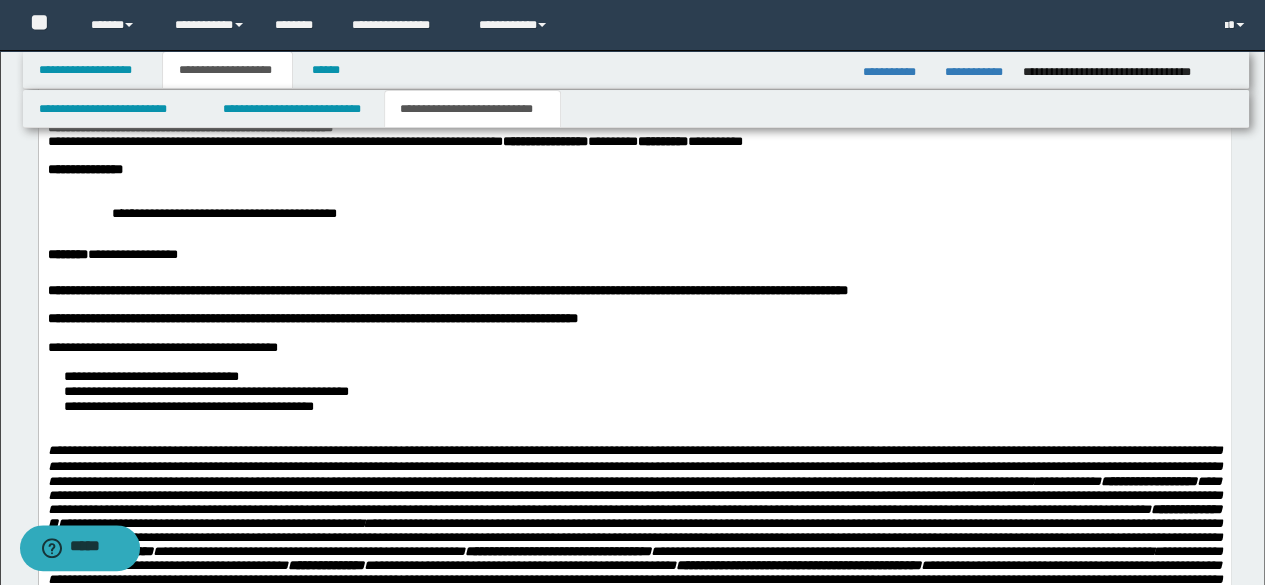 click on "**********" at bounding box center [634, 497] 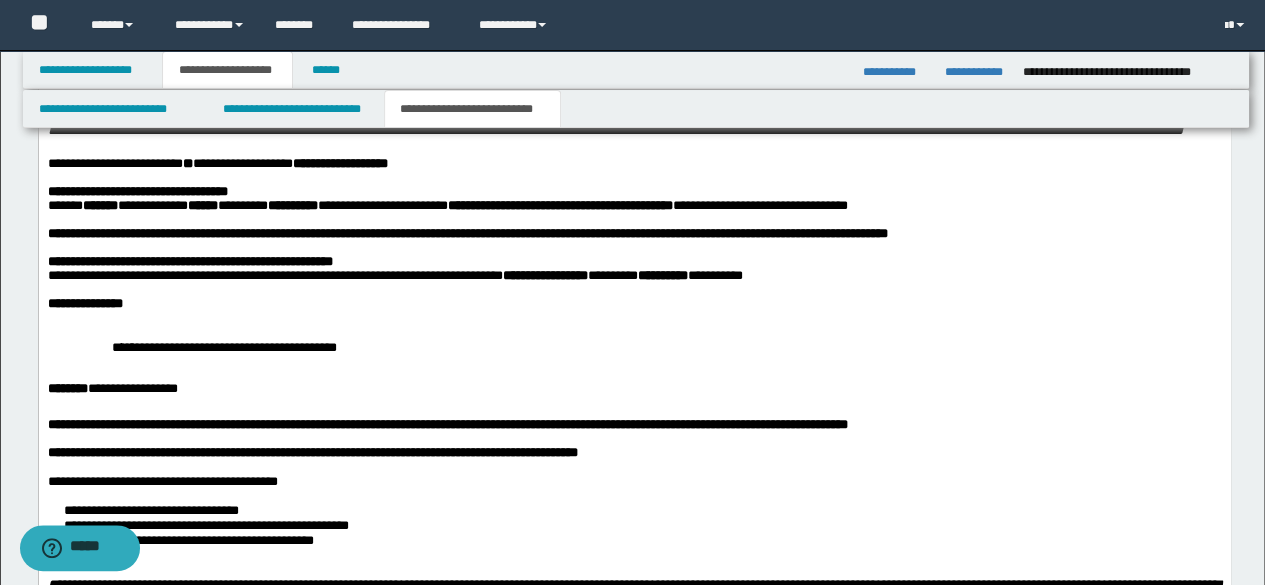 scroll, scrollTop: 600, scrollLeft: 0, axis: vertical 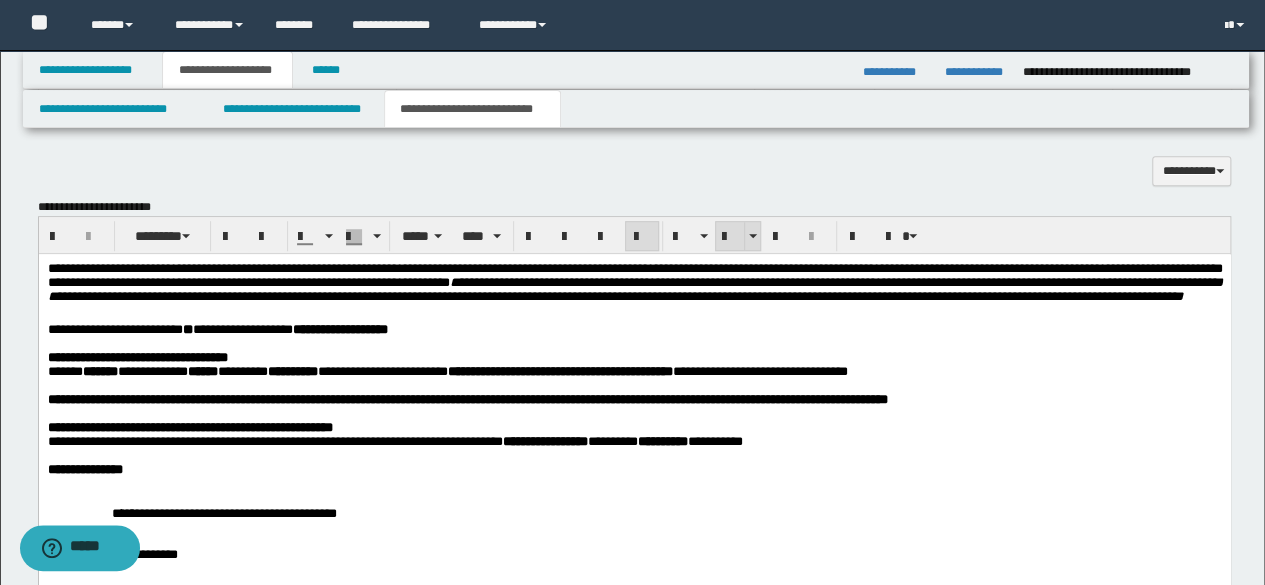 click at bounding box center [730, 237] 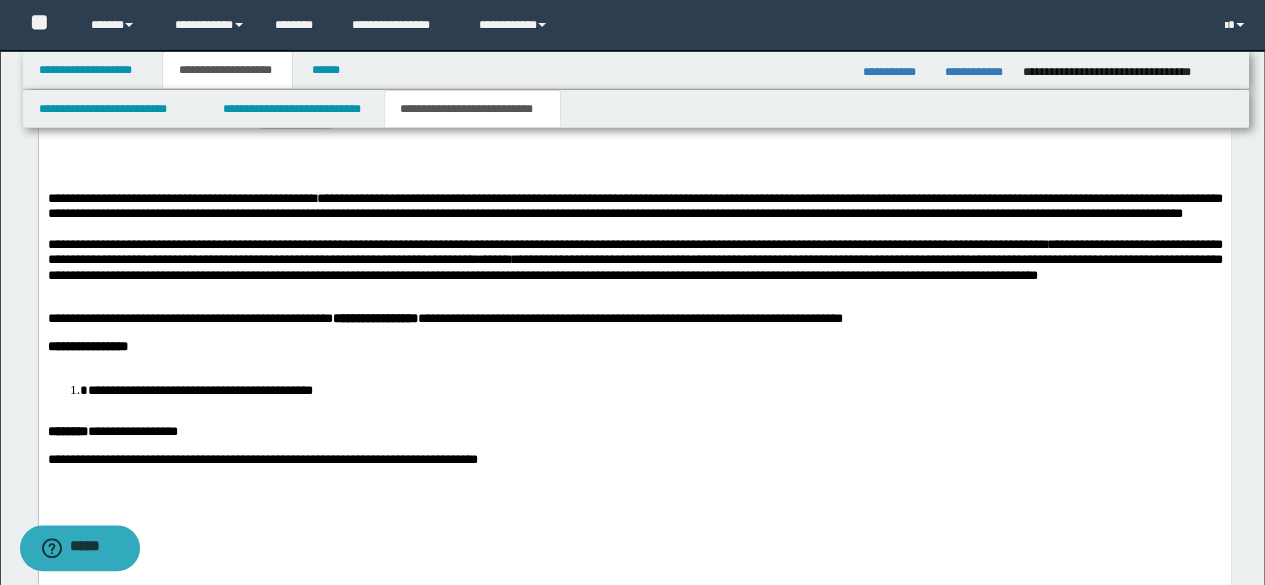 scroll, scrollTop: 1400, scrollLeft: 0, axis: vertical 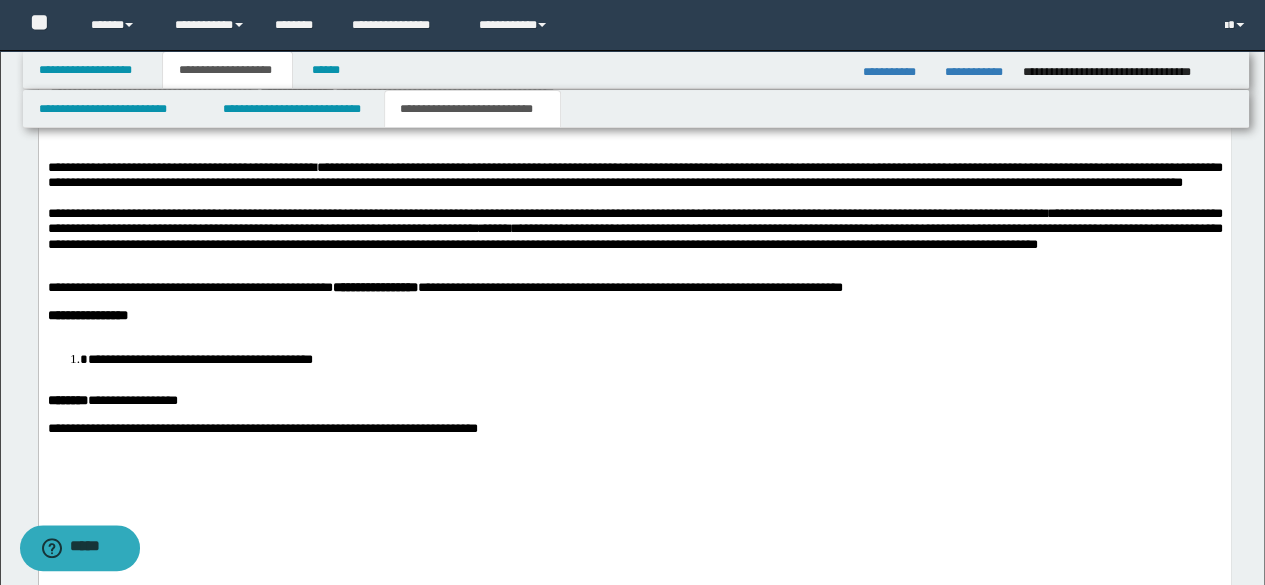 drag, startPoint x: 52, startPoint y: 412, endPoint x: 96, endPoint y: 423, distance: 45.35416 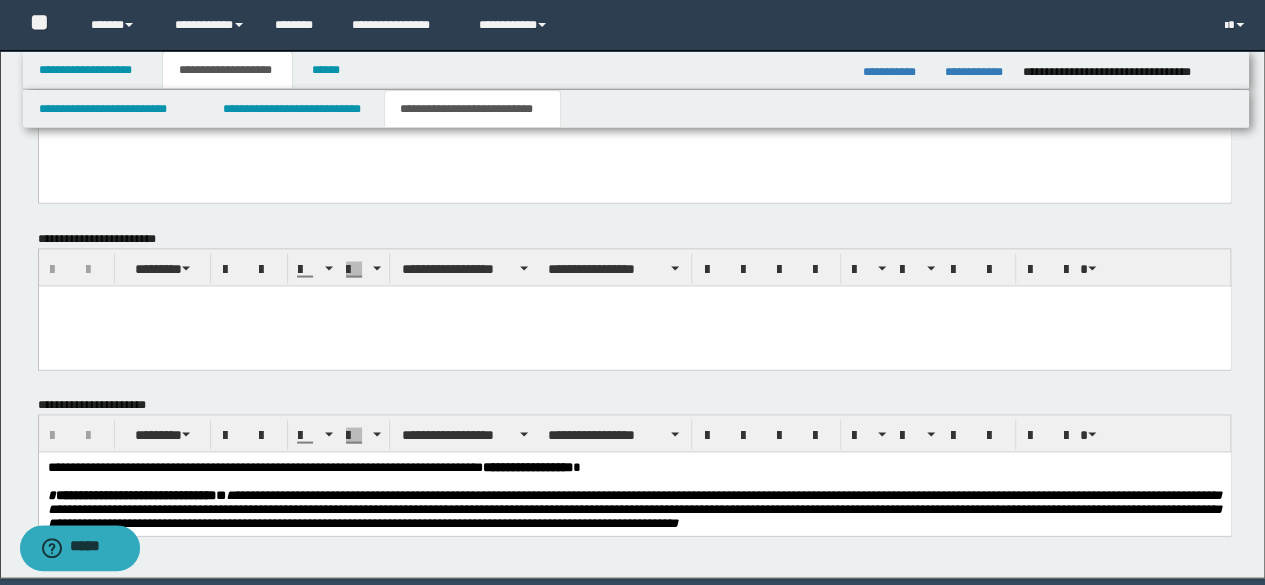 scroll, scrollTop: 1800, scrollLeft: 0, axis: vertical 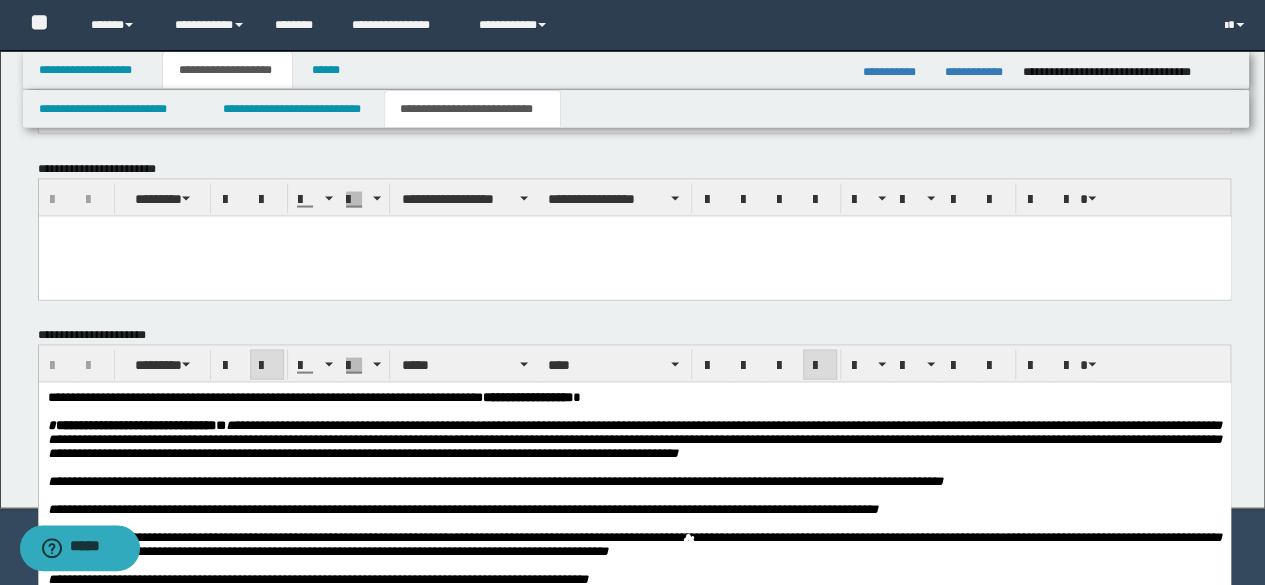 click on "**********" at bounding box center [634, 437] 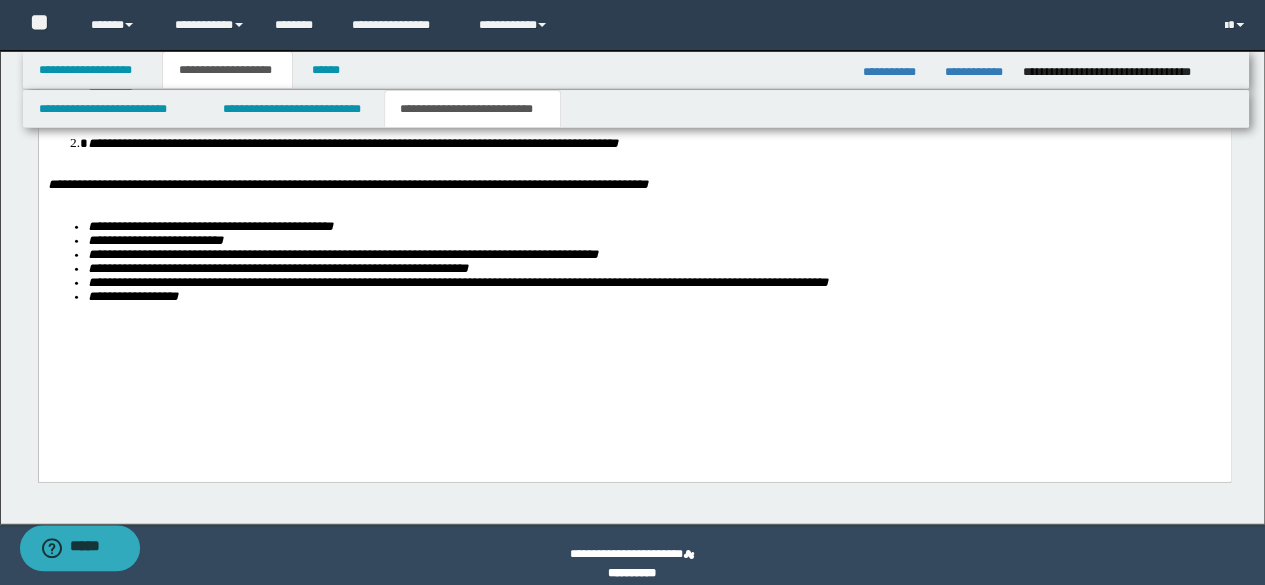 scroll, scrollTop: 2500, scrollLeft: 0, axis: vertical 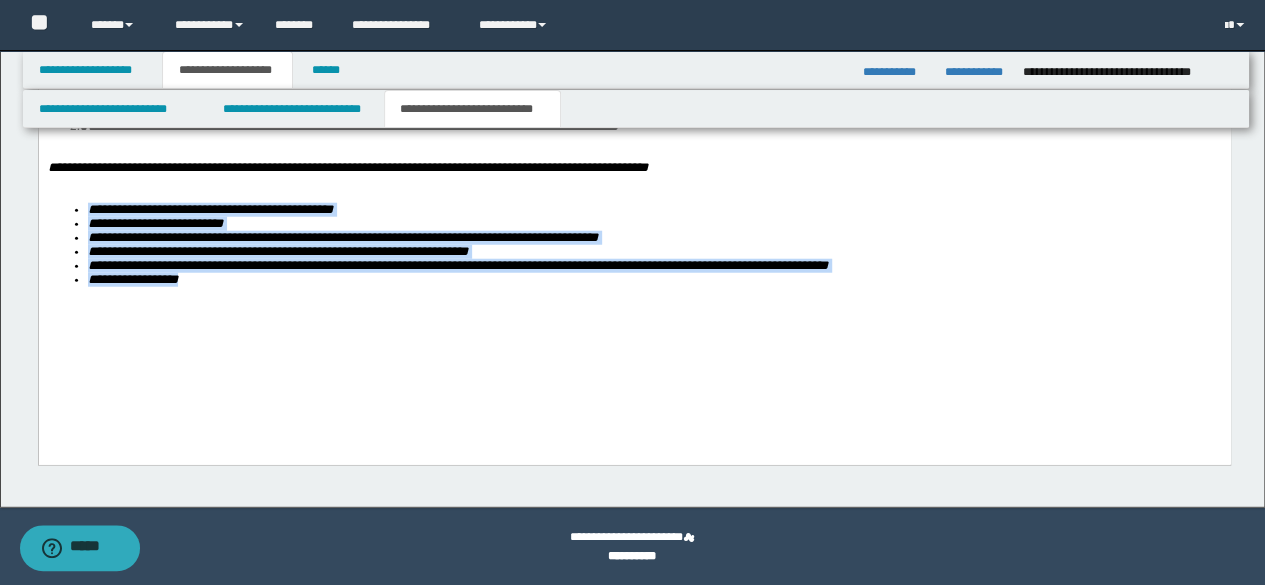 drag, startPoint x: 204, startPoint y: 335, endPoint x: 71, endPoint y: 256, distance: 154.69324 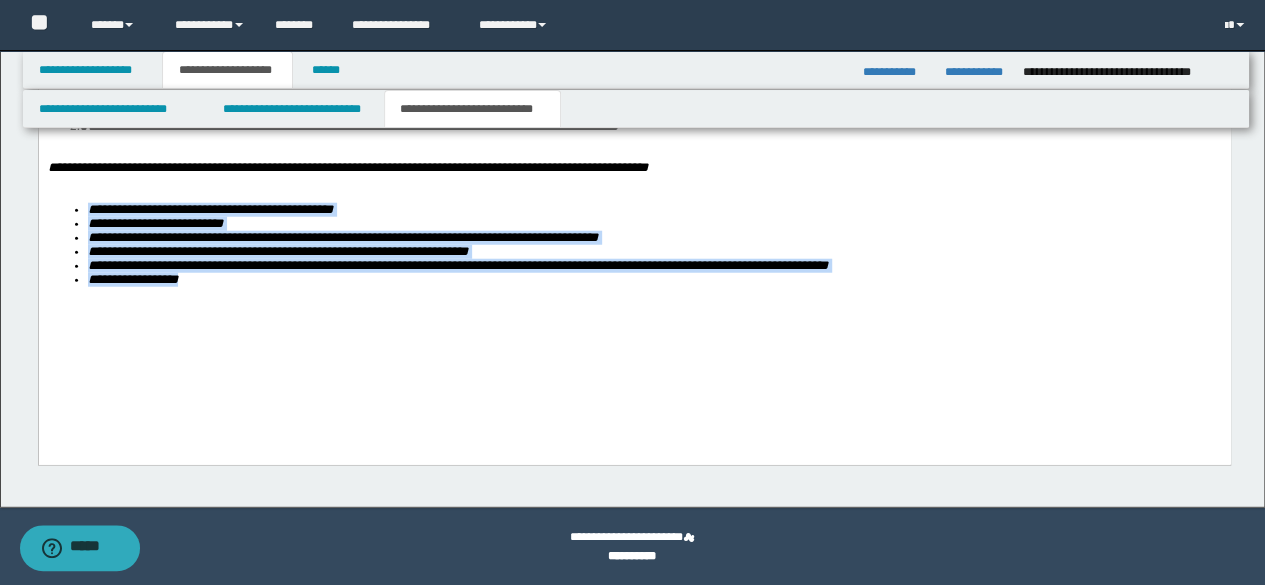 click on "**********" at bounding box center [634, 245] 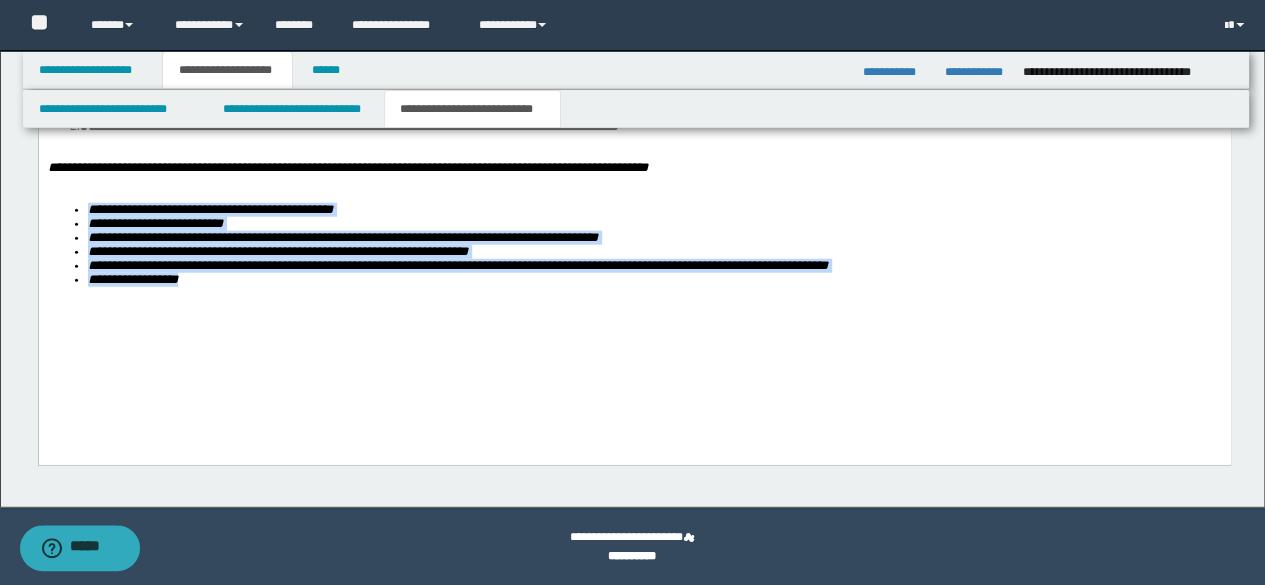 type 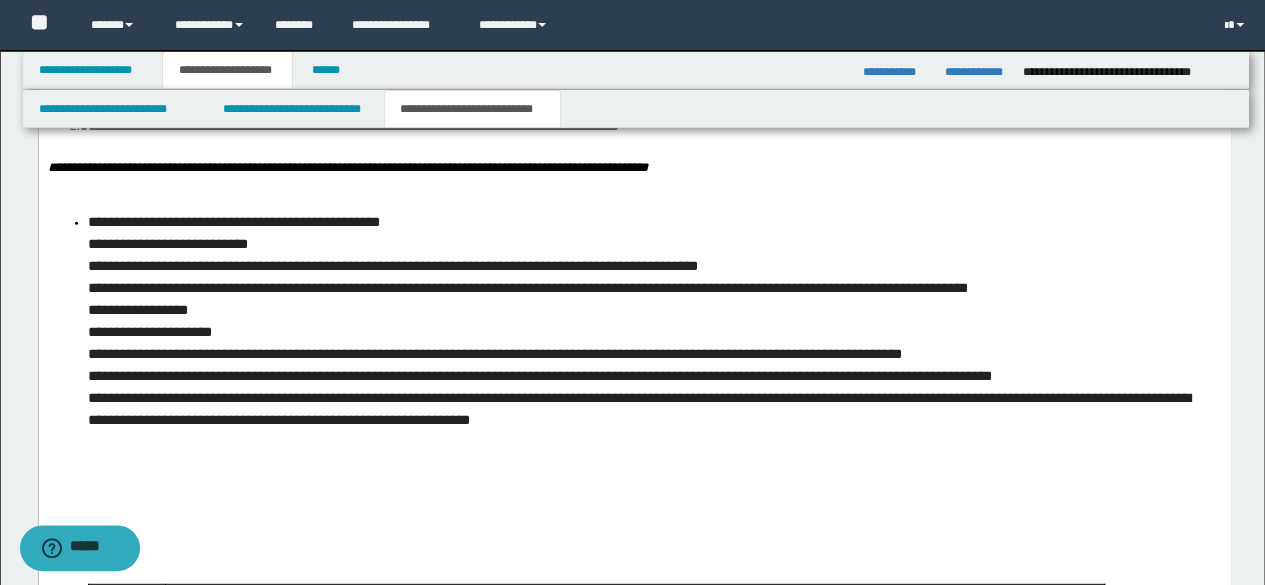 click on "**********" at bounding box center [634, 423] 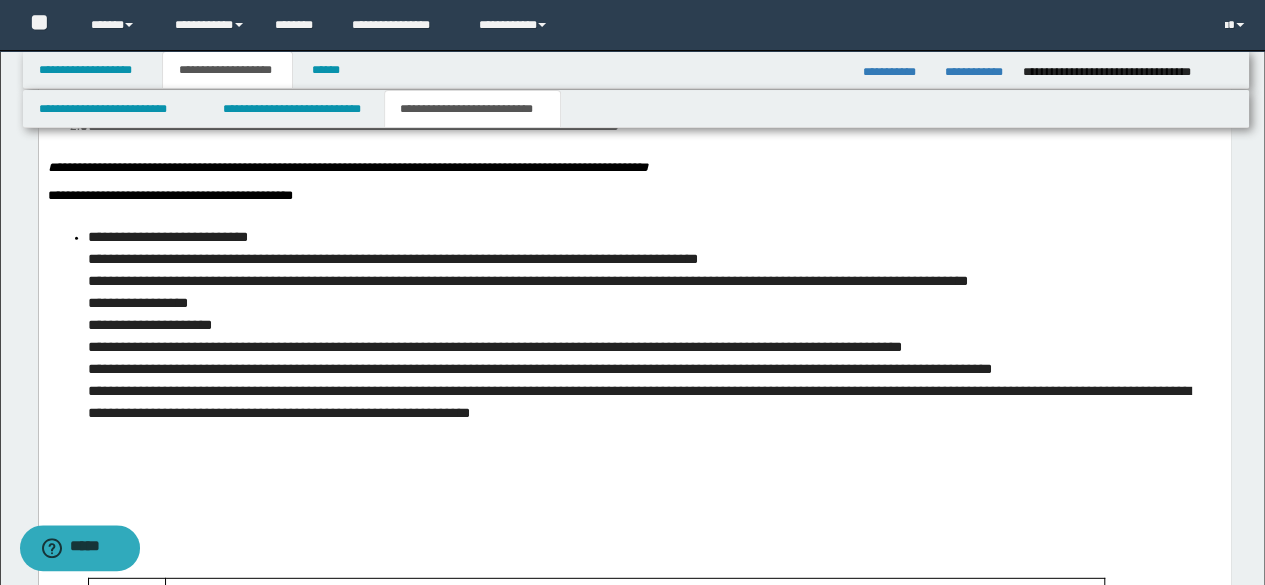 click on "**********" at bounding box center [167, 237] 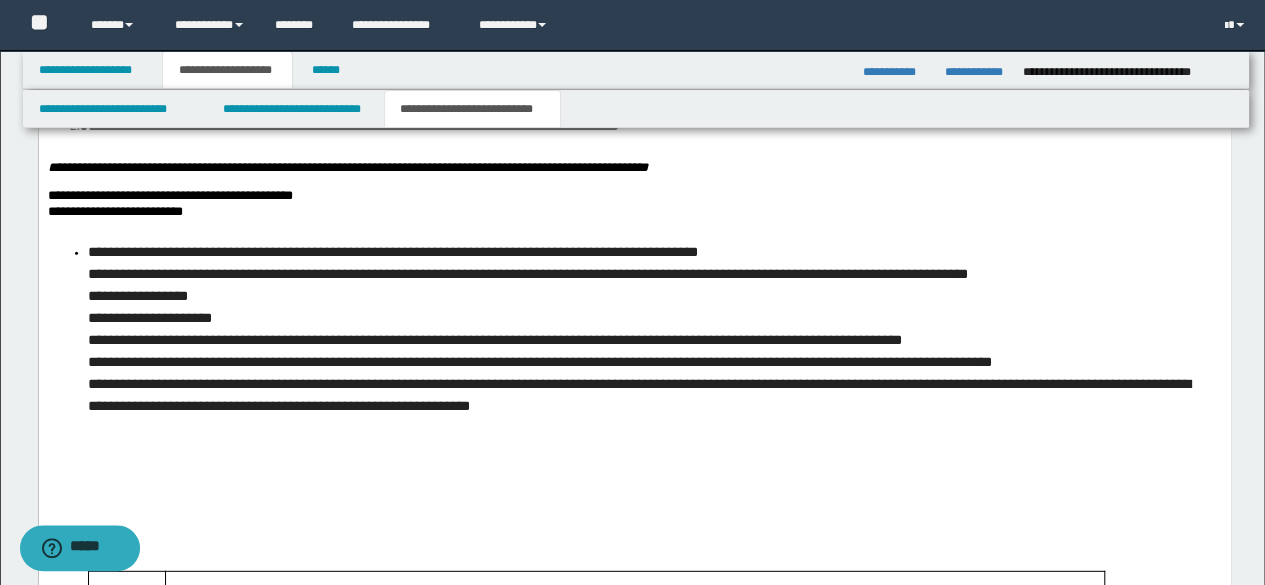 click on "**********" at bounding box center [392, 252] 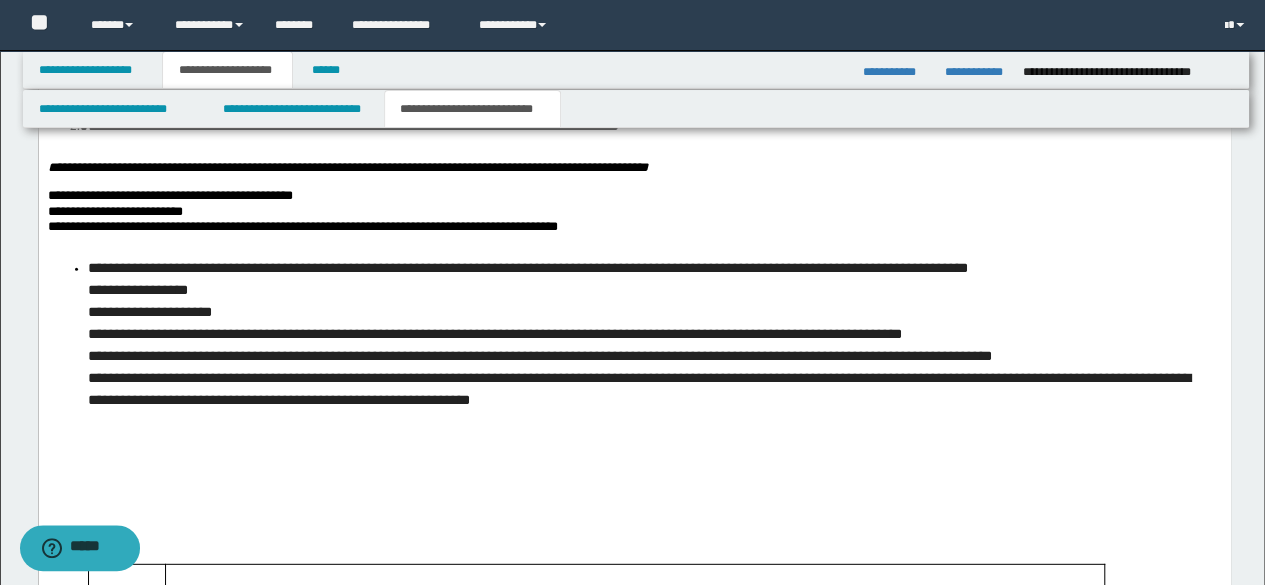 click on "**********" at bounding box center (634, 436) 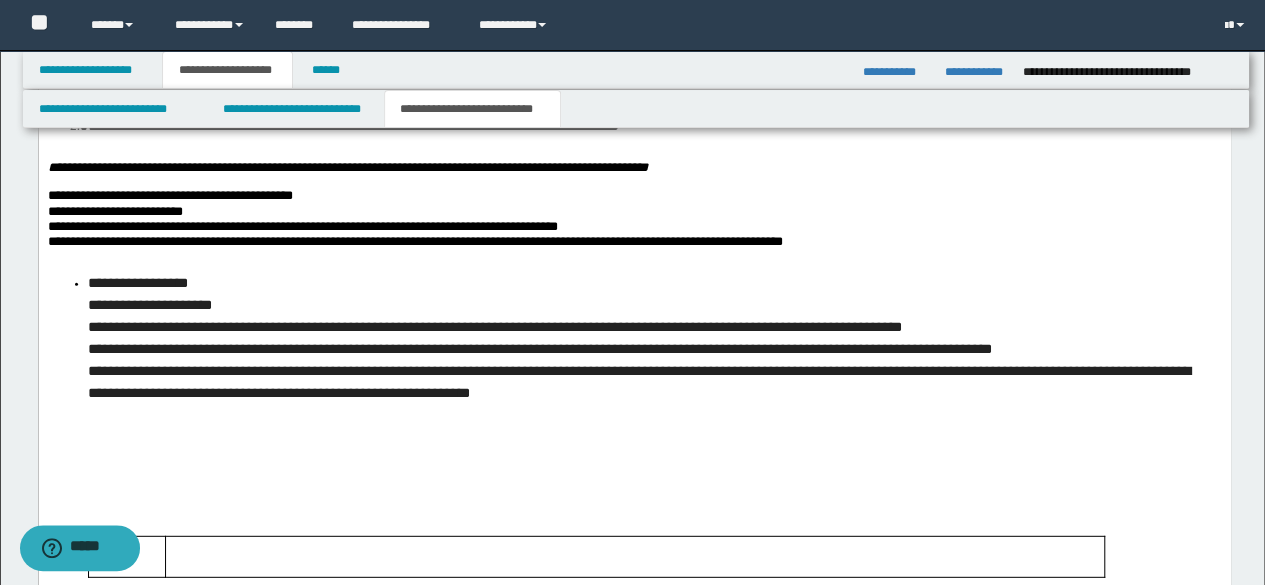 click on "**********" at bounding box center [137, 283] 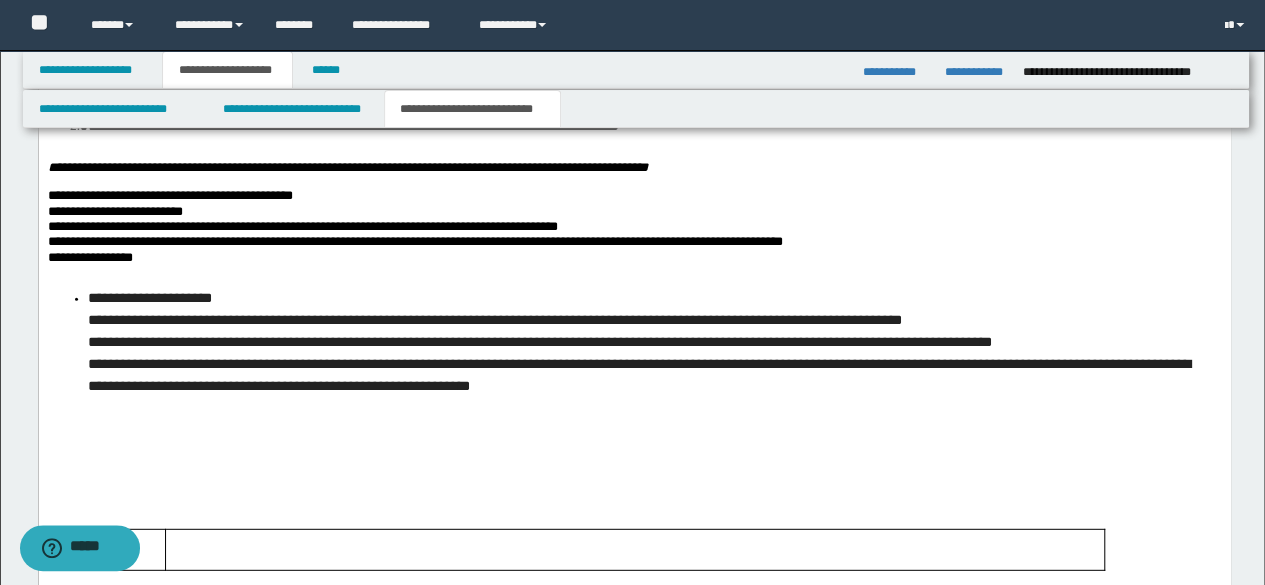 click on "**********" at bounding box center (149, 298) 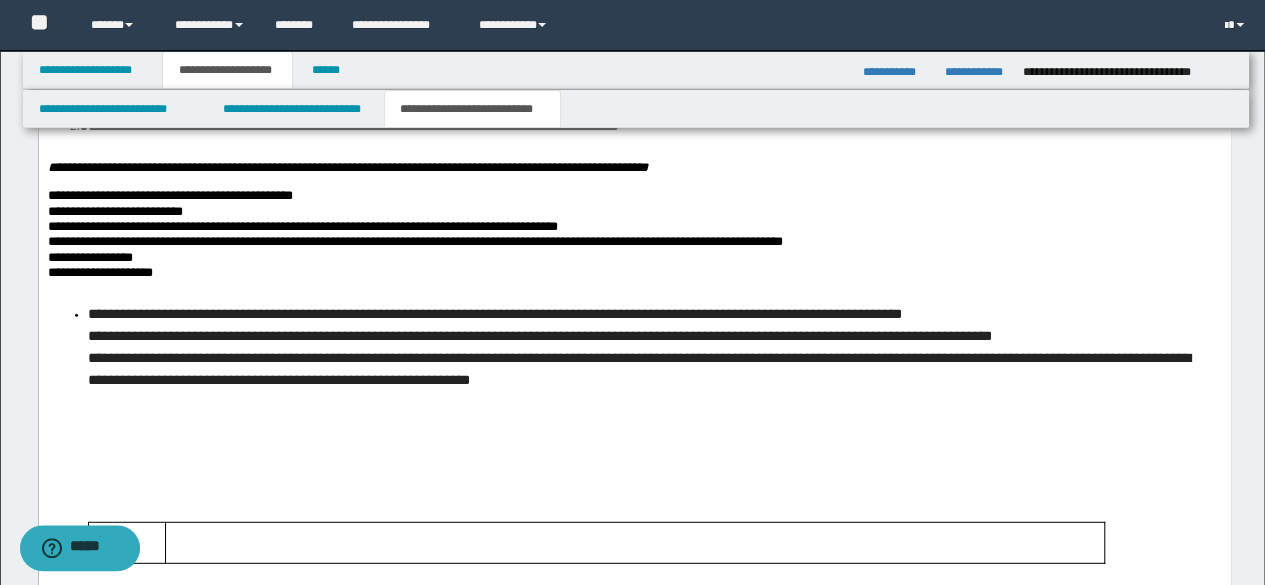 click on "**********" at bounding box center (494, 314) 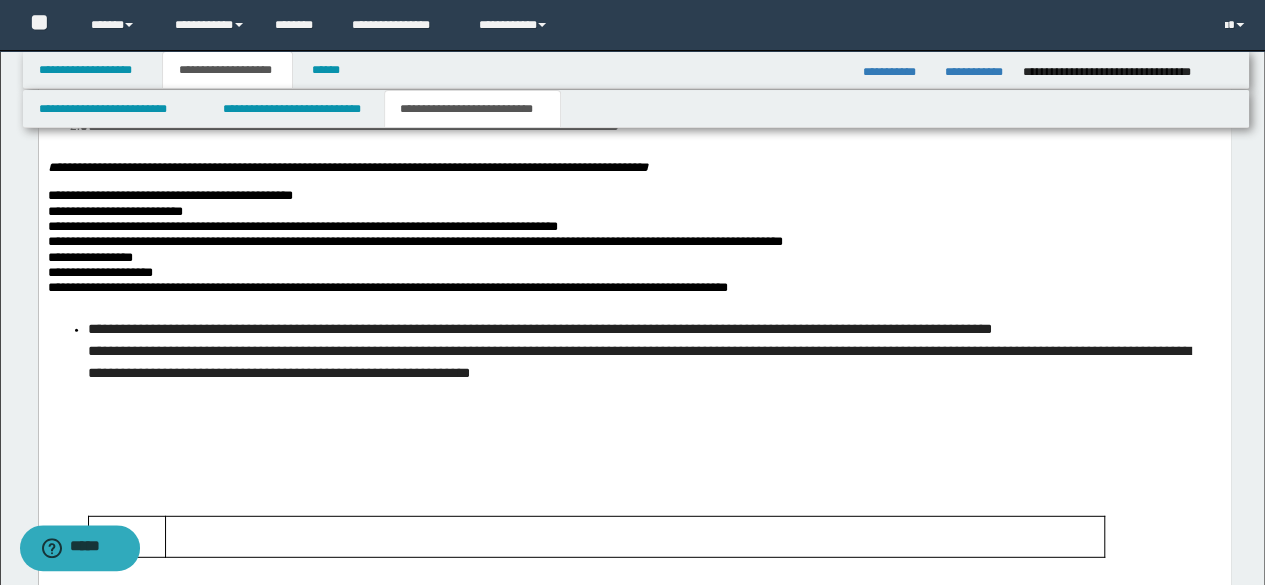click on "**********" at bounding box center (254, 329) 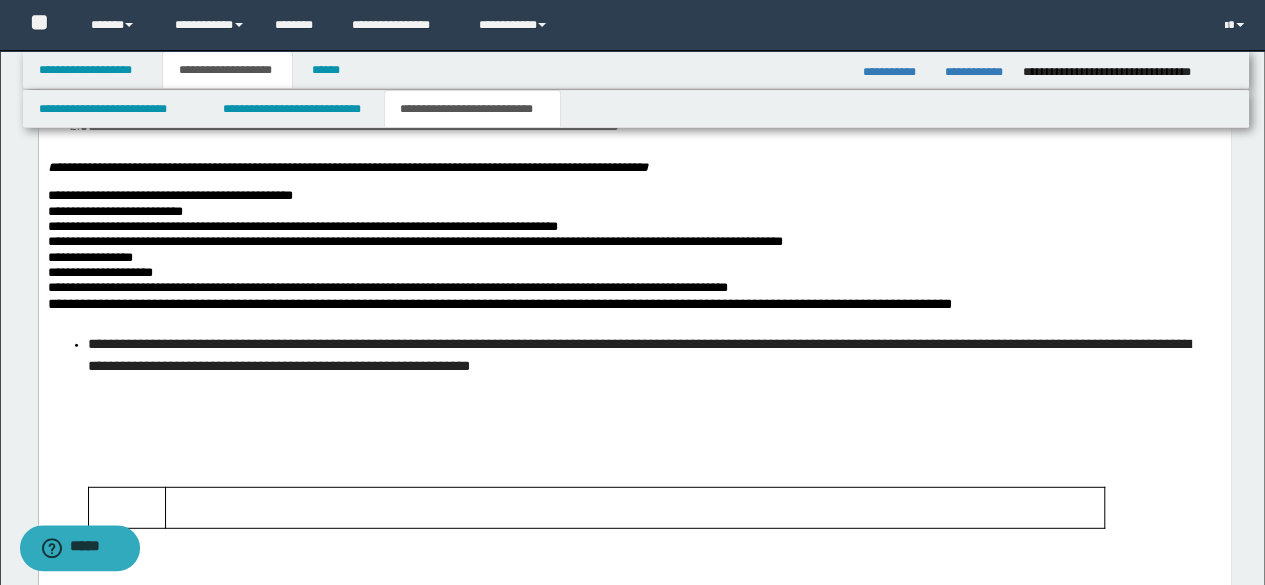 click on "**********" at bounding box center [638, 355] 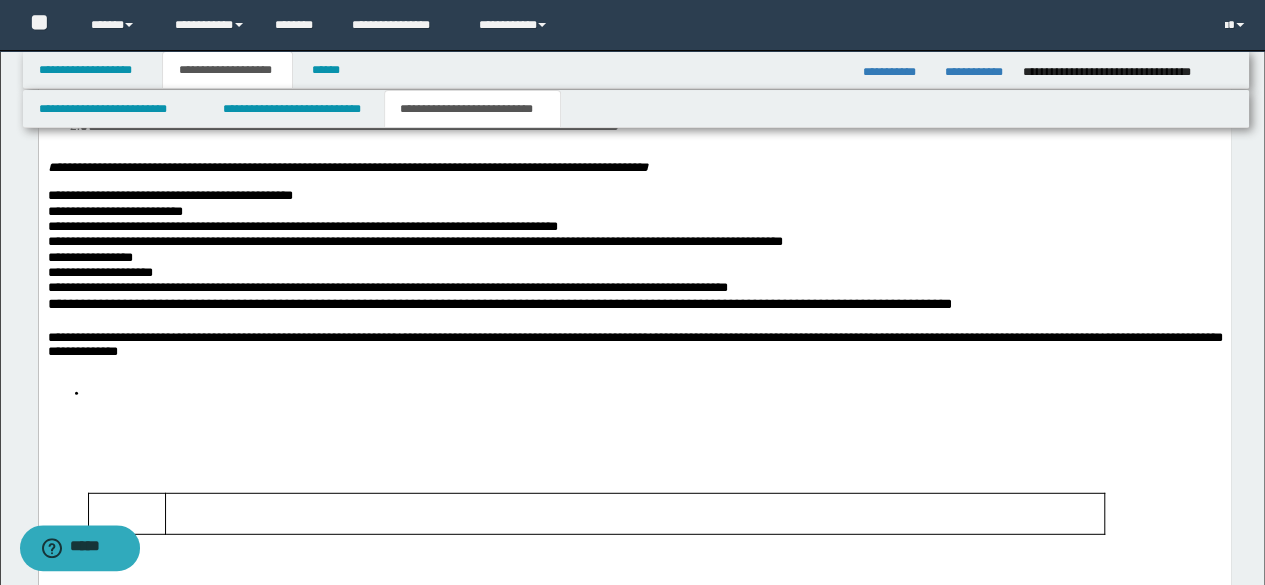 click on "**********" at bounding box center (634, 177) 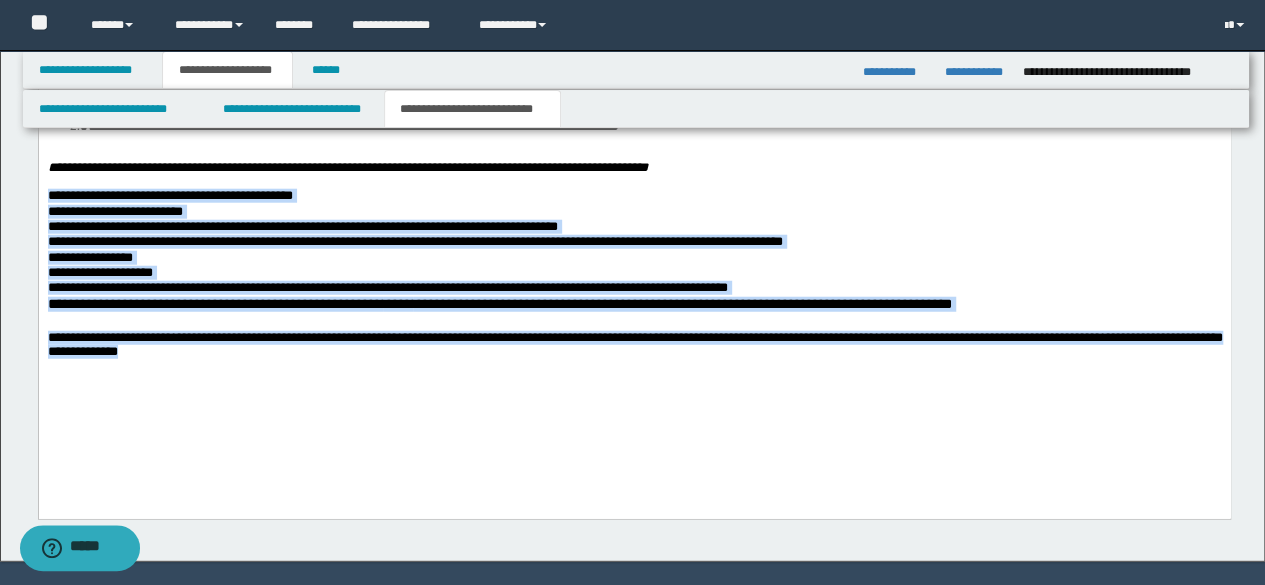 drag, startPoint x: 288, startPoint y: 413, endPoint x: 331, endPoint y: 371, distance: 60.108234 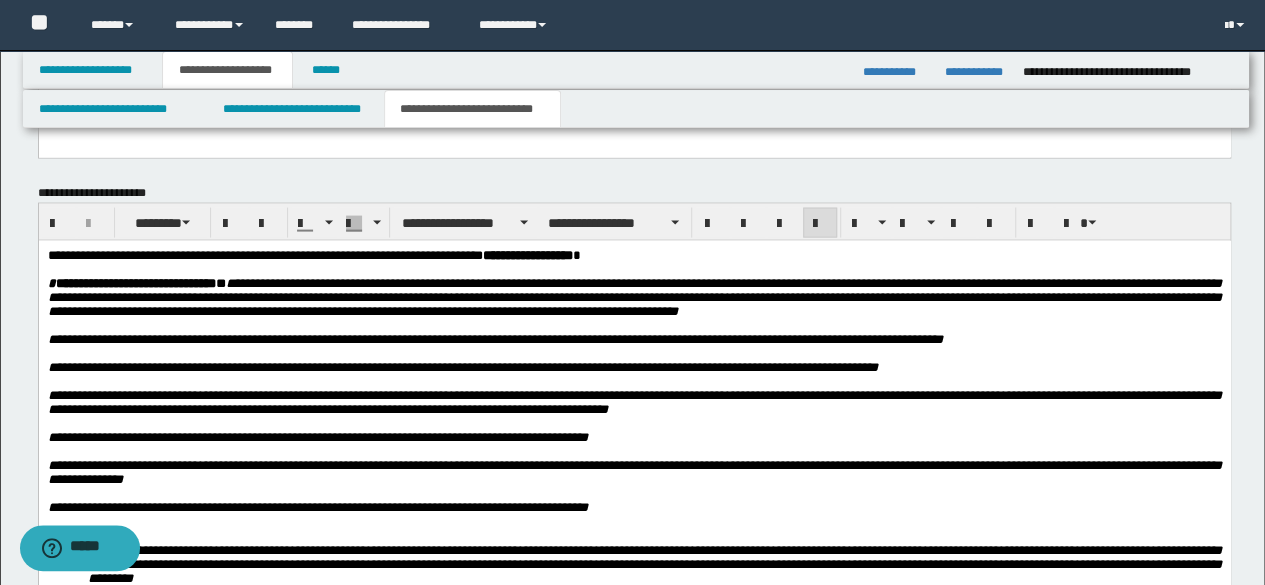 scroll, scrollTop: 2000, scrollLeft: 0, axis: vertical 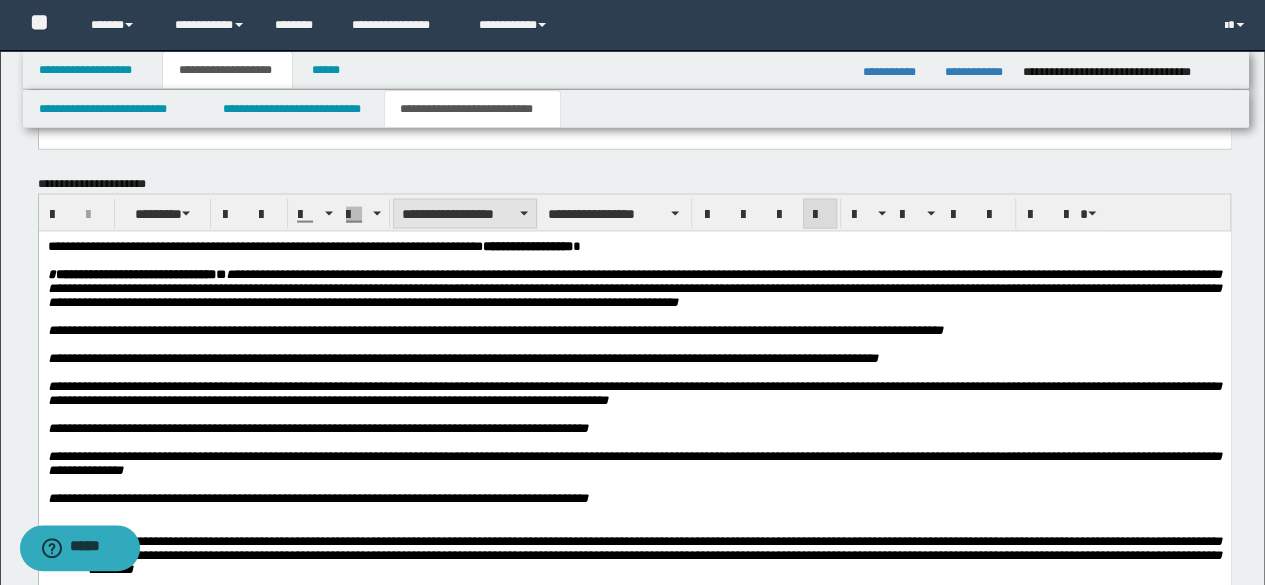 click on "**********" at bounding box center [465, 214] 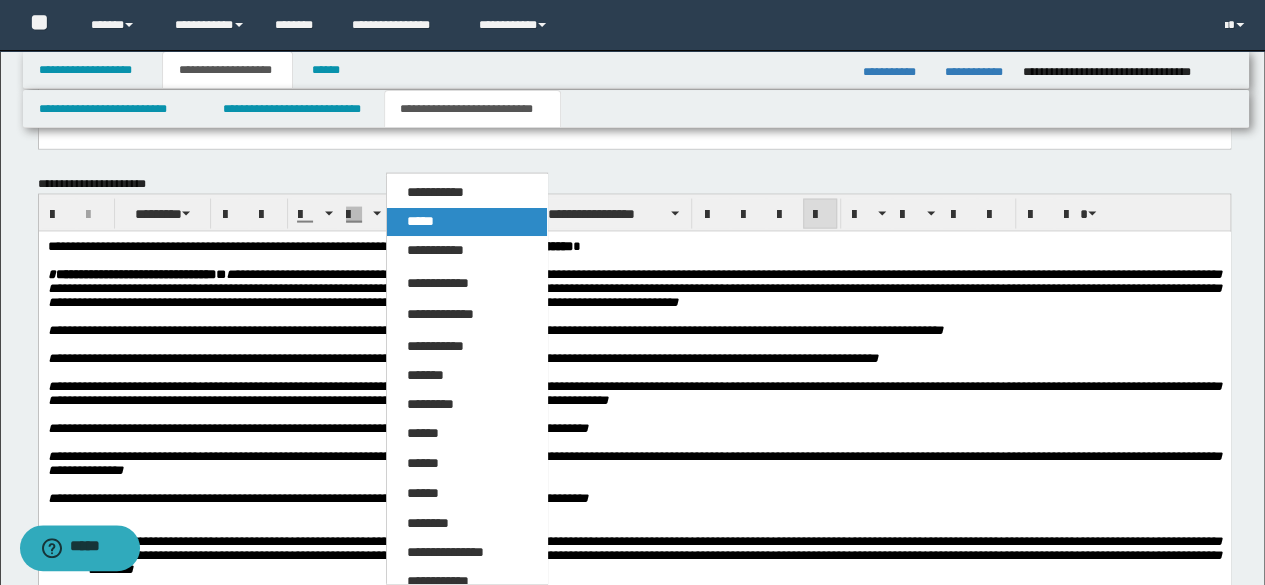 click on "*****" at bounding box center (420, 221) 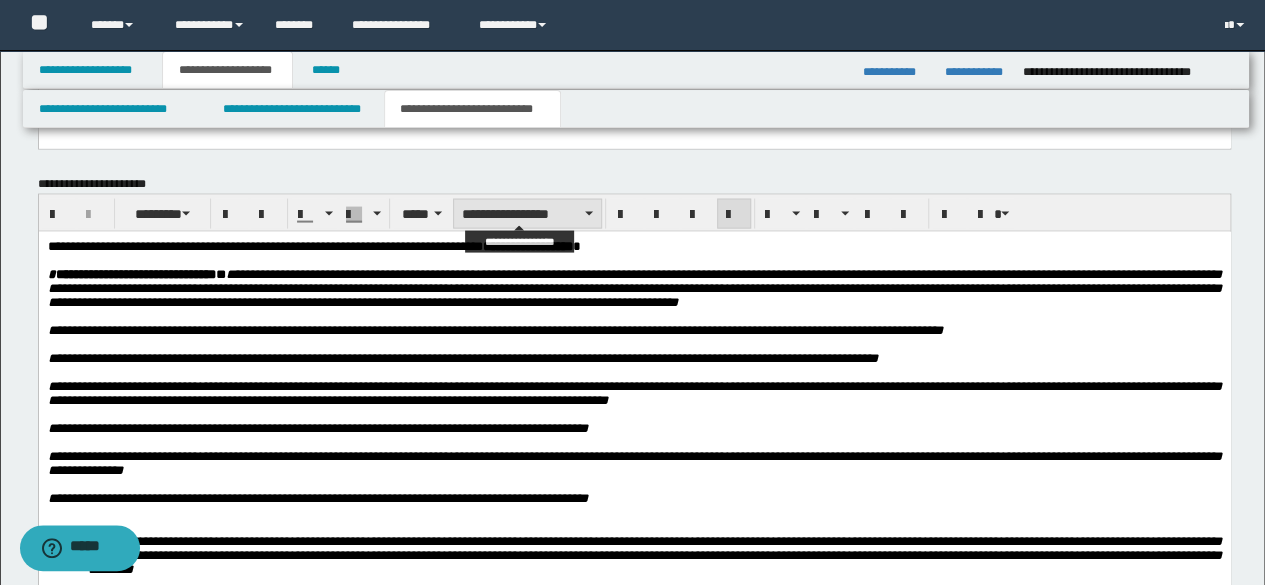 click on "**********" at bounding box center (527, 214) 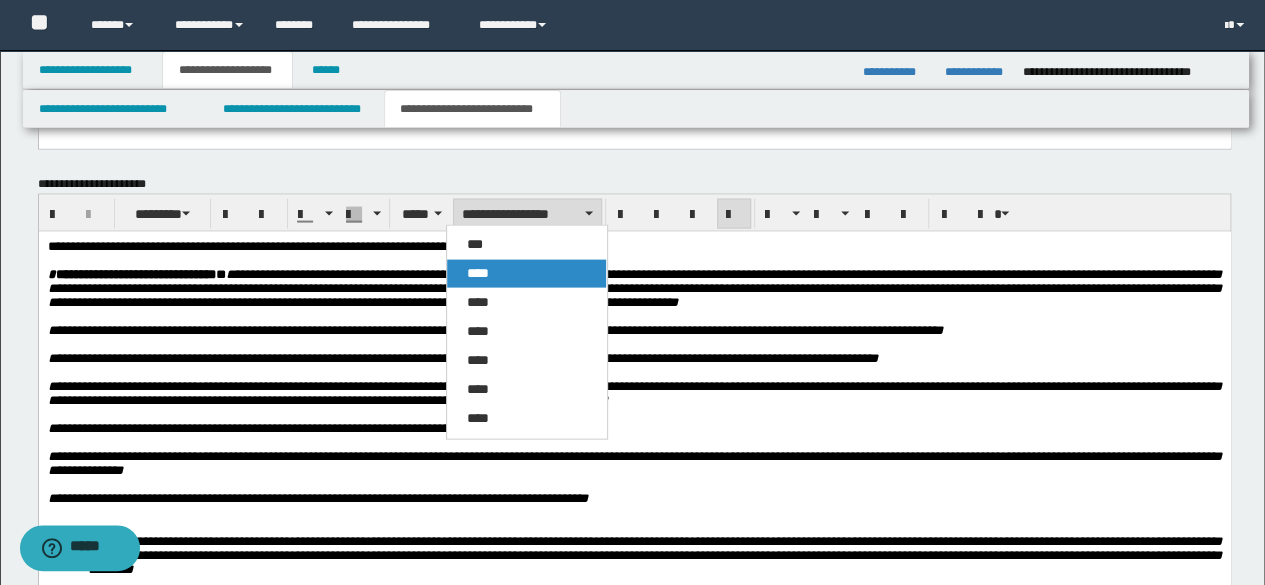 click on "****" at bounding box center [526, 274] 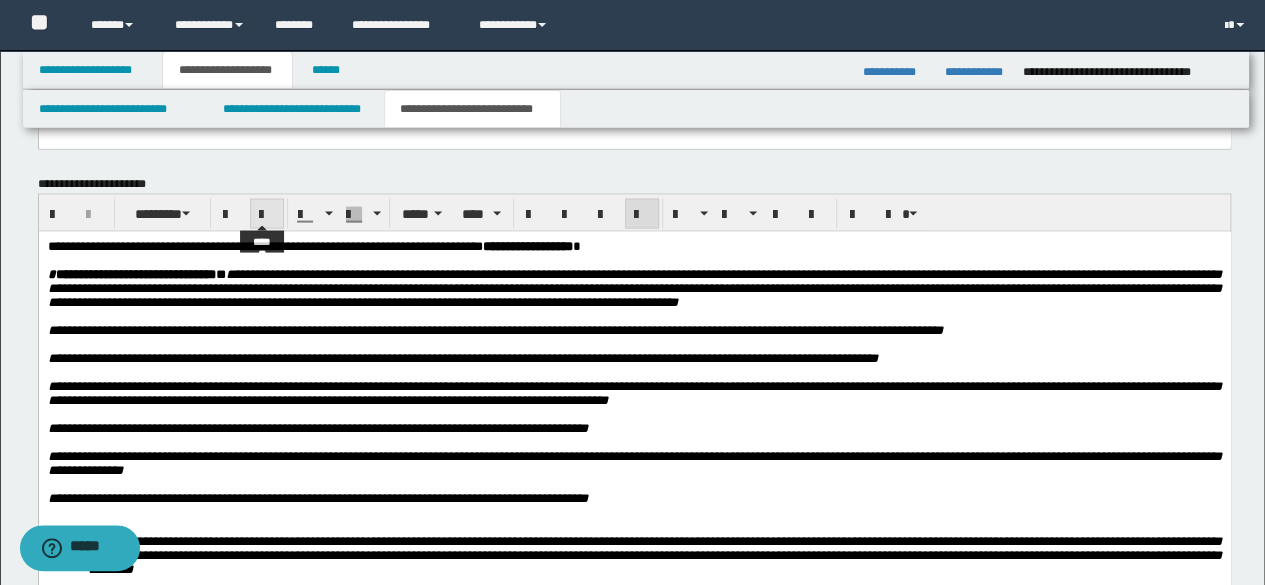 click at bounding box center (267, 215) 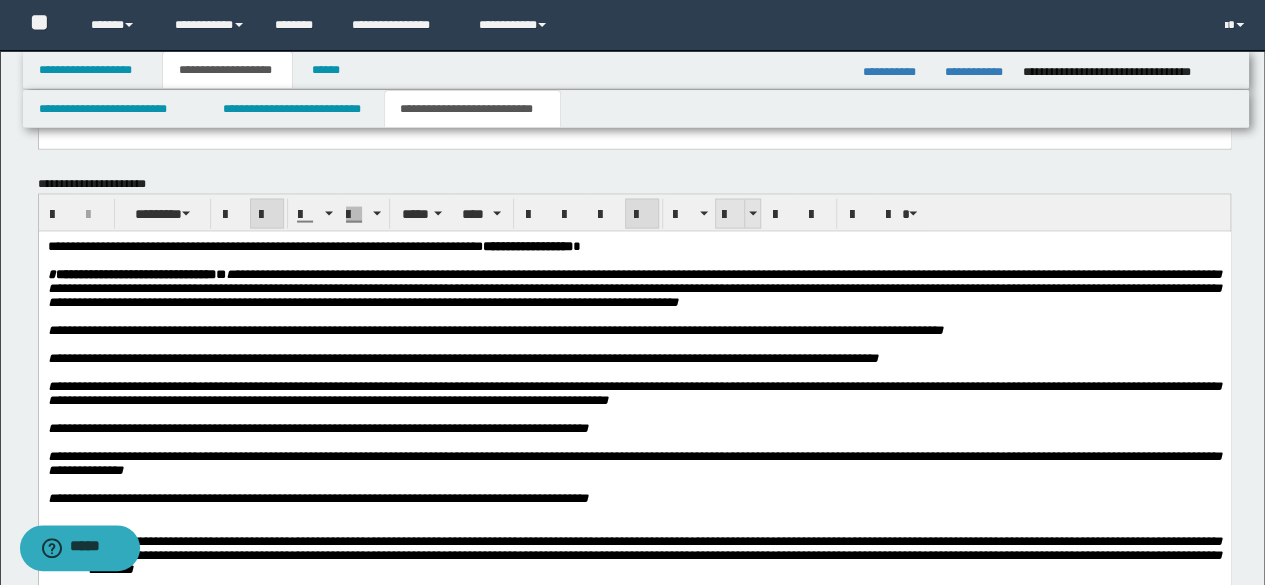 click at bounding box center (730, 214) 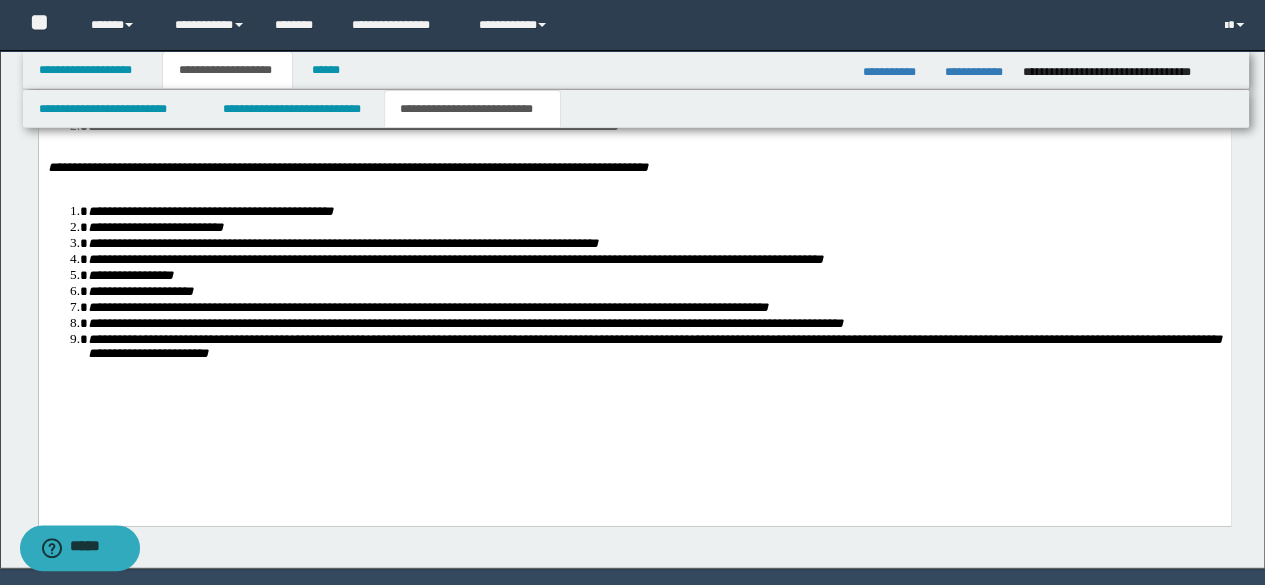 scroll, scrollTop: 2500, scrollLeft: 0, axis: vertical 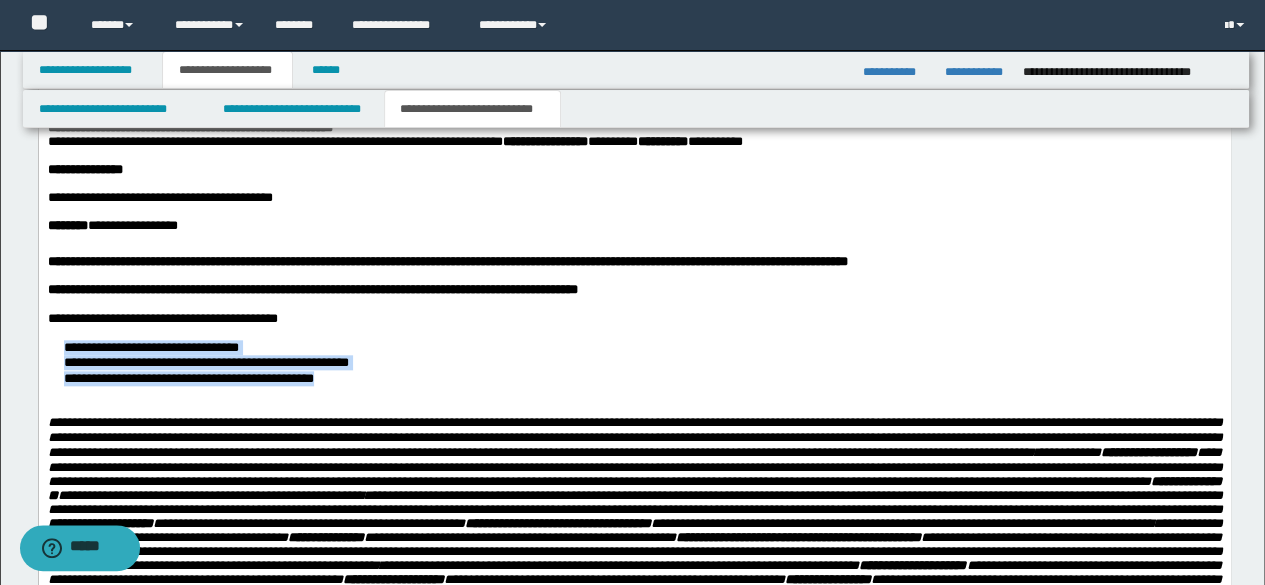 drag, startPoint x: 378, startPoint y: 405, endPoint x: 52, endPoint y: 372, distance: 327.666 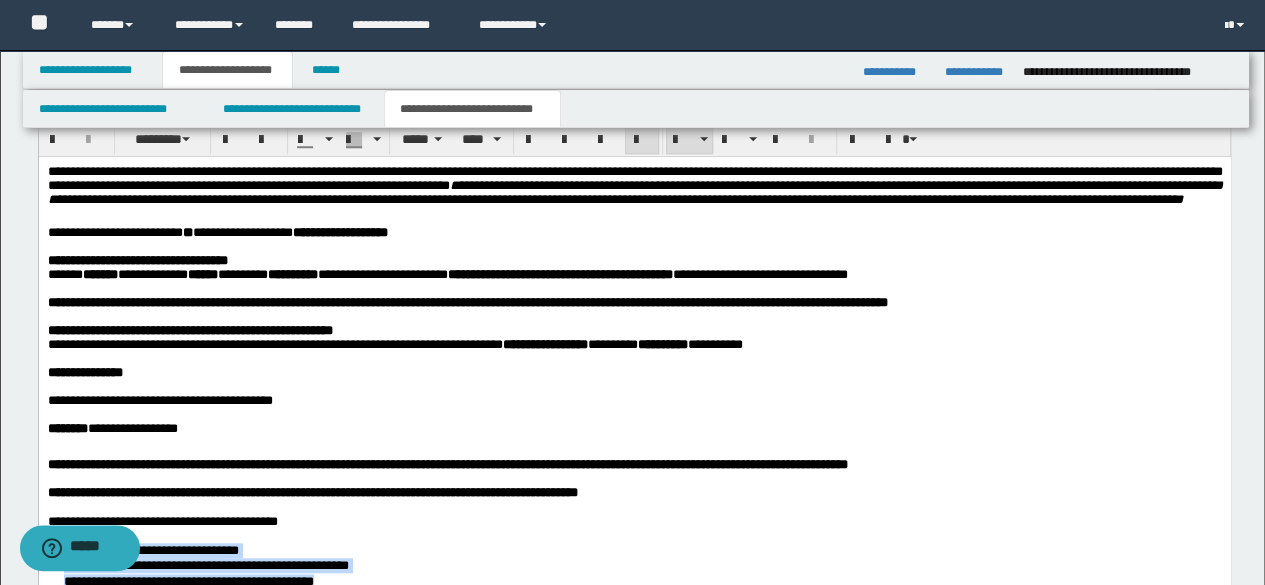 scroll, scrollTop: 600, scrollLeft: 0, axis: vertical 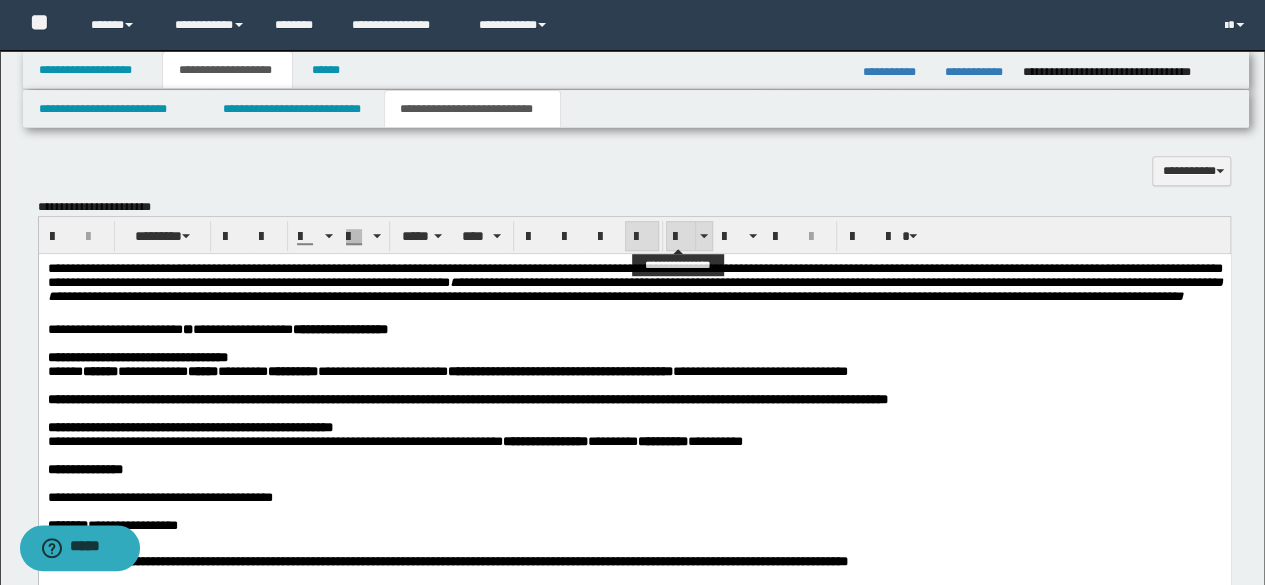 click at bounding box center [681, 237] 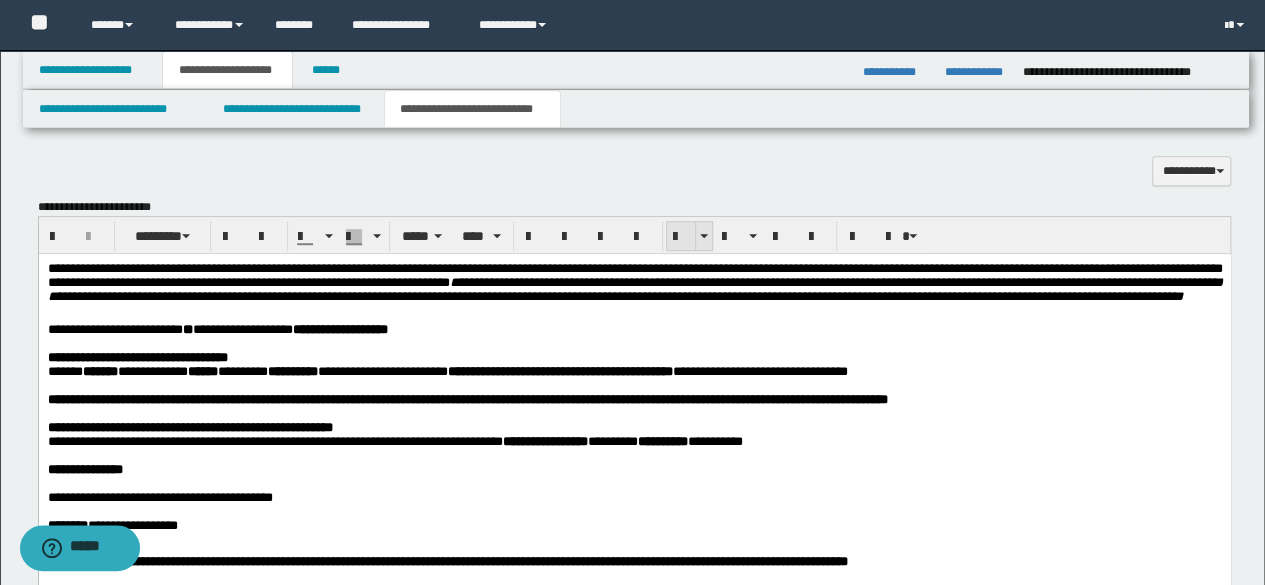 click at bounding box center [681, 237] 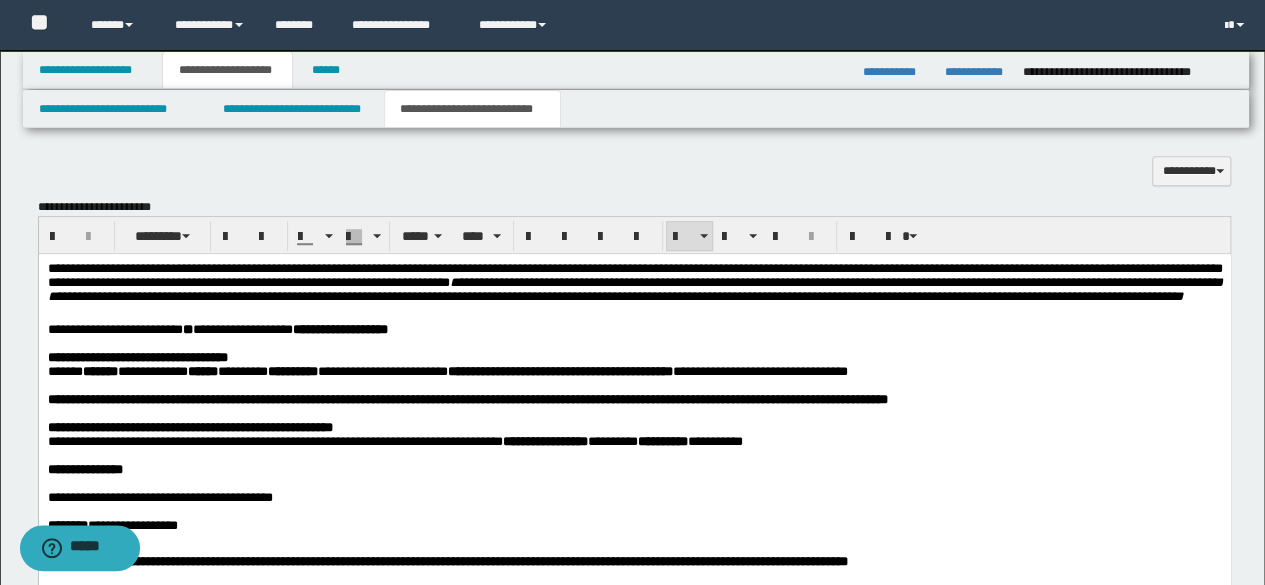 scroll, scrollTop: 800, scrollLeft: 0, axis: vertical 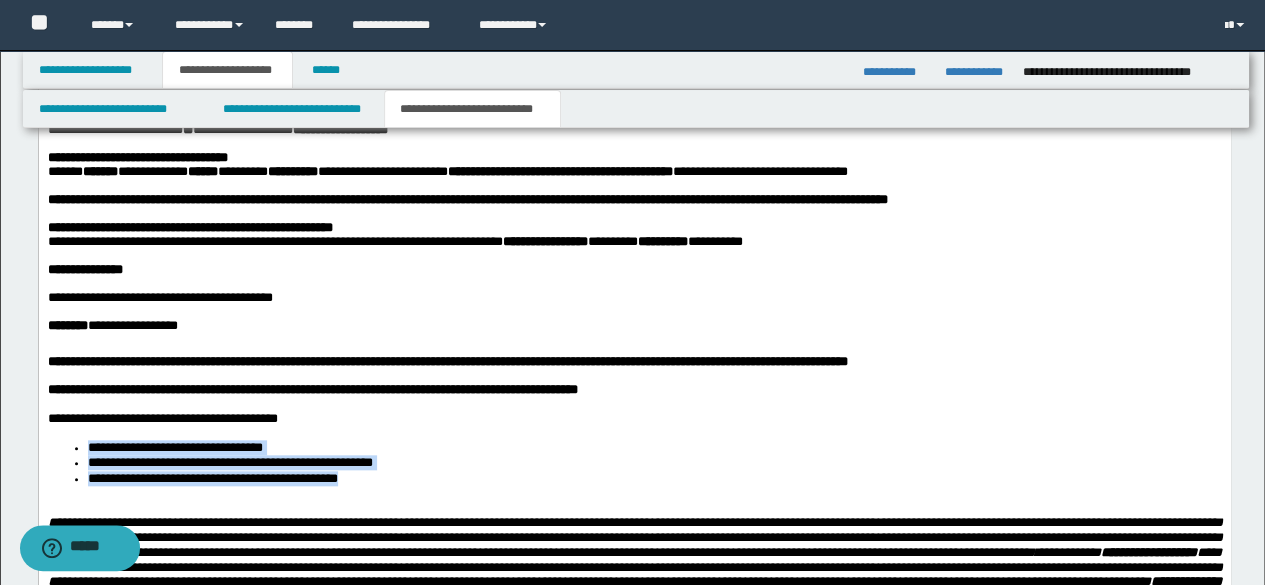 click on "**********" at bounding box center (634, 574) 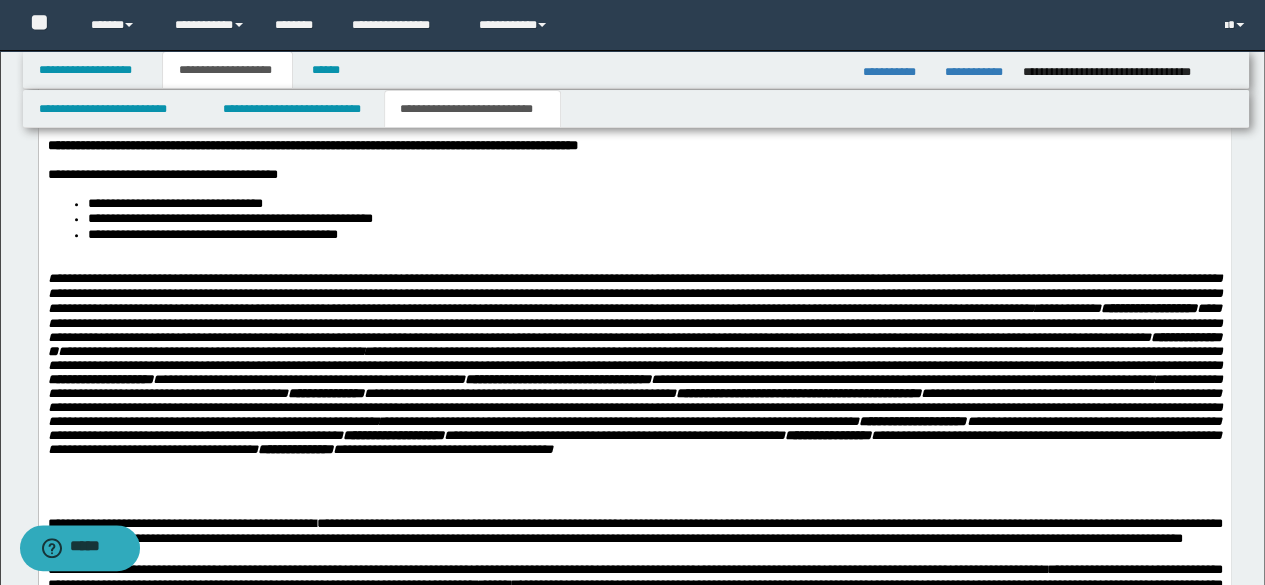 scroll, scrollTop: 1100, scrollLeft: 0, axis: vertical 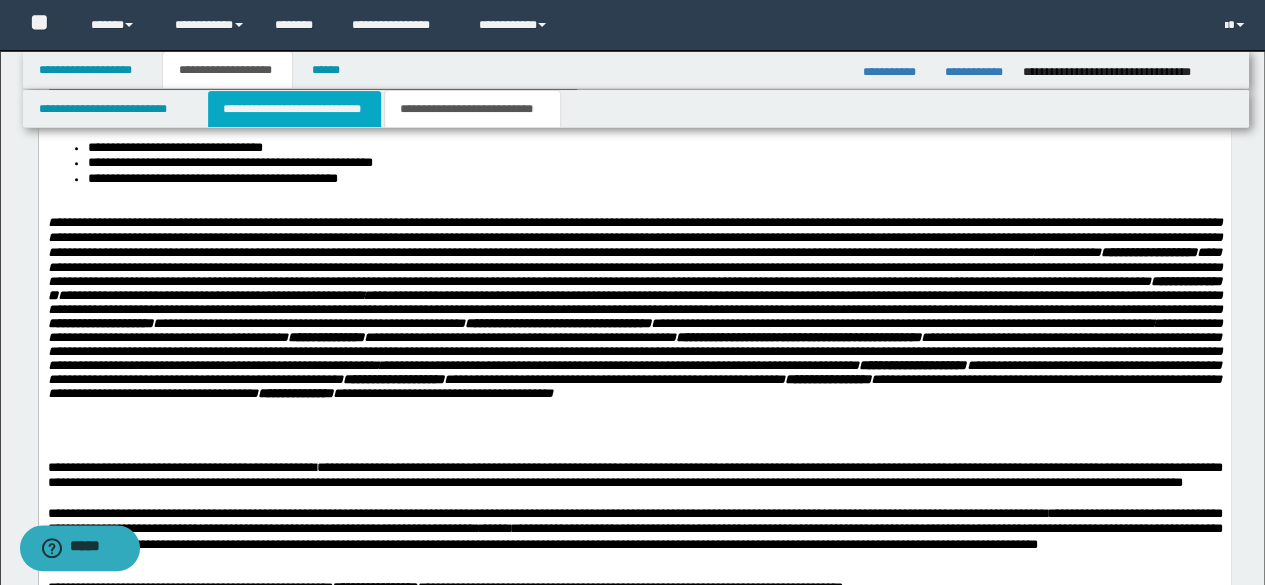 click on "**********" at bounding box center [294, 109] 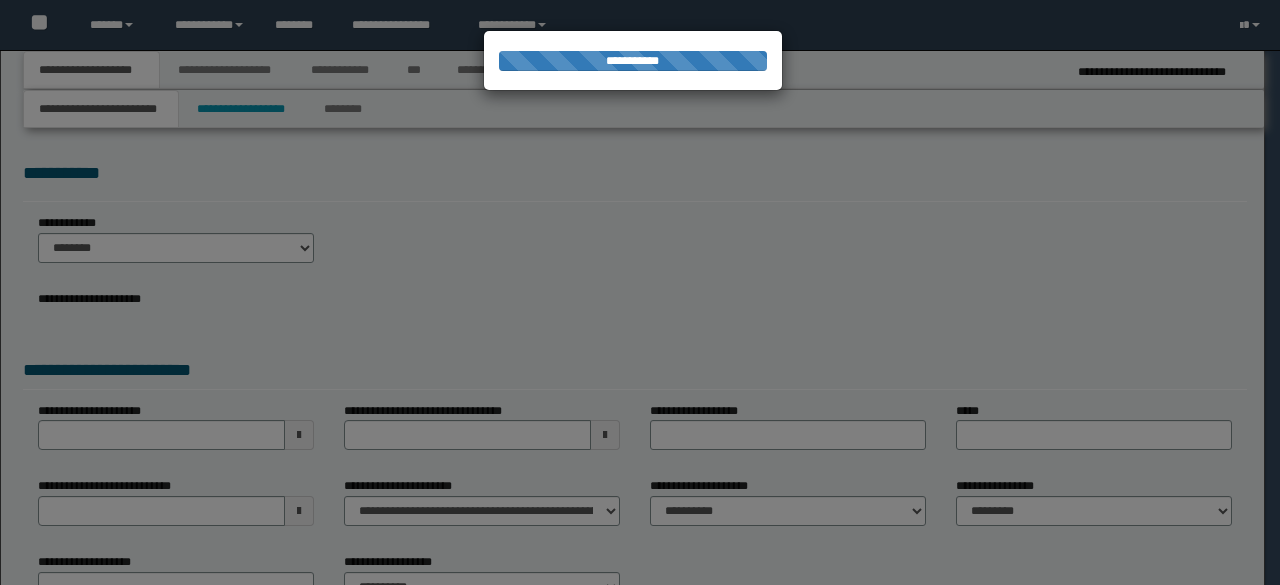 scroll, scrollTop: 0, scrollLeft: 0, axis: both 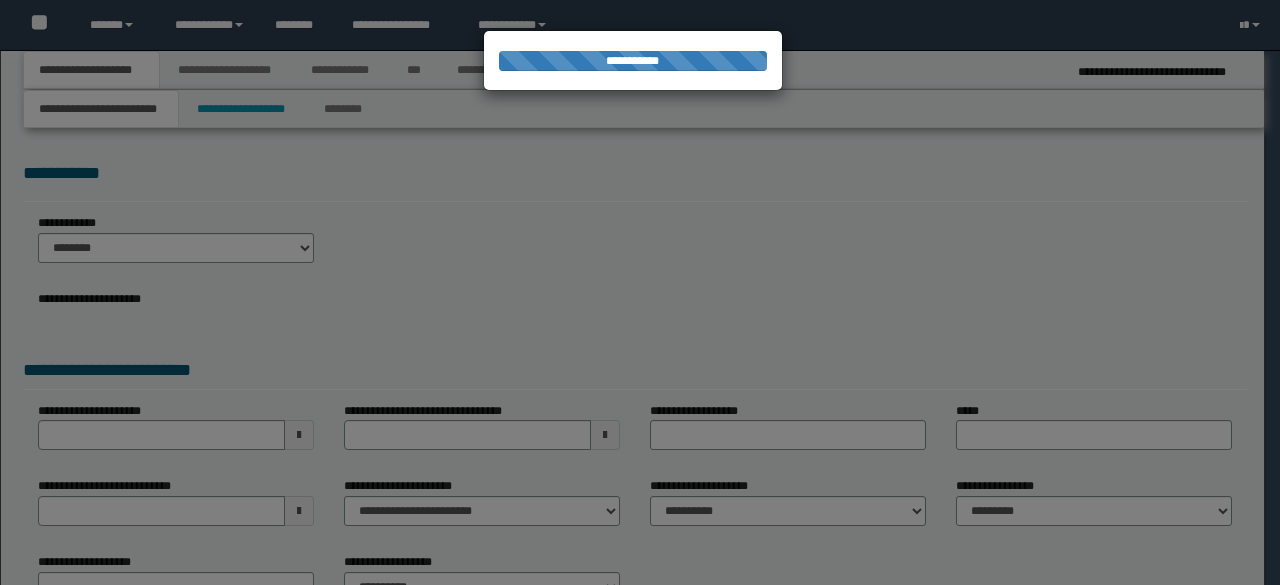 select on "**" 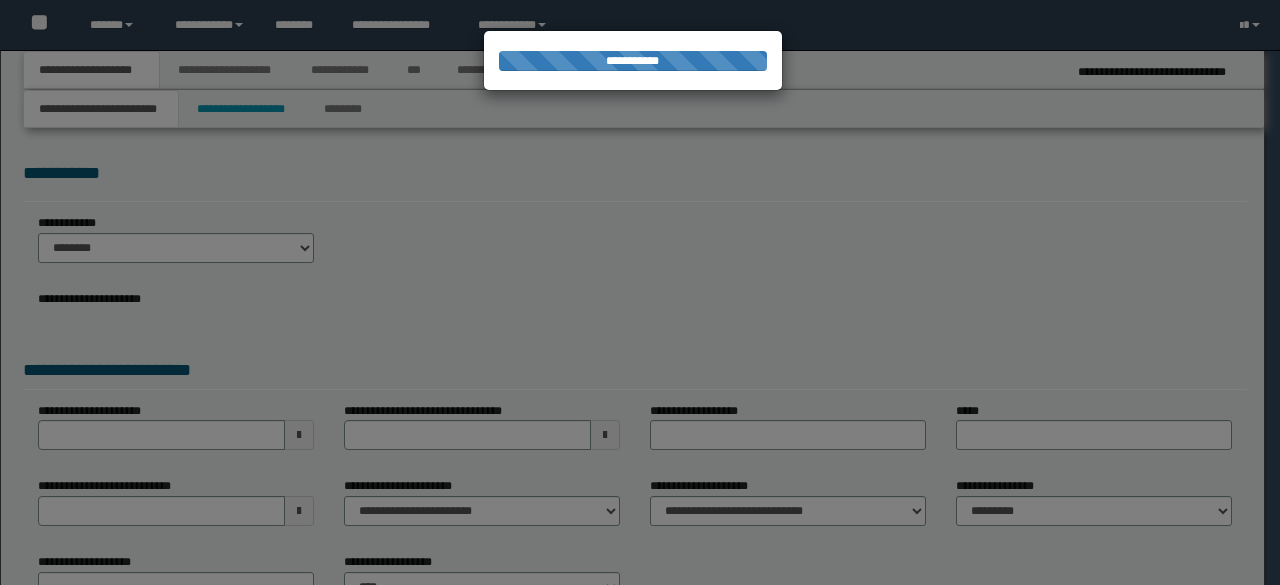 scroll, scrollTop: 0, scrollLeft: 0, axis: both 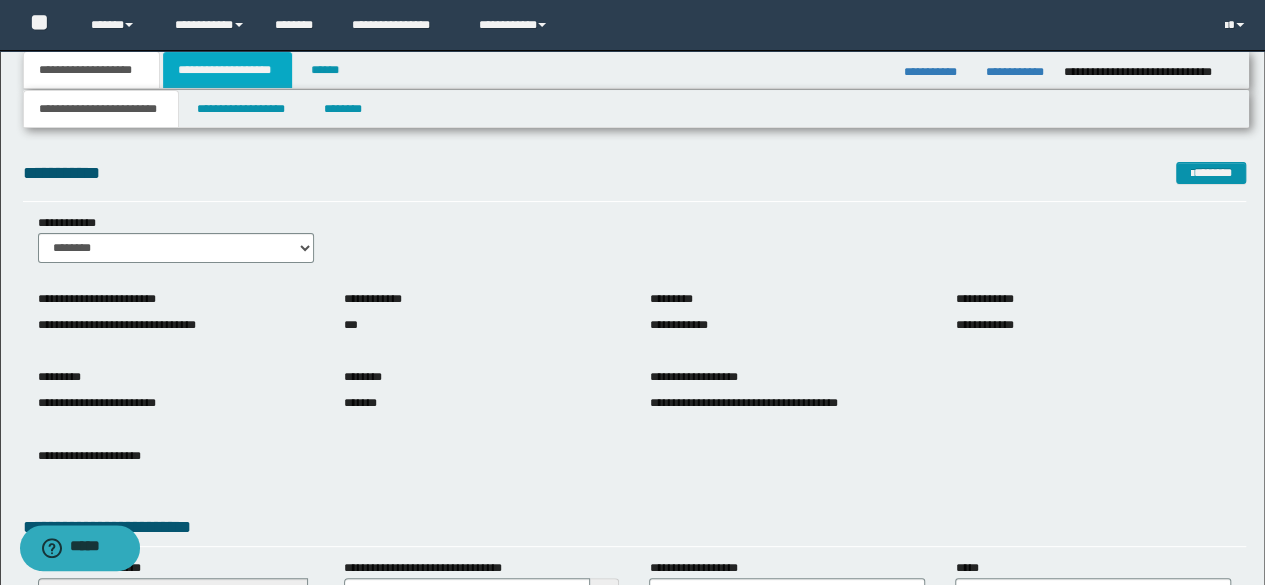 click on "**********" at bounding box center (227, 70) 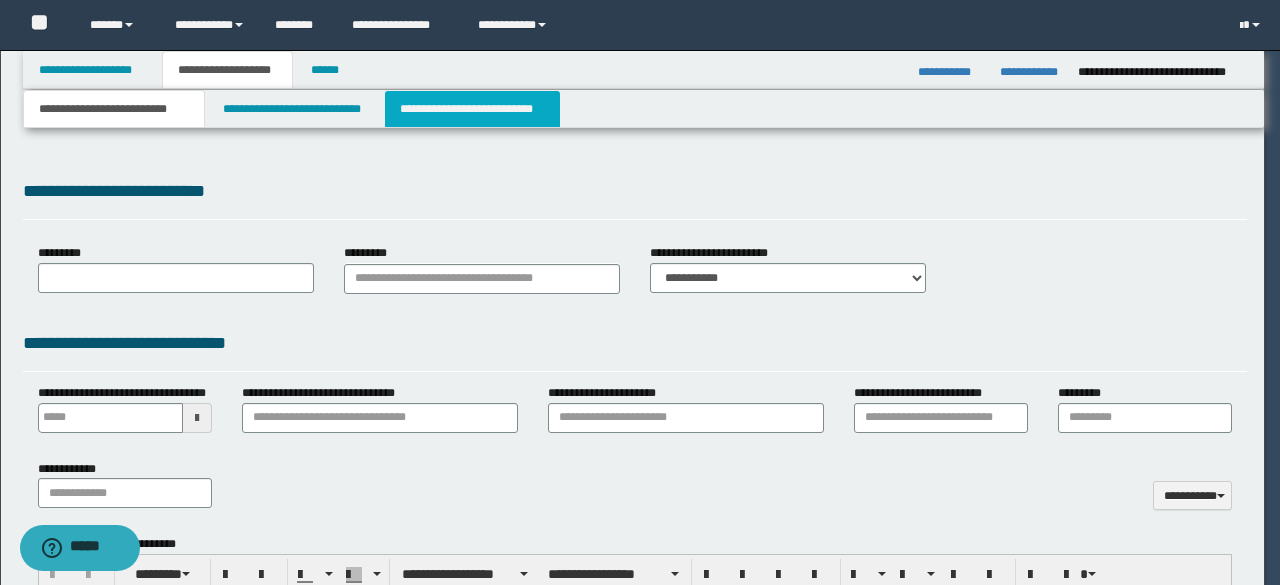 scroll, scrollTop: 0, scrollLeft: 0, axis: both 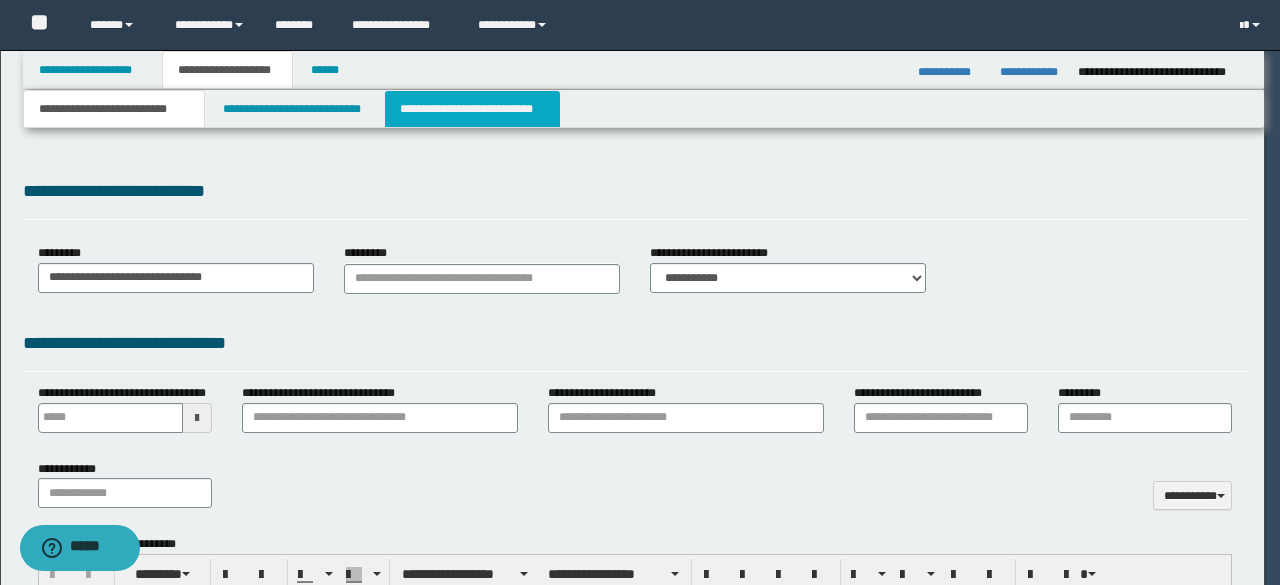 select on "*" 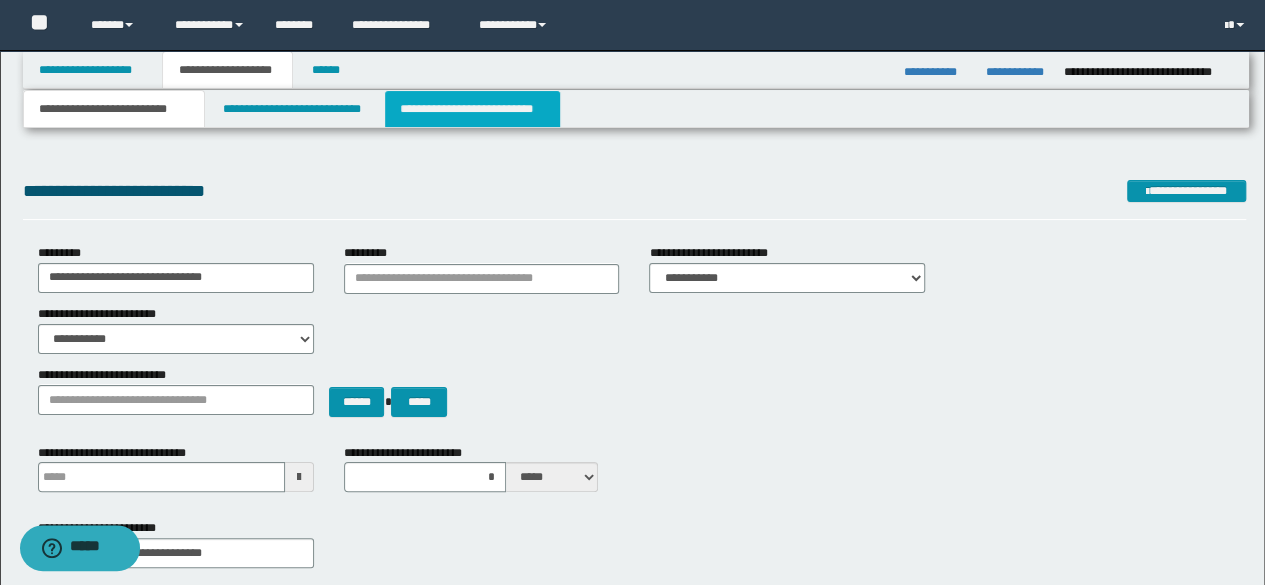 click on "**********" at bounding box center (472, 109) 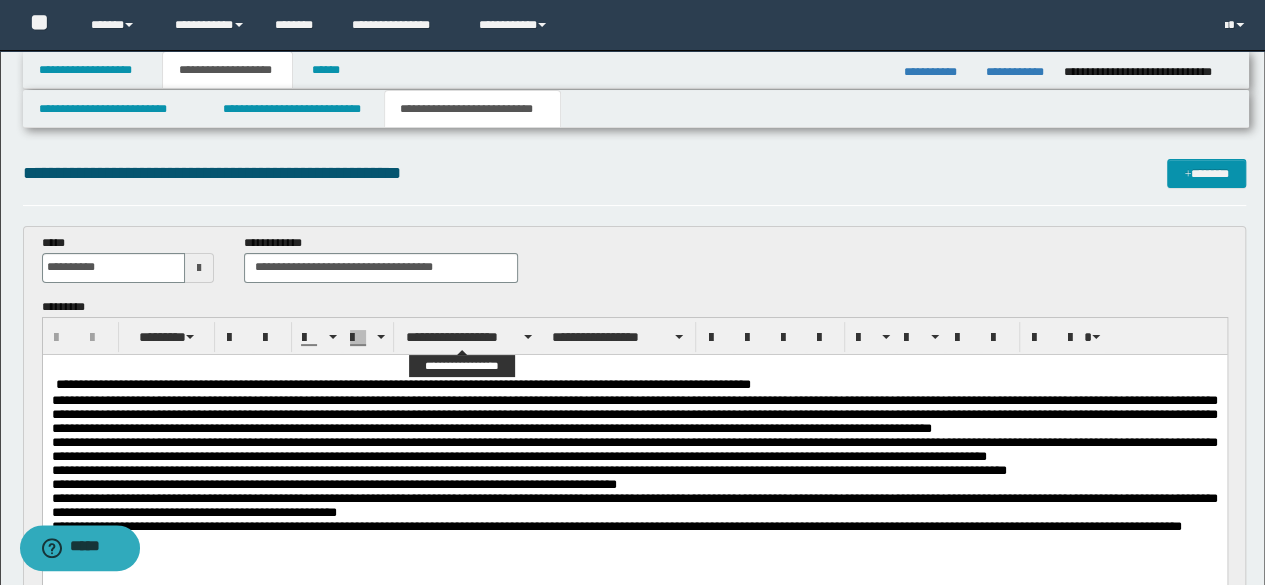 scroll, scrollTop: 0, scrollLeft: 0, axis: both 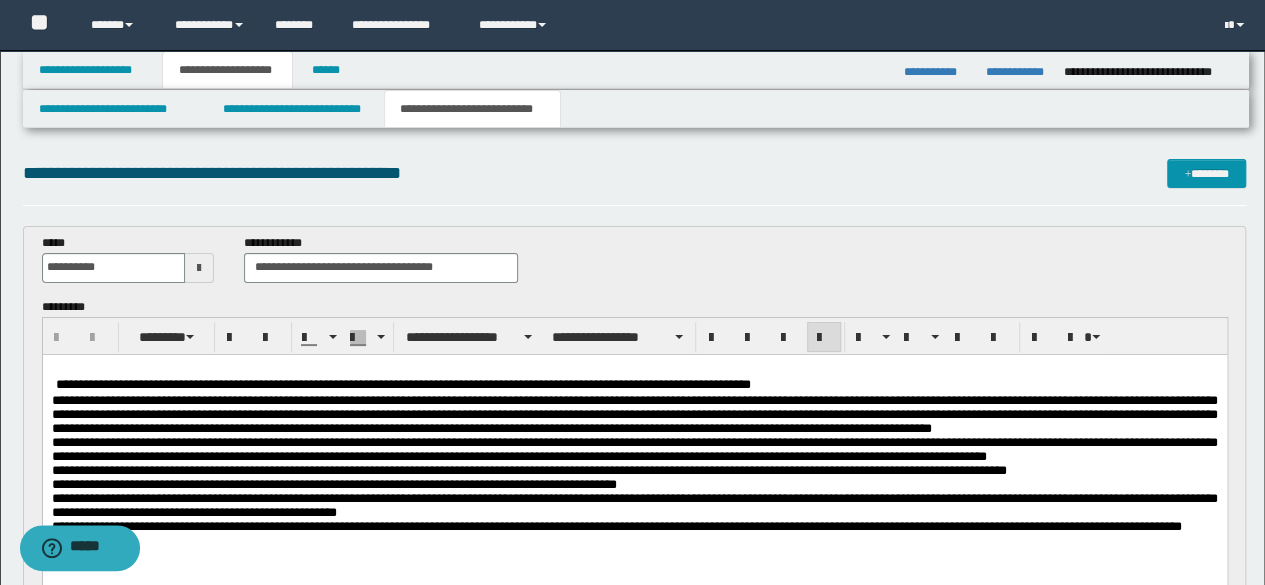 click on "**********" at bounding box center (634, 384) 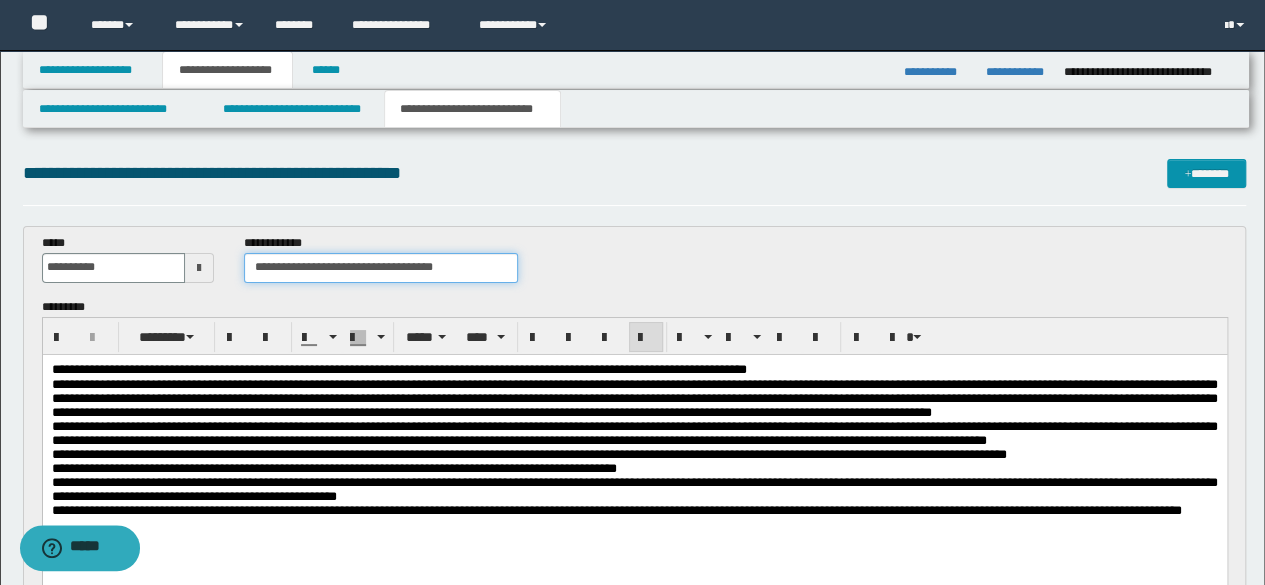 click on "**********" at bounding box center (381, 268) 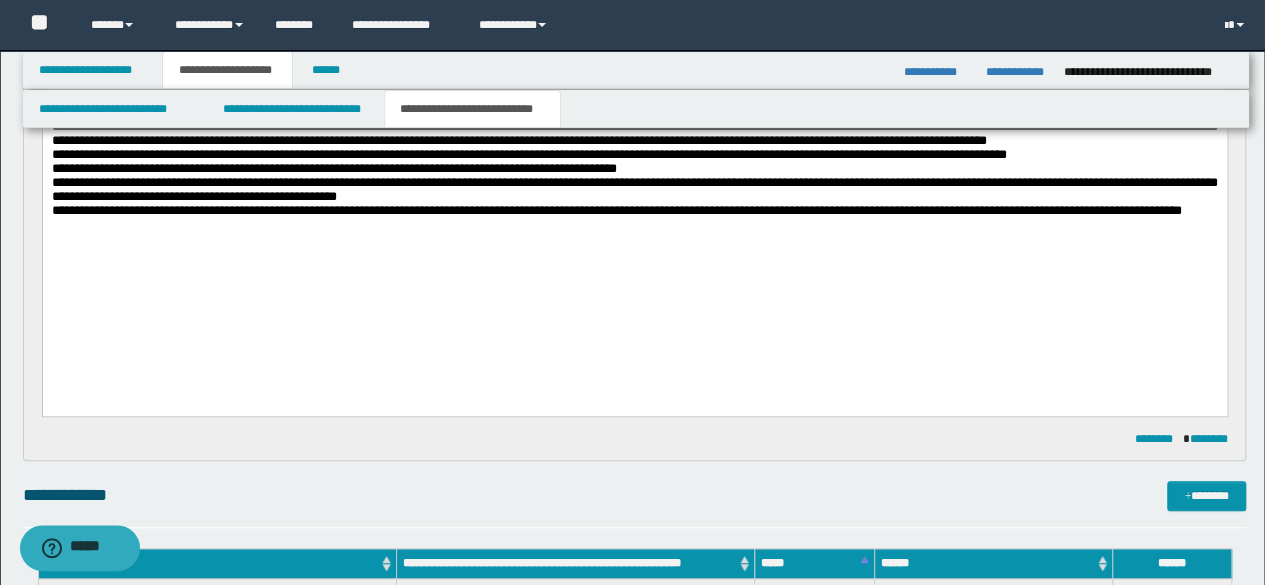 scroll, scrollTop: 200, scrollLeft: 0, axis: vertical 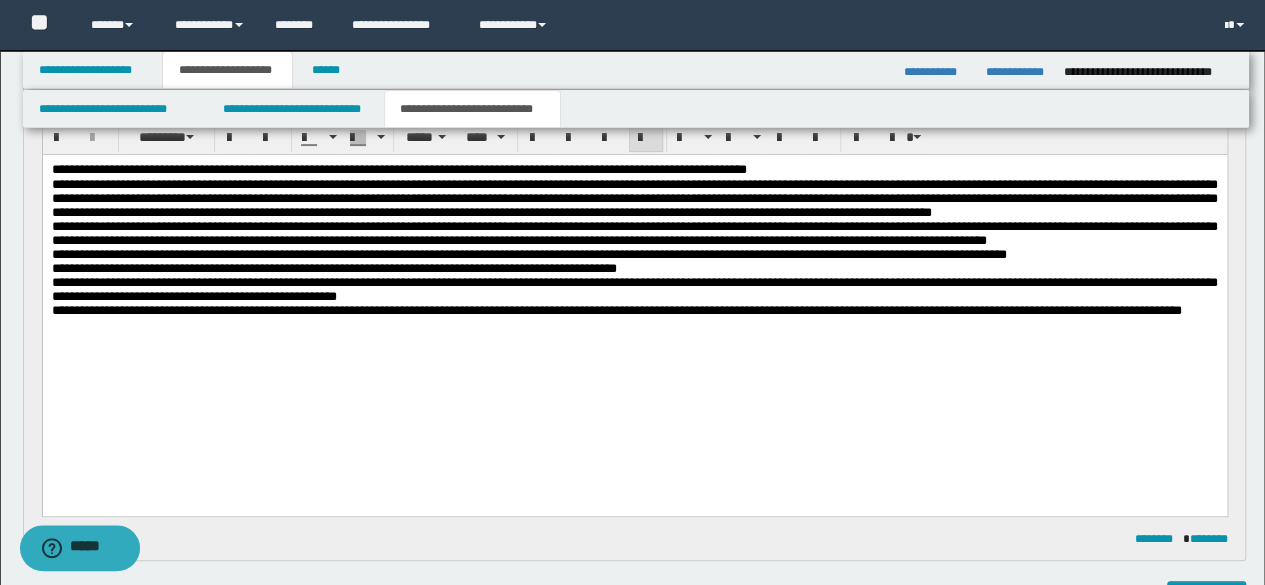 type on "**********" 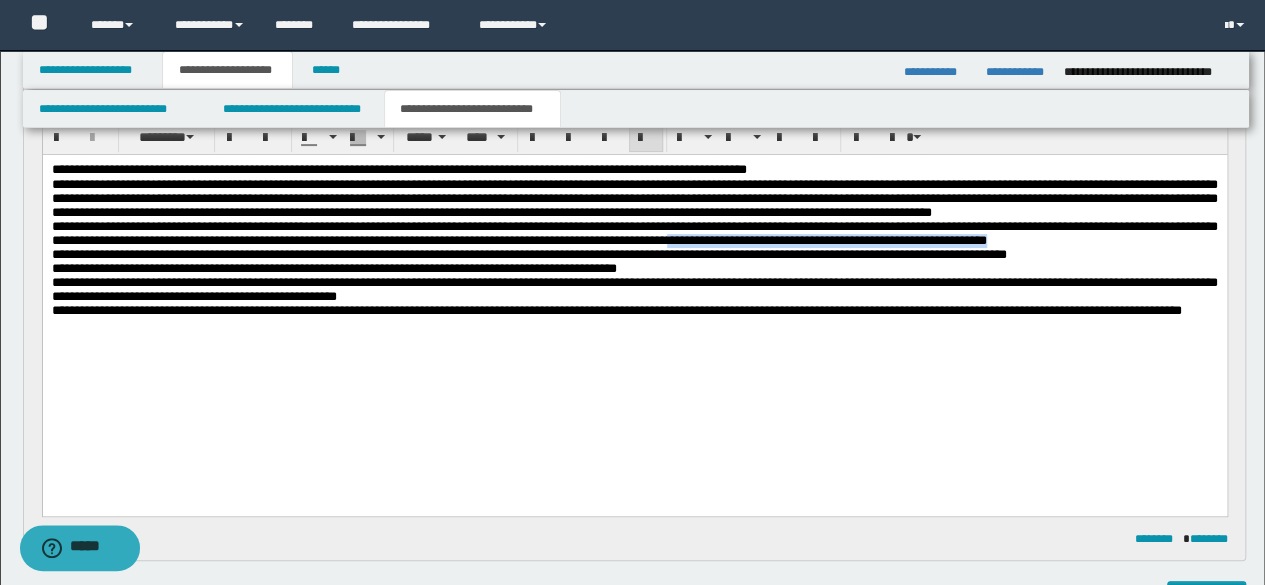drag, startPoint x: 717, startPoint y: 196, endPoint x: 1043, endPoint y: 266, distance: 333.43066 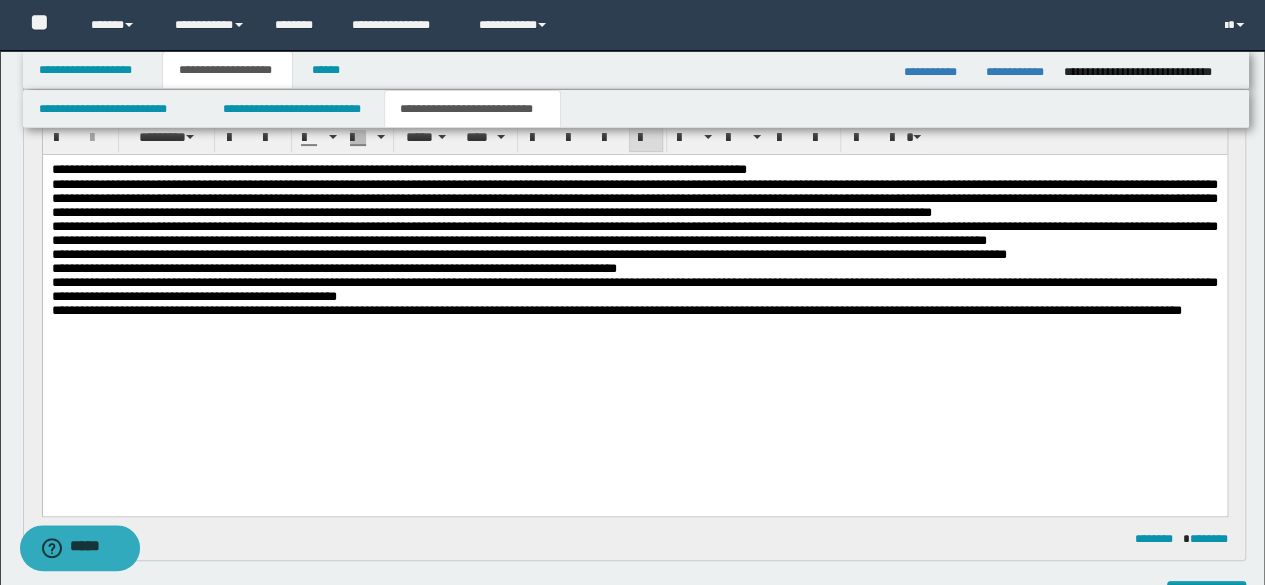drag, startPoint x: 397, startPoint y: 204, endPoint x: 288, endPoint y: 210, distance: 109.165016 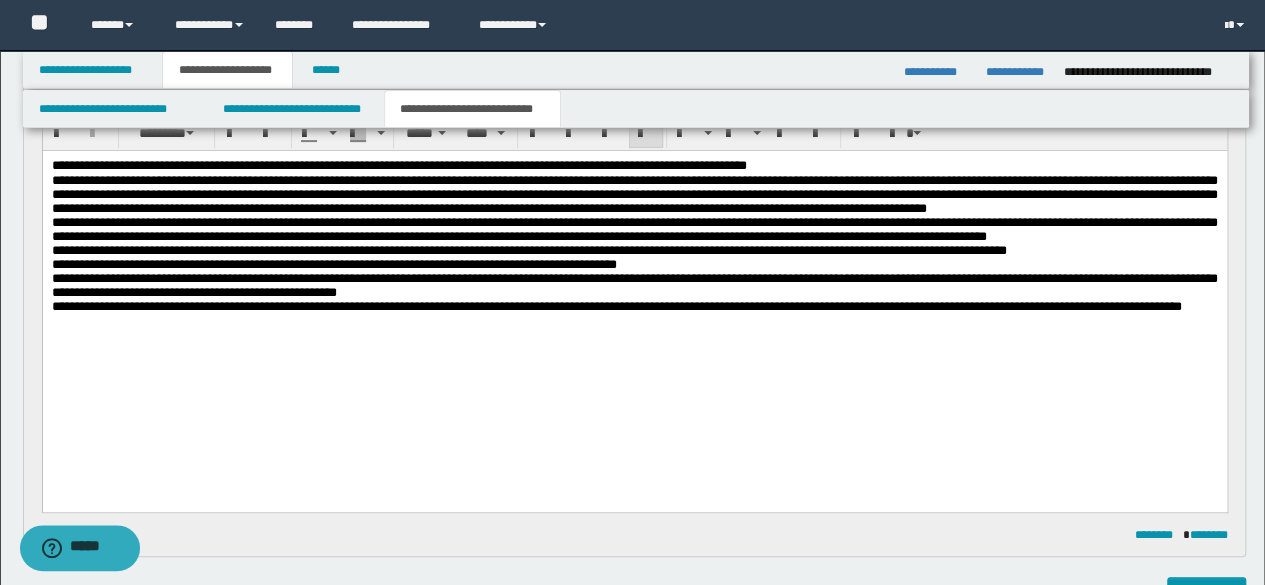 scroll, scrollTop: 200, scrollLeft: 0, axis: vertical 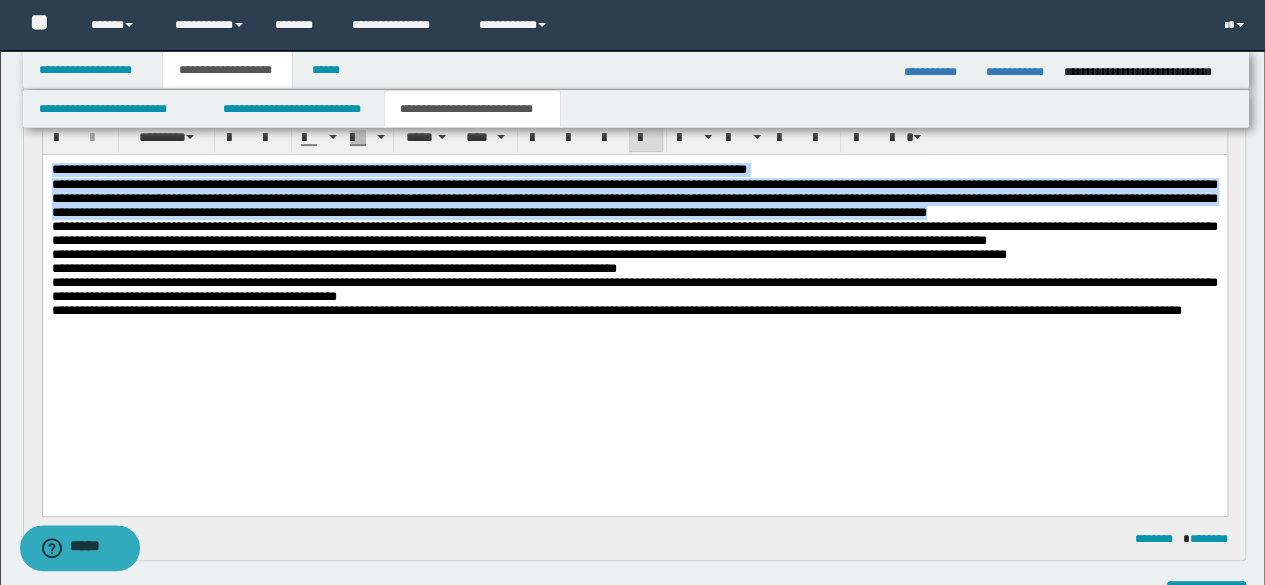 drag, startPoint x: 52, startPoint y: 171, endPoint x: 485, endPoint y: 228, distance: 436.73563 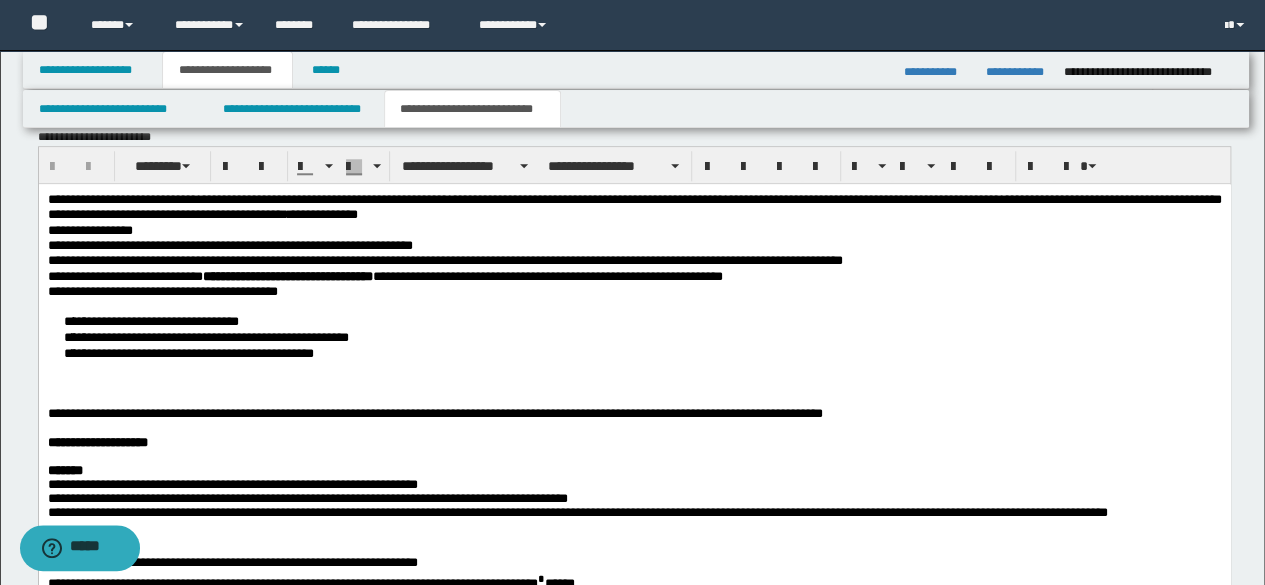 scroll, scrollTop: 900, scrollLeft: 0, axis: vertical 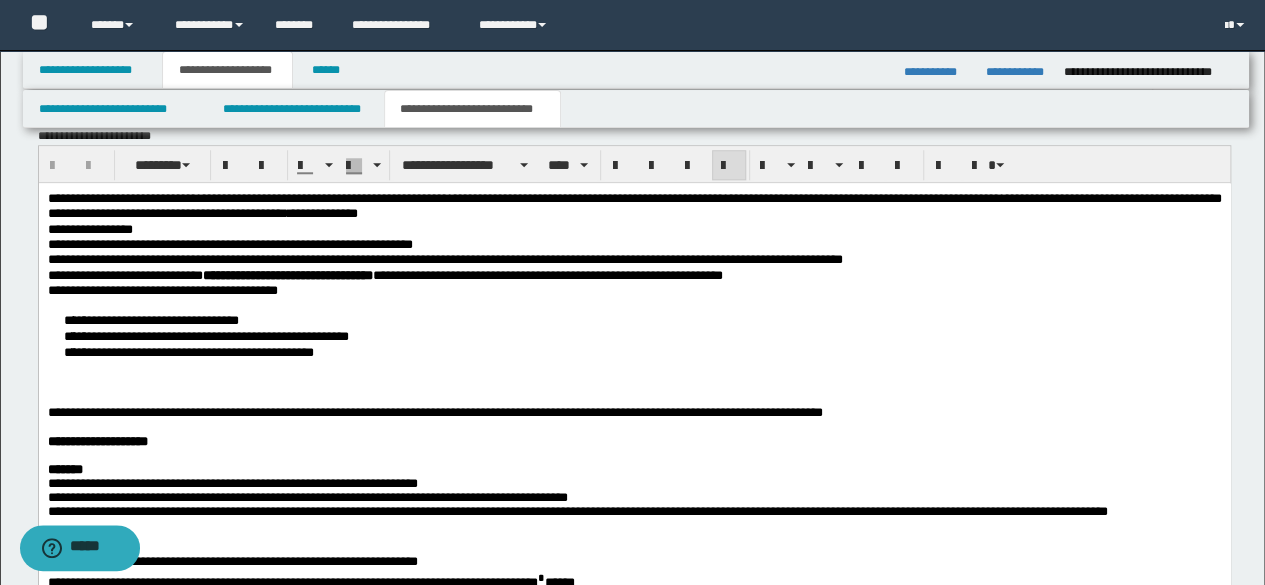 click on "**********" at bounding box center (229, 244) 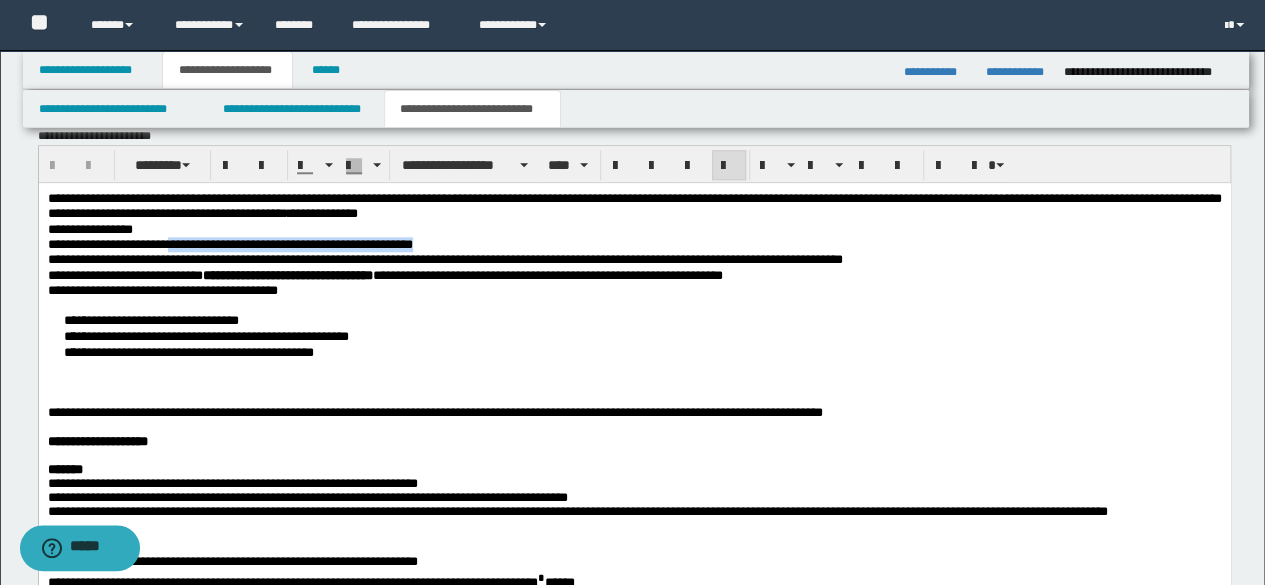 drag, startPoint x: 188, startPoint y: 248, endPoint x: 524, endPoint y: 242, distance: 336.05356 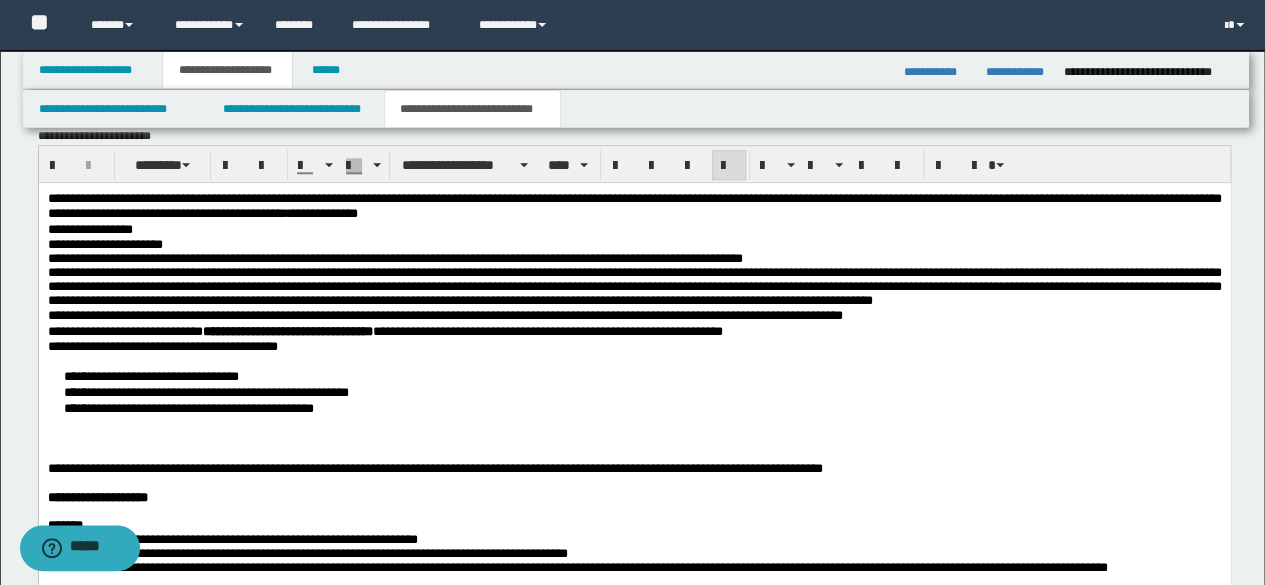 click on "**********" at bounding box center [634, 244] 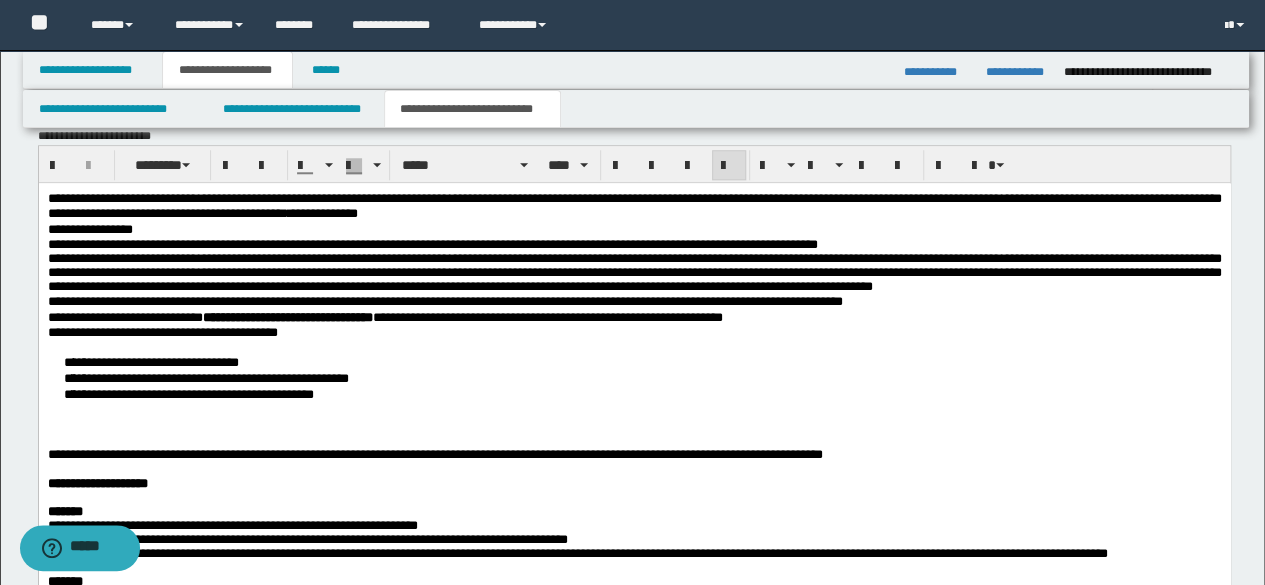 click on "**********" at bounding box center (634, 244) 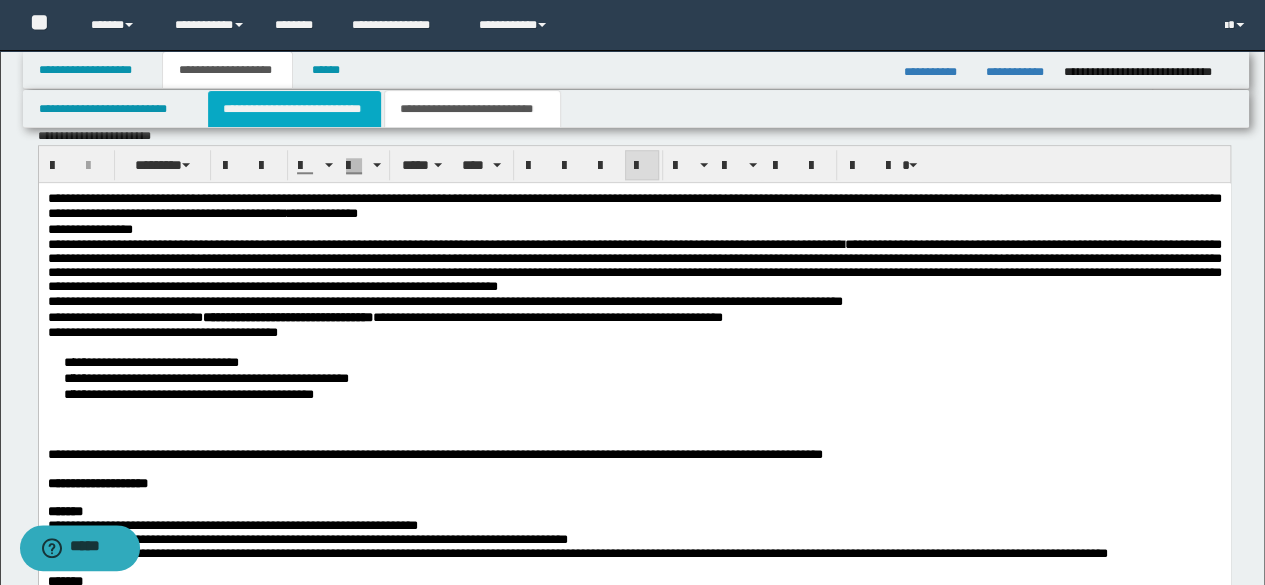 click on "**********" at bounding box center (294, 109) 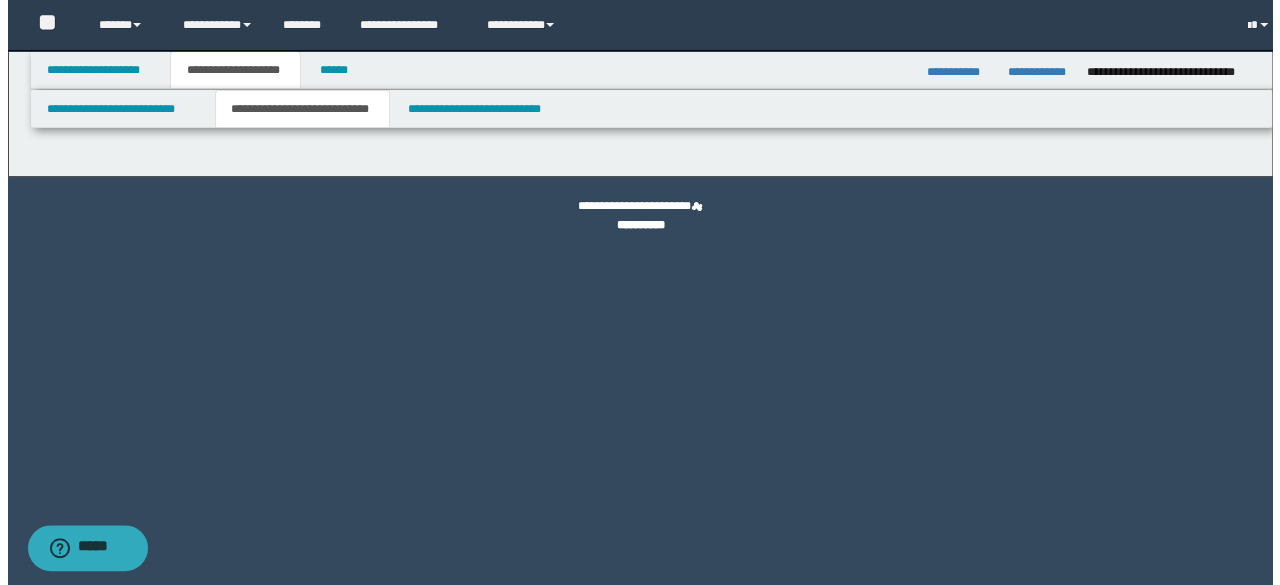 scroll, scrollTop: 0, scrollLeft: 0, axis: both 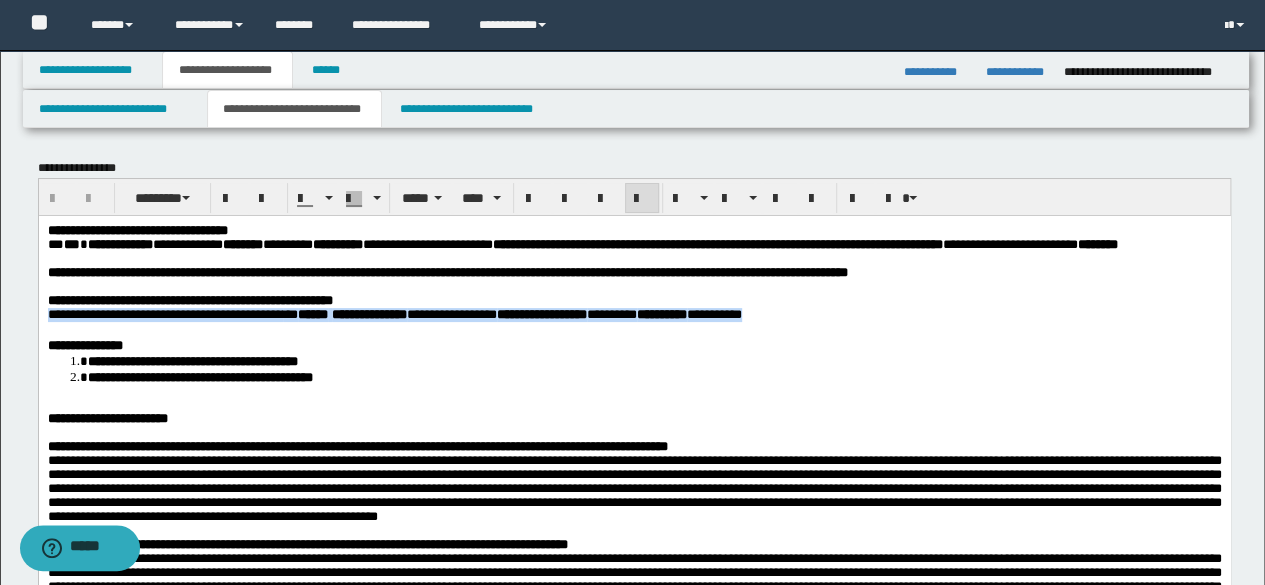 drag, startPoint x: 45, startPoint y: 338, endPoint x: 869, endPoint y: 335, distance: 824.00543 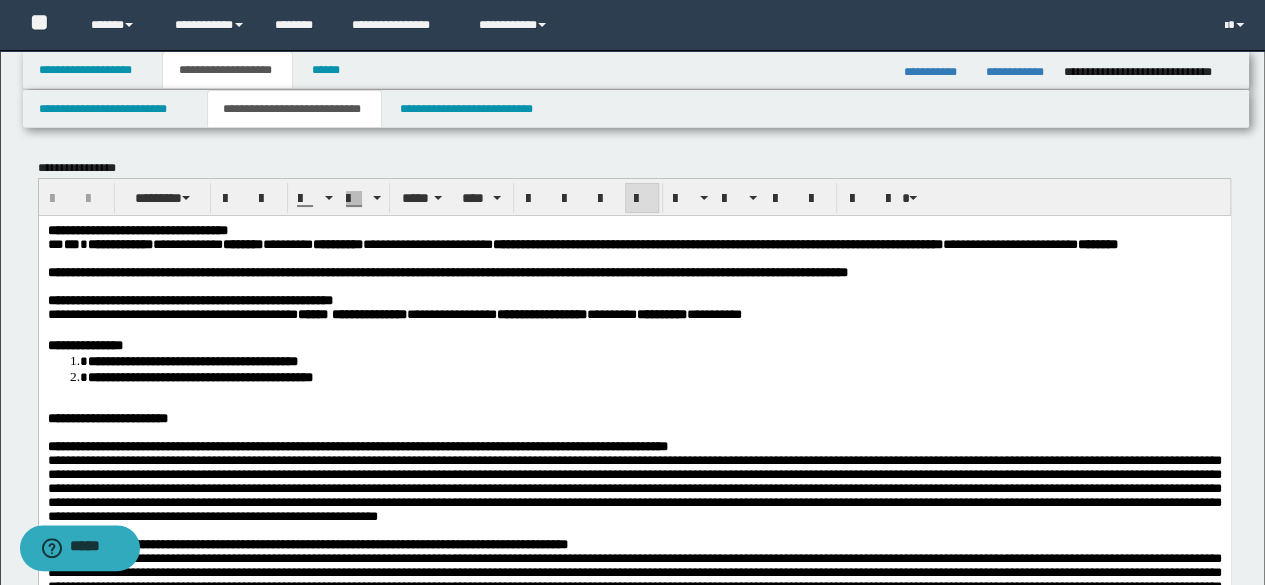 drag, startPoint x: 162, startPoint y: 282, endPoint x: 146, endPoint y: 279, distance: 16.27882 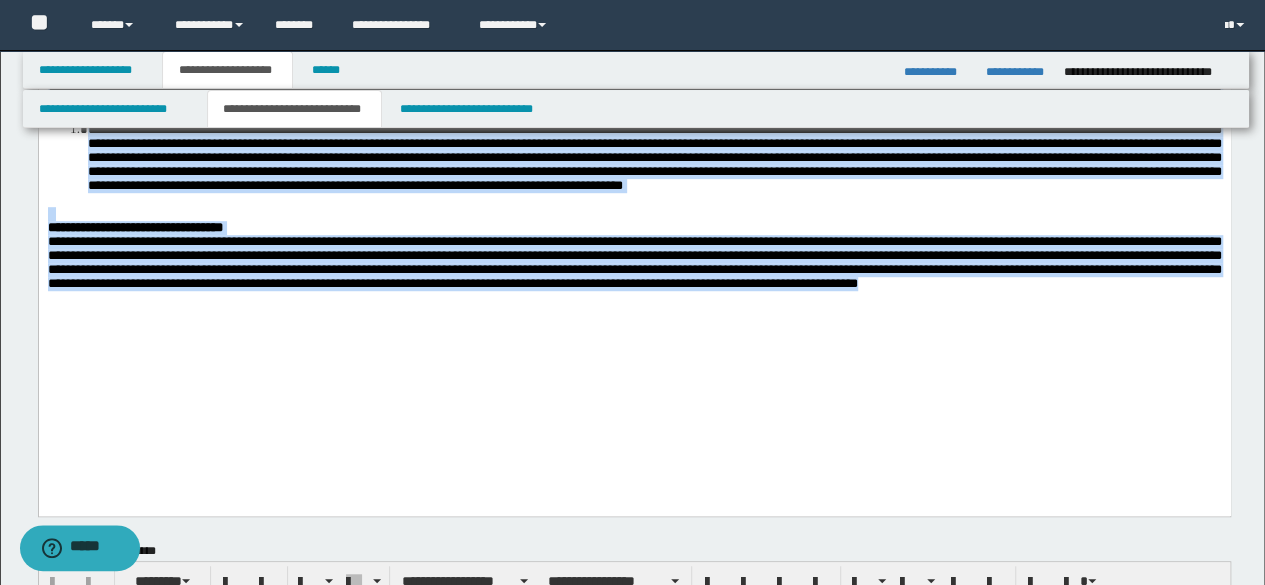 drag, startPoint x: 49, startPoint y: -267, endPoint x: 1088, endPoint y: 455, distance: 1265.2292 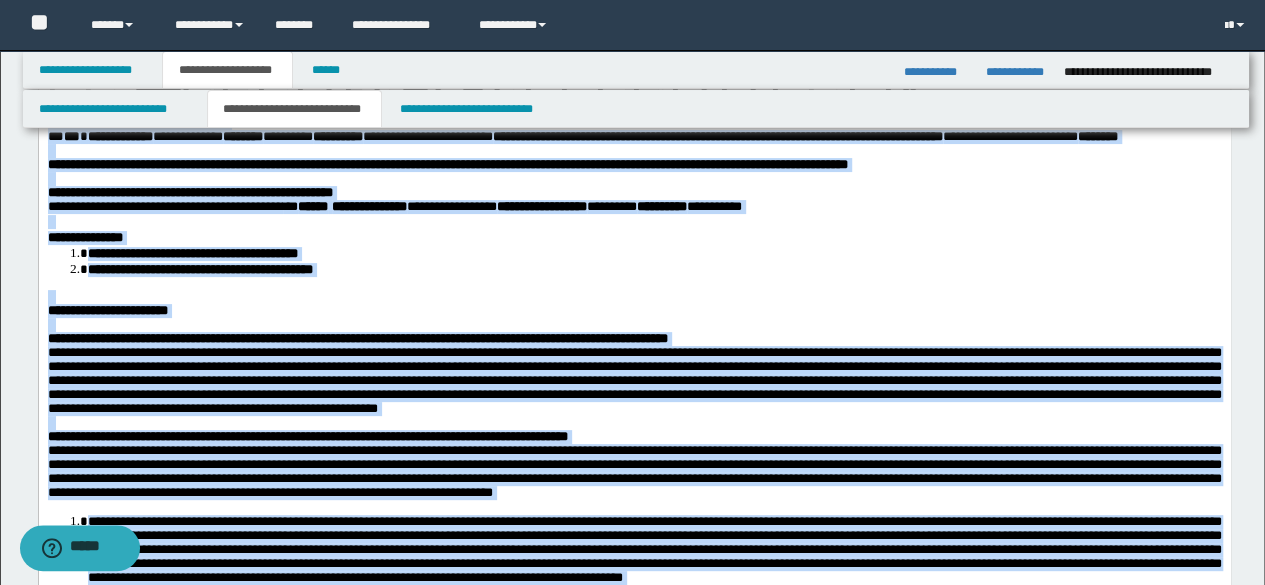 scroll, scrollTop: 0, scrollLeft: 0, axis: both 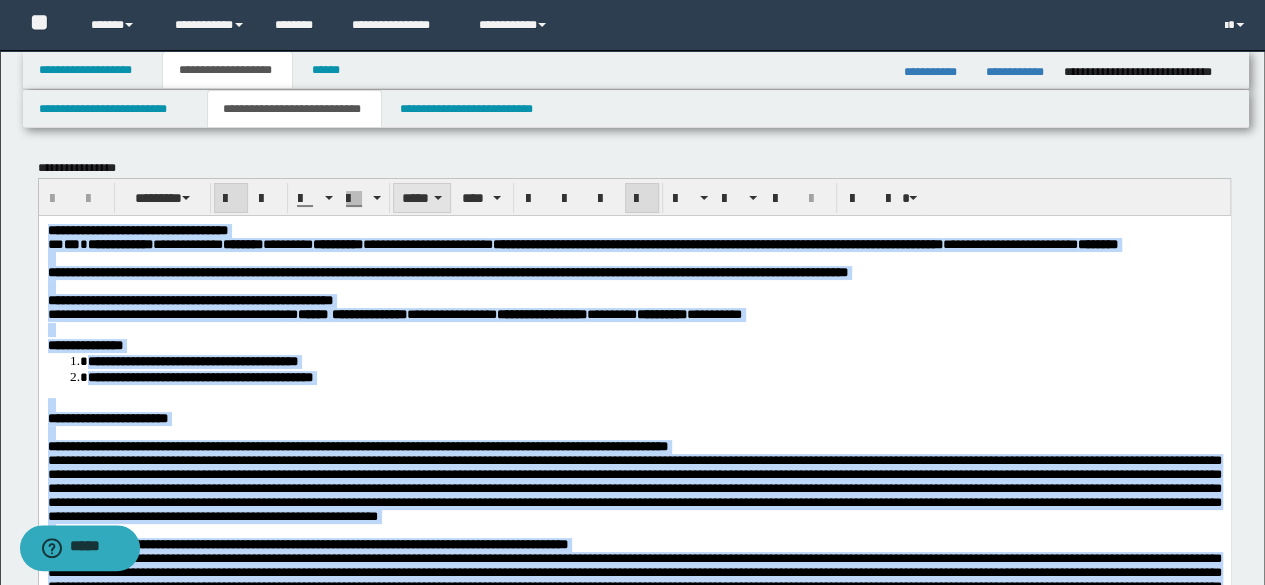 click on "*****" at bounding box center [422, 198] 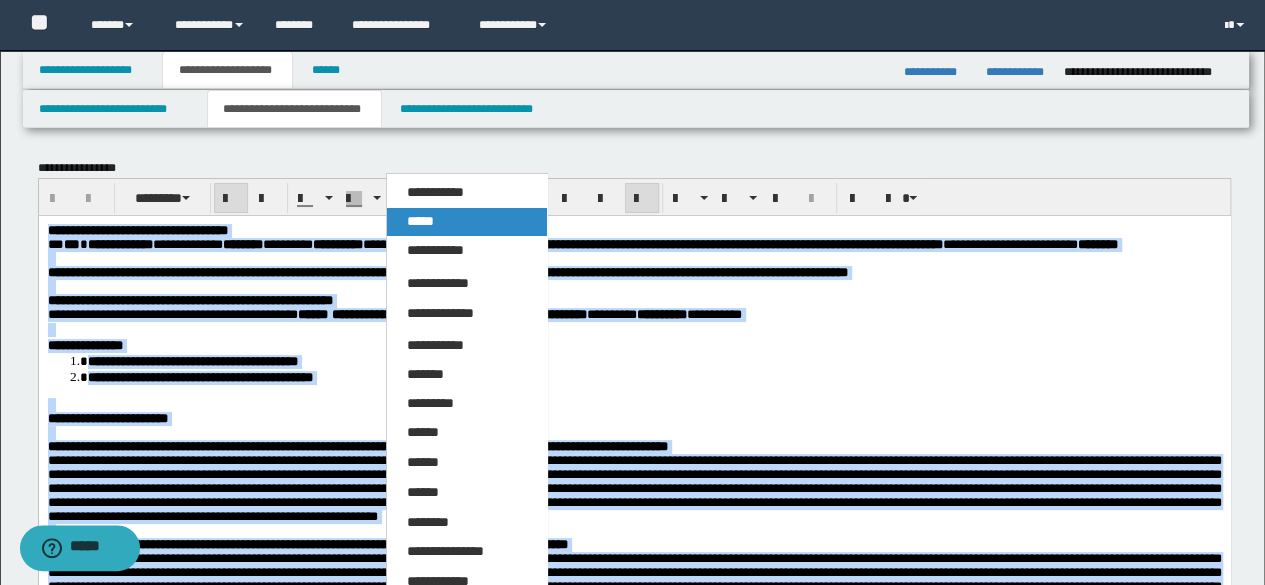 click on "*****" at bounding box center (420, 221) 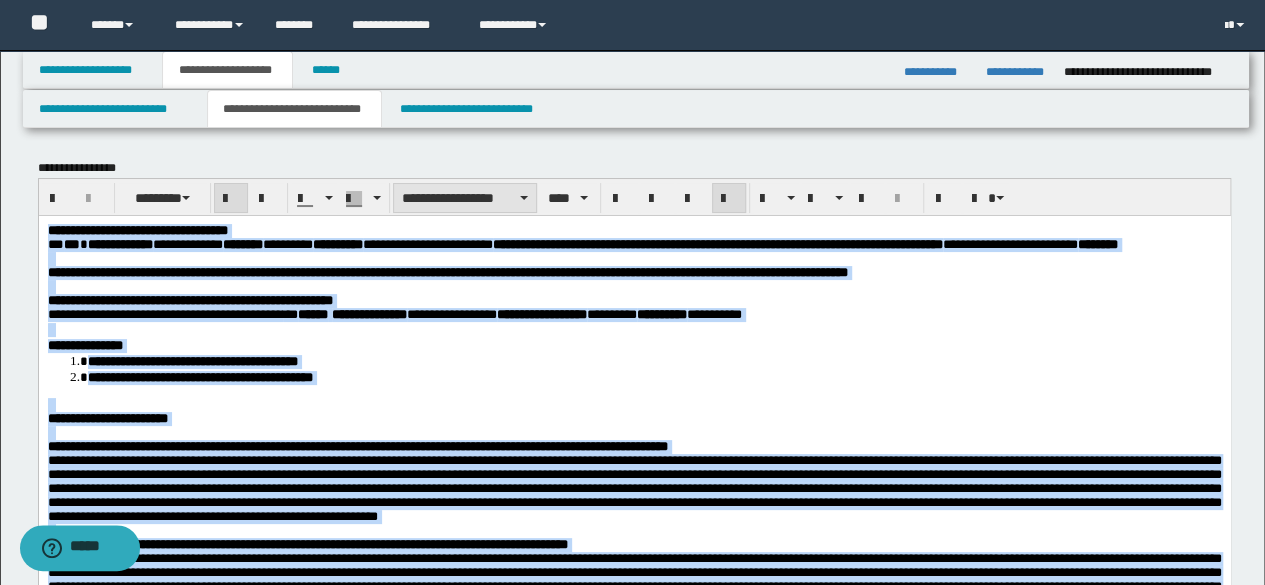 click on "**********" at bounding box center [465, 198] 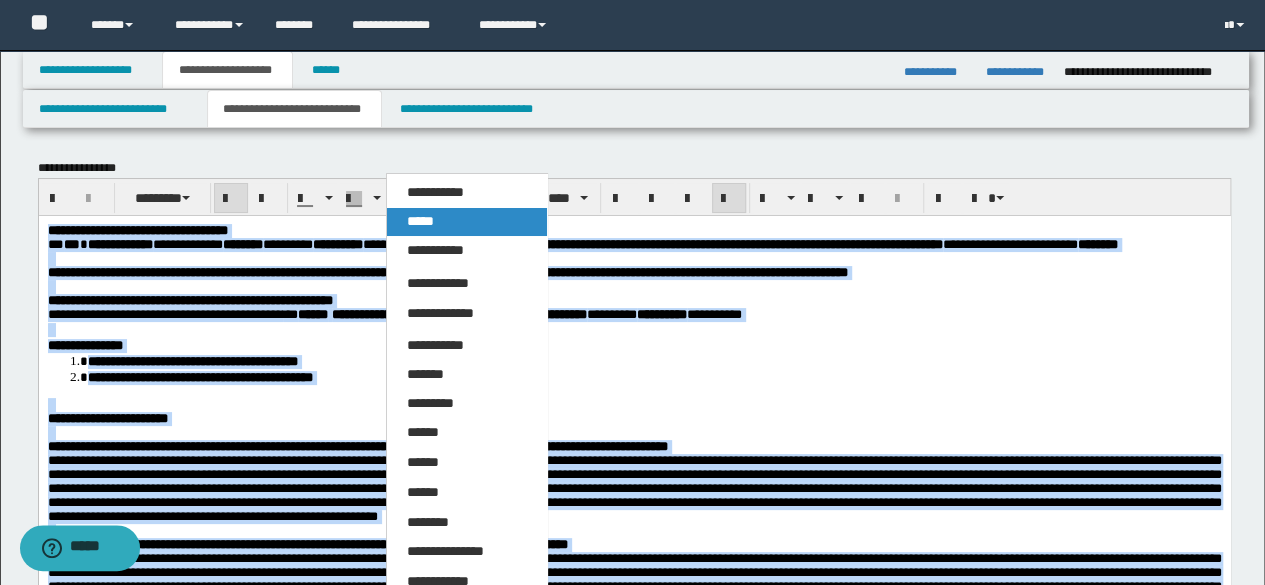 click on "*****" at bounding box center [420, 221] 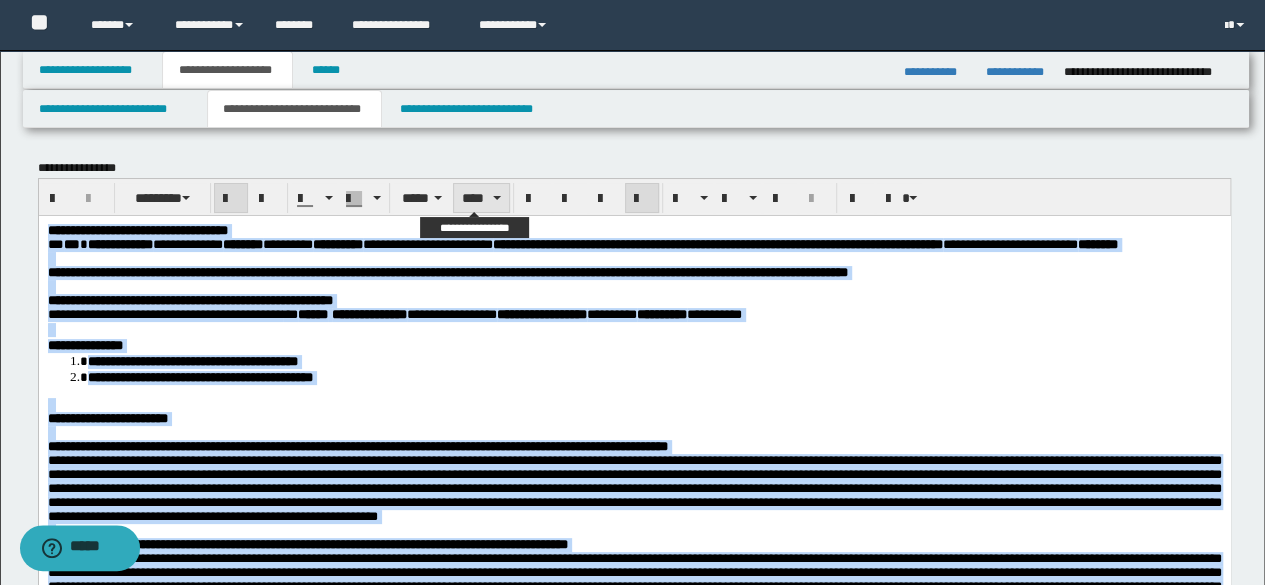 click on "****" at bounding box center (481, 198) 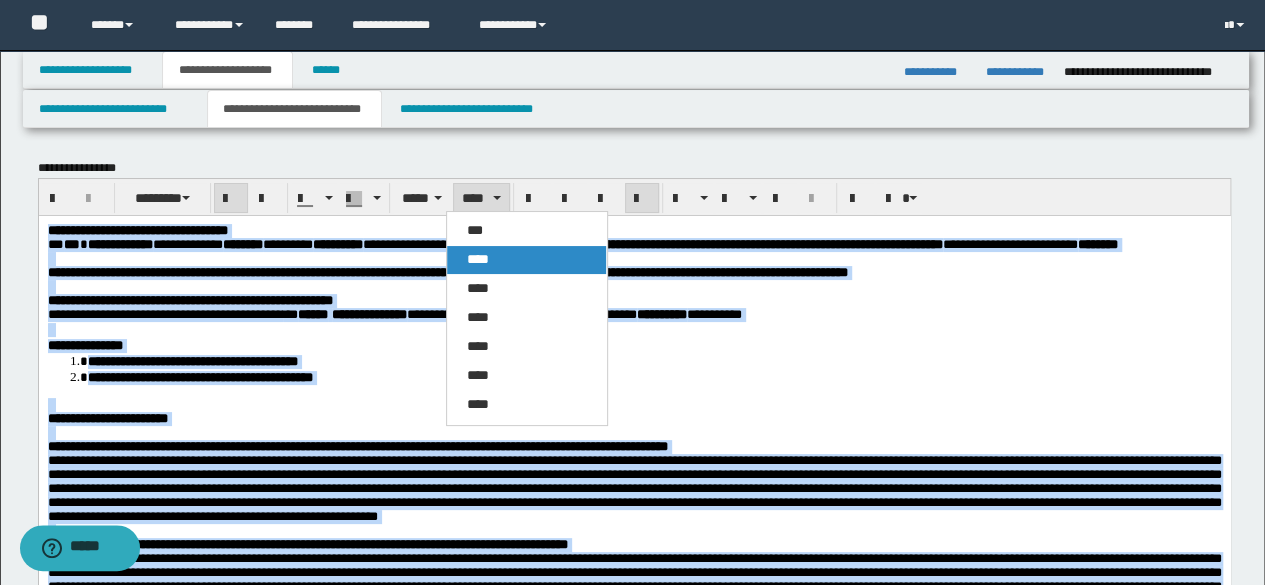 click on "****" at bounding box center [478, 259] 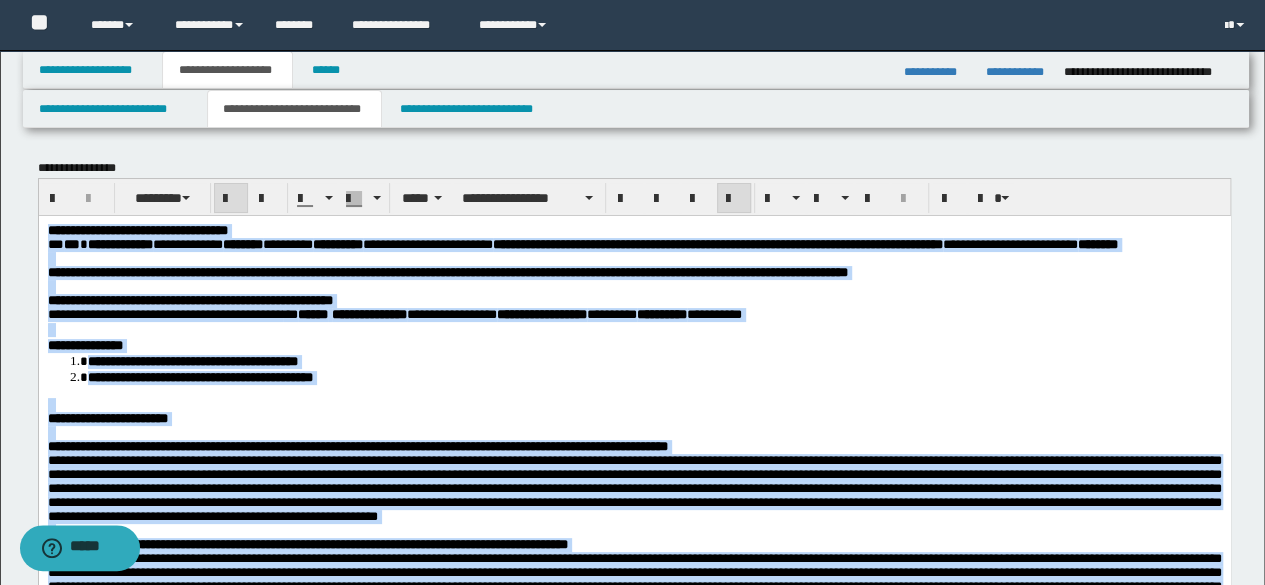 click at bounding box center (634, 404) 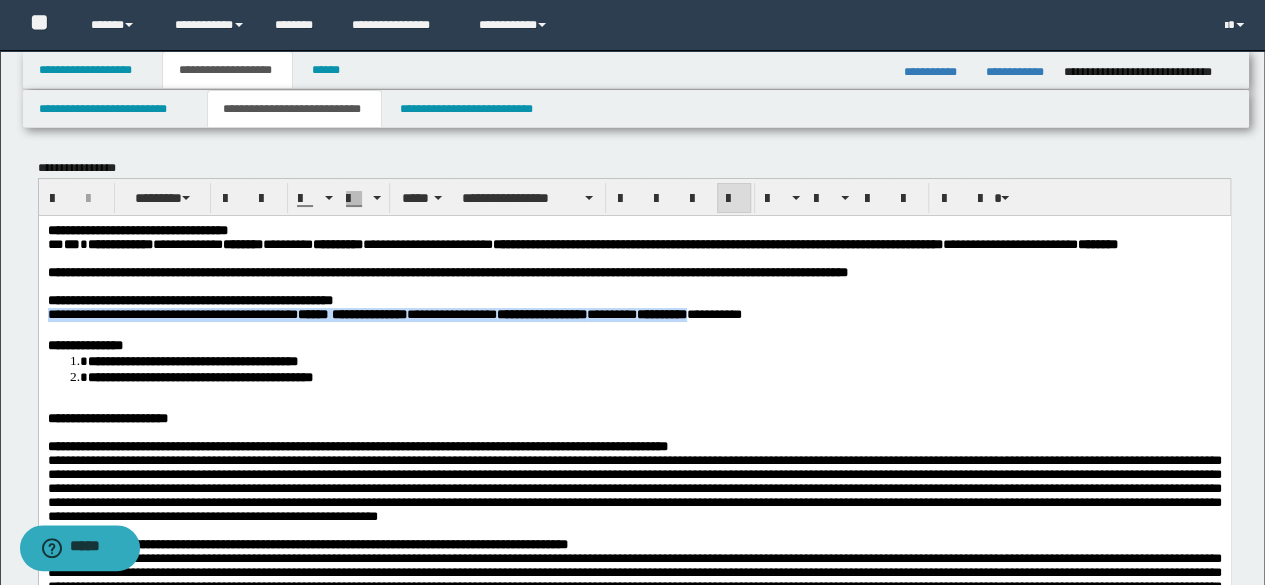 drag, startPoint x: 73, startPoint y: 337, endPoint x: 868, endPoint y: 331, distance: 795.02264 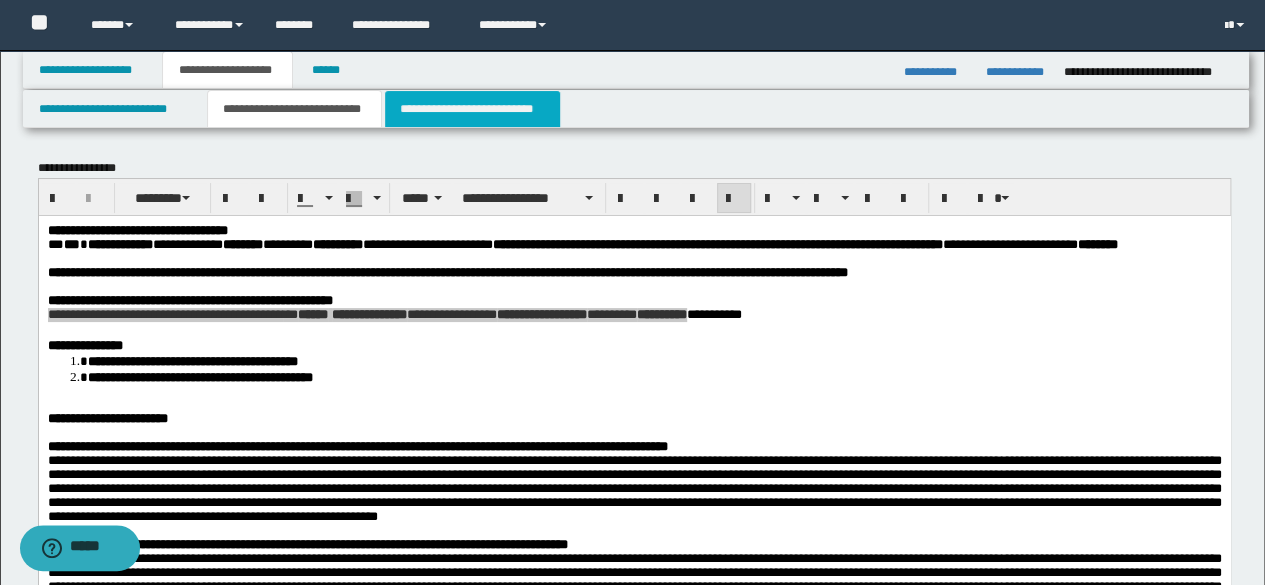 click on "**********" at bounding box center (472, 109) 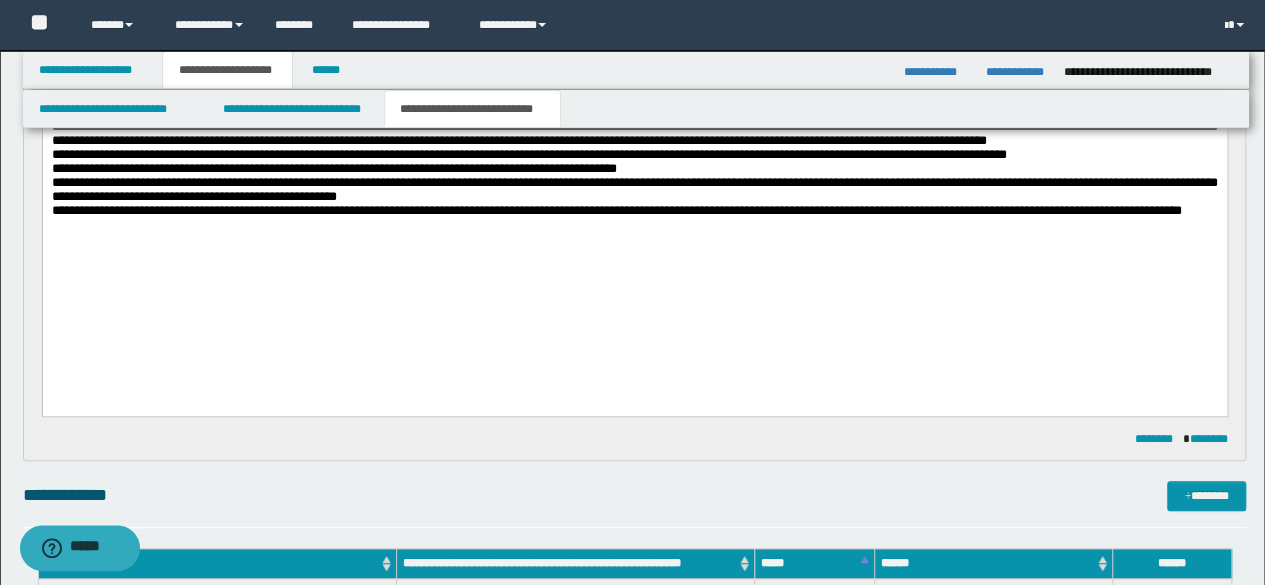 click on "**********" at bounding box center (333, 167) 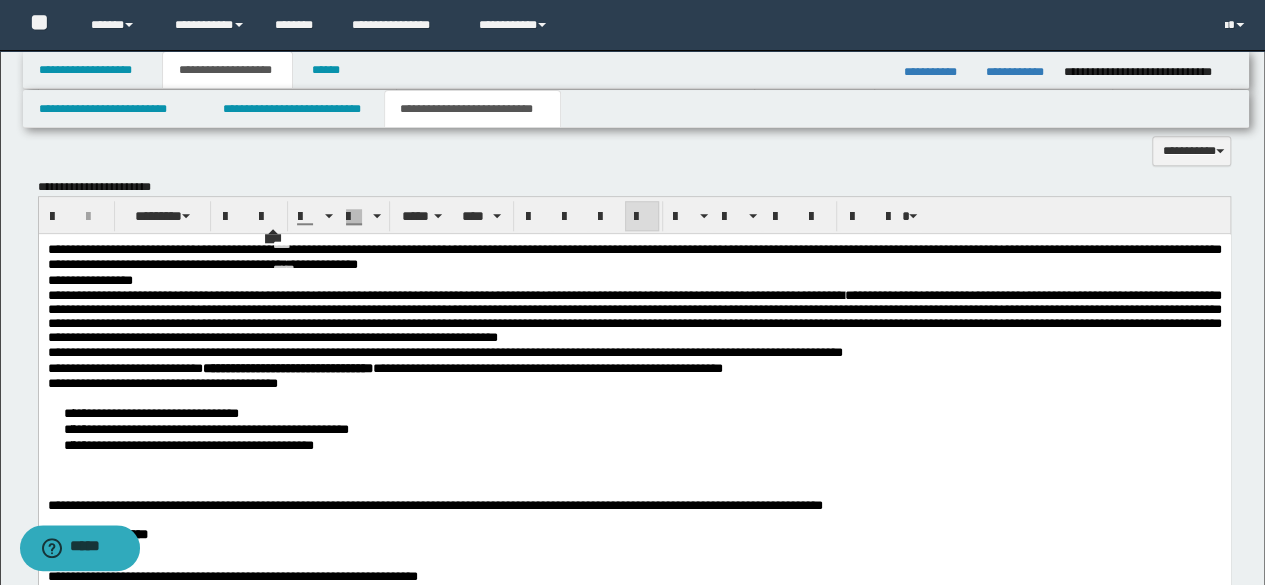 scroll, scrollTop: 800, scrollLeft: 0, axis: vertical 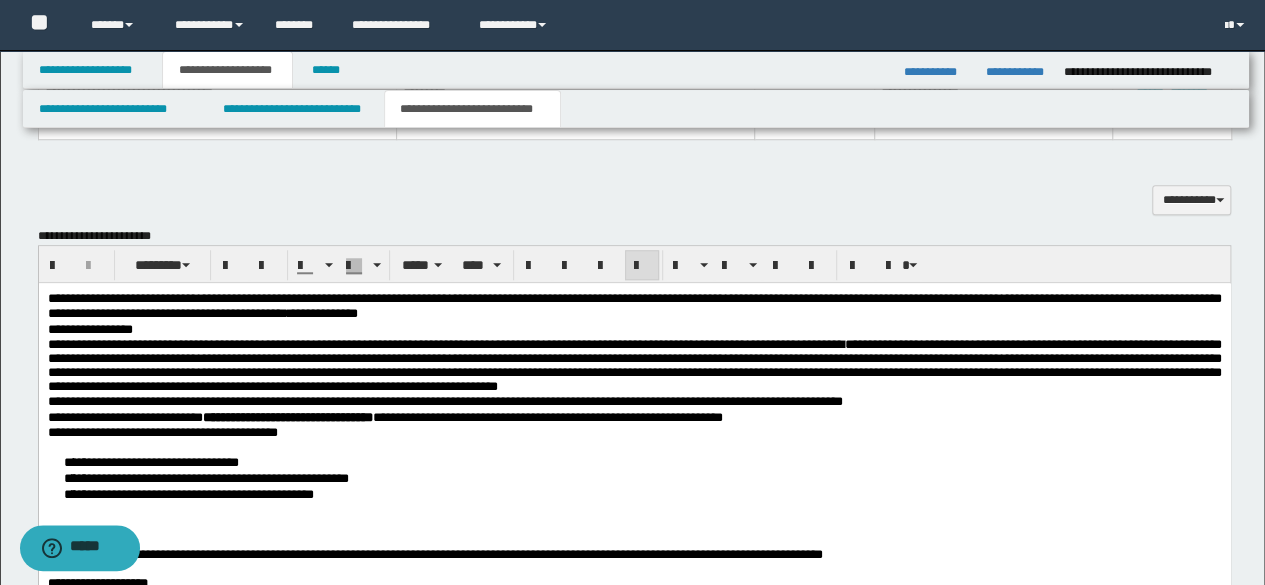 click on "**********" at bounding box center (205, 478) 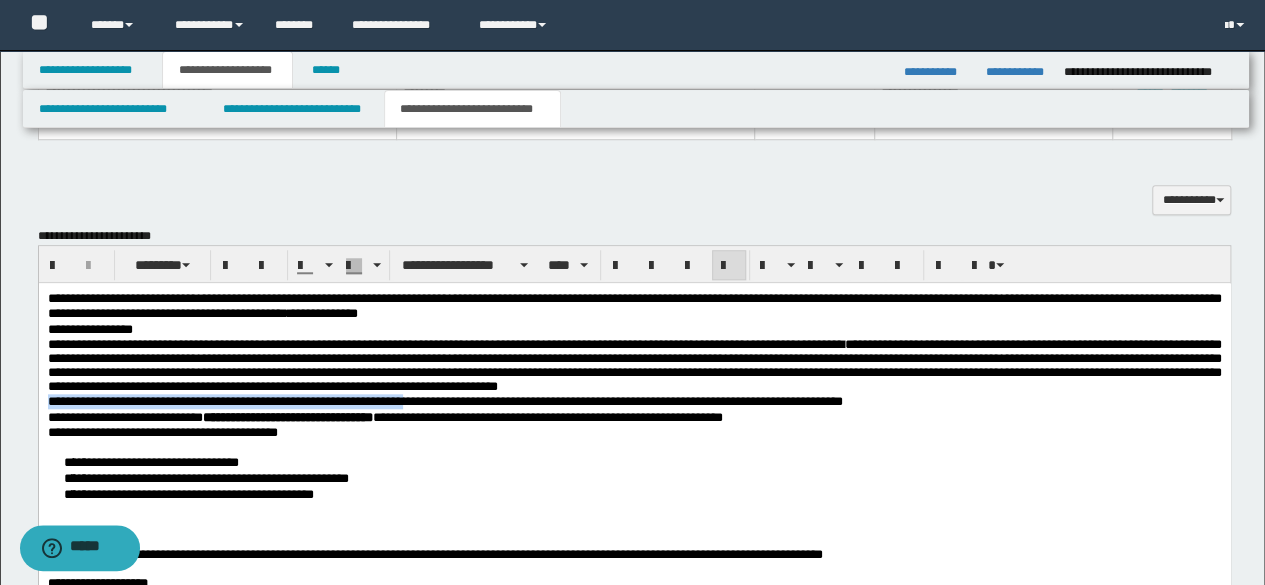 drag, startPoint x: 46, startPoint y: 427, endPoint x: 482, endPoint y: 425, distance: 436.00458 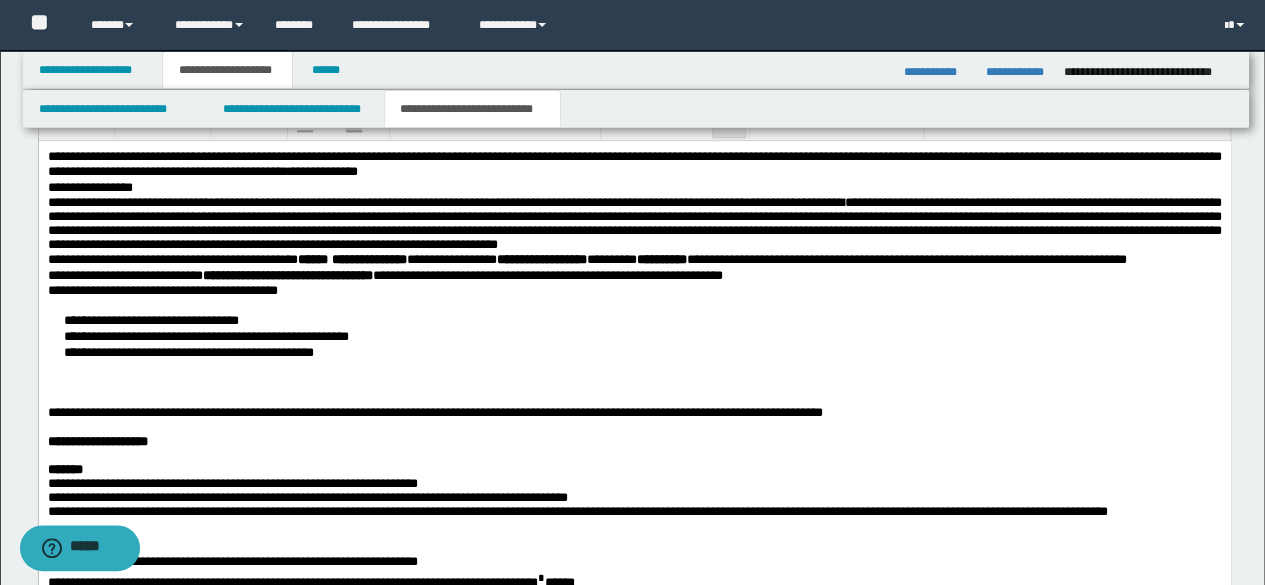 scroll, scrollTop: 1000, scrollLeft: 0, axis: vertical 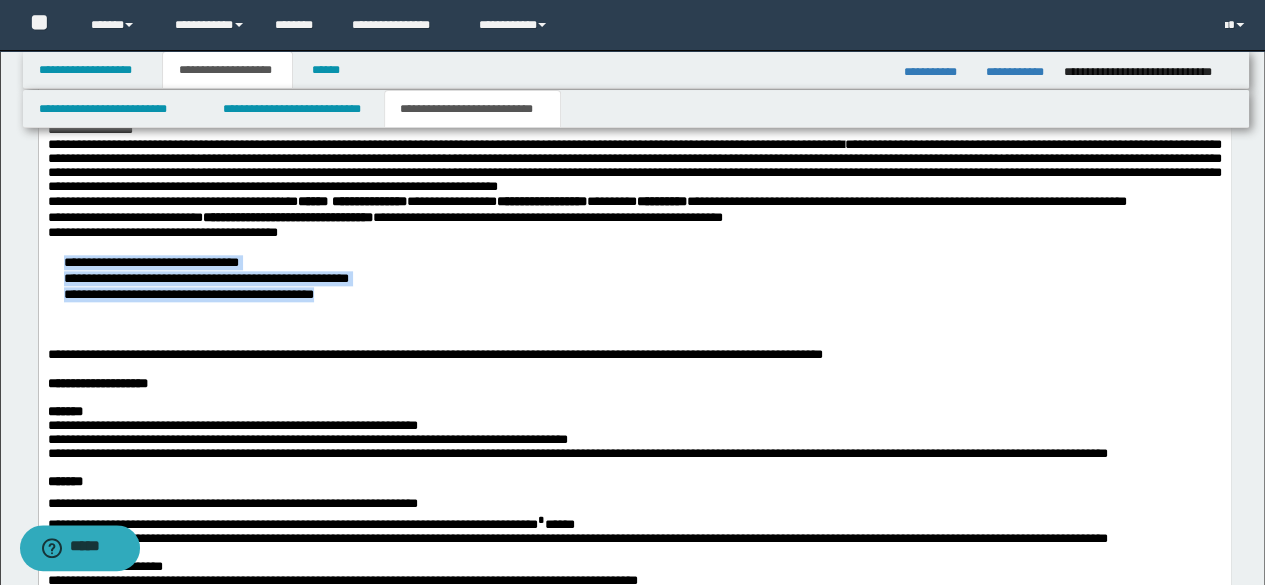 drag, startPoint x: 378, startPoint y: 323, endPoint x: 54, endPoint y: 297, distance: 325.04153 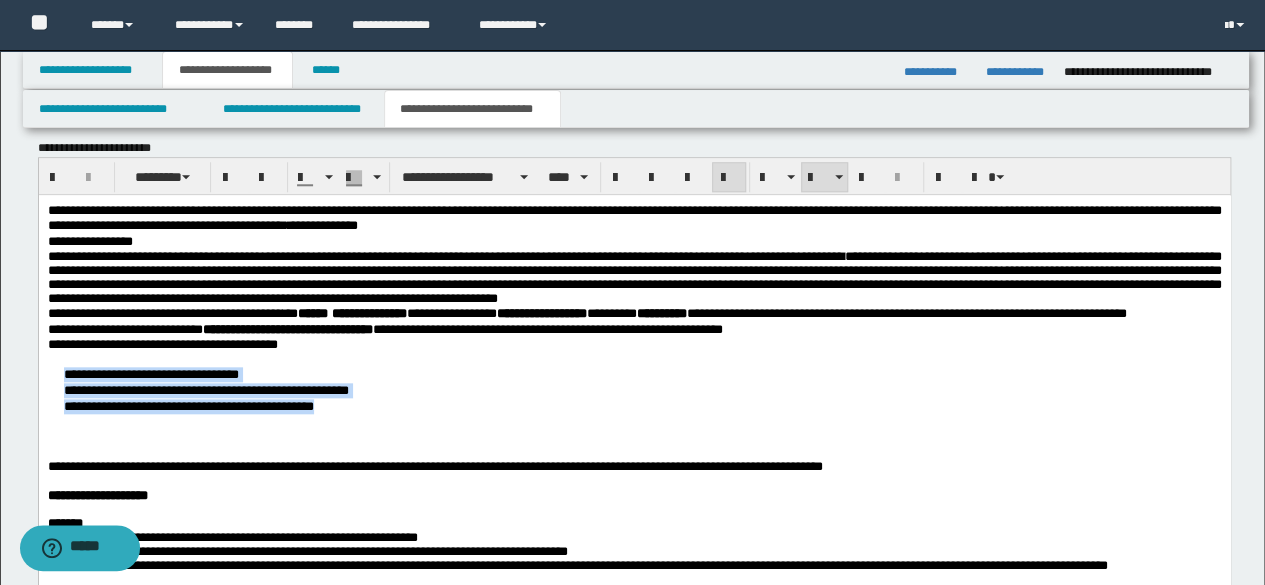 scroll, scrollTop: 800, scrollLeft: 0, axis: vertical 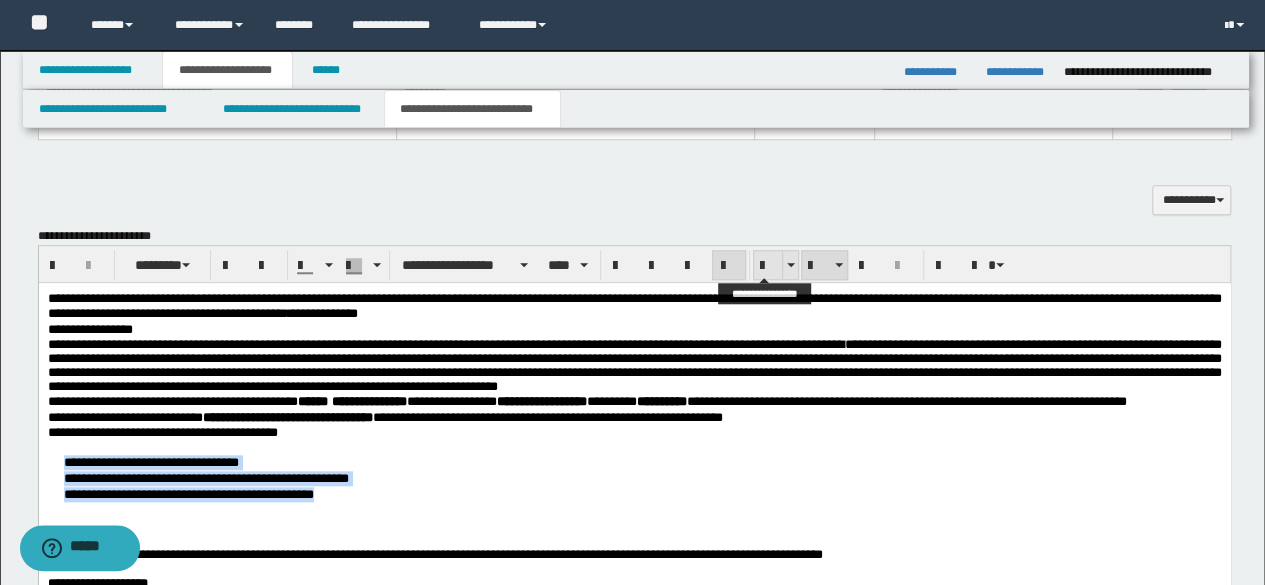 click at bounding box center [768, 266] 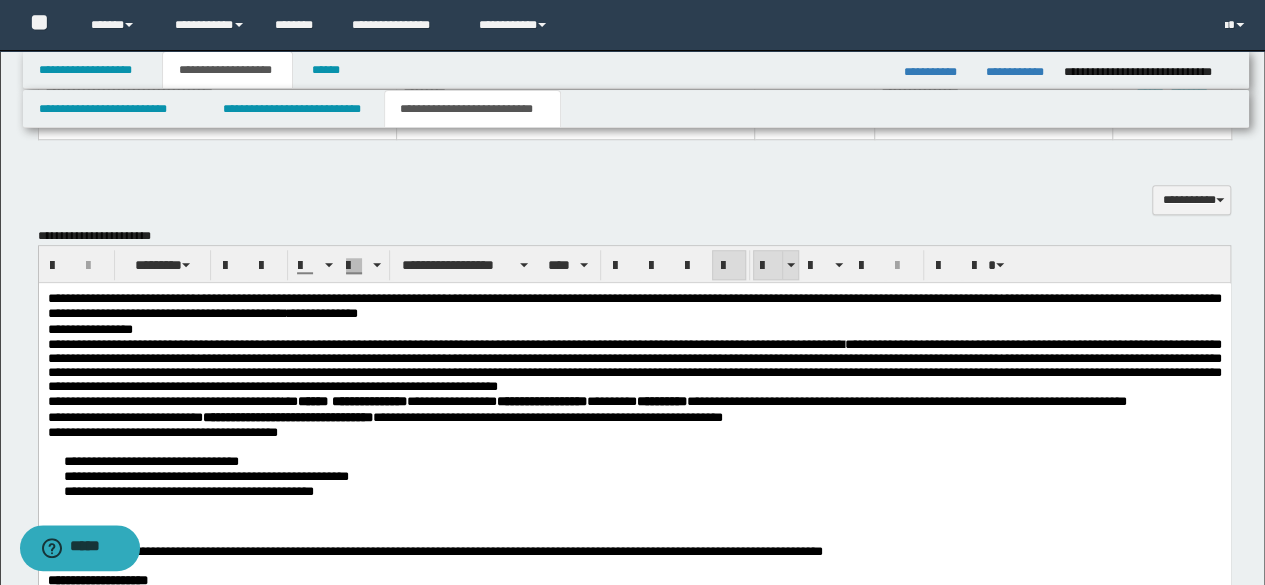 click at bounding box center (768, 266) 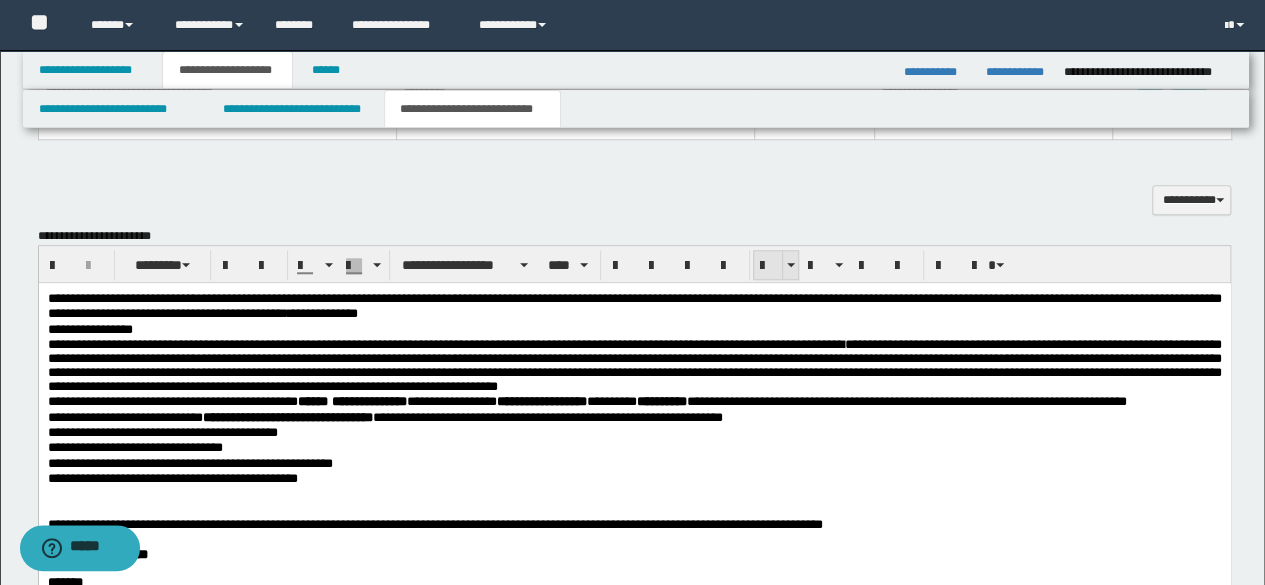 click at bounding box center (768, 266) 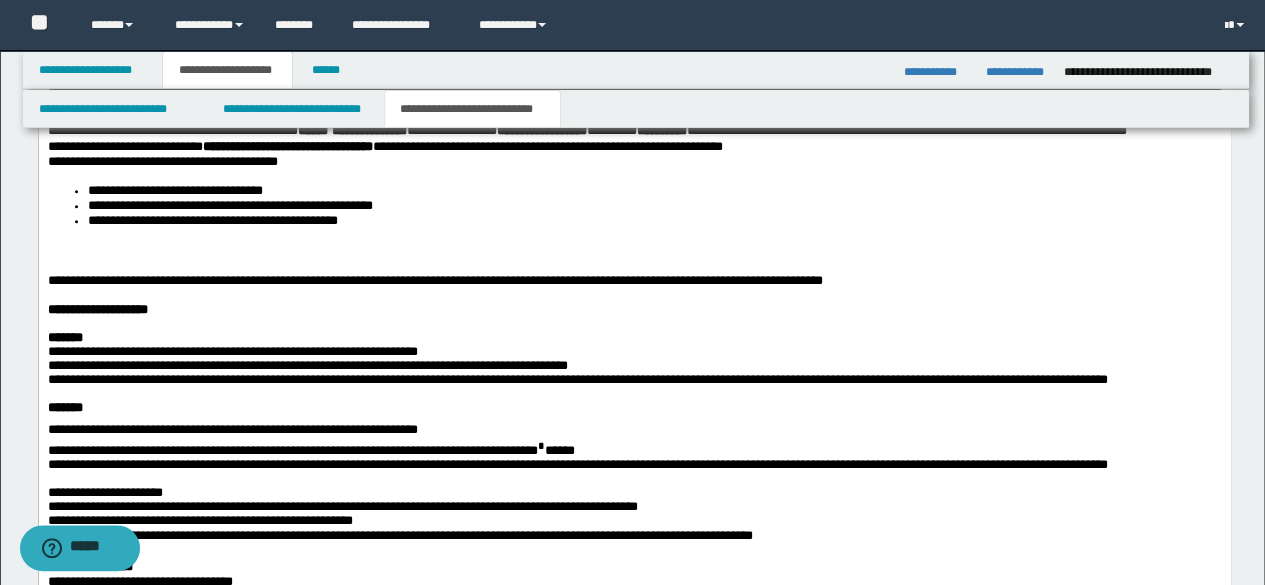 scroll, scrollTop: 1100, scrollLeft: 0, axis: vertical 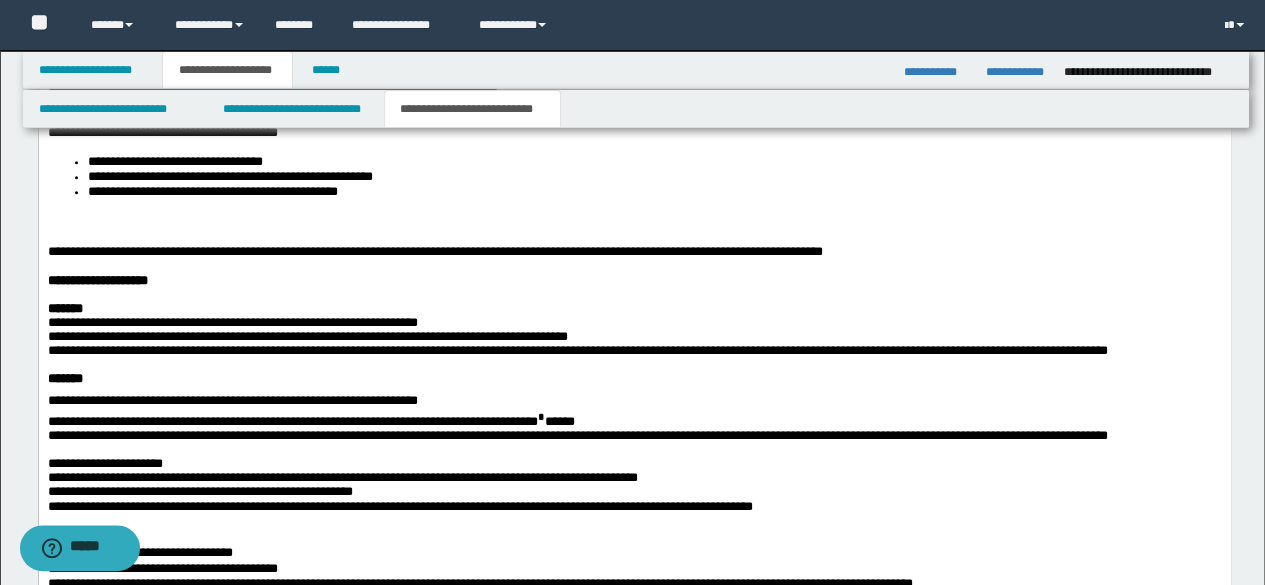 click on "**********" at bounding box center (434, 252) 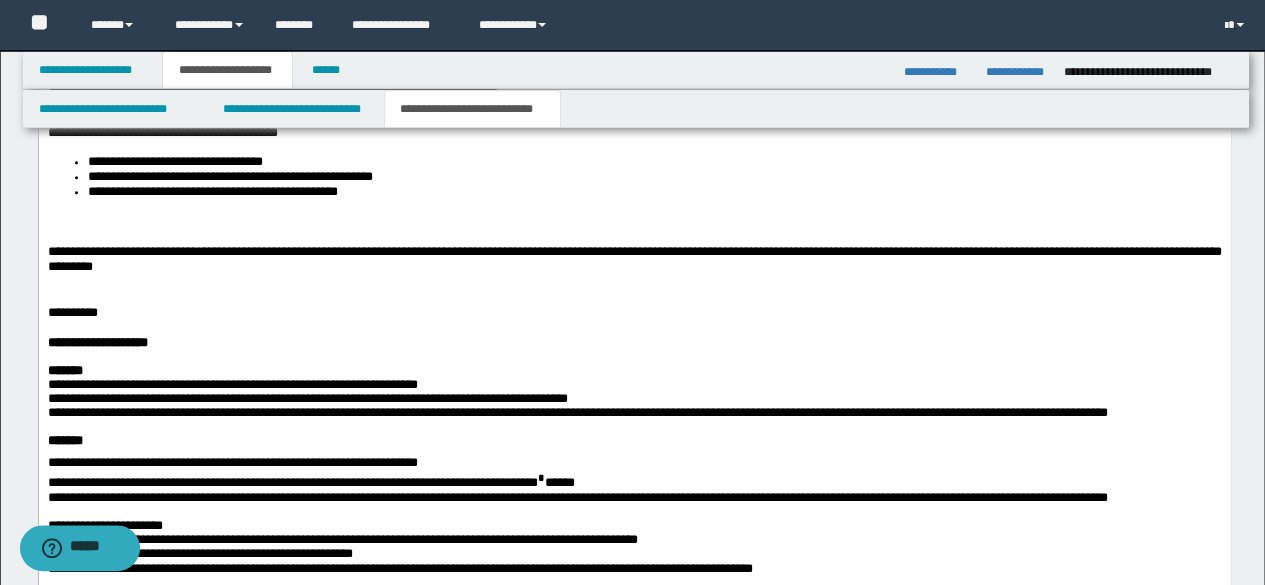 click on "*******" at bounding box center (634, 442) 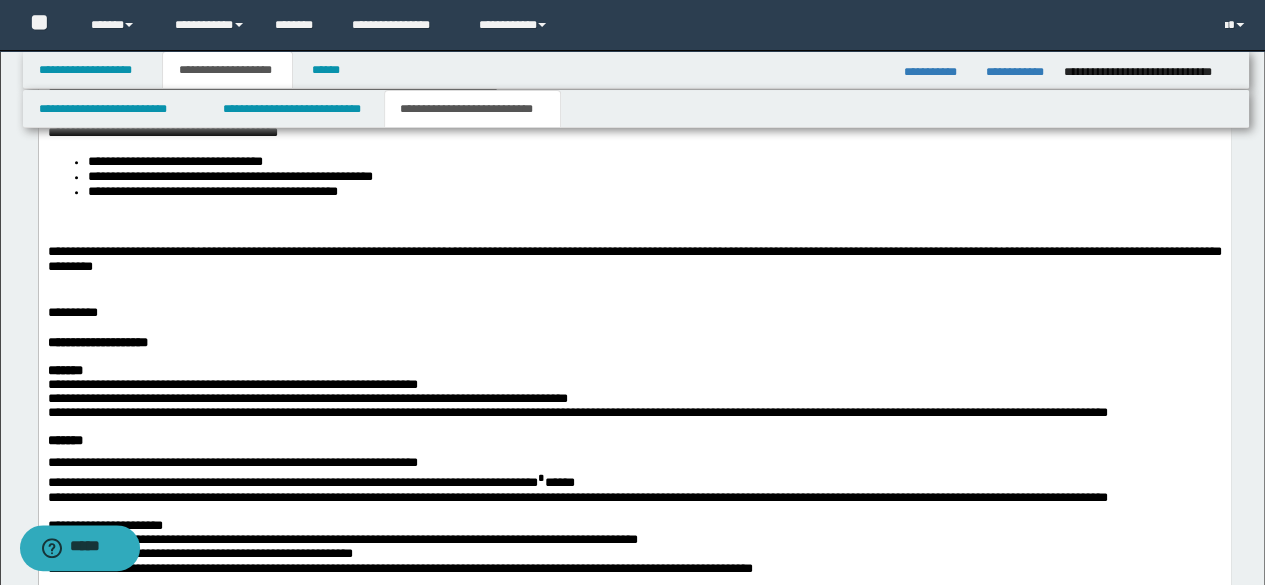 click on "**********" at bounding box center (634, 260) 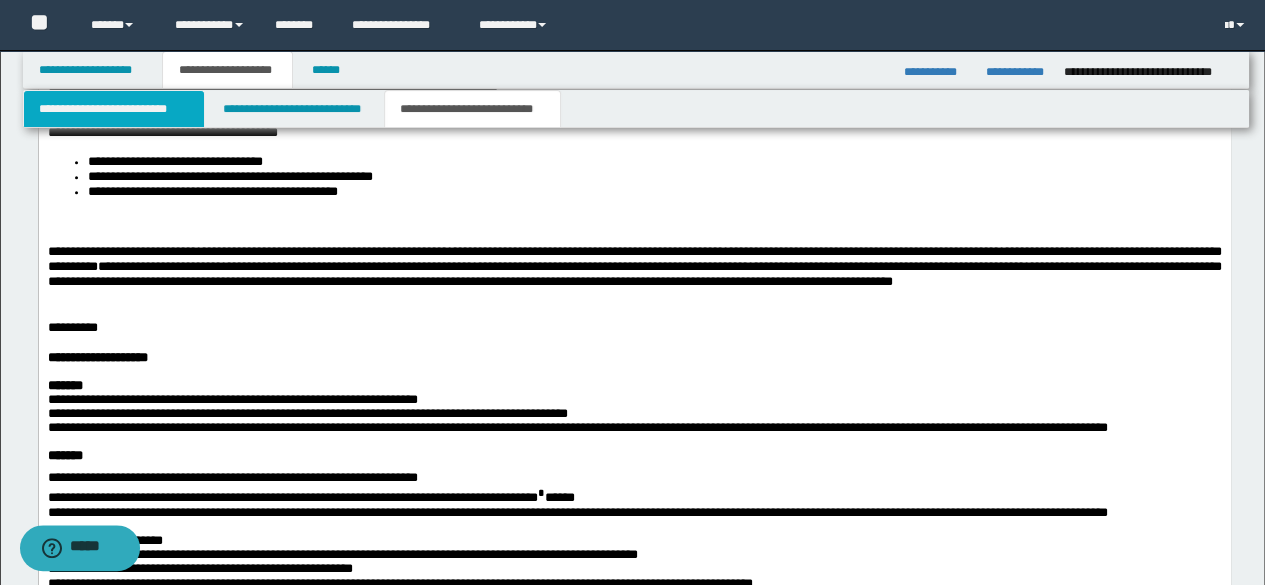 click on "**********" at bounding box center (114, 109) 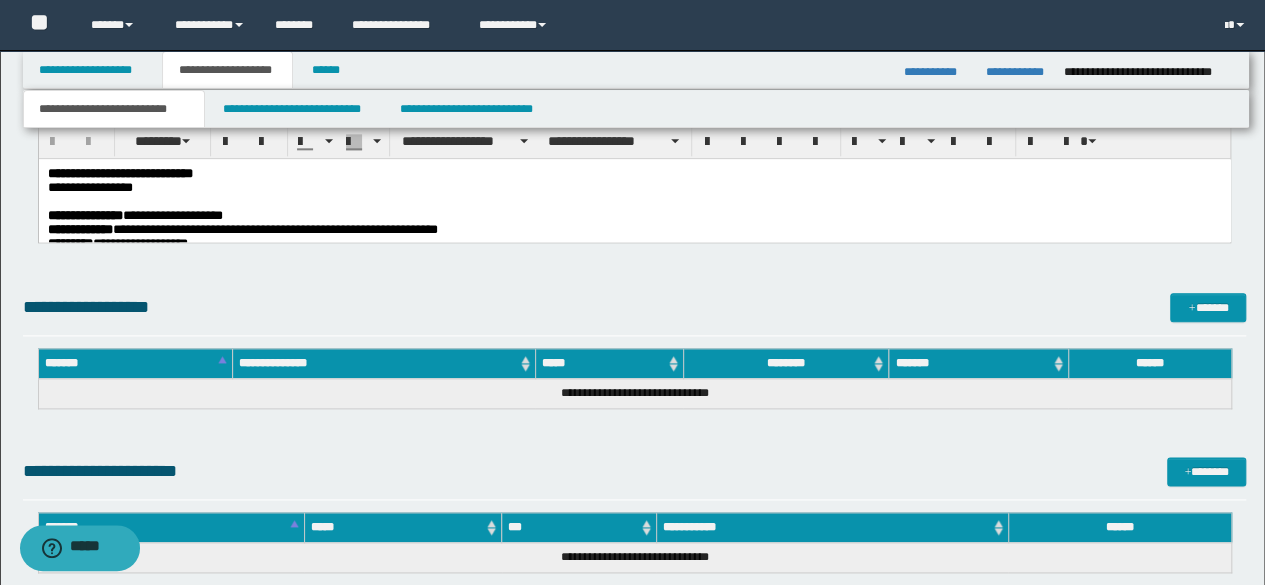 click on "**********" at bounding box center [242, 229] 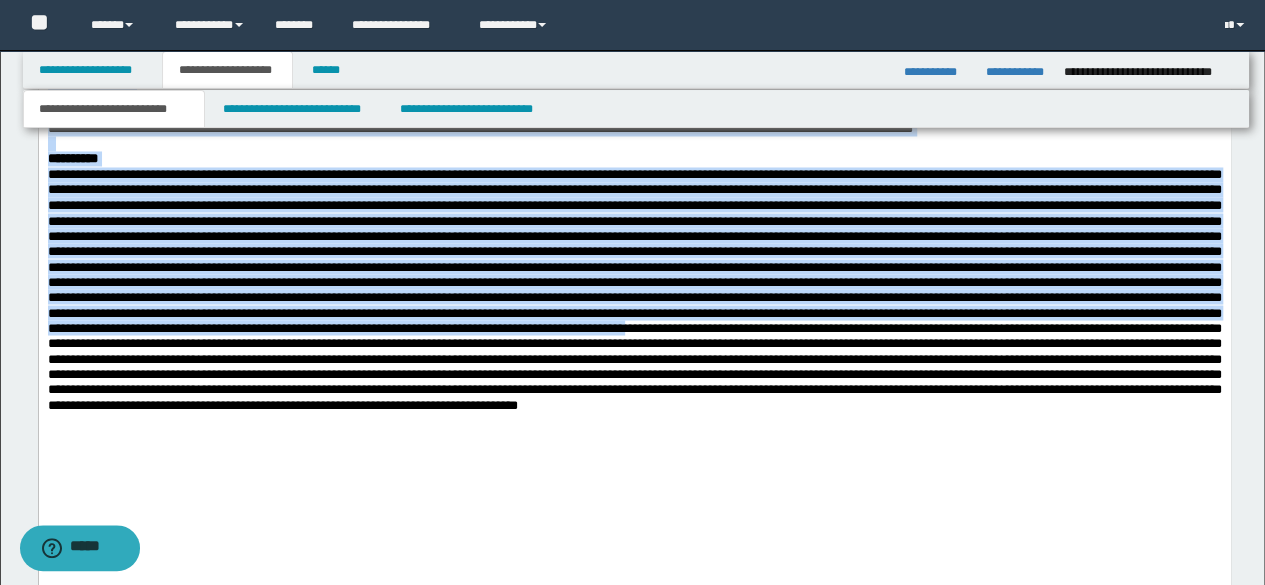 scroll, scrollTop: 2000, scrollLeft: 0, axis: vertical 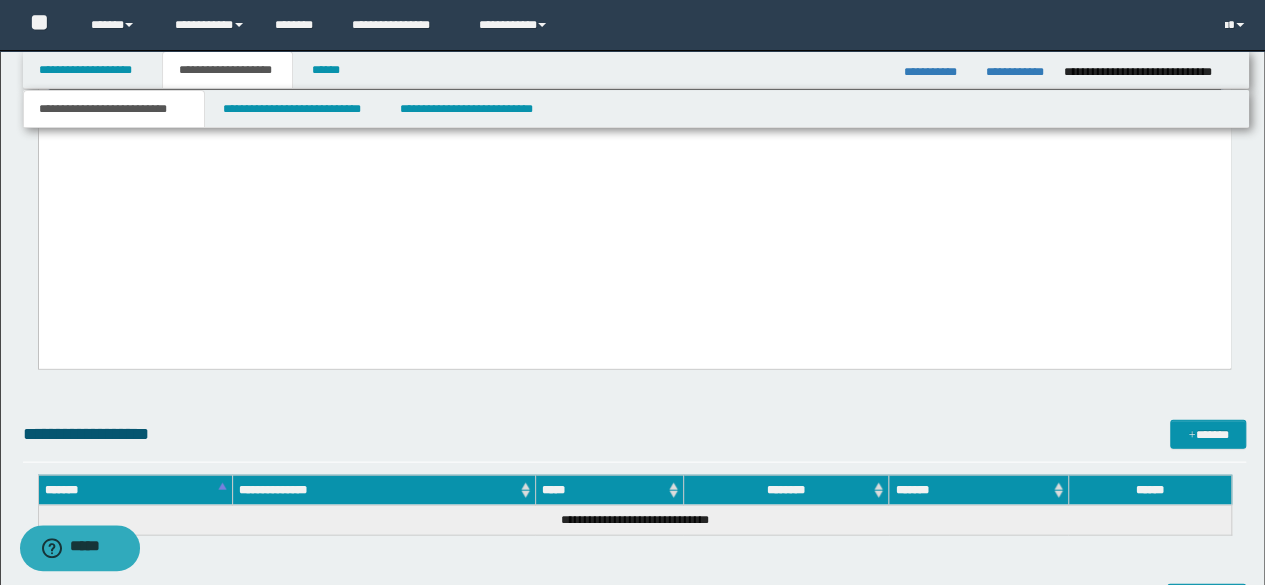 drag, startPoint x: 46, startPoint y: -633, endPoint x: 560, endPoint y: 199, distance: 977.9673 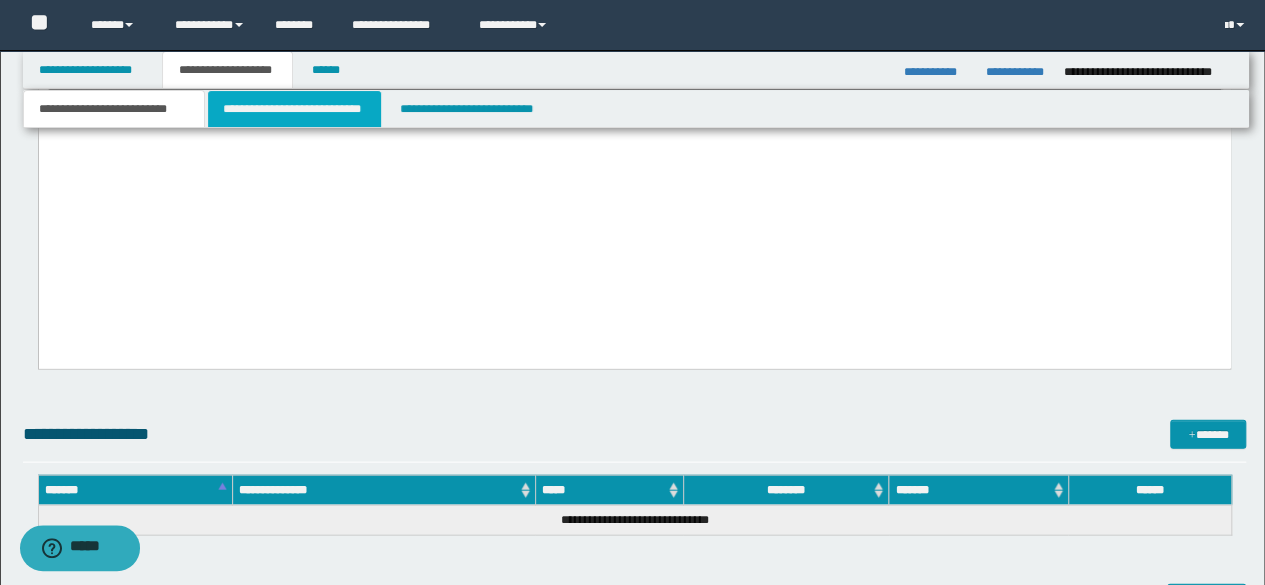 click on "**********" at bounding box center (294, 109) 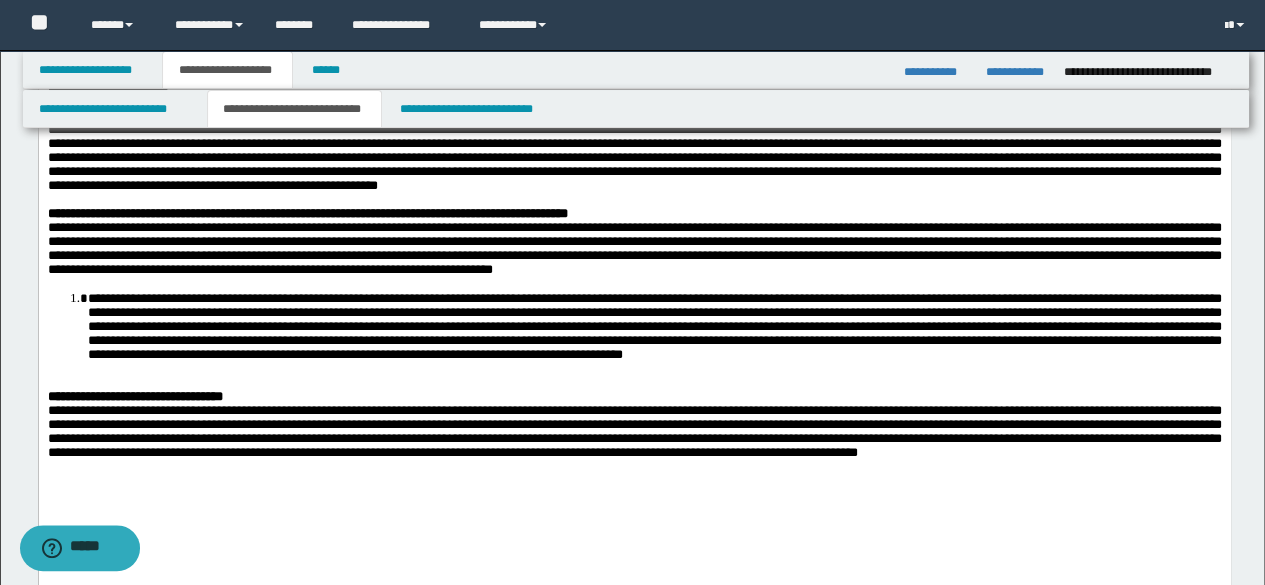 scroll, scrollTop: 100, scrollLeft: 0, axis: vertical 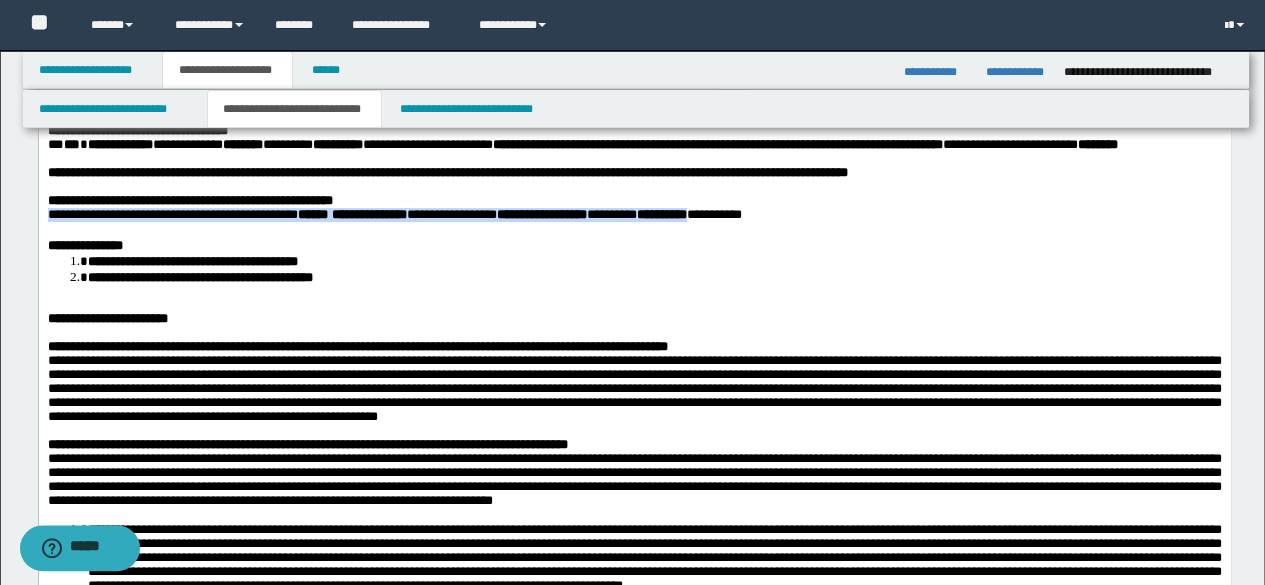 click at bounding box center [634, 332] 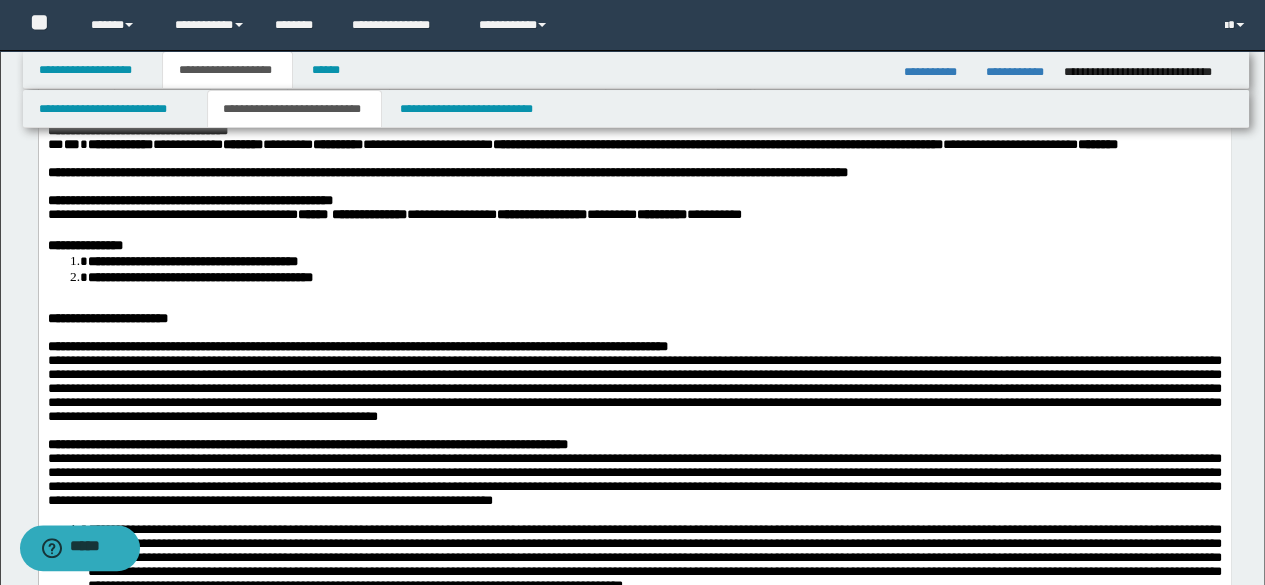 click on "**********" at bounding box center (634, 318) 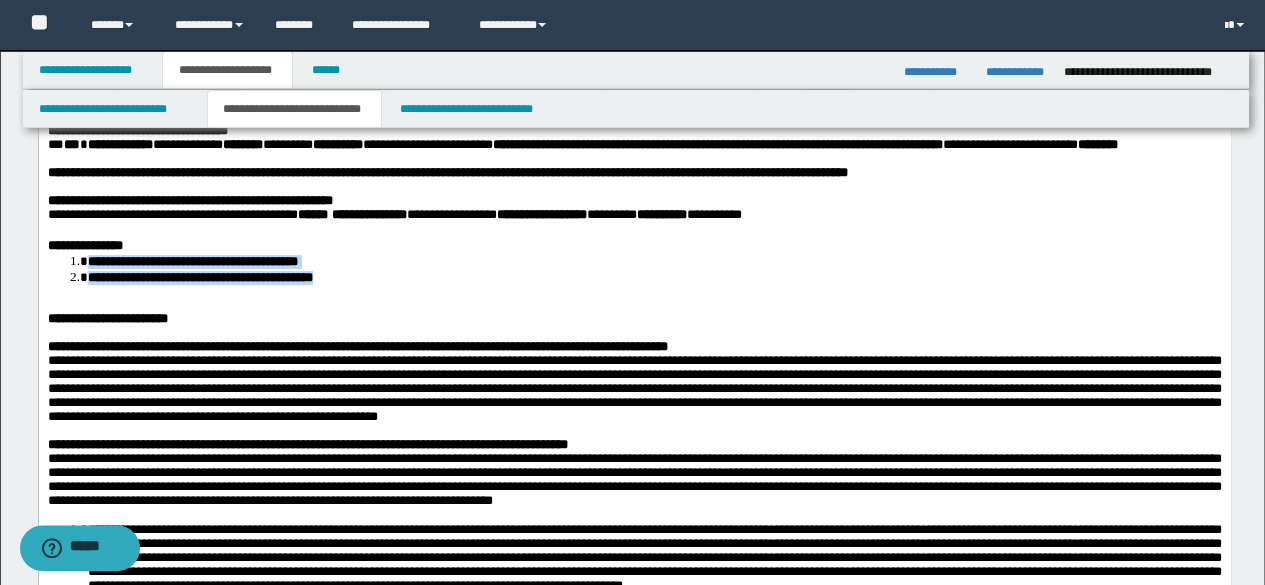 drag, startPoint x: 412, startPoint y: 302, endPoint x: 88, endPoint y: 280, distance: 324.74606 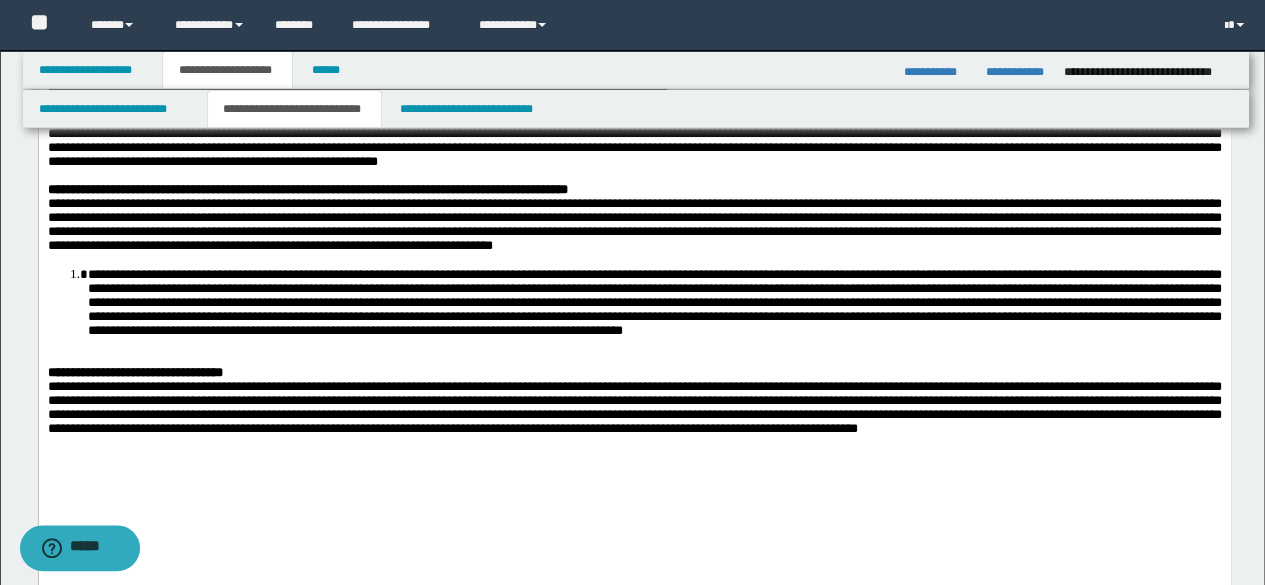 scroll, scrollTop: 400, scrollLeft: 0, axis: vertical 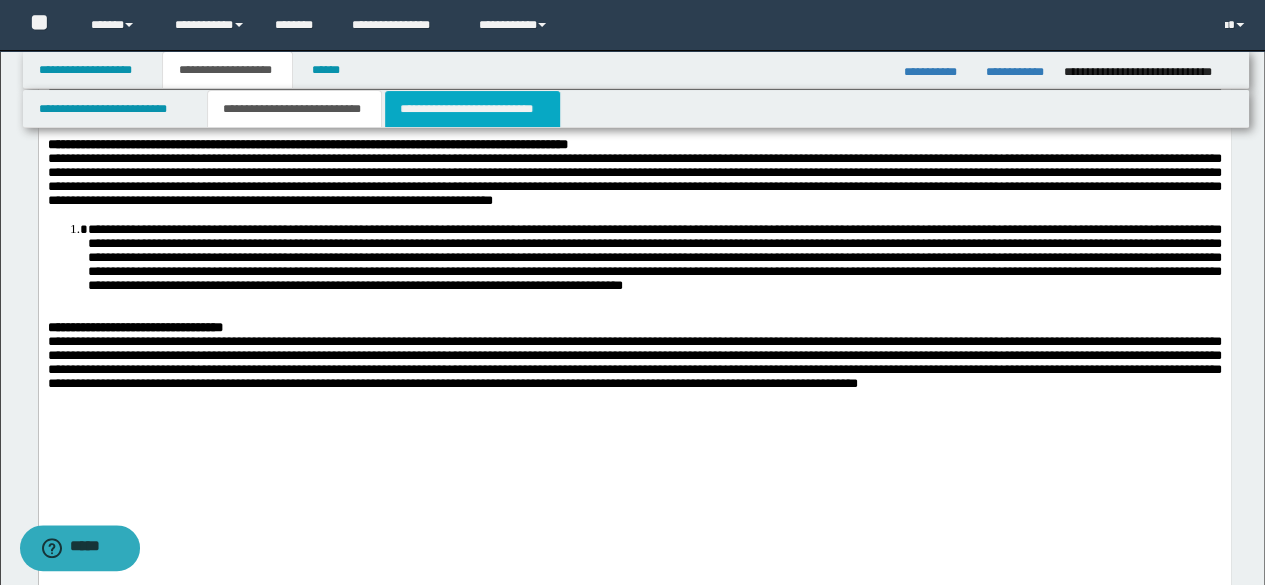 click on "**********" at bounding box center [472, 109] 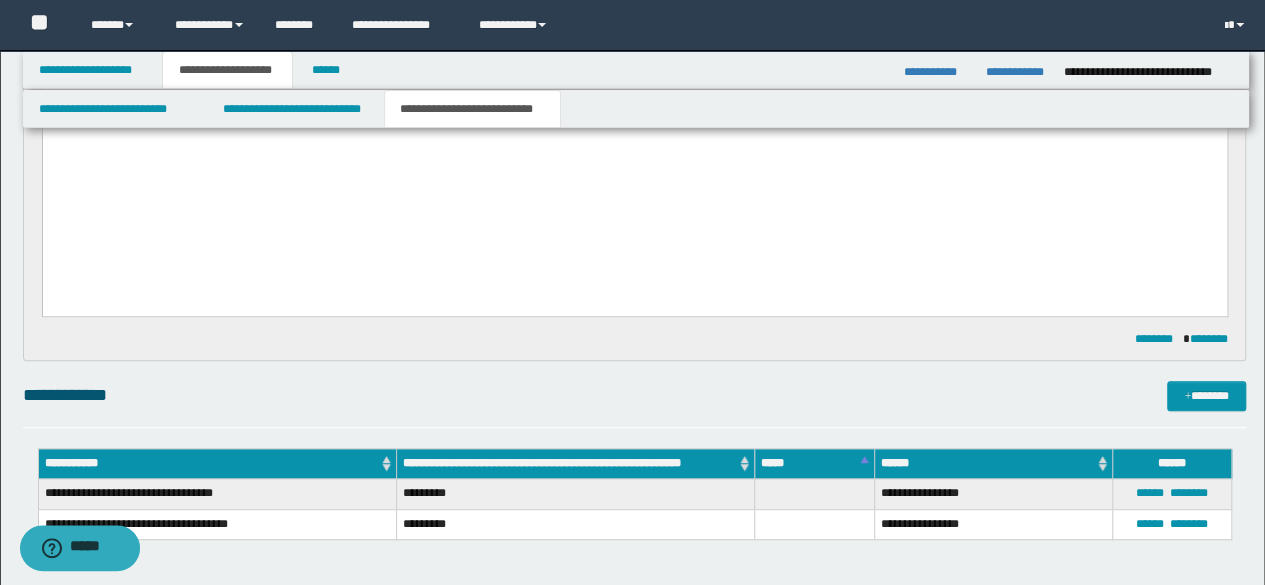 scroll, scrollTop: 100, scrollLeft: 0, axis: vertical 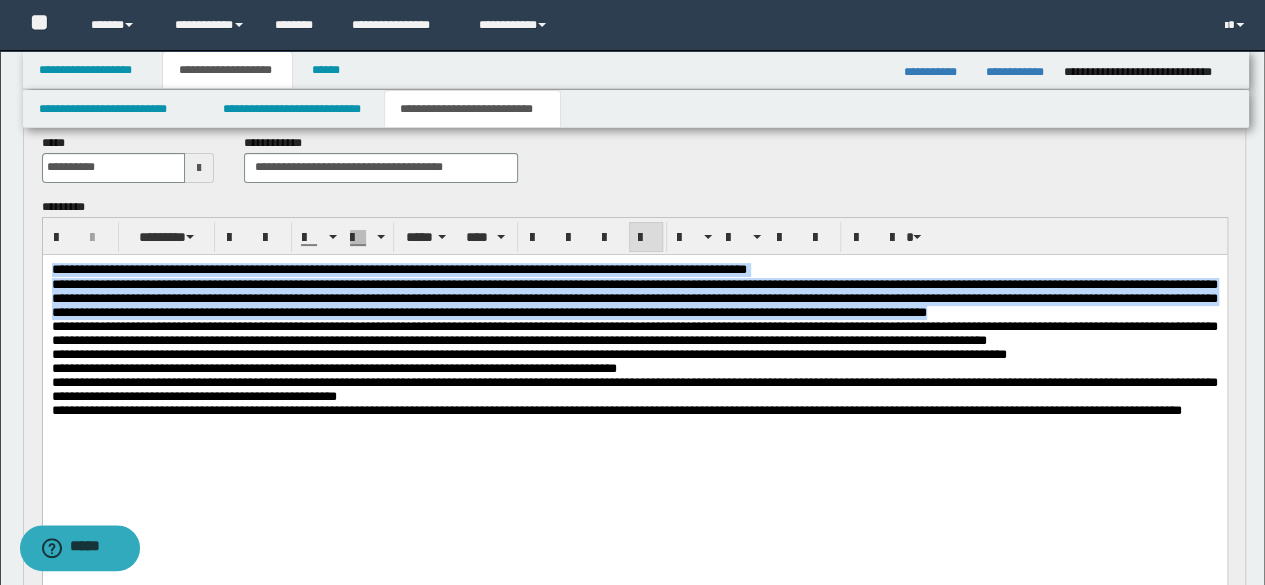 click on "**********" at bounding box center (616, 409) 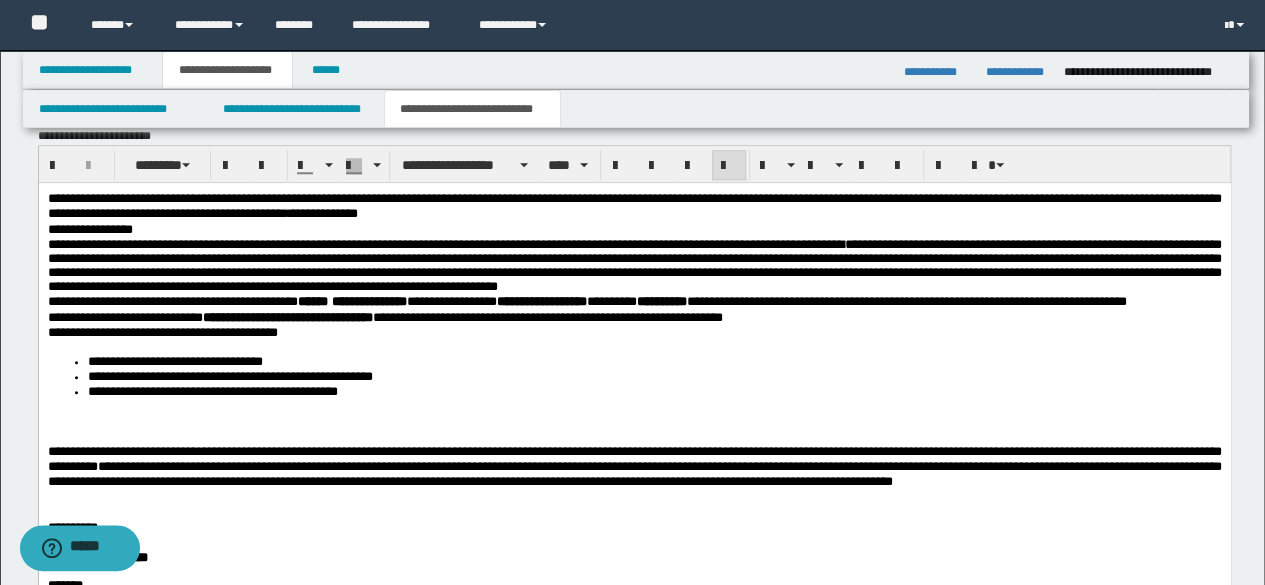 scroll, scrollTop: 1000, scrollLeft: 0, axis: vertical 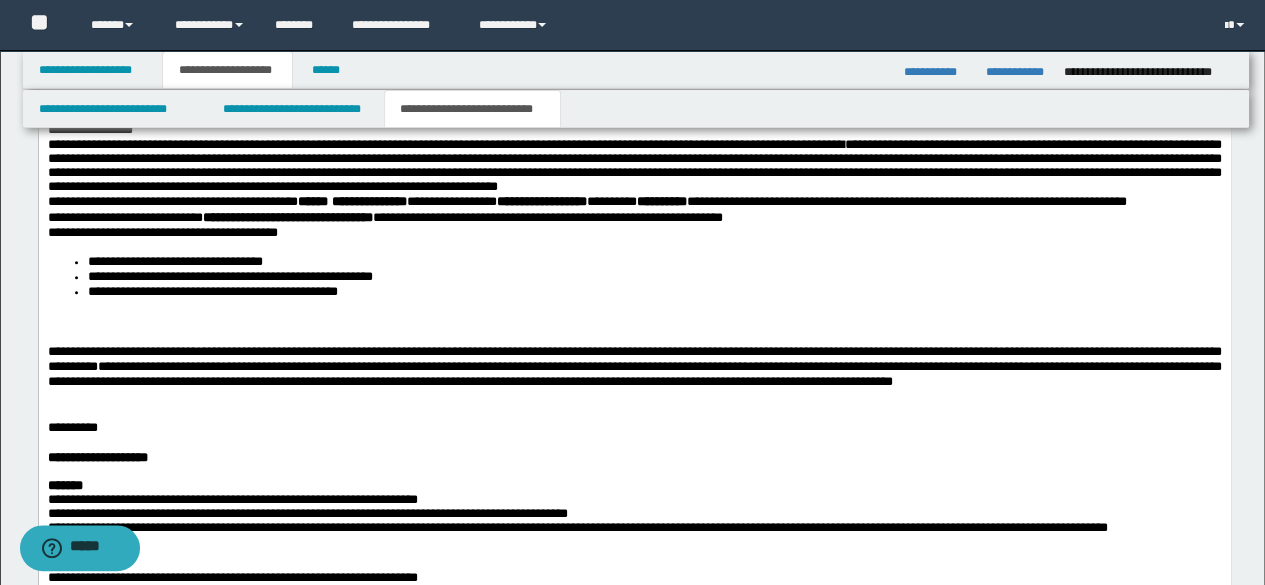 click on "**********" at bounding box center (634, 650) 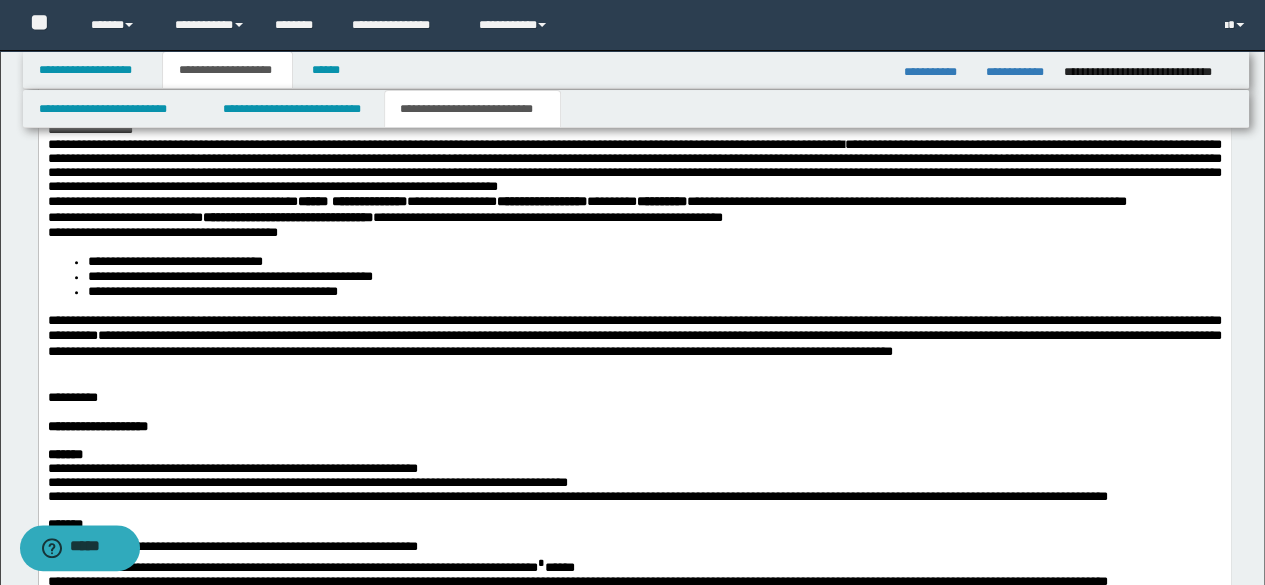 click on "**********" at bounding box center [634, 336] 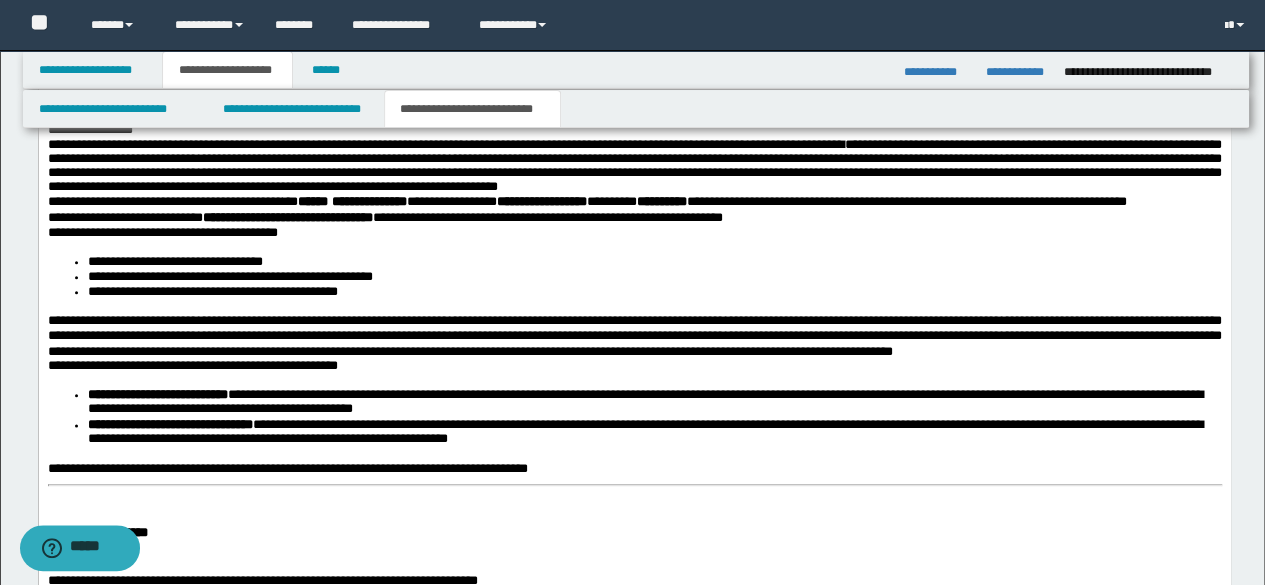 click on "**********" at bounding box center (634, 336) 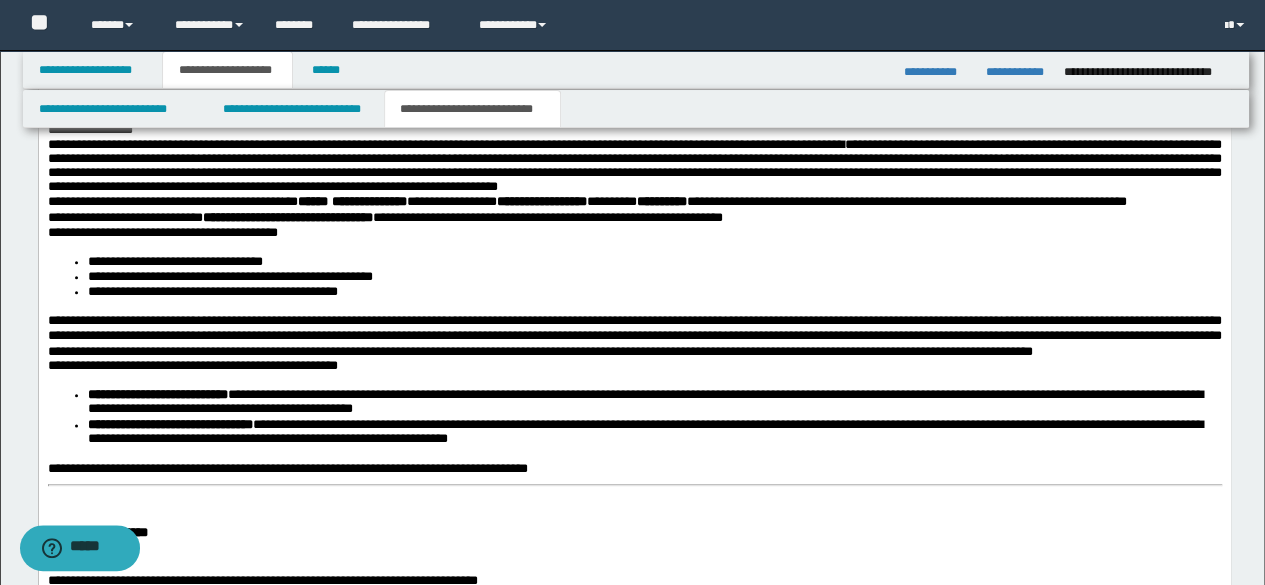 click on "**********" at bounding box center (634, 336) 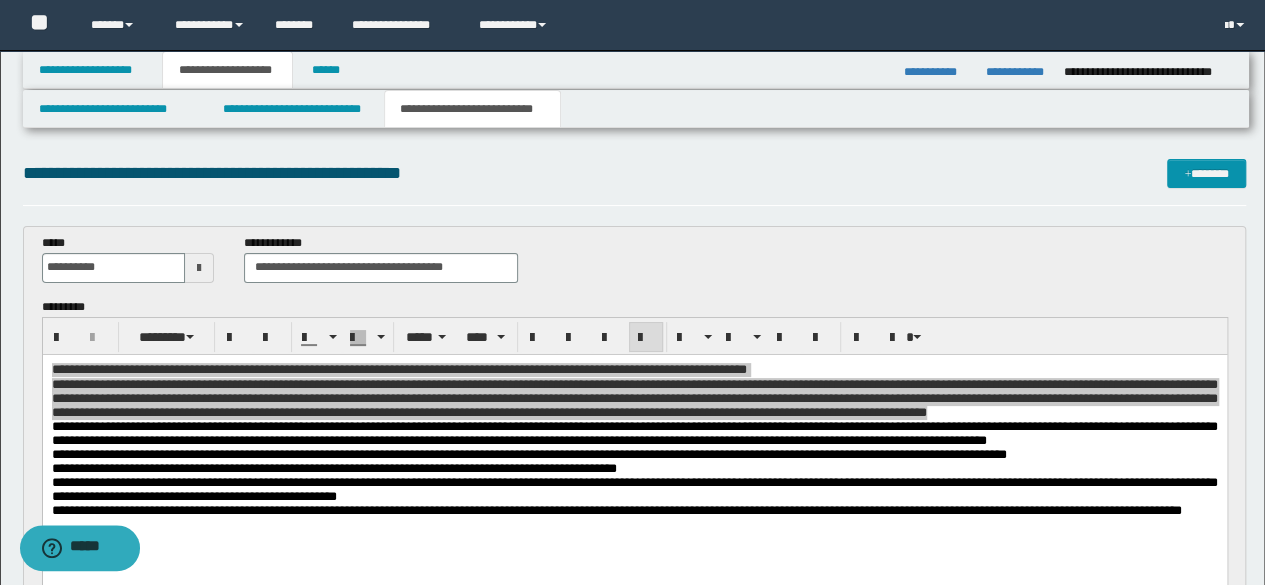 scroll, scrollTop: 200, scrollLeft: 0, axis: vertical 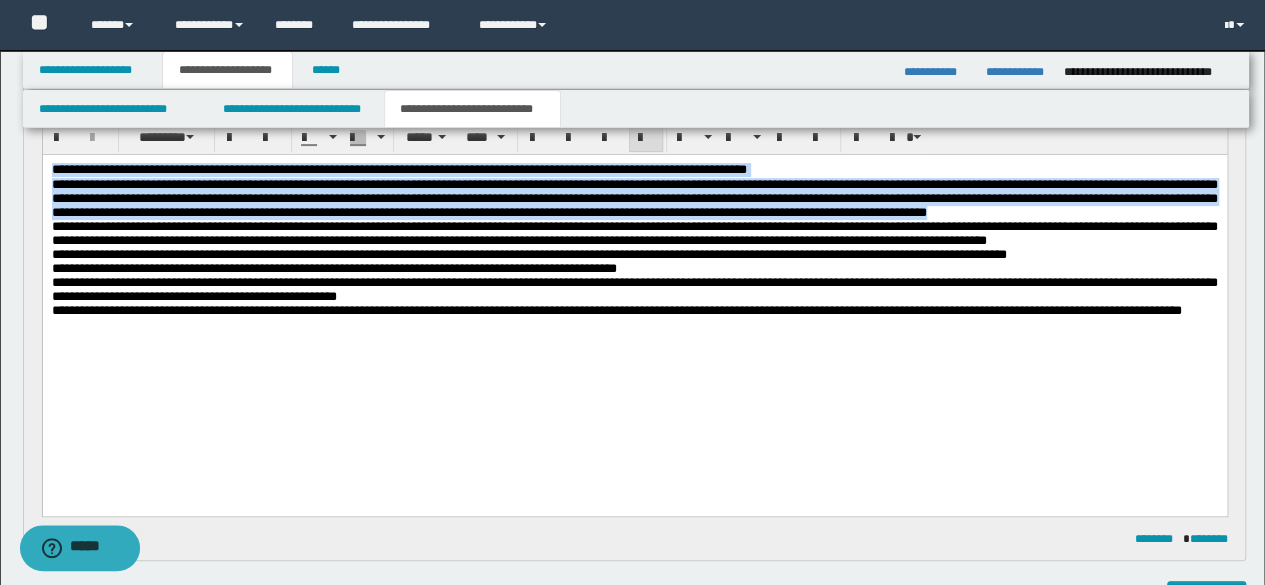 click on "**********" at bounding box center [634, 232] 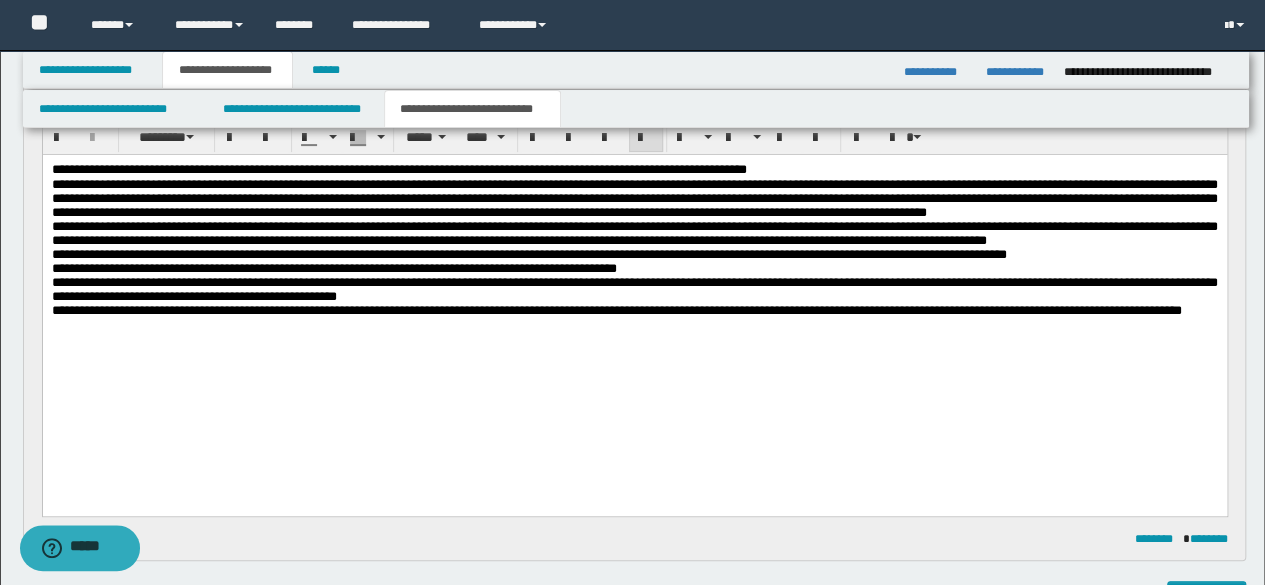 click on "**********" at bounding box center (634, 233) 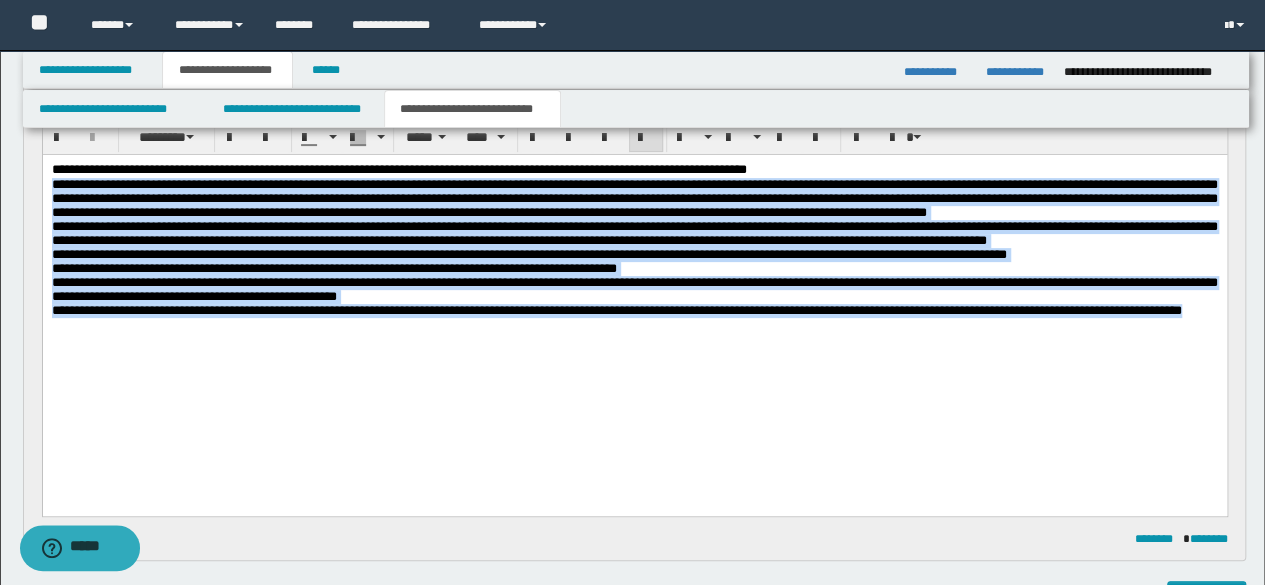 drag, startPoint x: 53, startPoint y: 187, endPoint x: 263, endPoint y: 362, distance: 273.35873 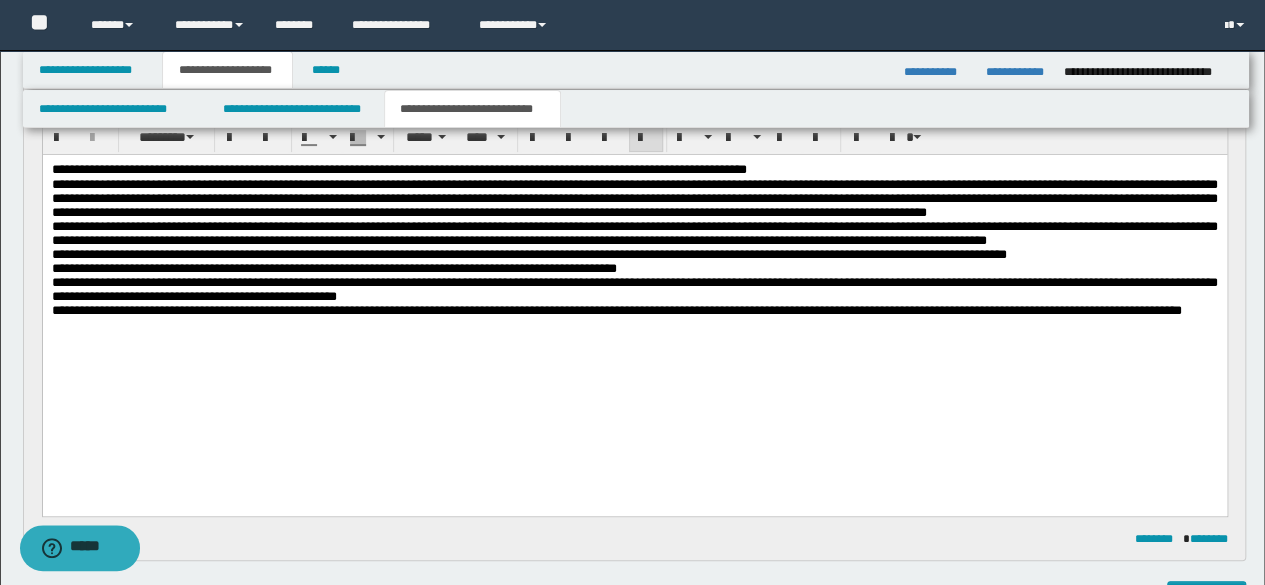 click on "**********" at bounding box center [634, 280] 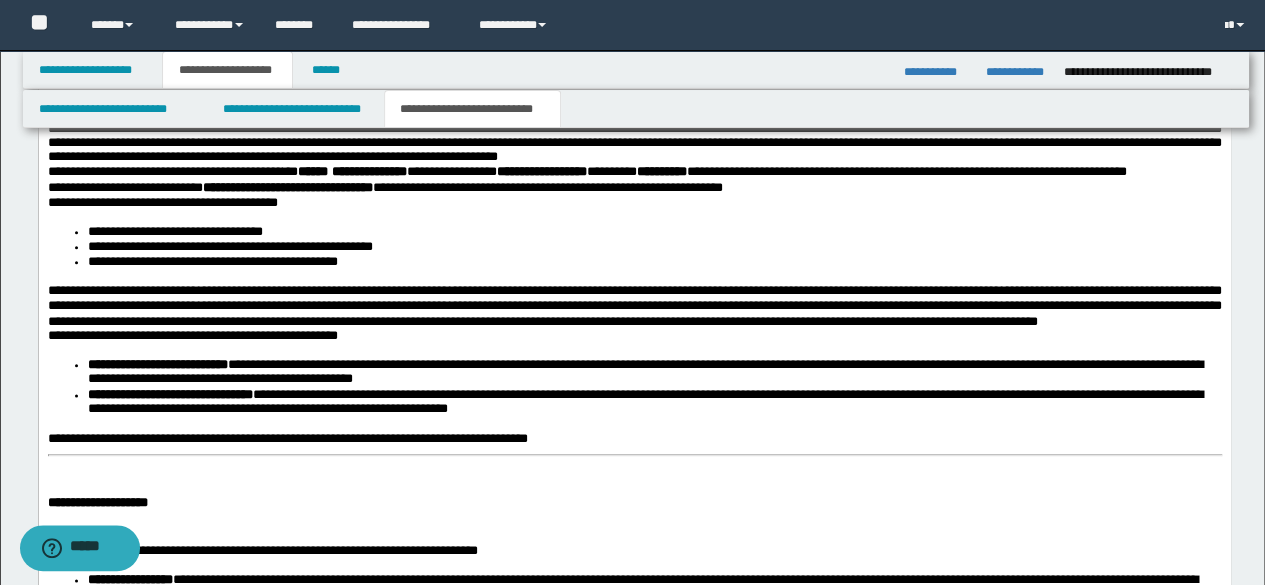 scroll, scrollTop: 1000, scrollLeft: 0, axis: vertical 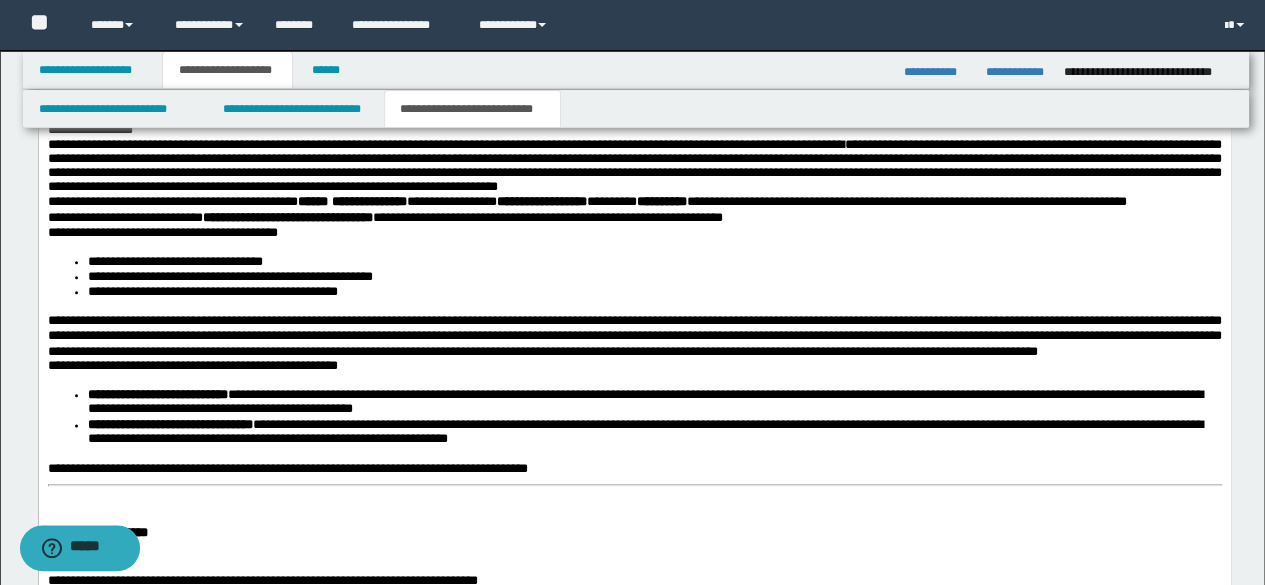 click on "**********" at bounding box center (634, 336) 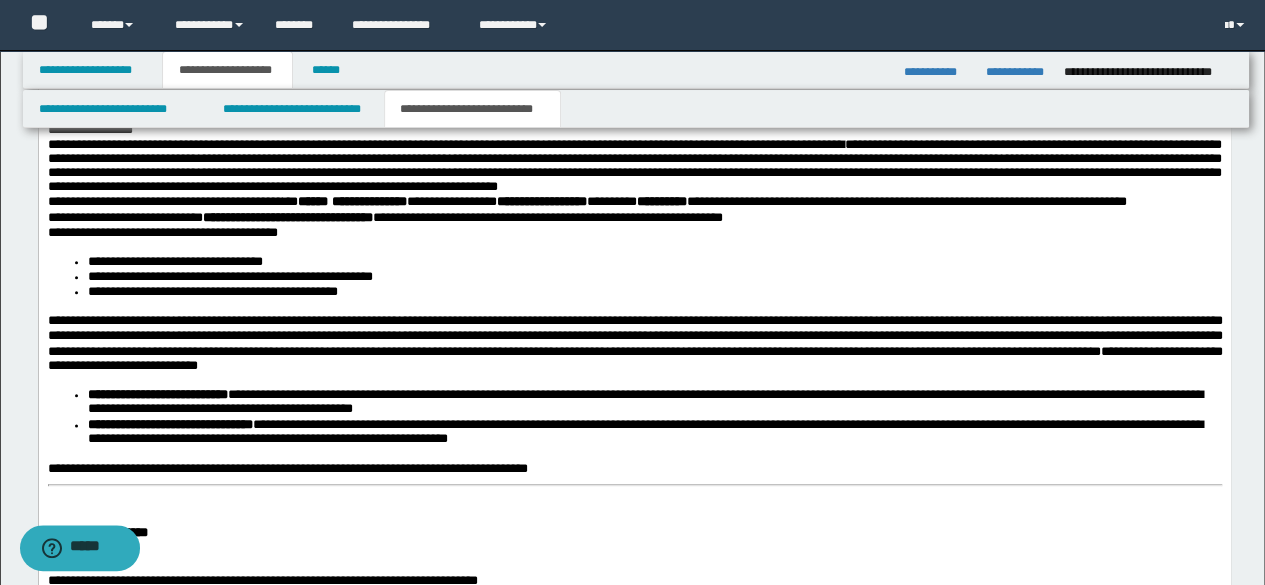 click on "**********" at bounding box center [634, 343] 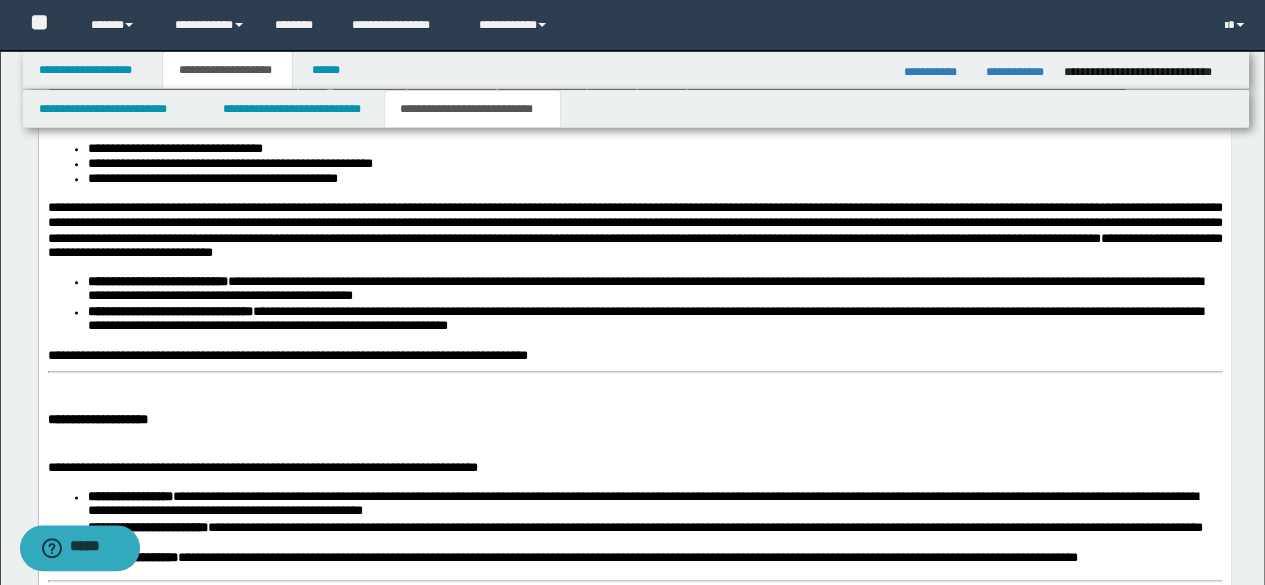 scroll, scrollTop: 1100, scrollLeft: 0, axis: vertical 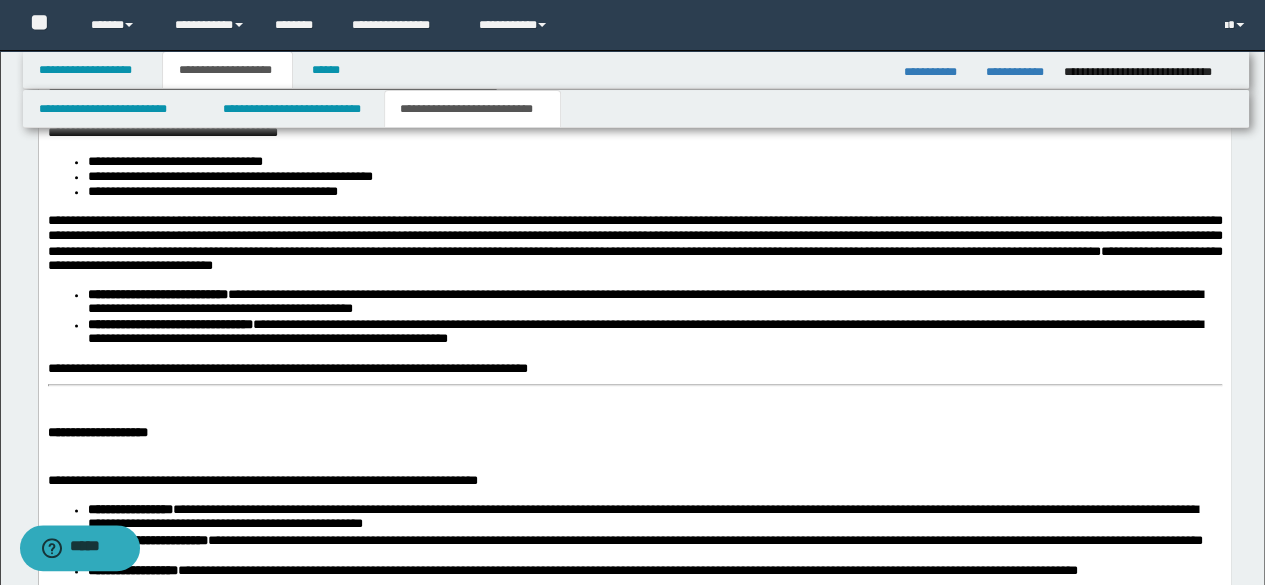 click on "**********" at bounding box center (634, 244) 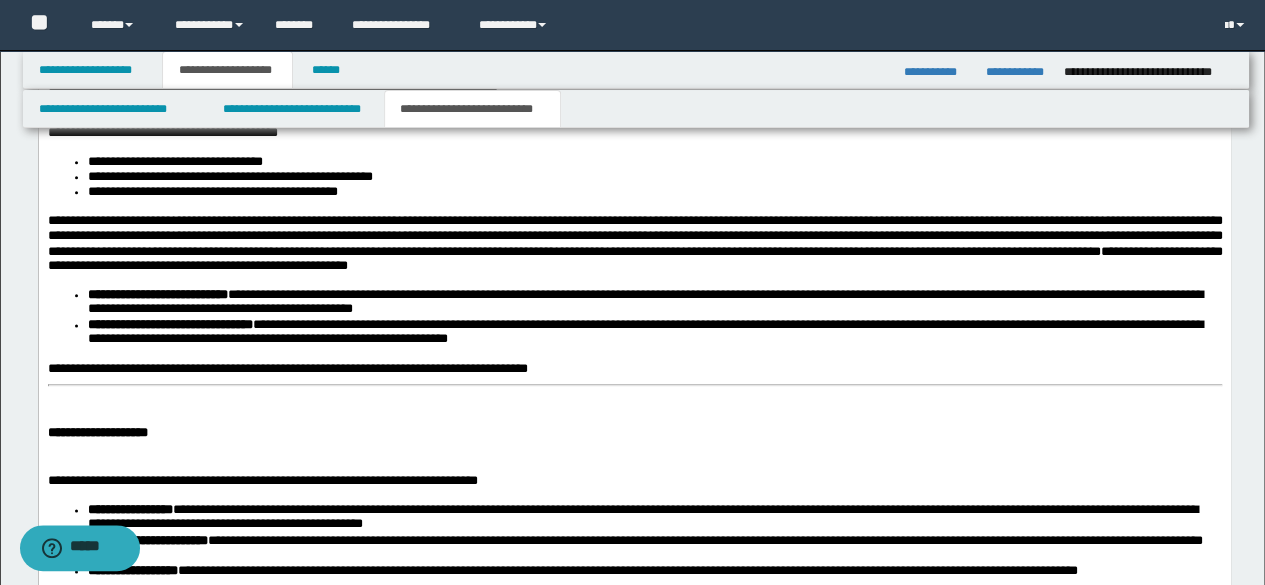 click on "**********" at bounding box center [634, 853] 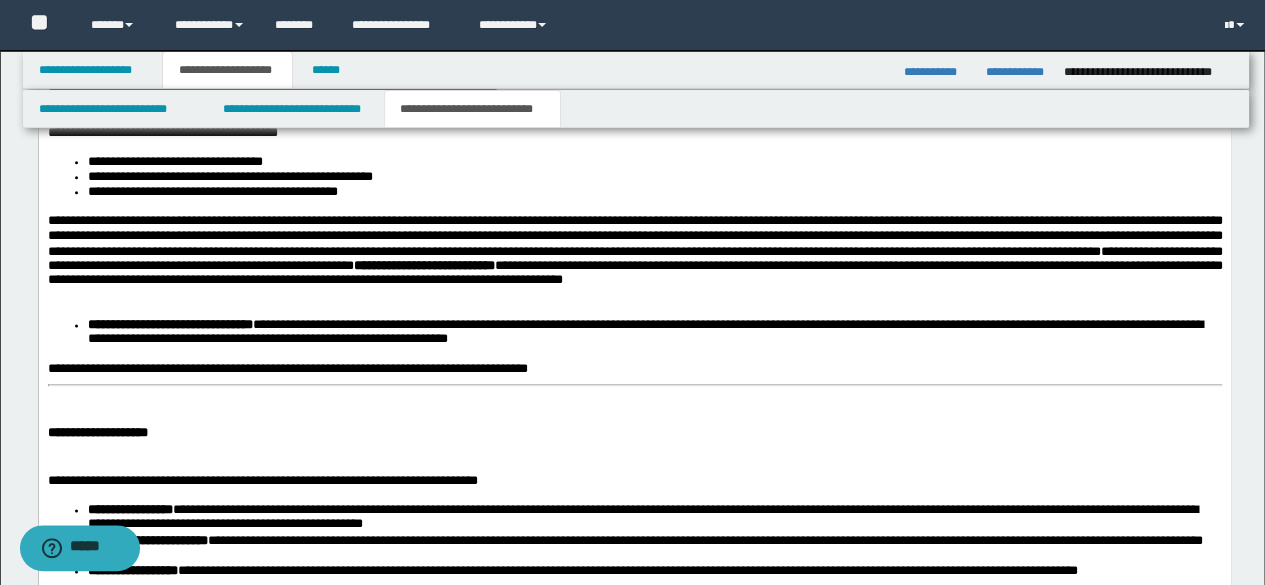 click on "**********" at bounding box center (634, 260) 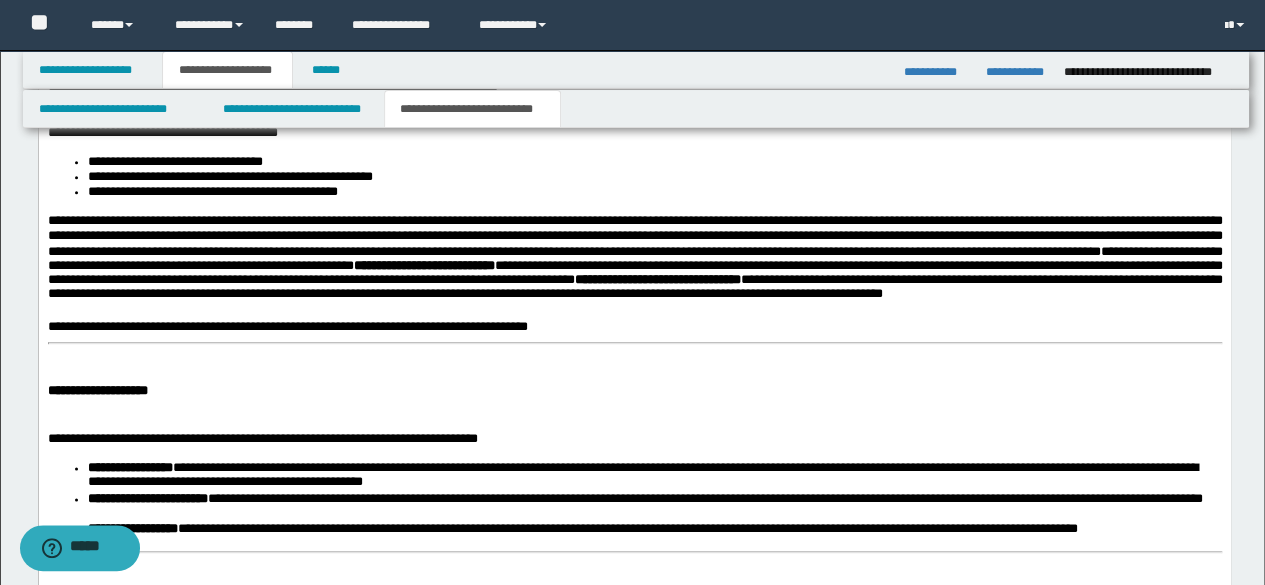 click on "**********" at bounding box center [634, 267] 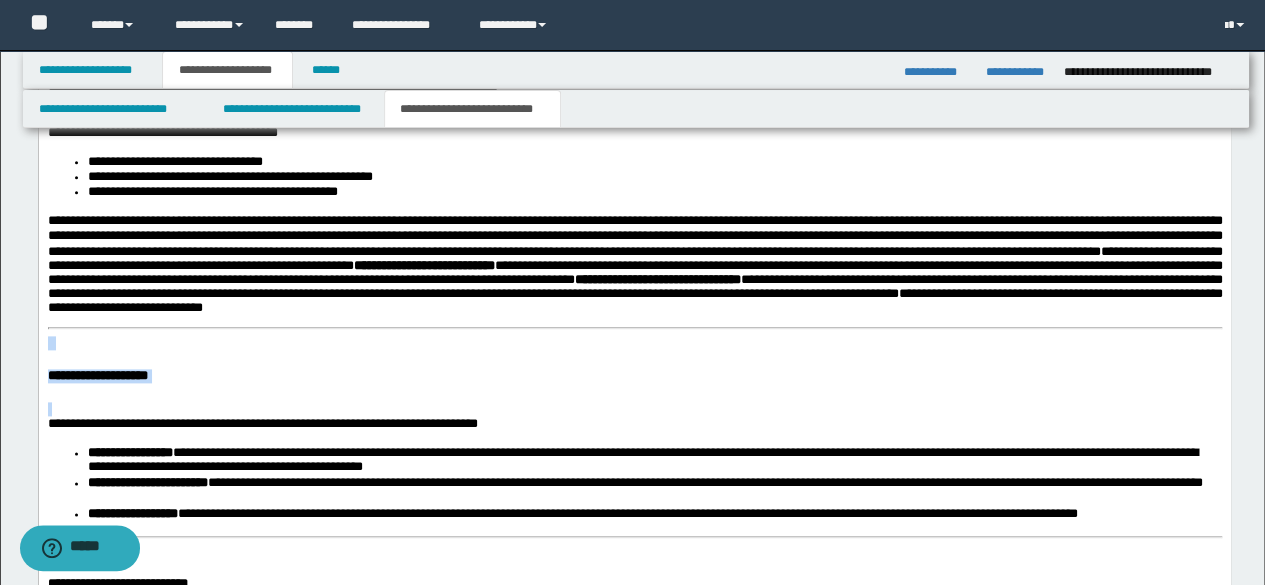 drag, startPoint x: 1164, startPoint y: 347, endPoint x: 1194, endPoint y: 447, distance: 104.40307 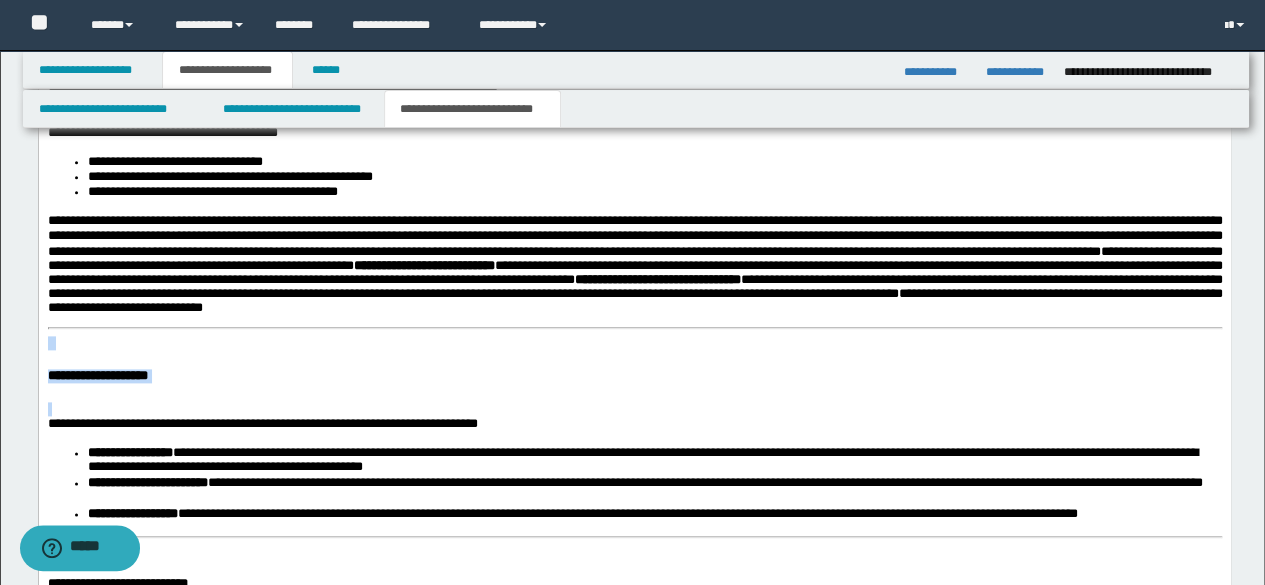 click on "**********" at bounding box center [634, 824] 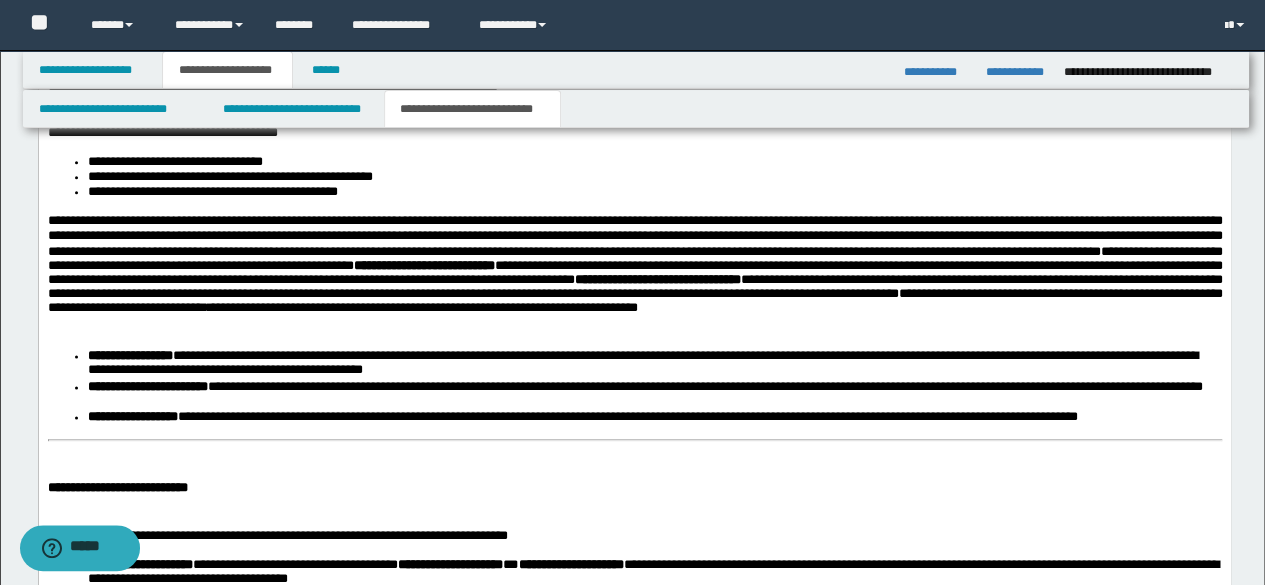 click on "**********" at bounding box center [634, 275] 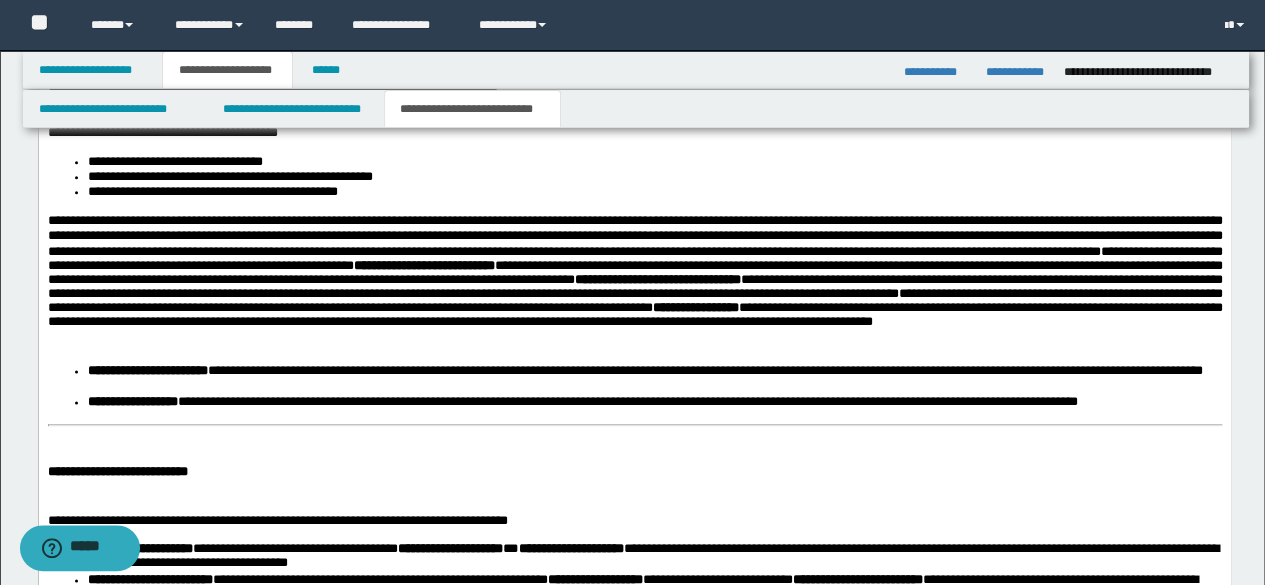 click on "**********" at bounding box center [634, 283] 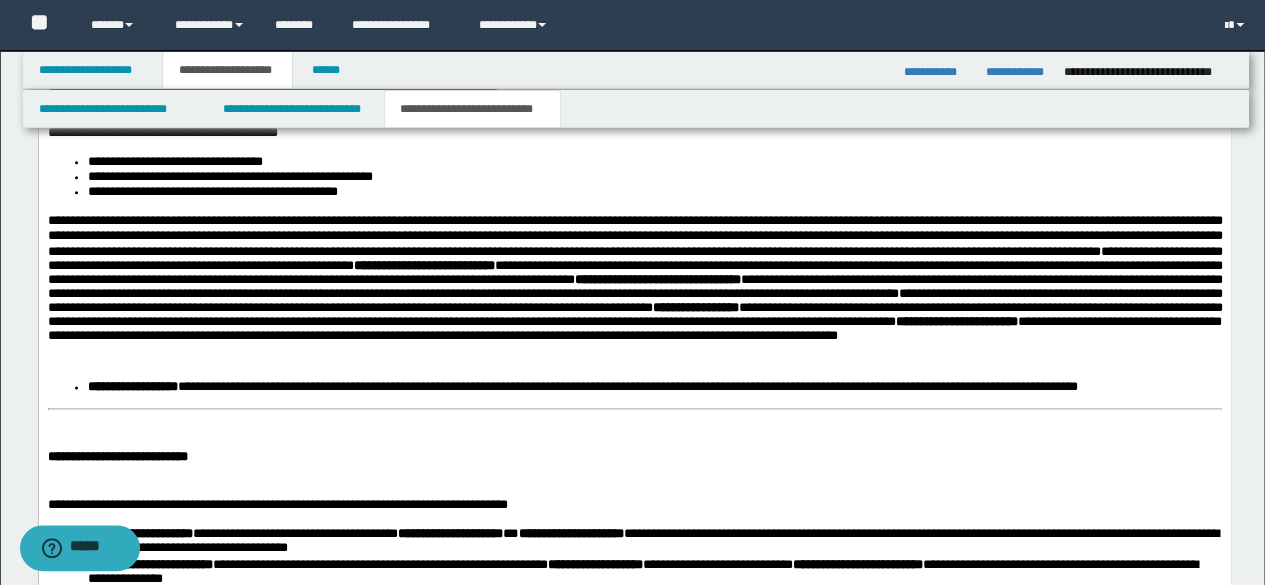 click on "**********" at bounding box center [634, 290] 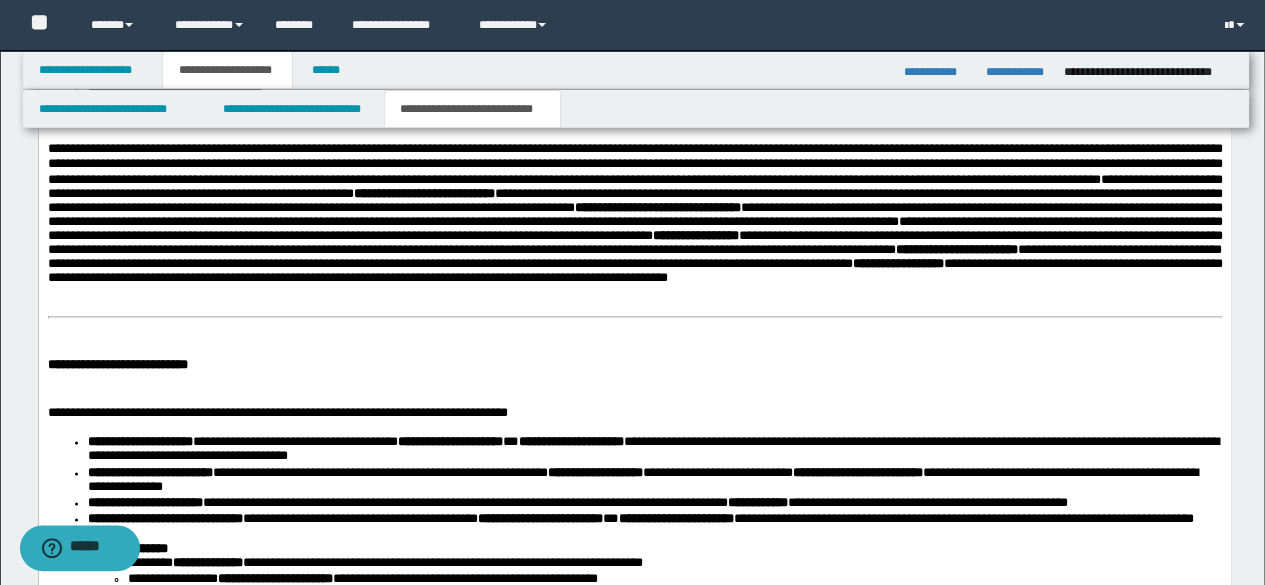 scroll, scrollTop: 1200, scrollLeft: 0, axis: vertical 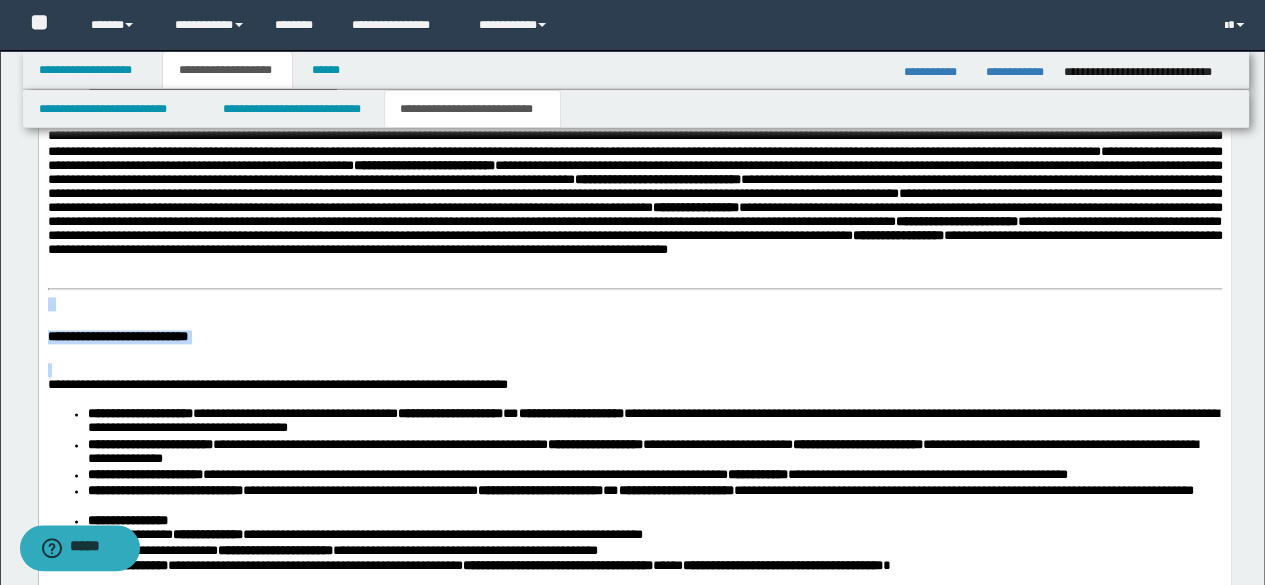drag, startPoint x: 848, startPoint y: 311, endPoint x: 880, endPoint y: 386, distance: 81.5414 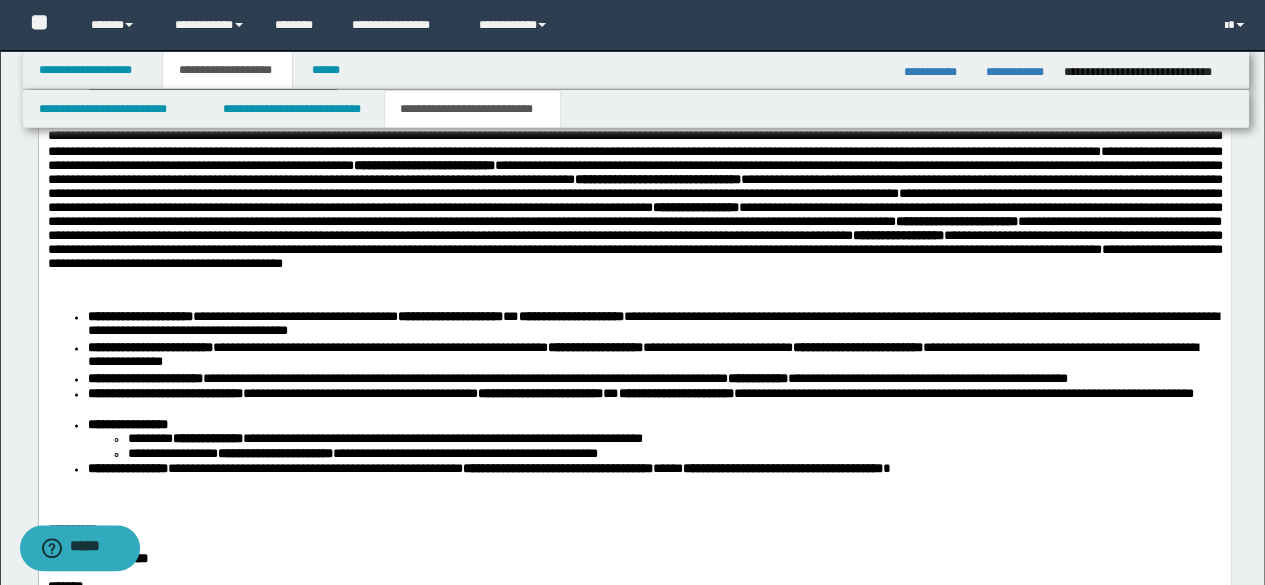 click on "**********" at bounding box center [634, 206] 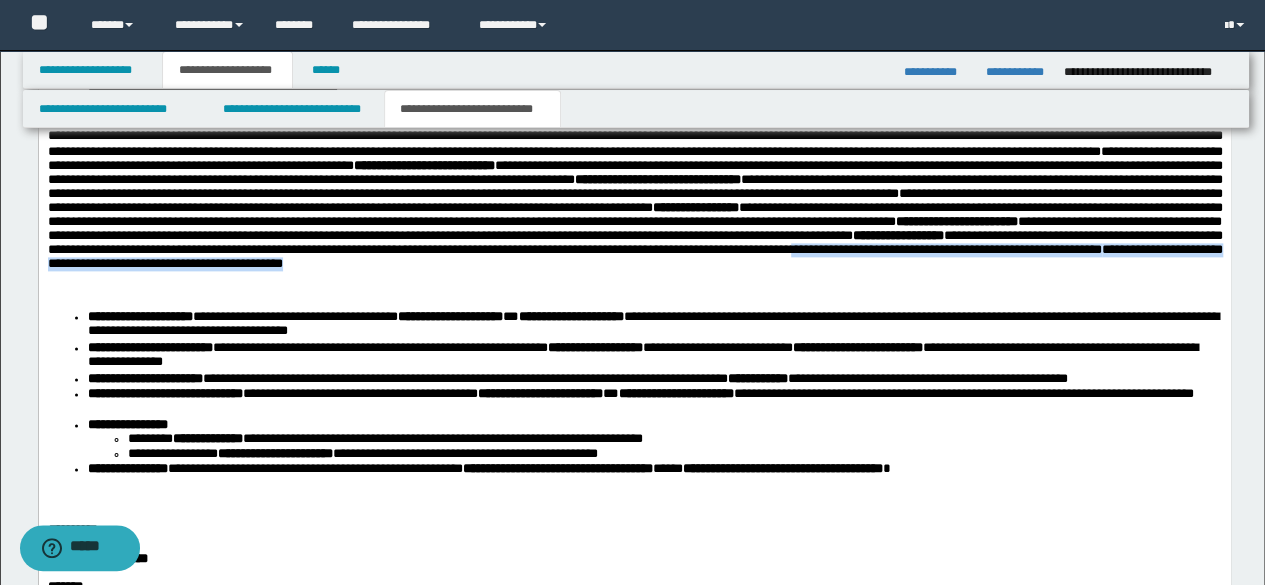 drag, startPoint x: 958, startPoint y: 316, endPoint x: 973, endPoint y: 325, distance: 17.492855 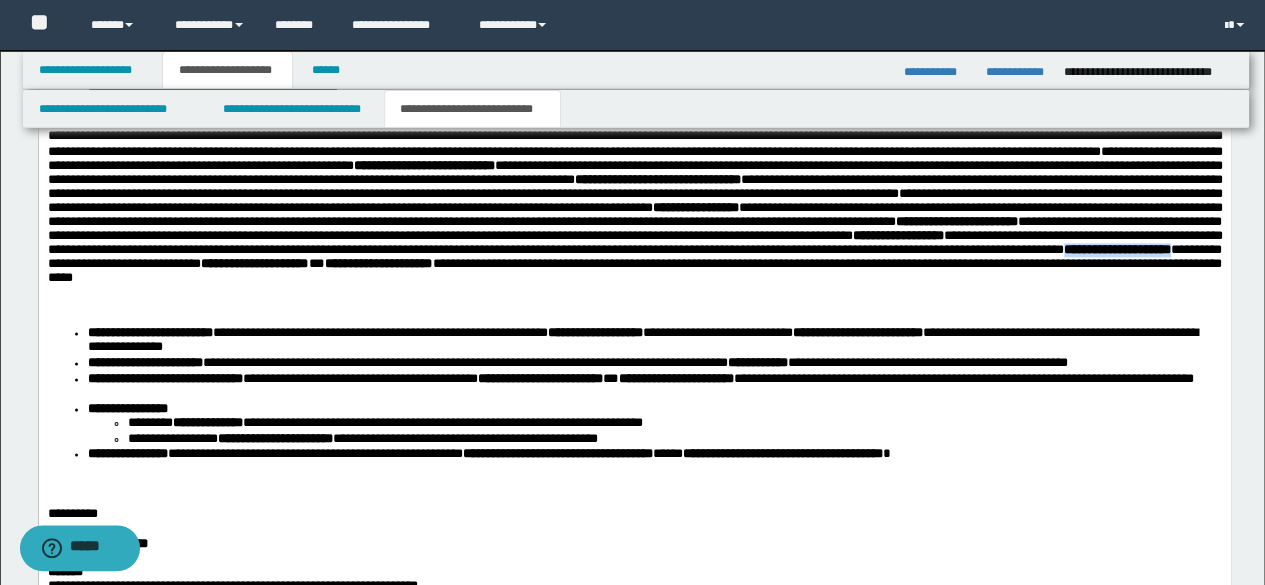 drag, startPoint x: 98, startPoint y: 326, endPoint x: 229, endPoint y: 323, distance: 131.03435 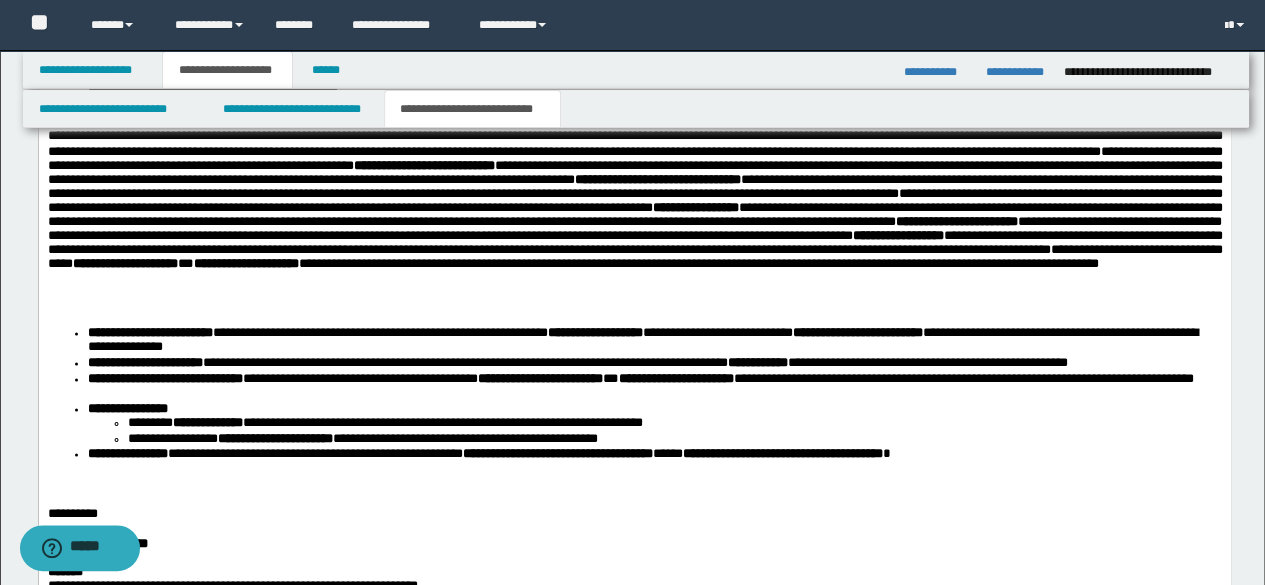 click on "**********" at bounding box center (634, 213) 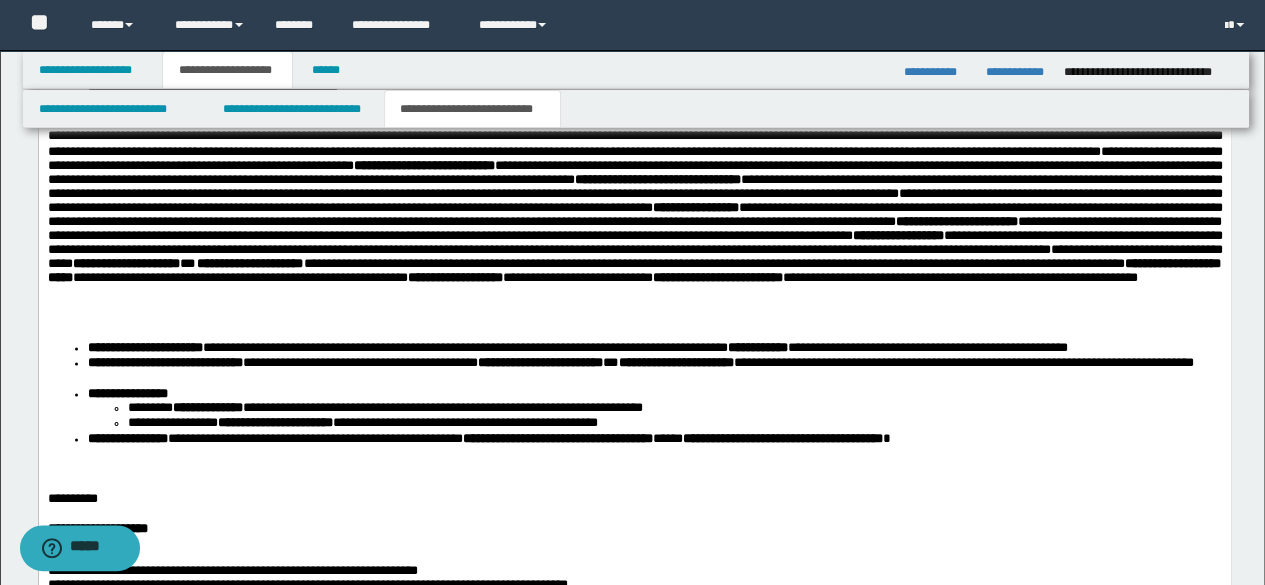 click on "**********" at bounding box center [634, 221] 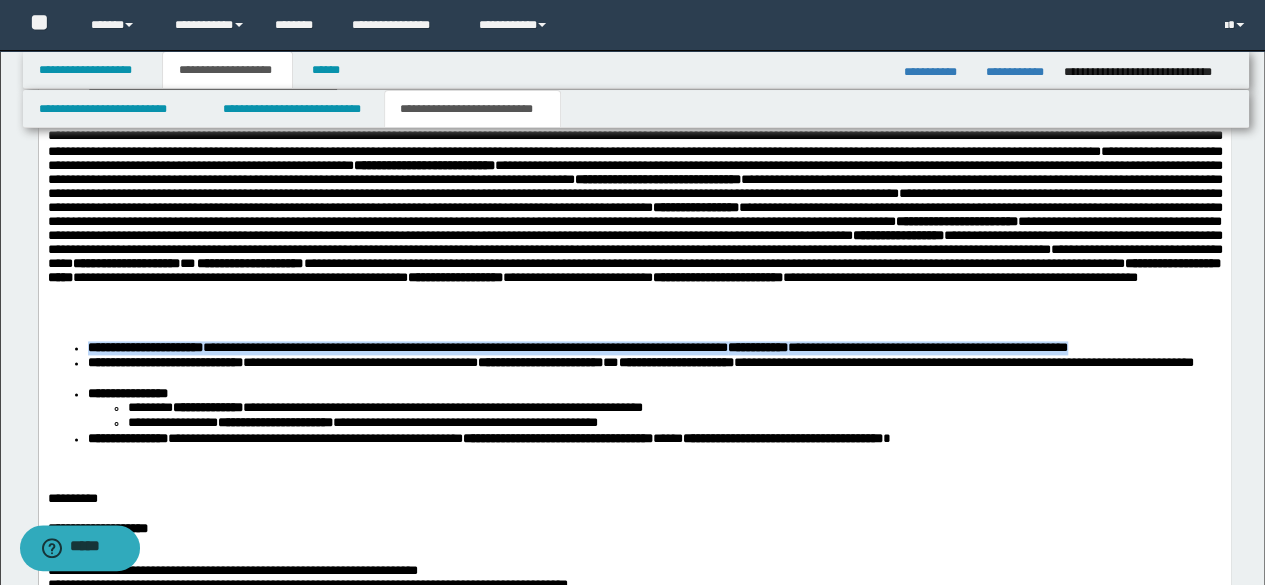 drag, startPoint x: 456, startPoint y: 361, endPoint x: 1156, endPoint y: 383, distance: 700.34564 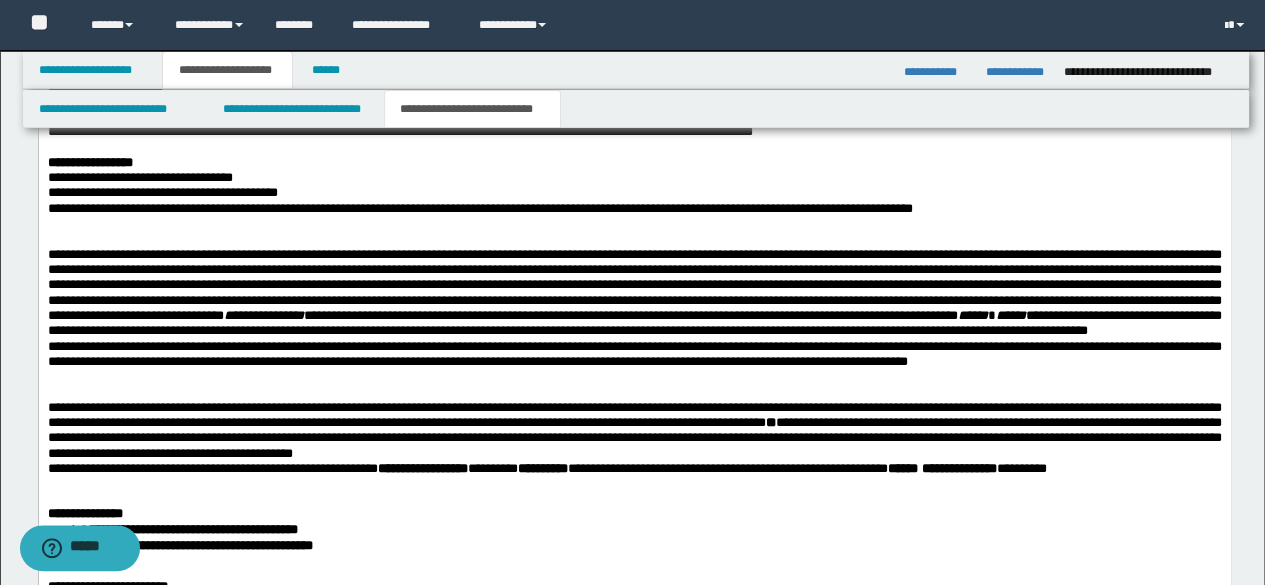 scroll, scrollTop: 1800, scrollLeft: 0, axis: vertical 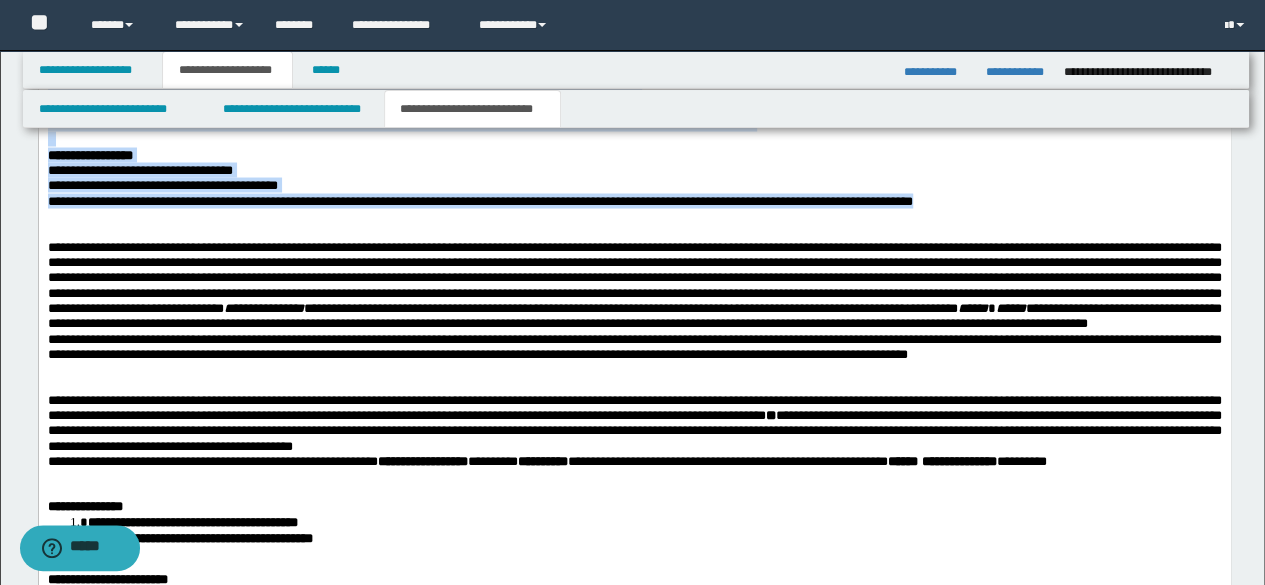 drag, startPoint x: 362, startPoint y: -229, endPoint x: 1120, endPoint y: 288, distance: 917.52545 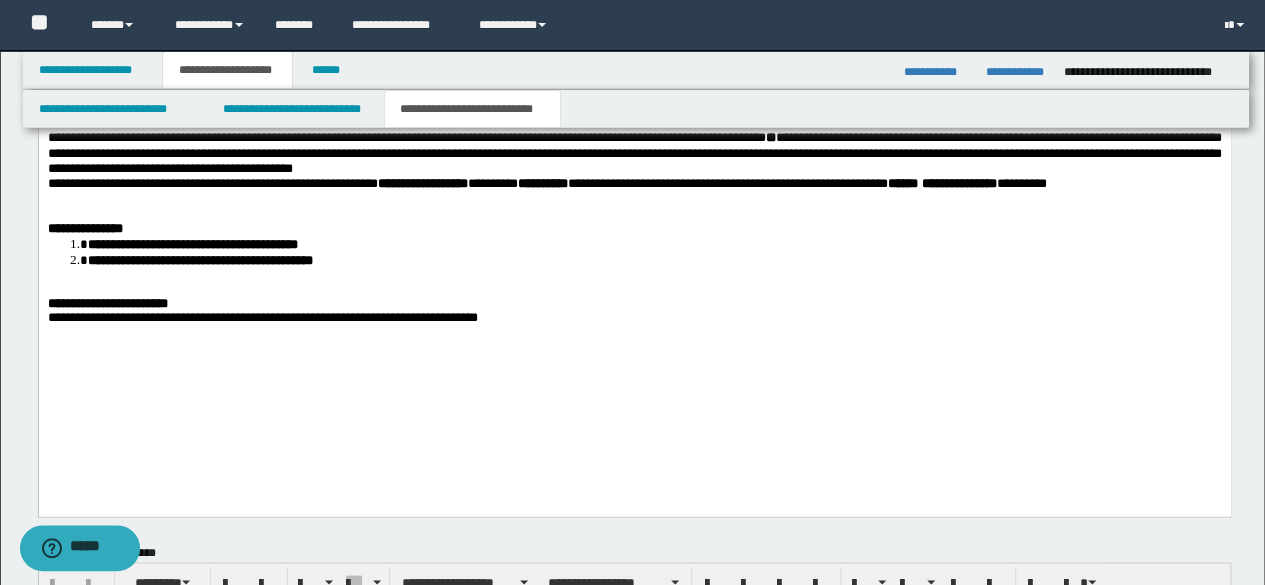 scroll, scrollTop: 1400, scrollLeft: 0, axis: vertical 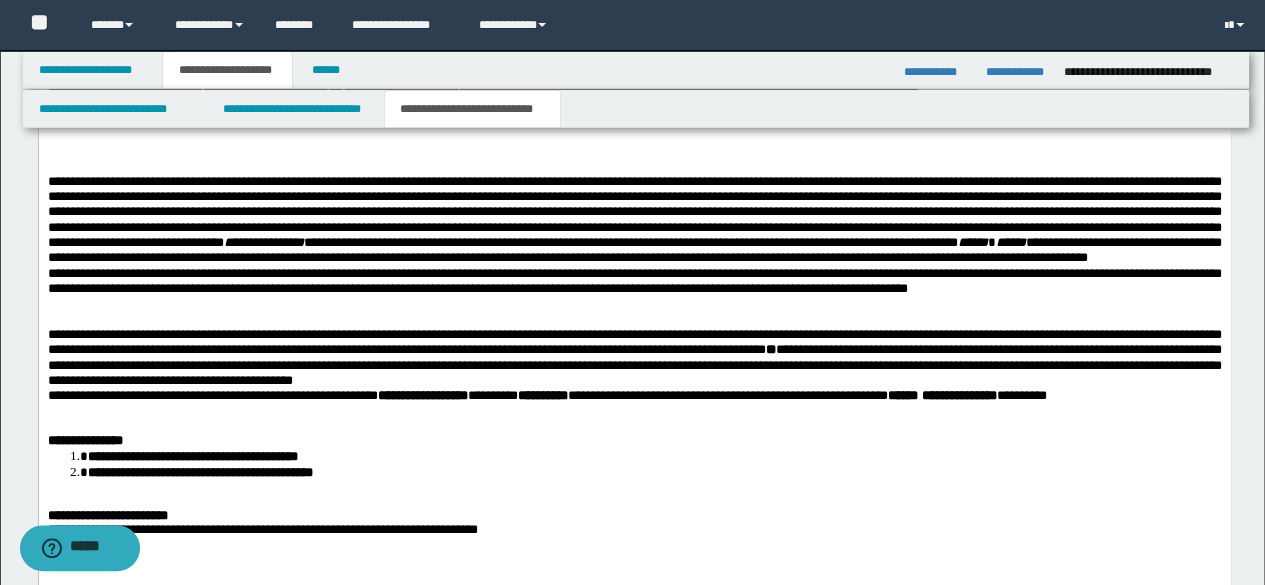 click at bounding box center (49, 151) 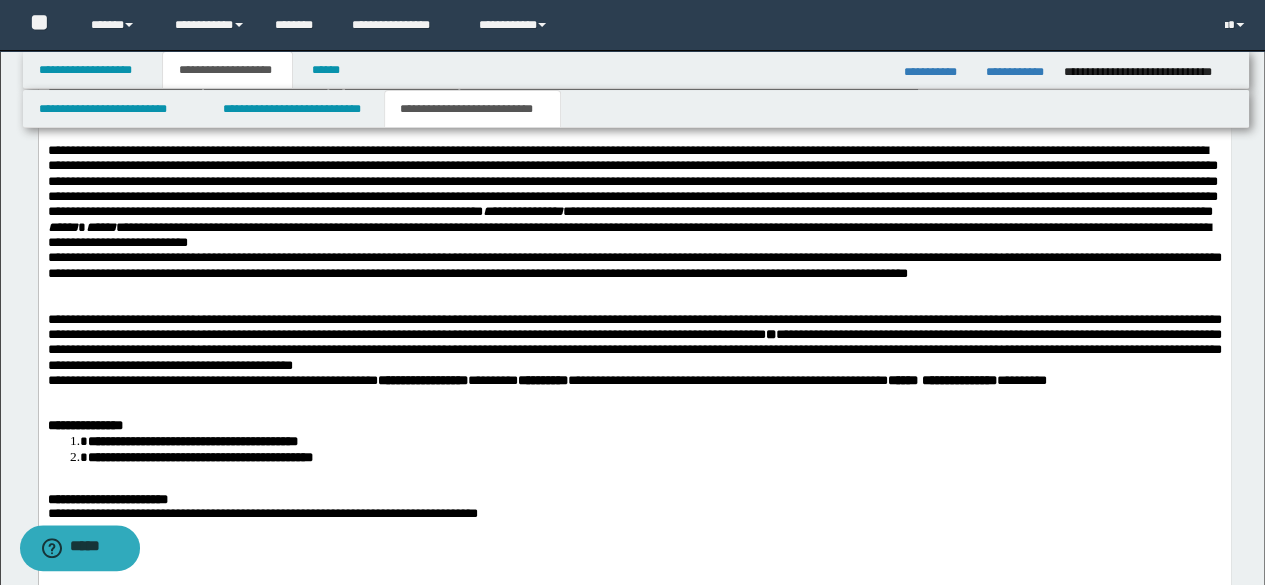 click on "**********" at bounding box center (634, 197) 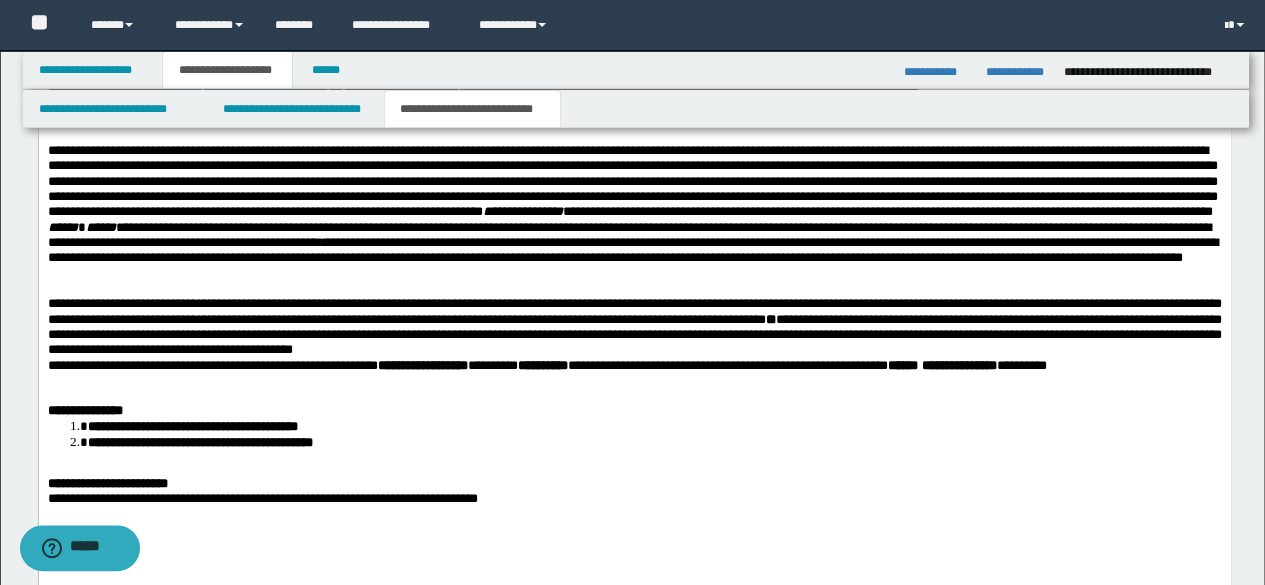 click at bounding box center [634, 274] 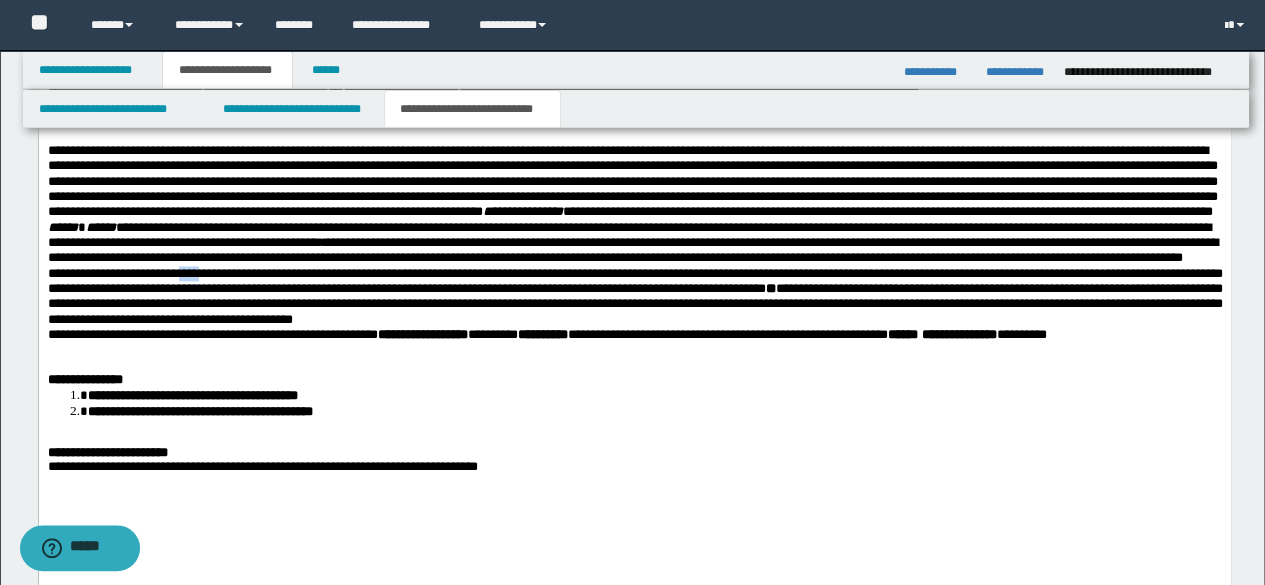 drag, startPoint x: 221, startPoint y: 339, endPoint x: 195, endPoint y: 338, distance: 26.019224 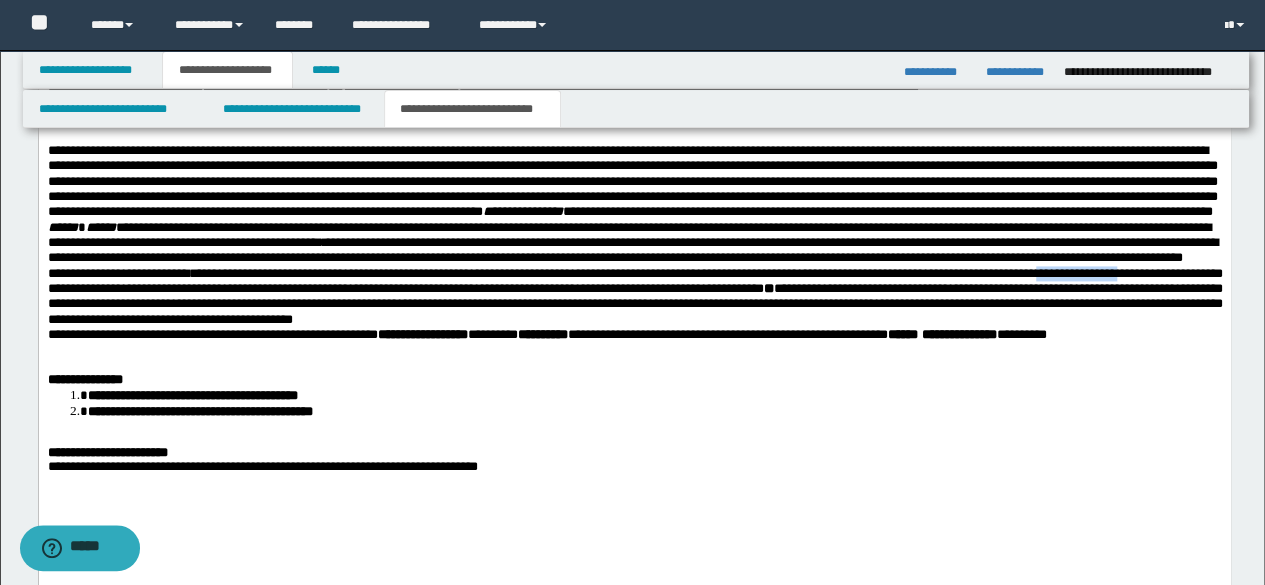 drag, startPoint x: 94, startPoint y: 359, endPoint x: 198, endPoint y: 356, distance: 104.04326 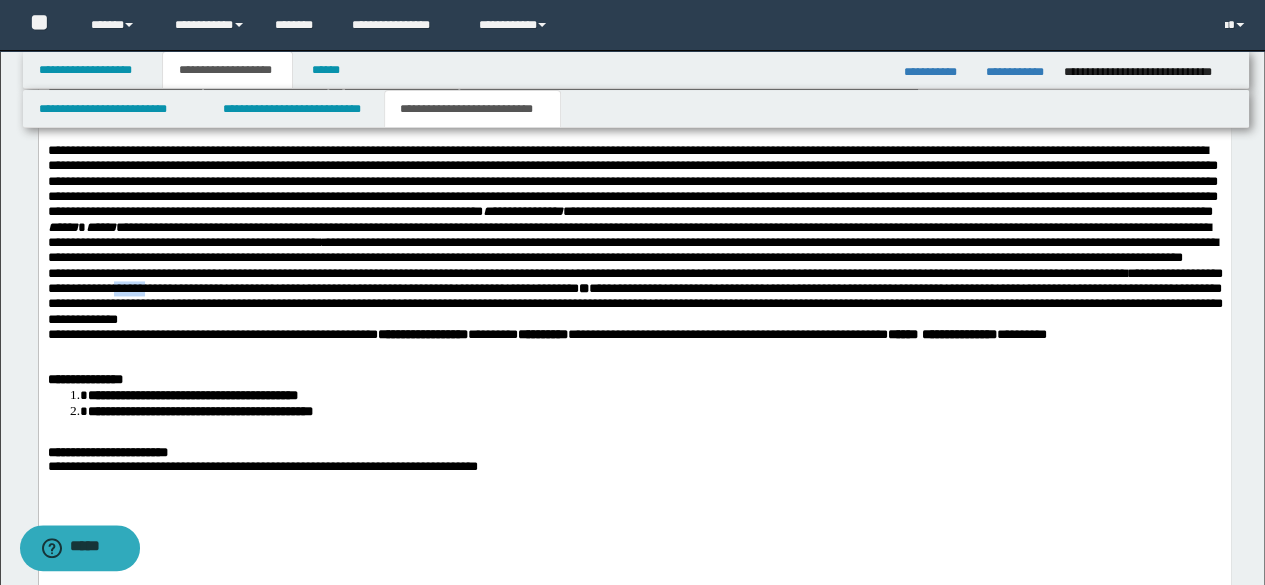 drag, startPoint x: 392, startPoint y: 354, endPoint x: 428, endPoint y: 354, distance: 36 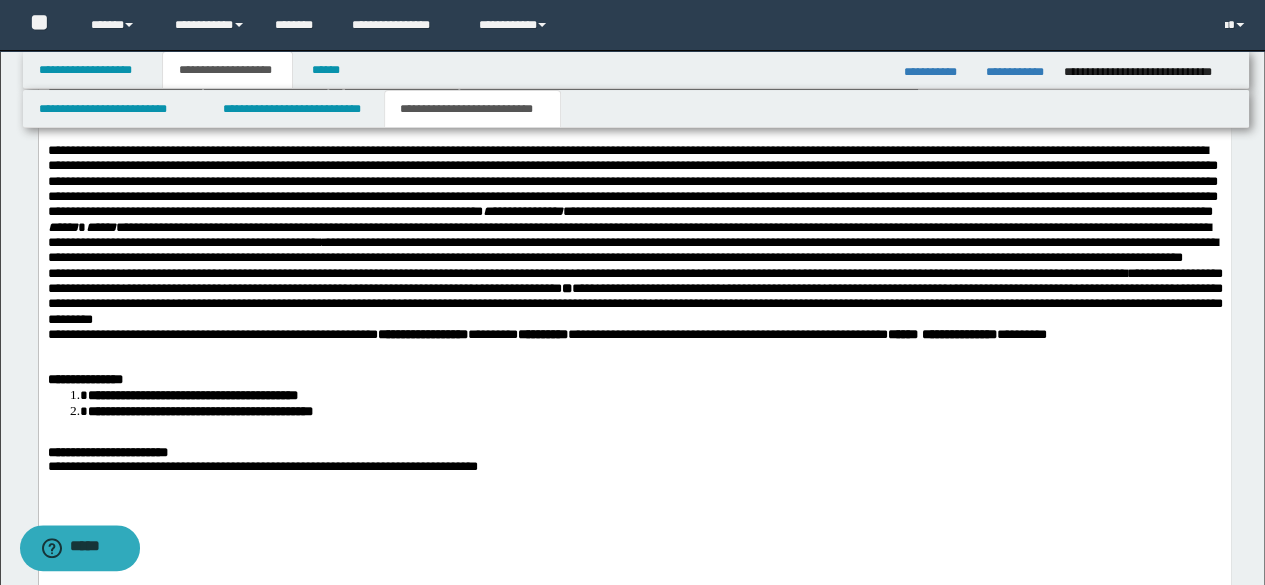 click on "**********" at bounding box center (634, 297) 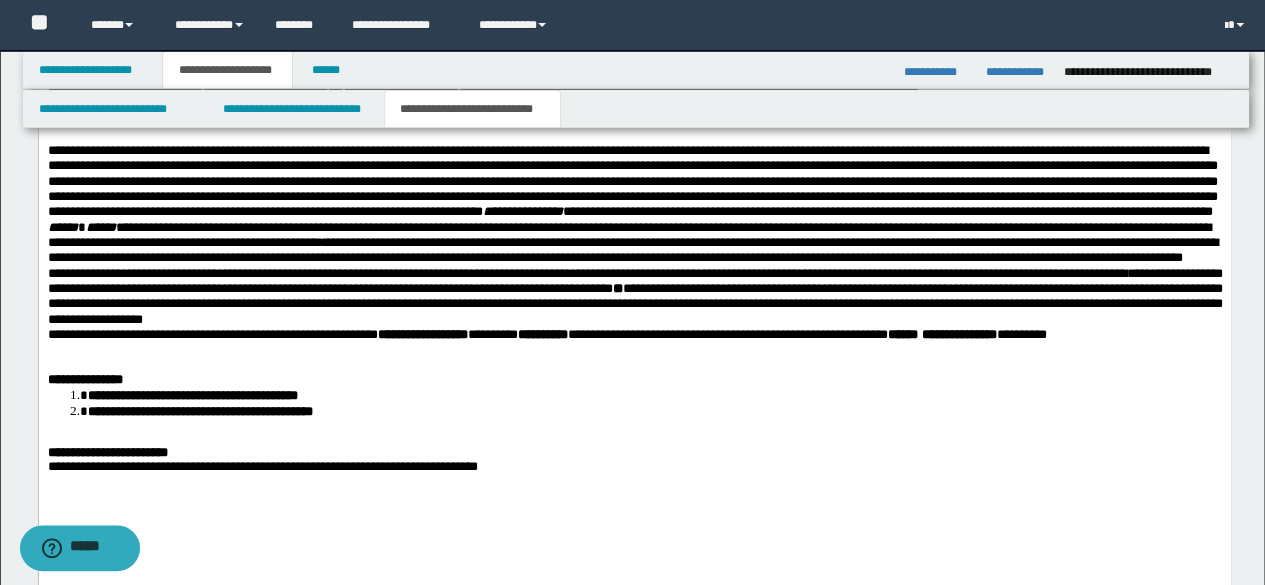 click on "**********" at bounding box center [634, 297] 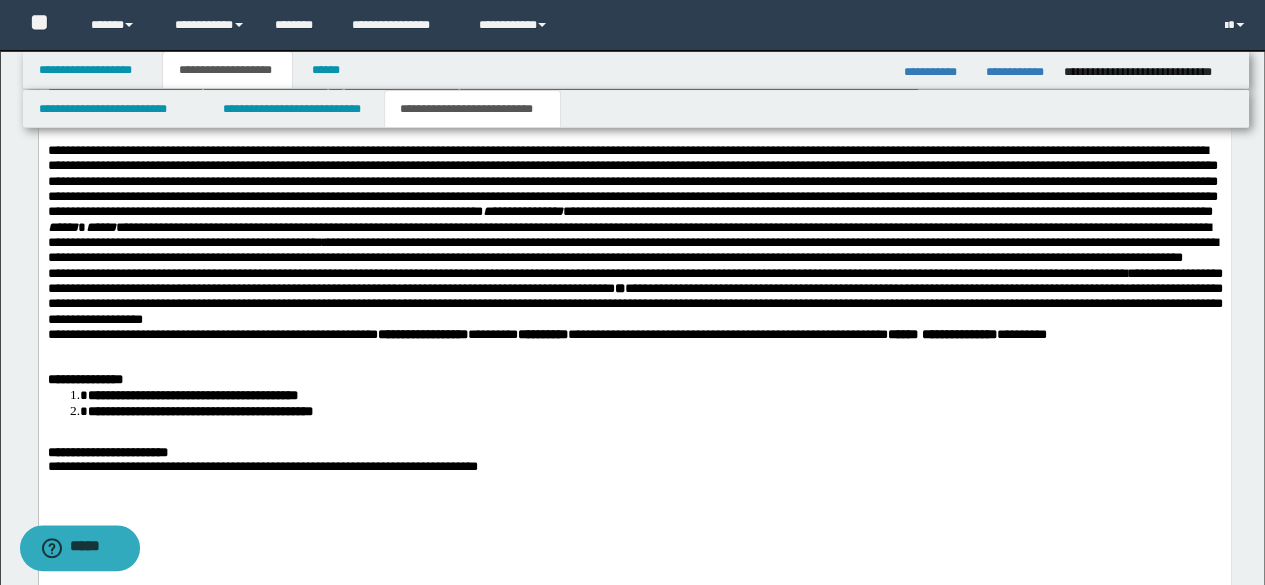 click on "**********" at bounding box center (634, 297) 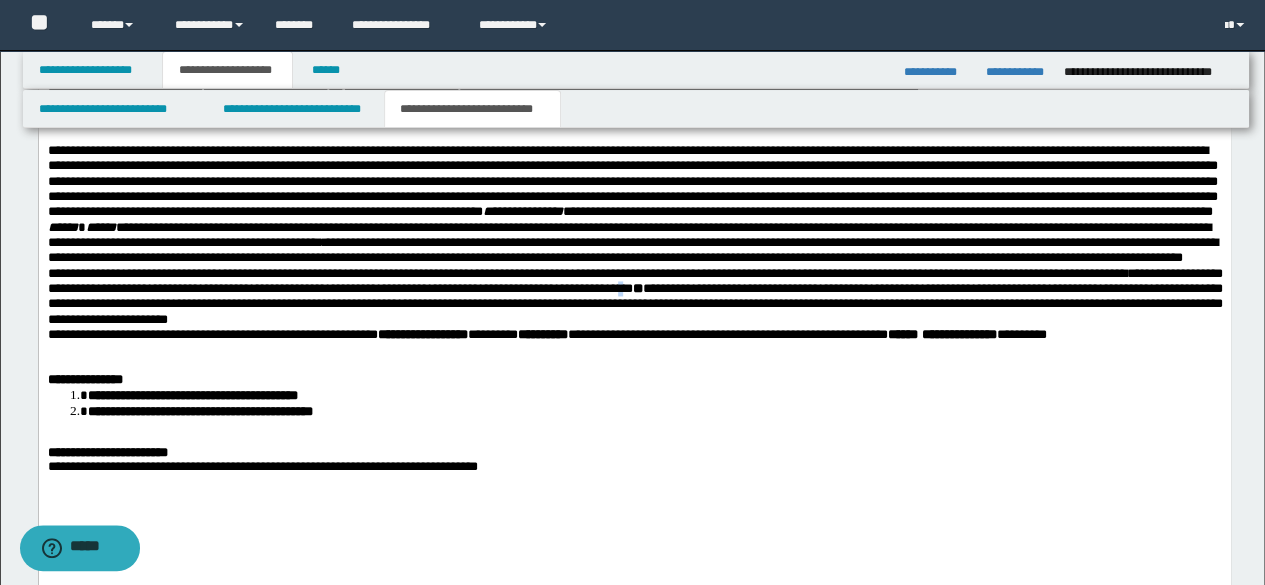 click on "**********" at bounding box center (634, 297) 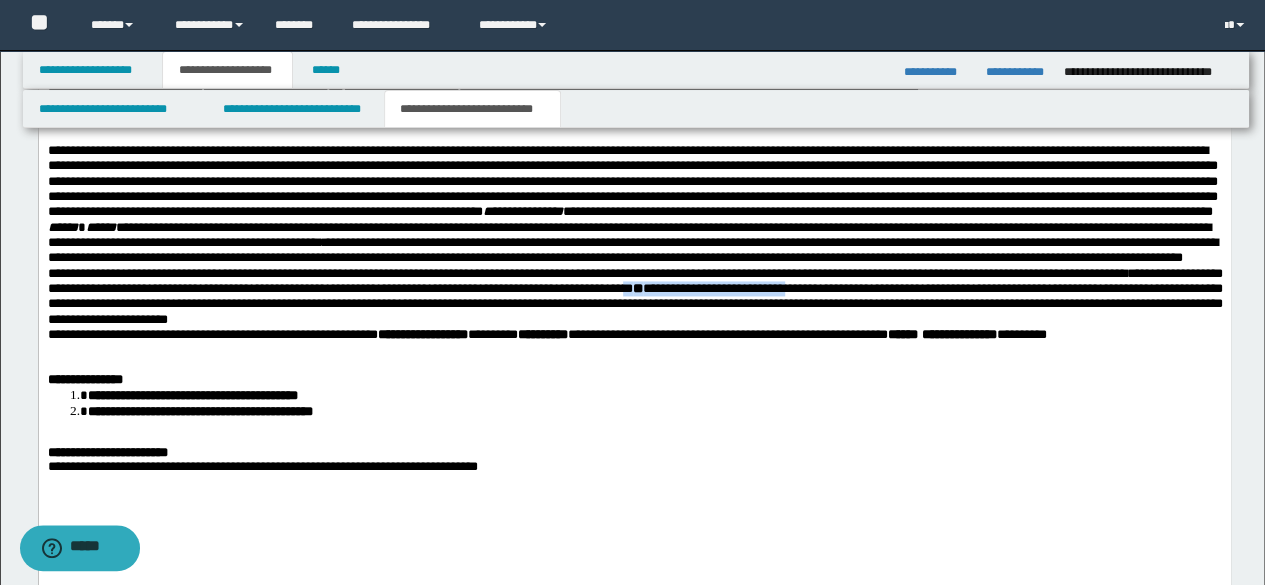 drag, startPoint x: 1024, startPoint y: 354, endPoint x: 1224, endPoint y: 356, distance: 200.01 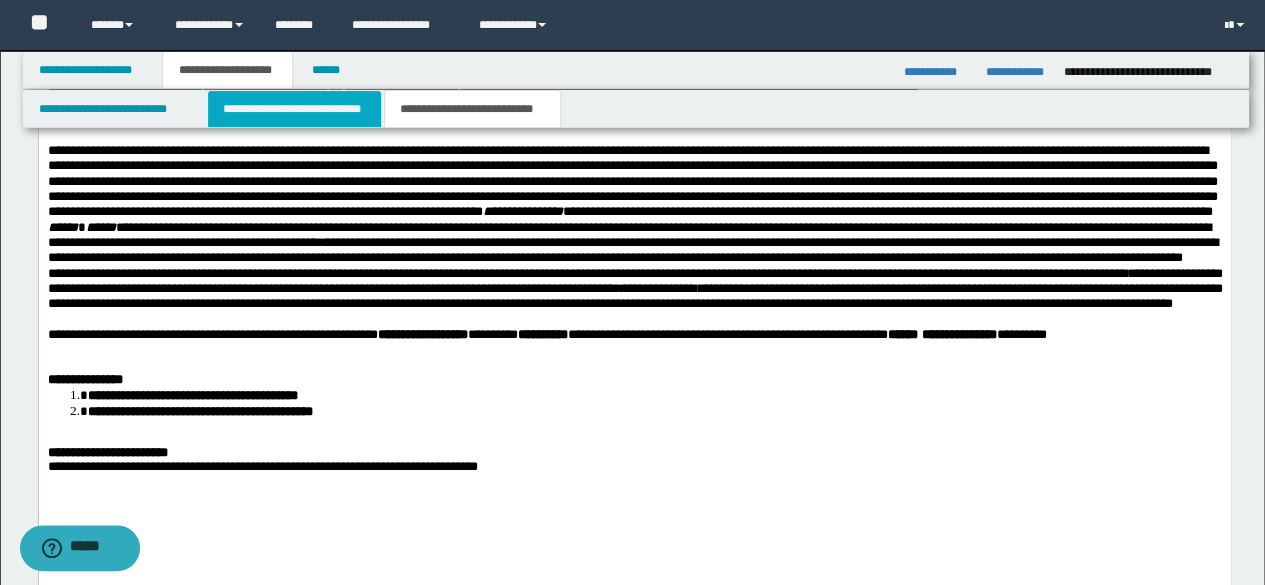 click on "**********" at bounding box center [294, 109] 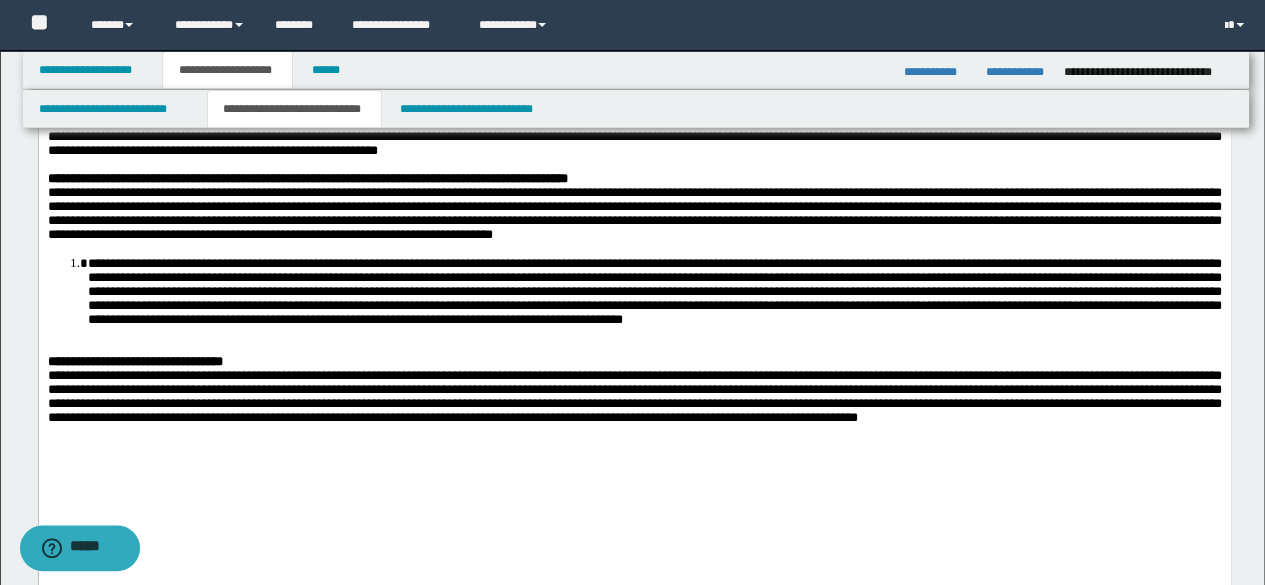 scroll, scrollTop: 100, scrollLeft: 0, axis: vertical 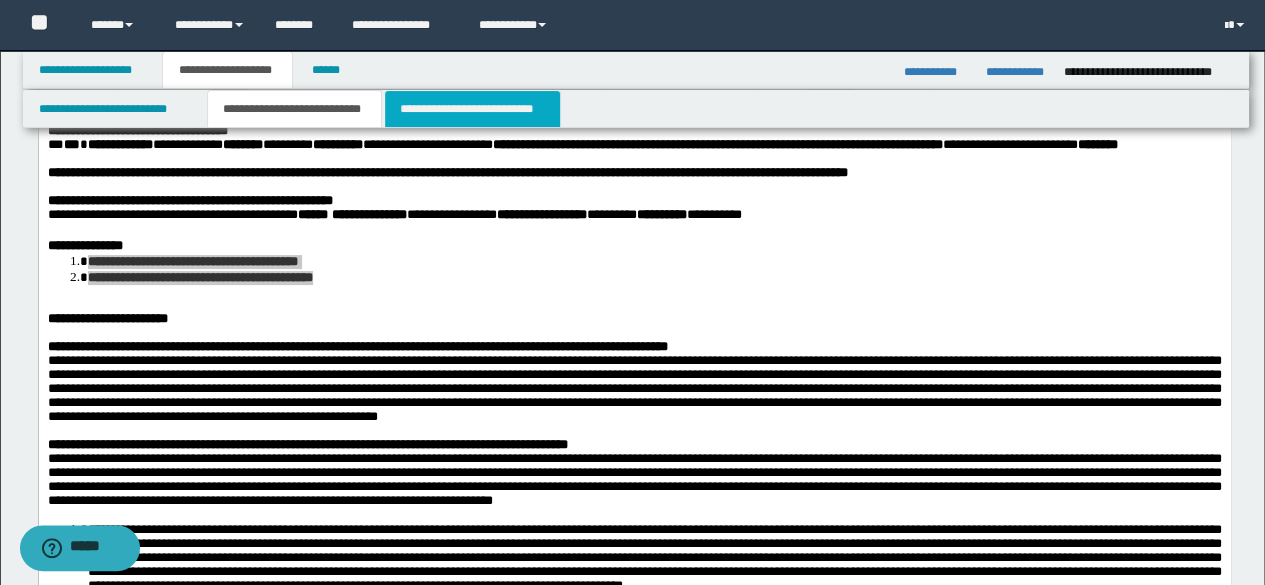 click on "**********" at bounding box center (472, 109) 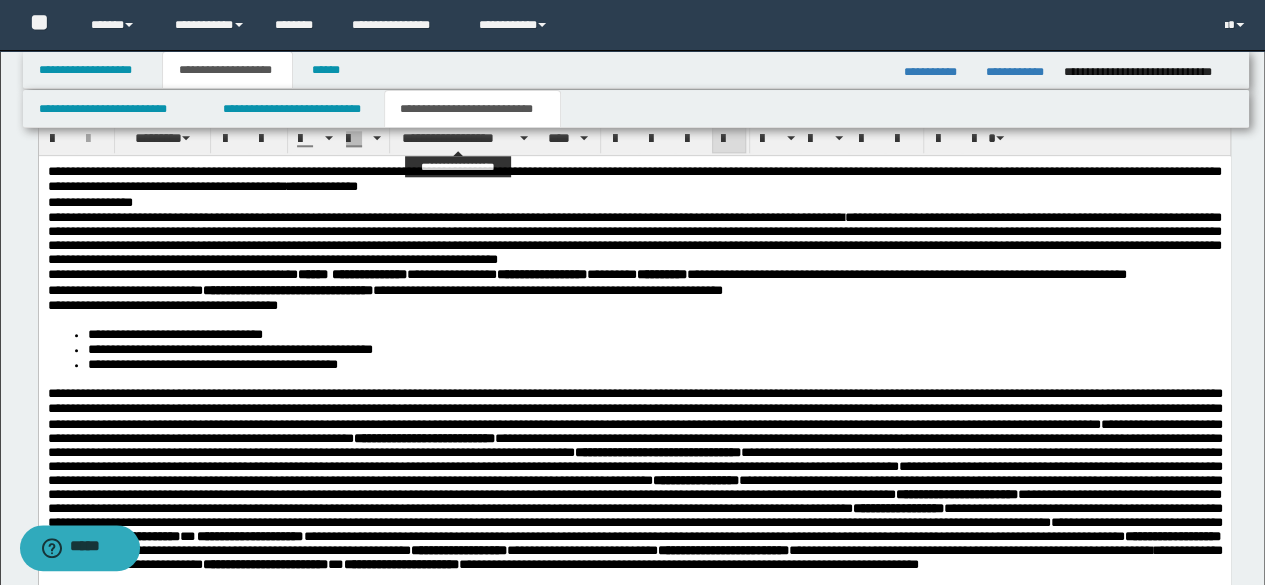 scroll, scrollTop: 1000, scrollLeft: 0, axis: vertical 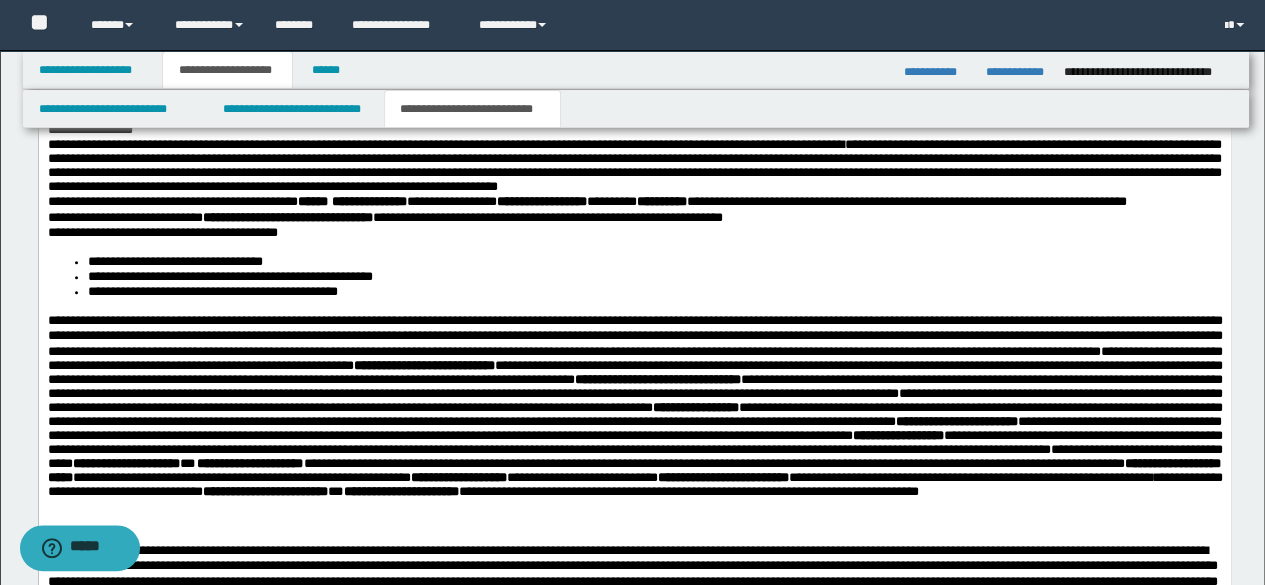 click on "**********" at bounding box center [162, 232] 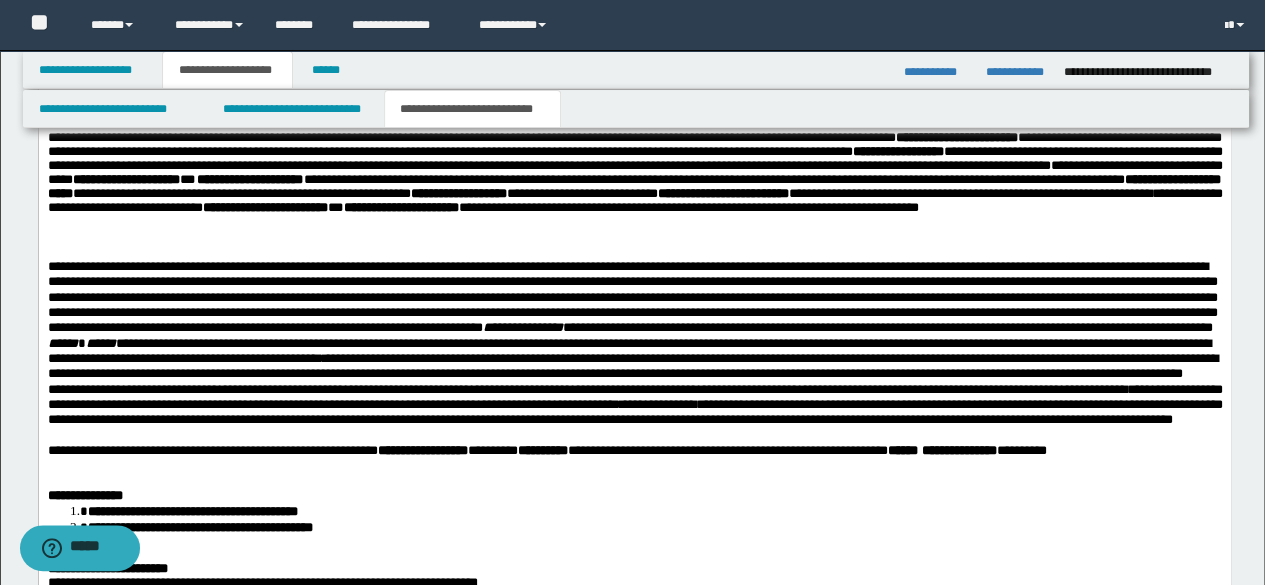 scroll, scrollTop: 1400, scrollLeft: 0, axis: vertical 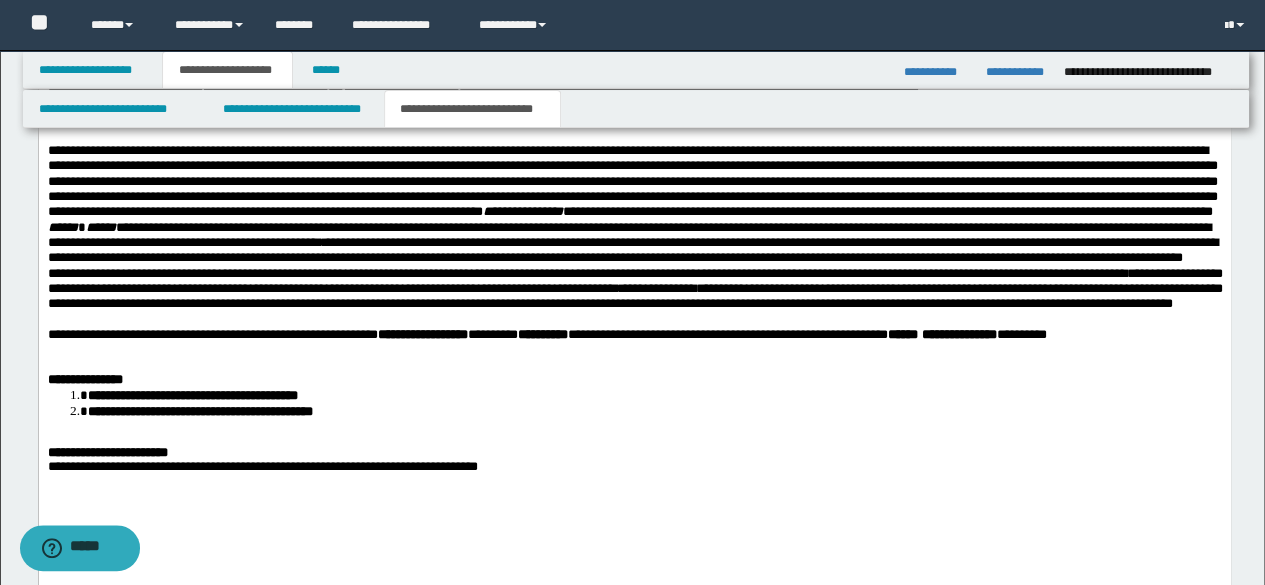 click on "**********" at bounding box center (459, 335) 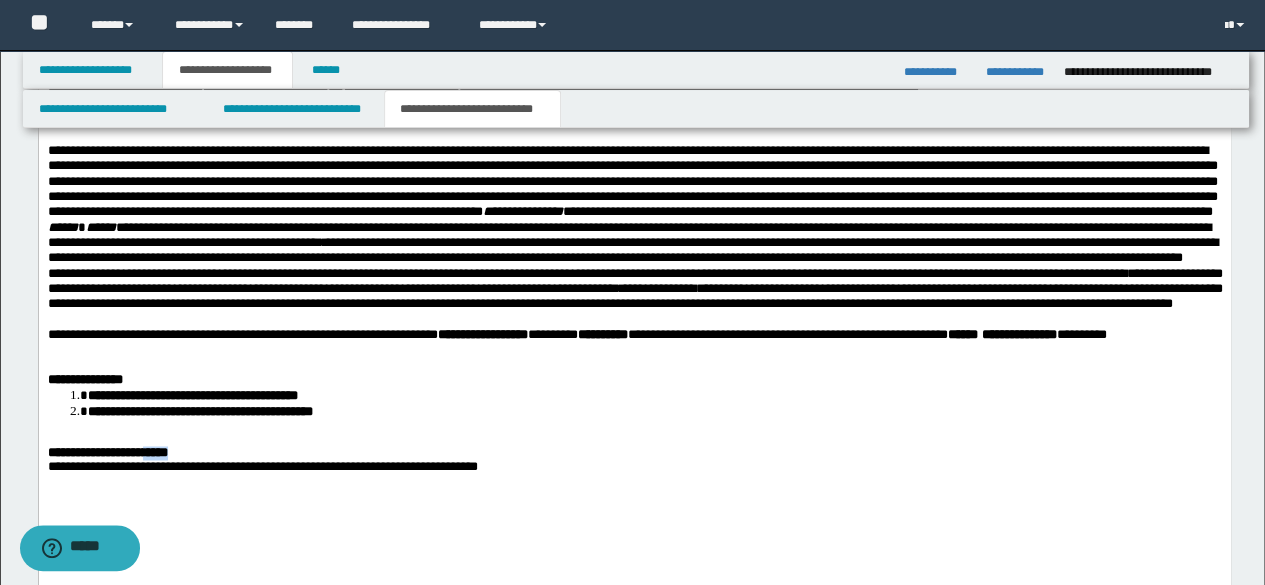 drag, startPoint x: 218, startPoint y: 523, endPoint x: 171, endPoint y: 524, distance: 47.010635 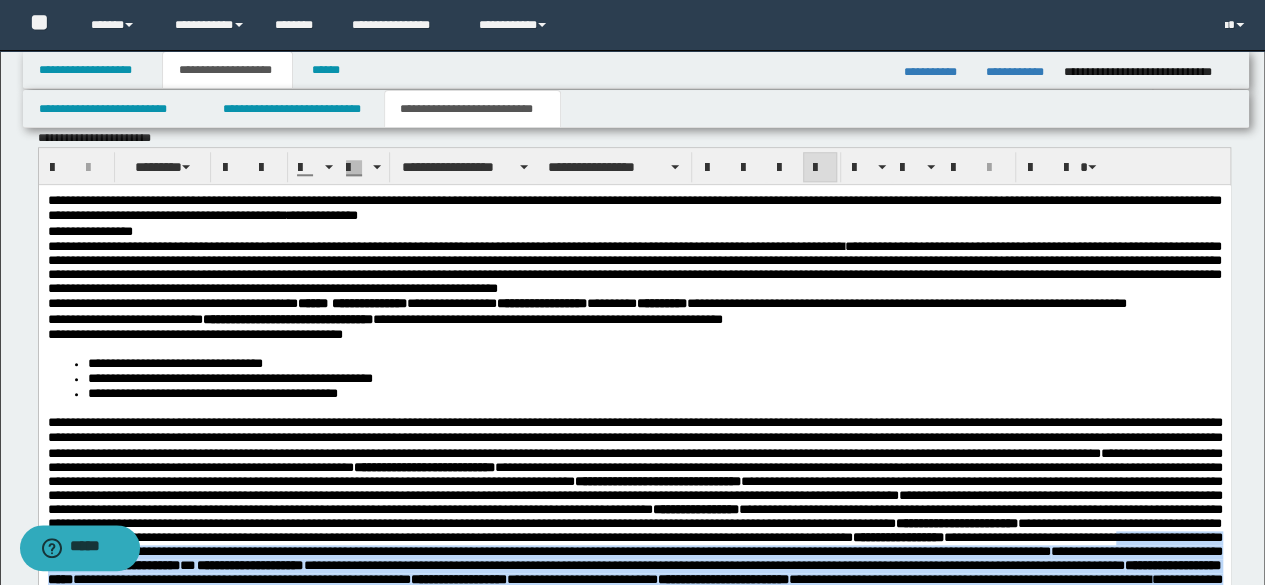 scroll, scrollTop: 800, scrollLeft: 0, axis: vertical 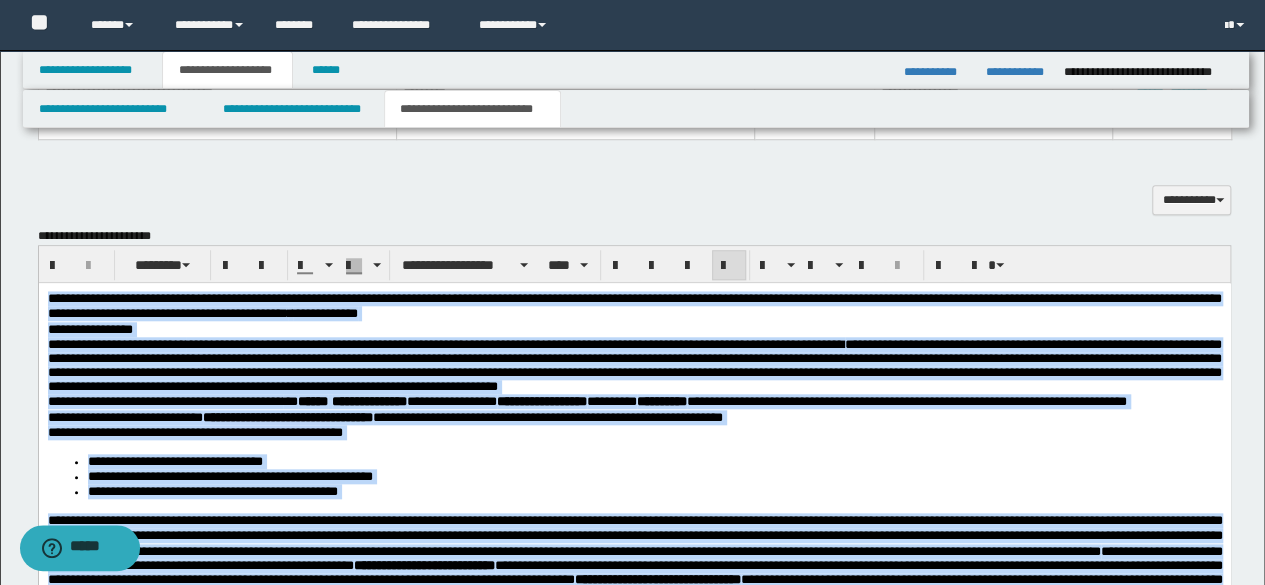 drag, startPoint x: 594, startPoint y: 1140, endPoint x: 39, endPoint y: 415, distance: 913.0444 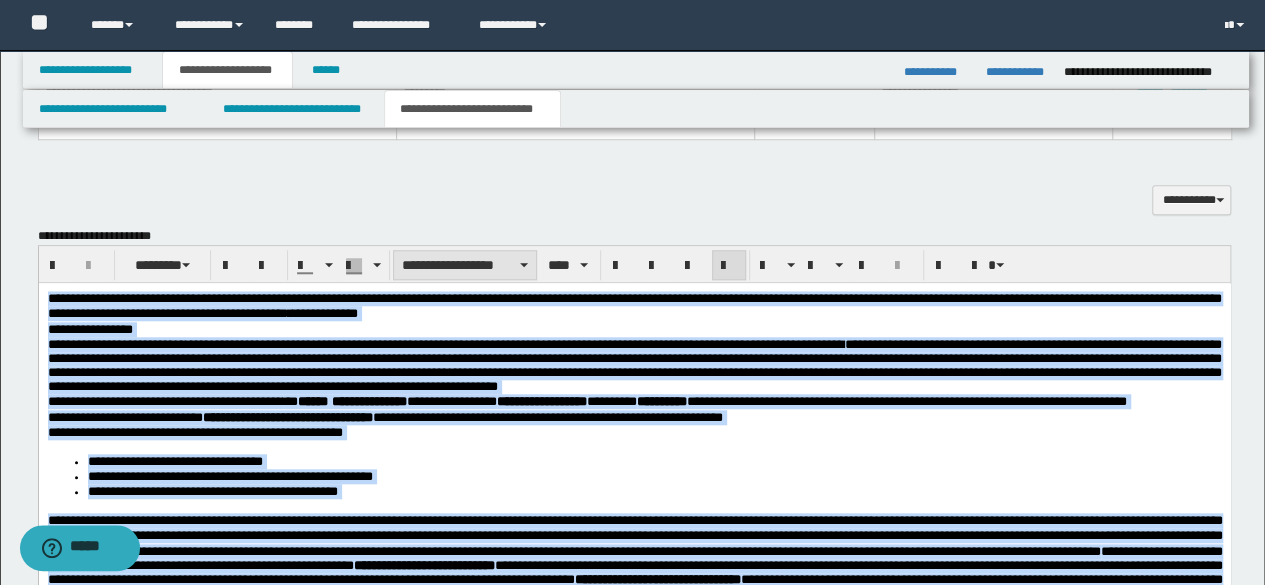 click on "**********" at bounding box center (465, 265) 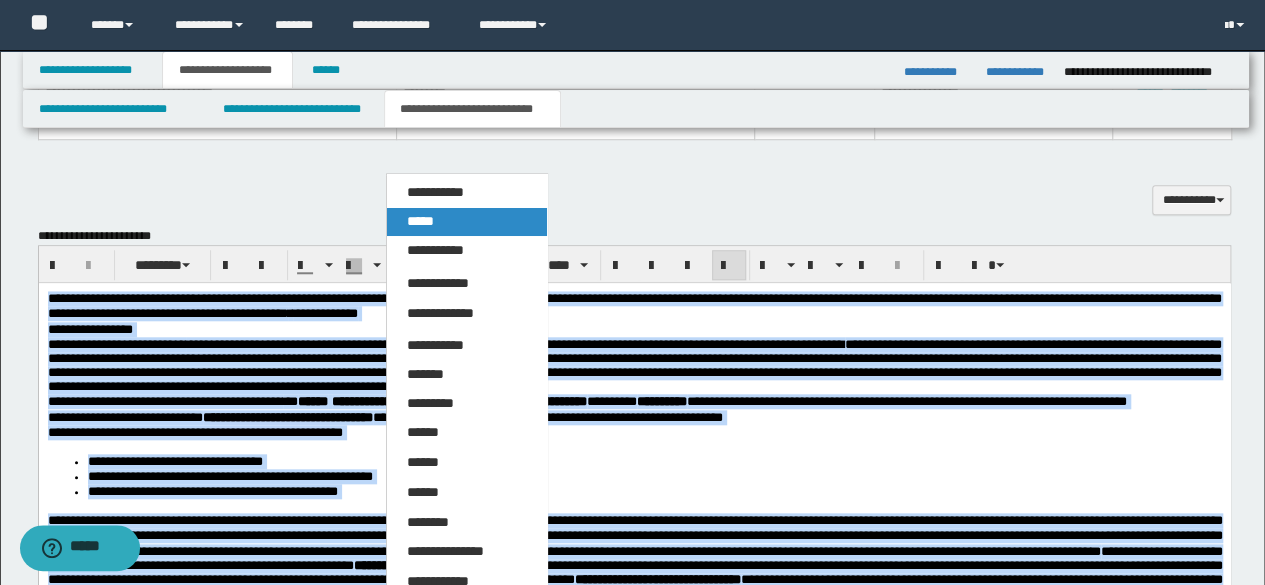 click on "*****" at bounding box center (420, 221) 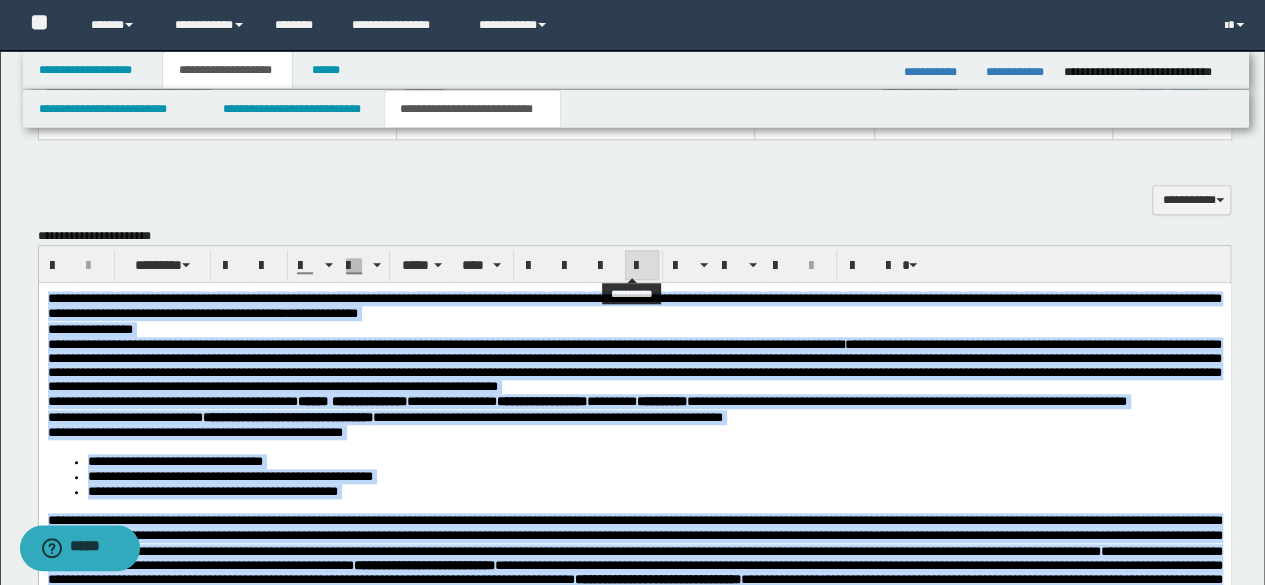 click at bounding box center [642, 265] 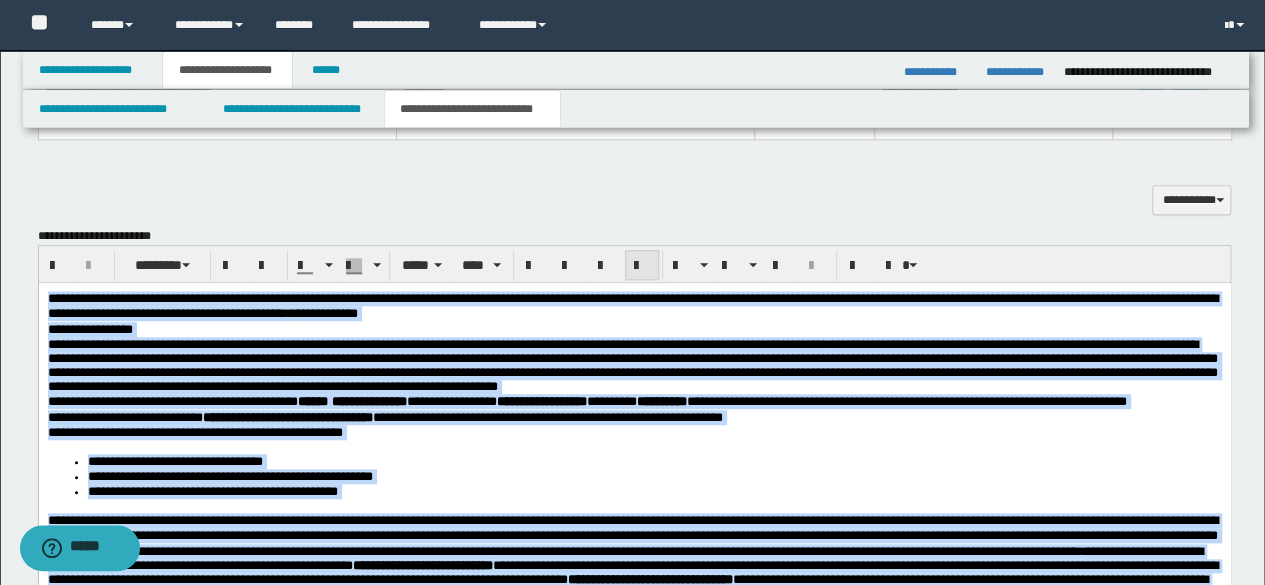 click at bounding box center [642, 265] 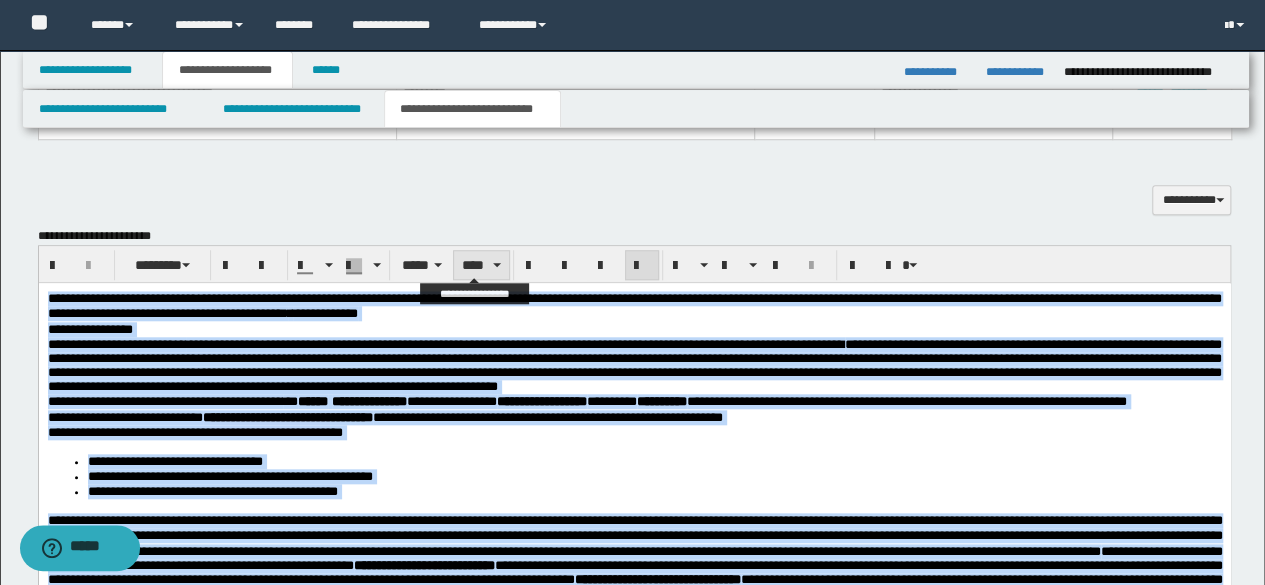 click on "****" at bounding box center [481, 265] 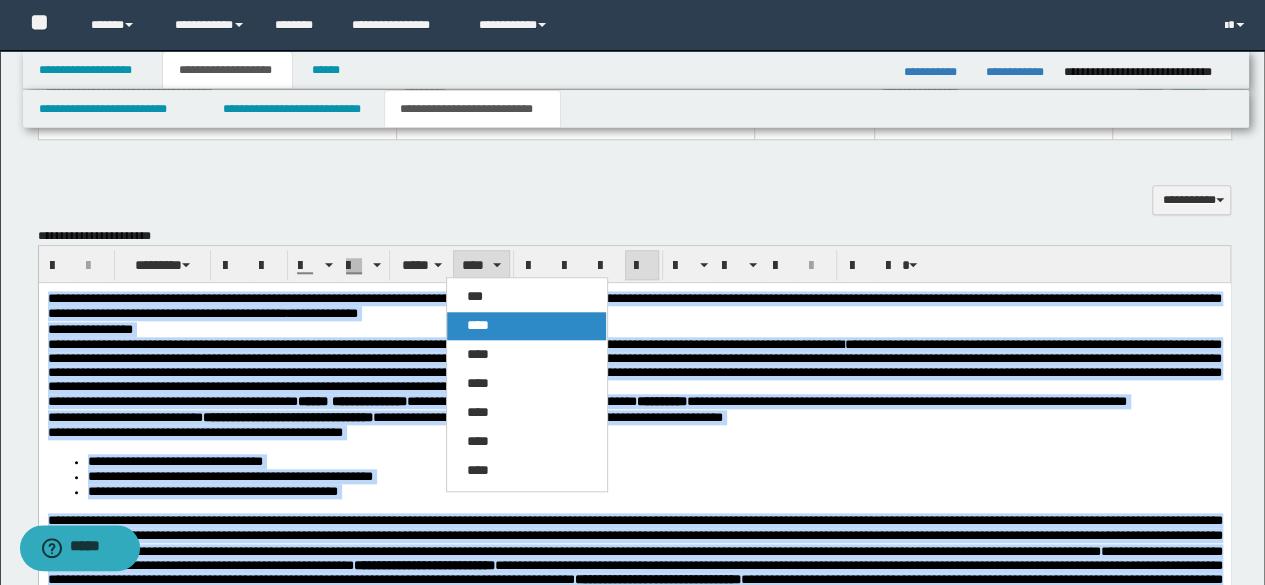 click on "****" at bounding box center (478, 325) 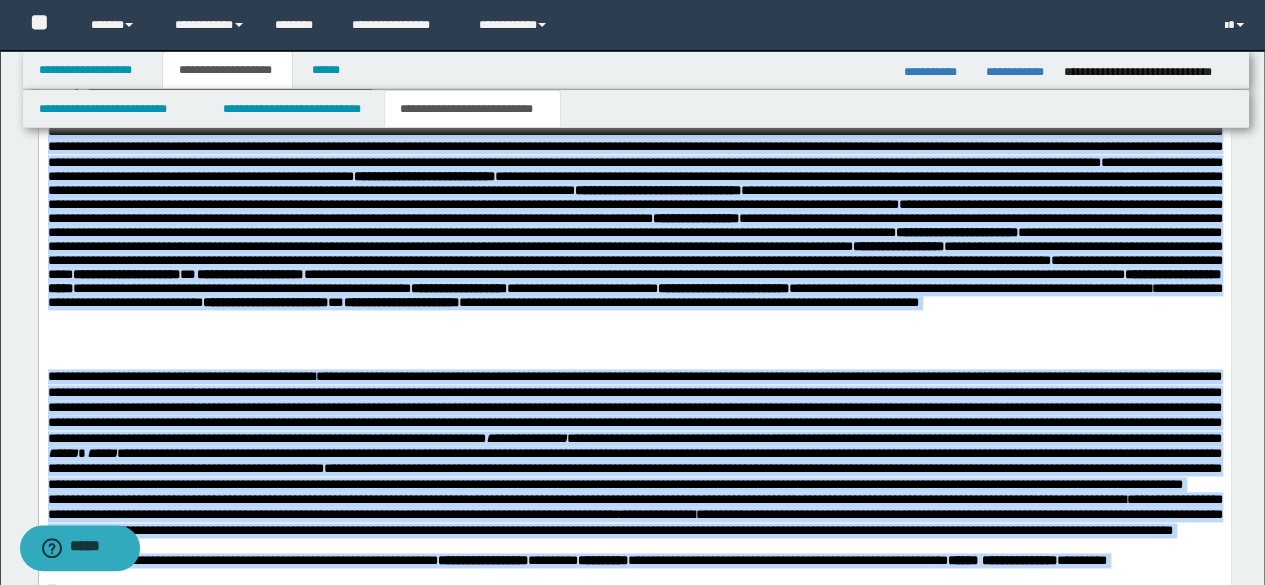 scroll, scrollTop: 1200, scrollLeft: 0, axis: vertical 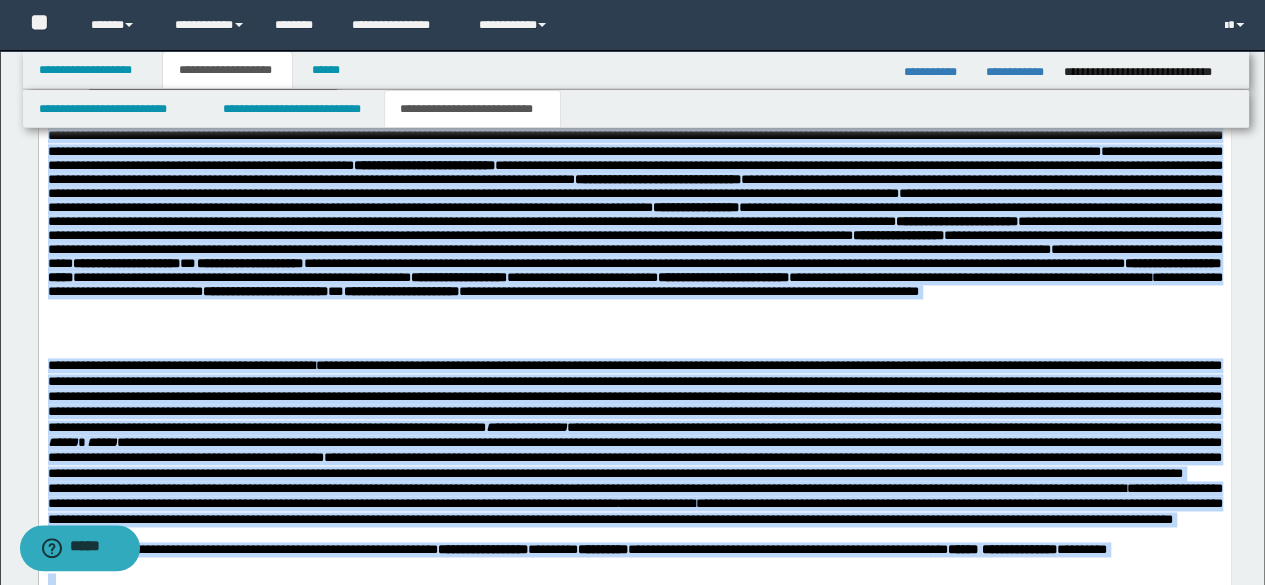 click on "**********" at bounding box center [634, 207] 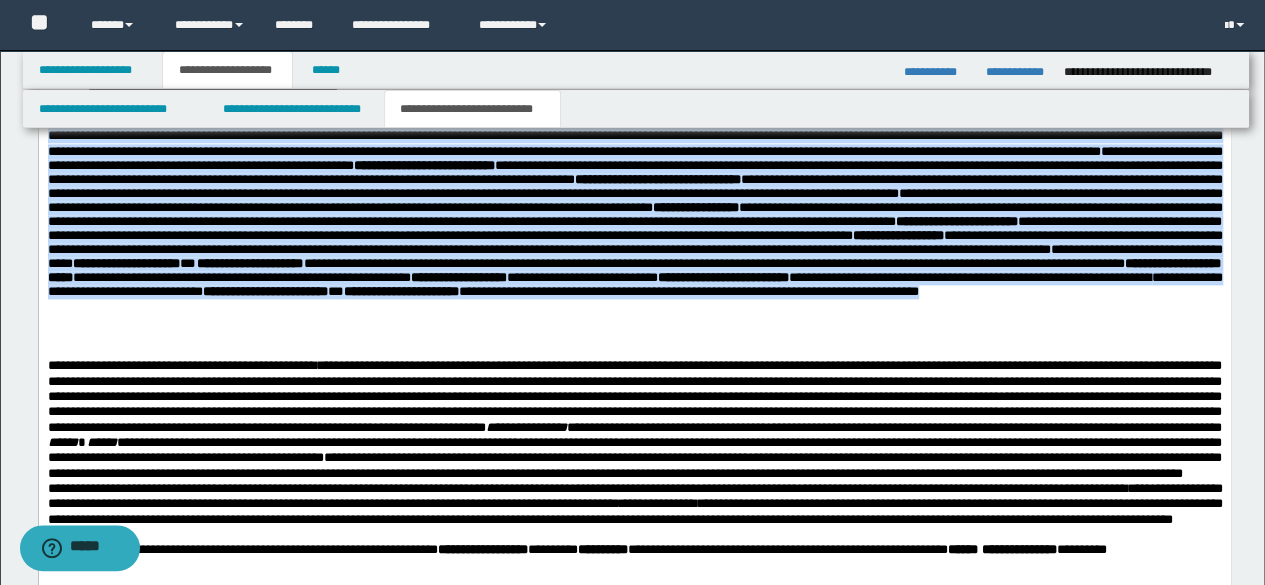 drag, startPoint x: 48, startPoint y: 157, endPoint x: 614, endPoint y: 383, distance: 609.4522 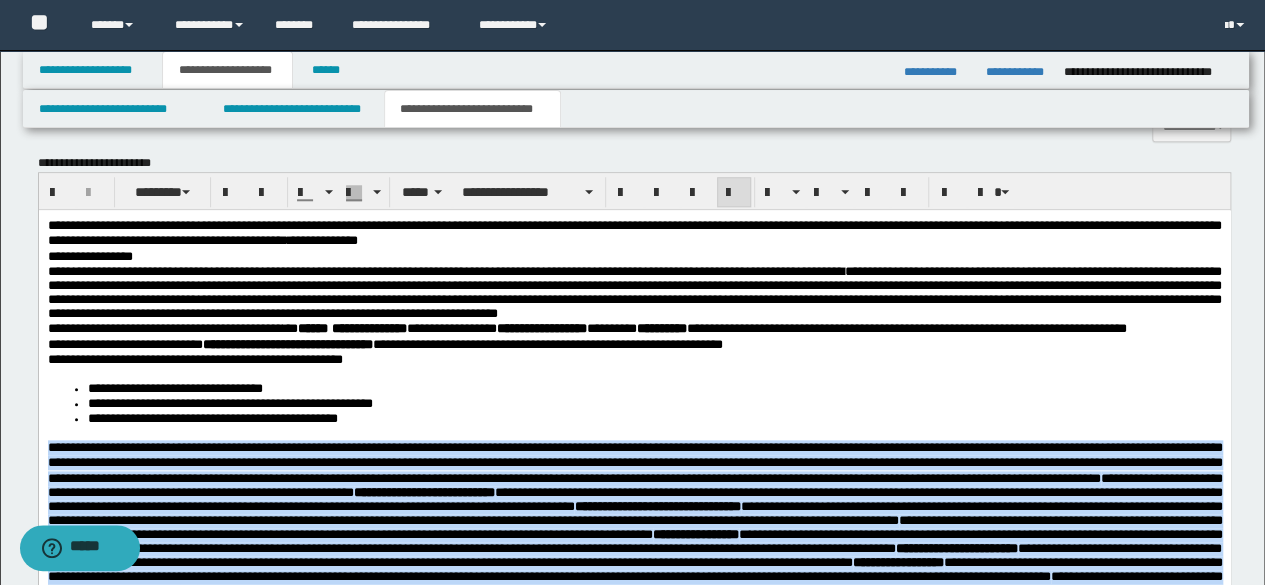 scroll, scrollTop: 800, scrollLeft: 0, axis: vertical 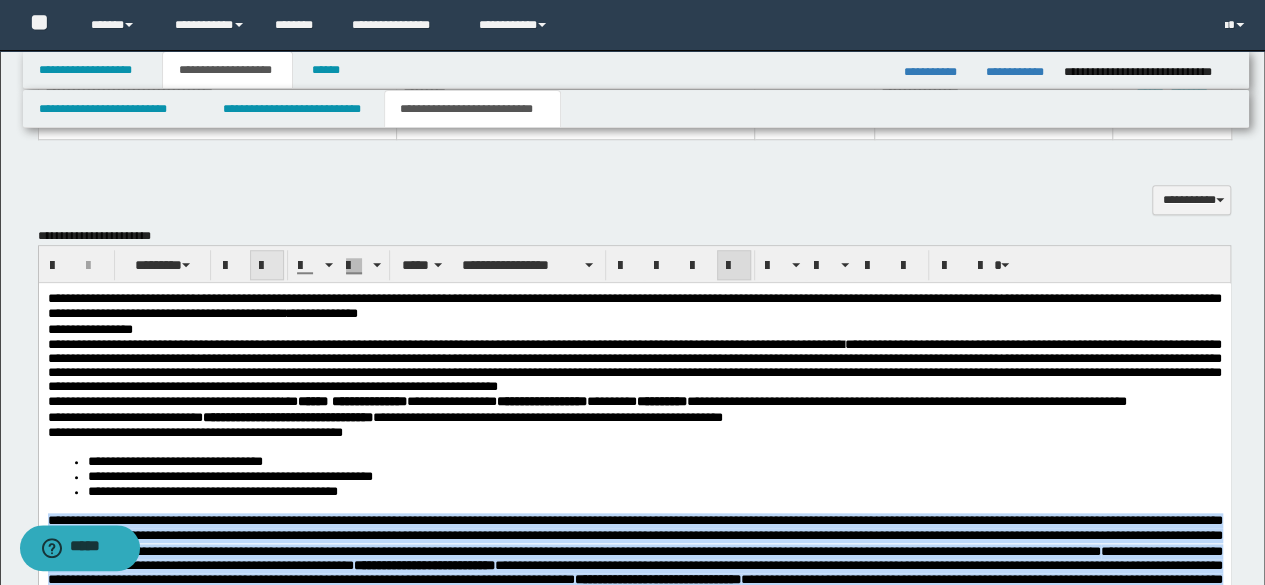 click at bounding box center [267, 266] 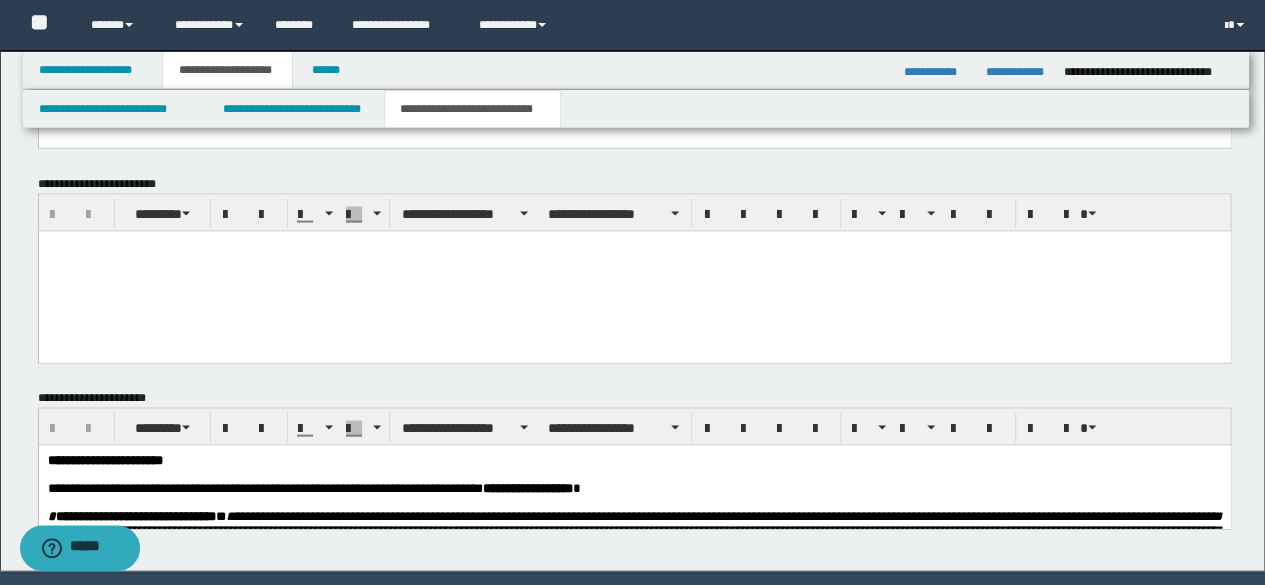 scroll, scrollTop: 1983, scrollLeft: 0, axis: vertical 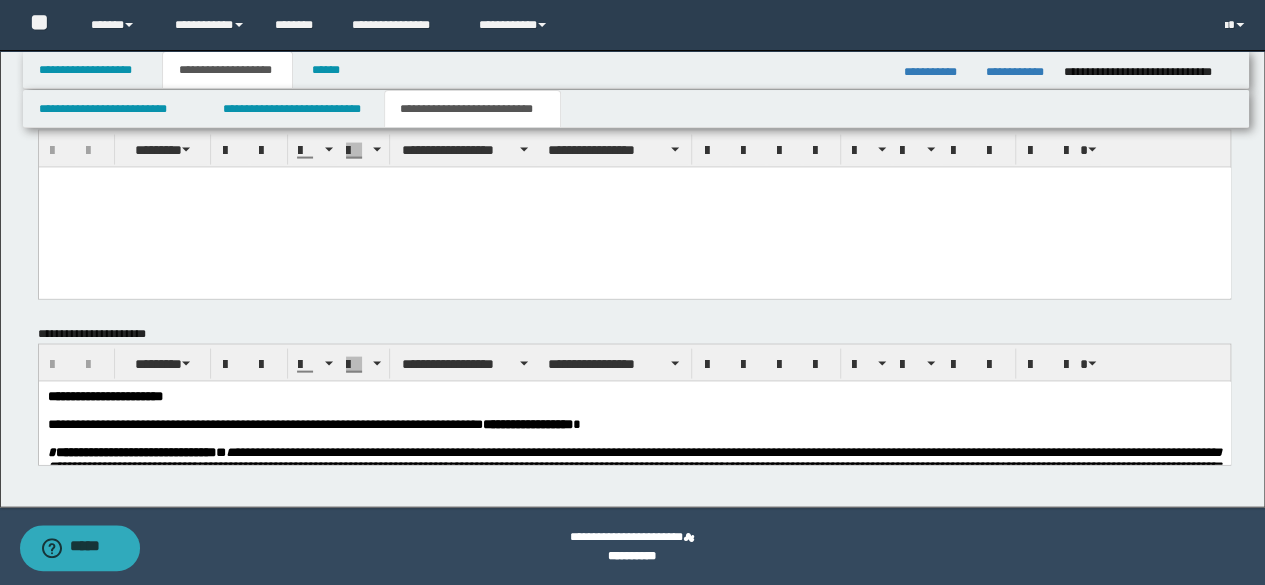 click on "**********" at bounding box center [635, 402] 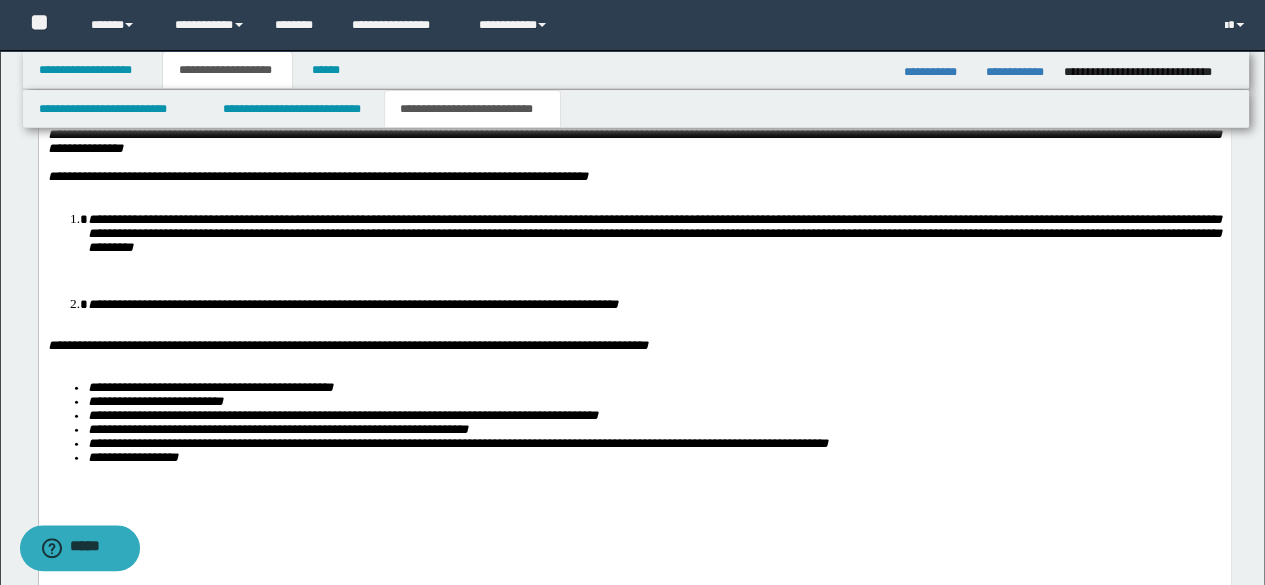 scroll, scrollTop: 2583, scrollLeft: 0, axis: vertical 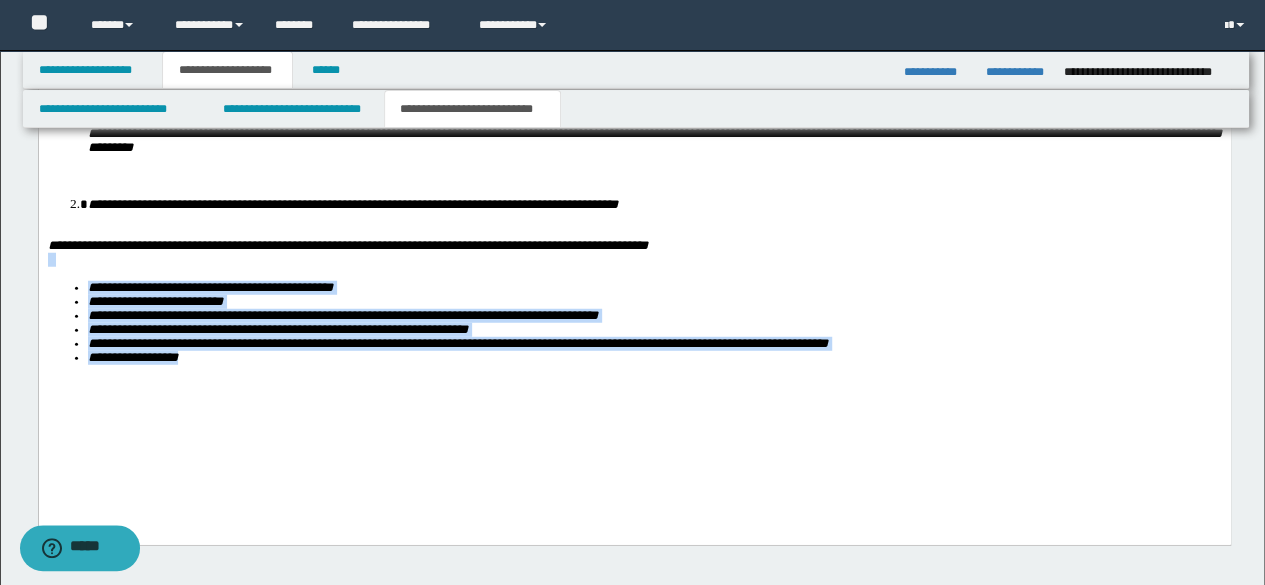 drag, startPoint x: 226, startPoint y: 433, endPoint x: 38, endPoint y: 88, distance: 392.8982 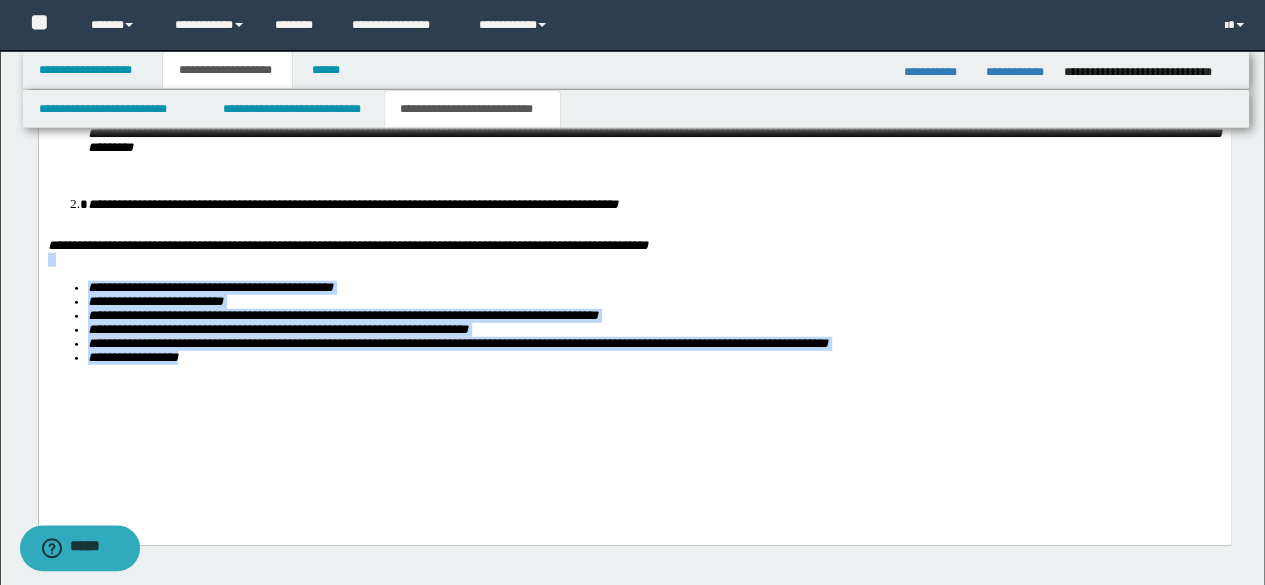 click on "**********" at bounding box center (634, 109) 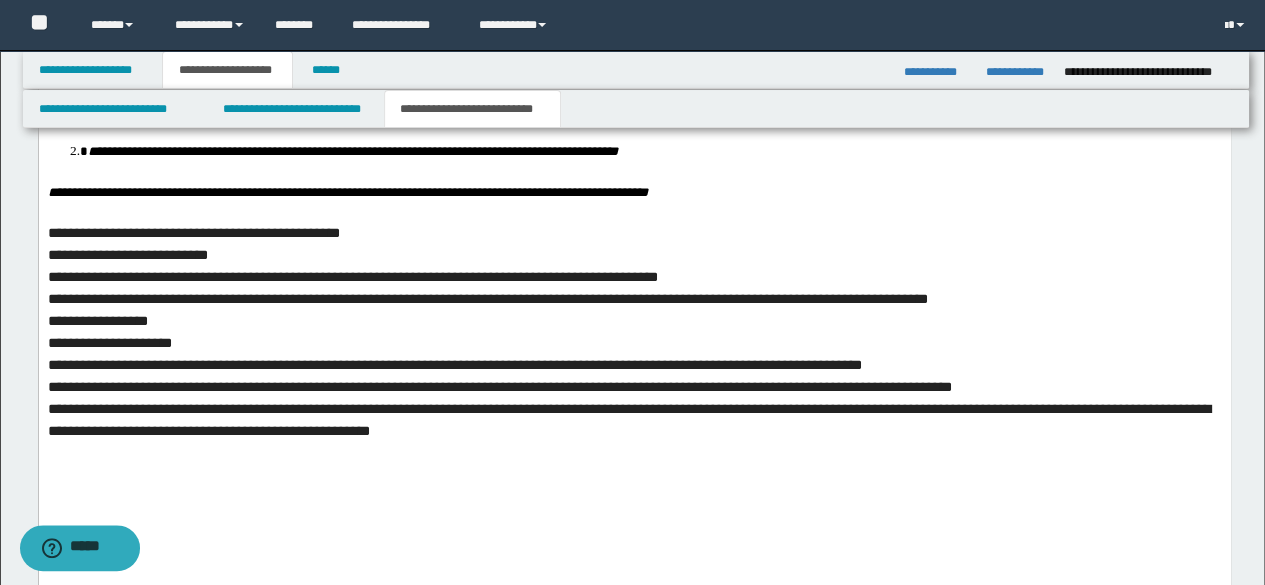 scroll, scrollTop: 2745, scrollLeft: 0, axis: vertical 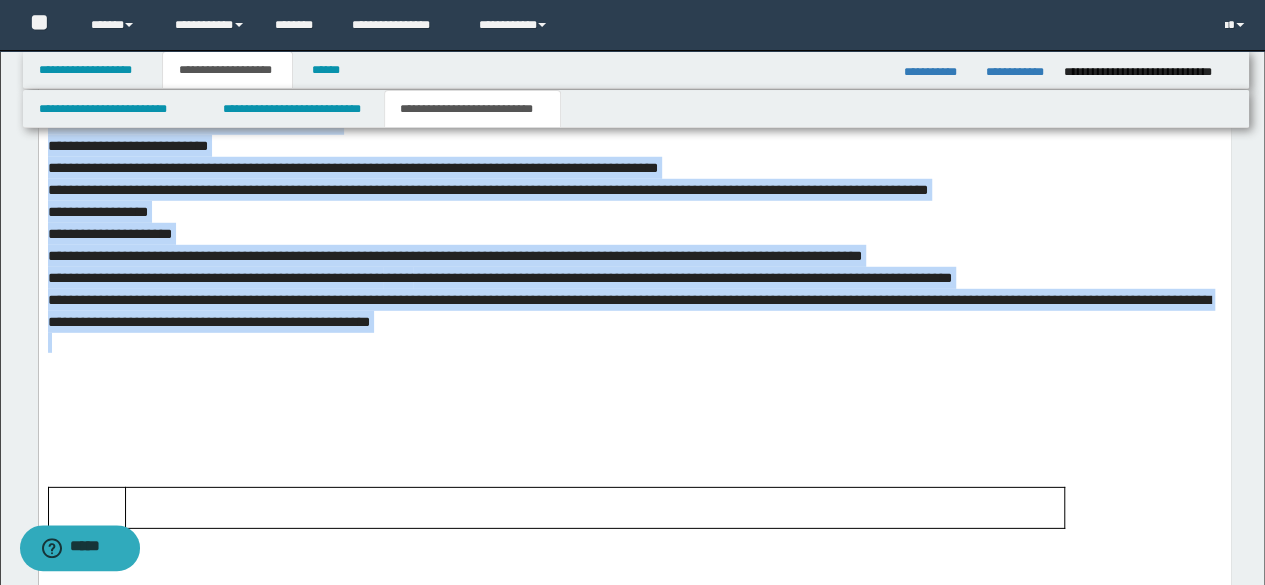 drag, startPoint x: 922, startPoint y: 429, endPoint x: 85, endPoint y: 228, distance: 860.79614 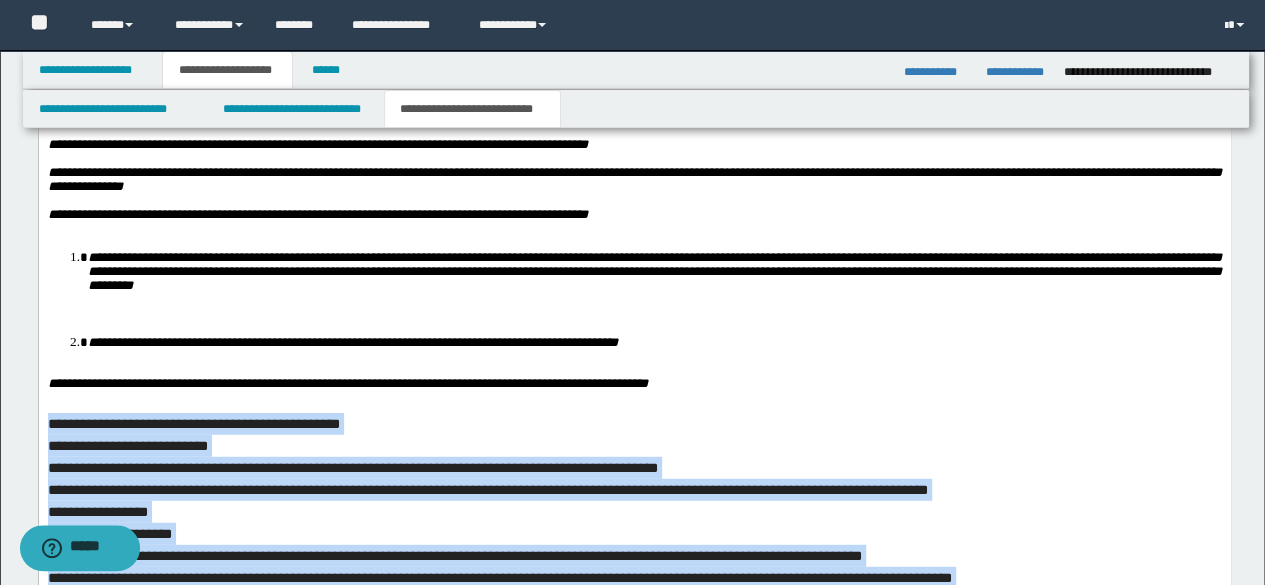scroll, scrollTop: 2145, scrollLeft: 0, axis: vertical 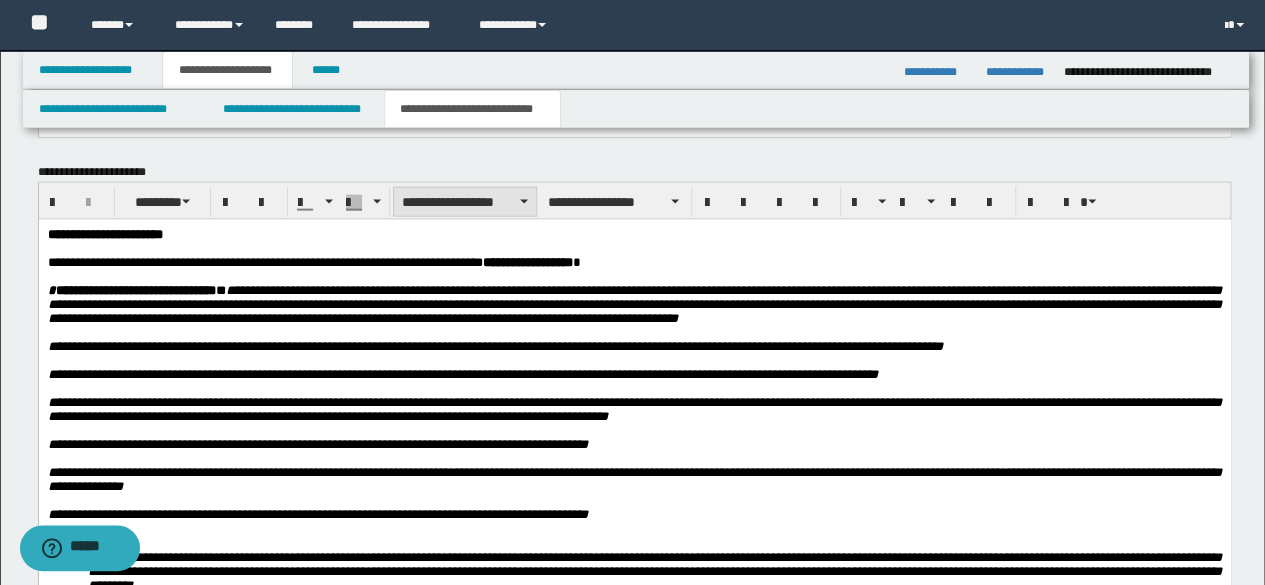 click on "**********" at bounding box center [465, 202] 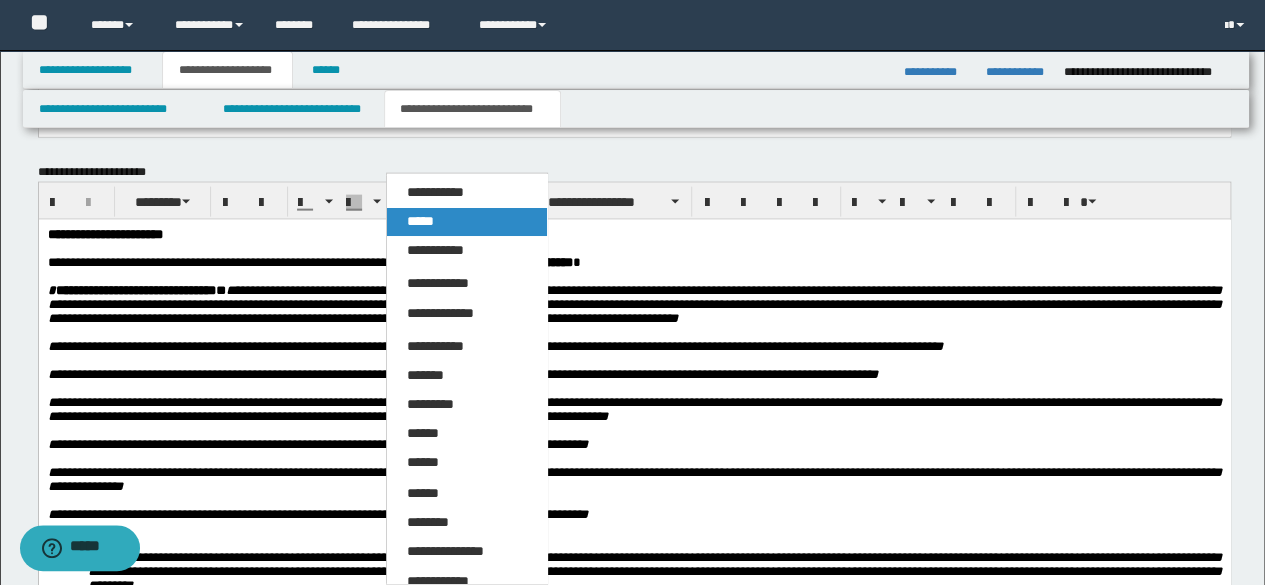click on "*****" at bounding box center [420, 221] 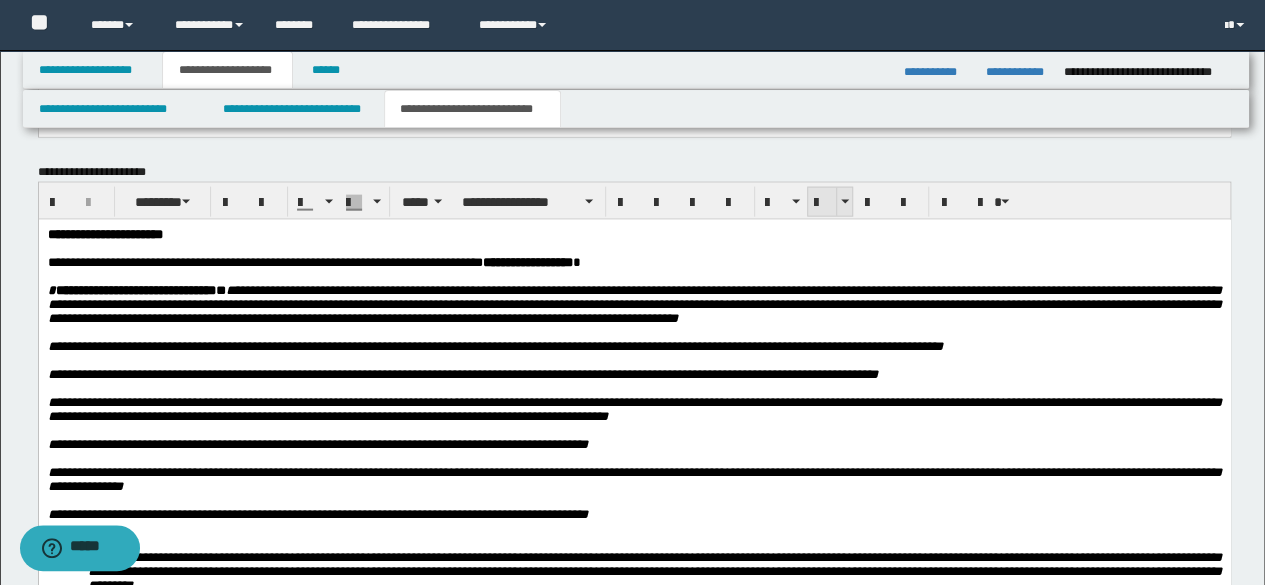 click at bounding box center (822, 202) 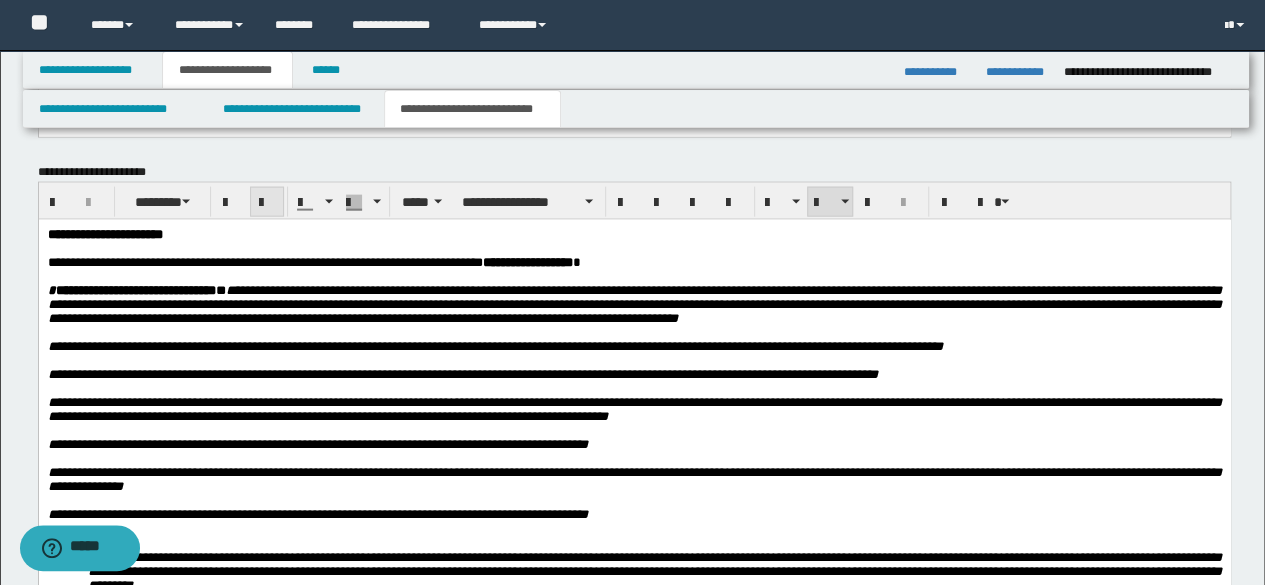 click at bounding box center (267, 203) 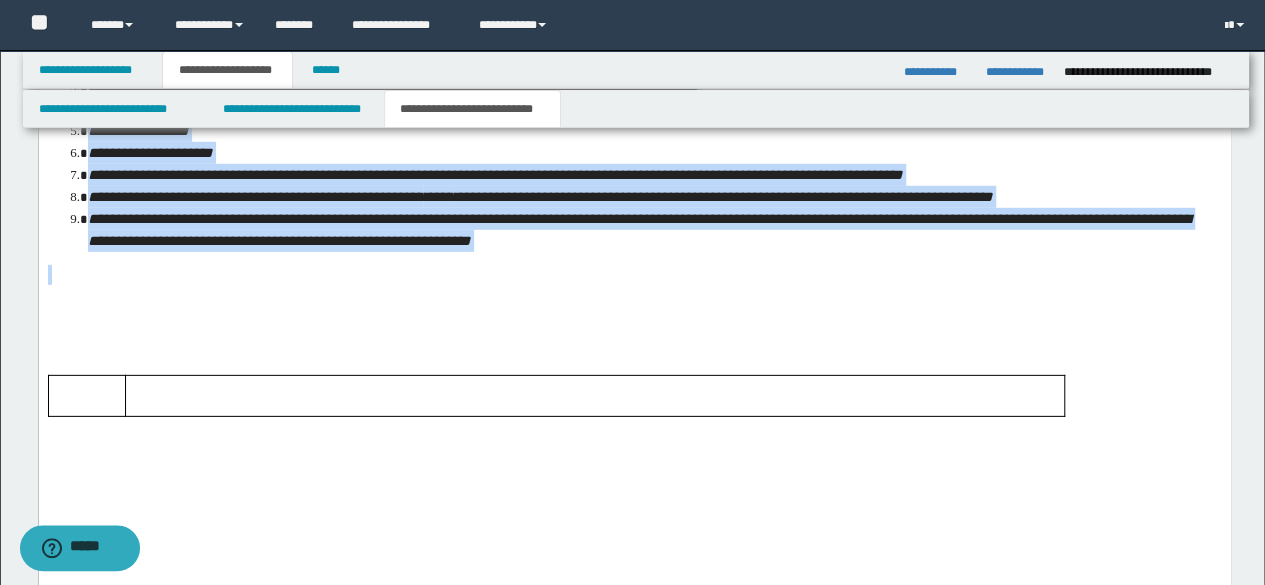 scroll, scrollTop: 2845, scrollLeft: 0, axis: vertical 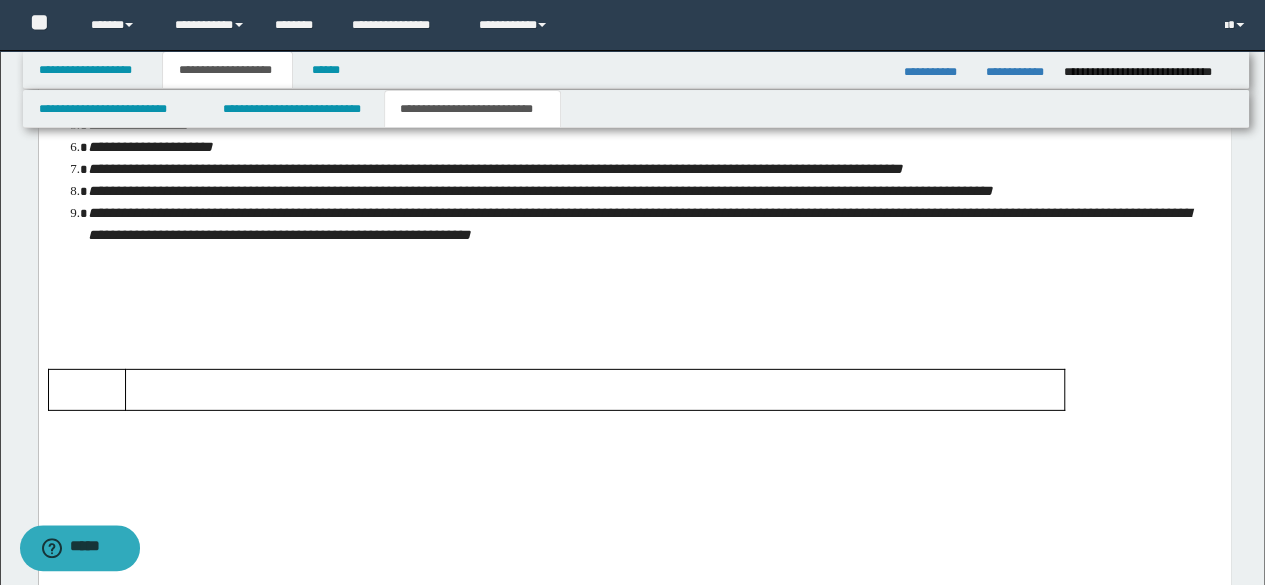 click at bounding box center (632, 289) 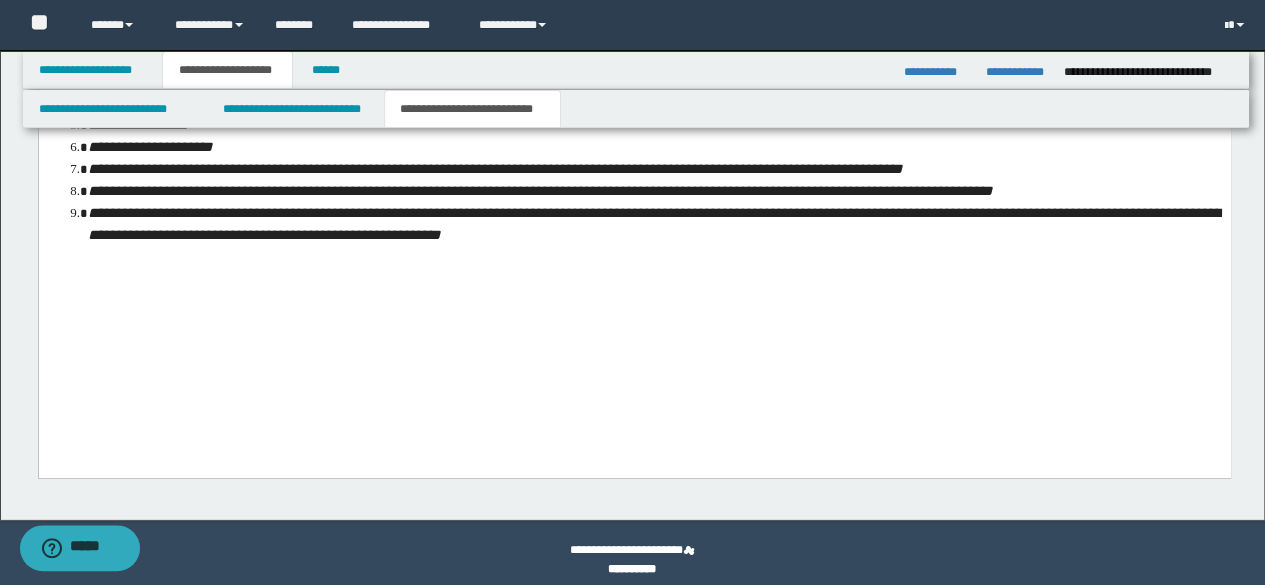 scroll, scrollTop: 2645, scrollLeft: 0, axis: vertical 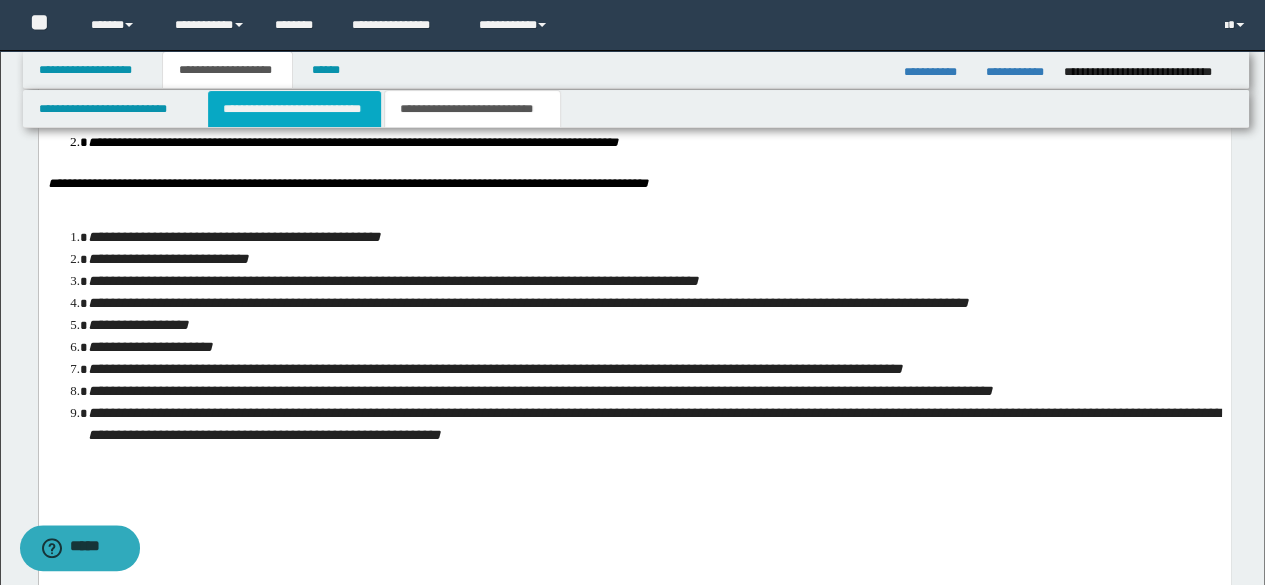 click on "**********" at bounding box center [294, 109] 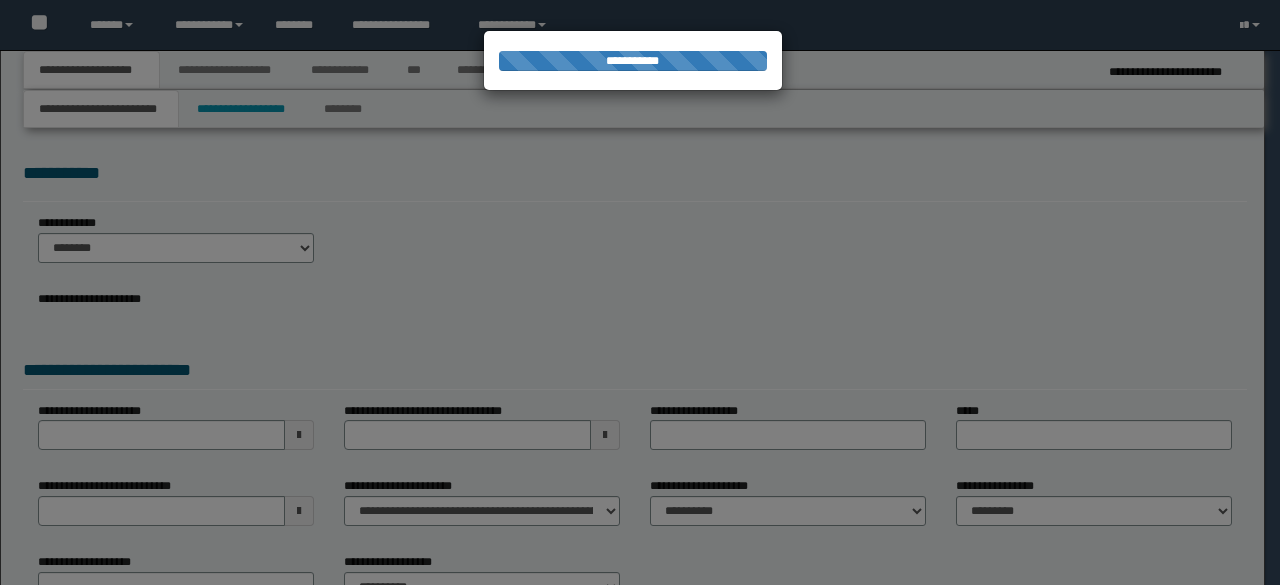 scroll, scrollTop: 0, scrollLeft: 0, axis: both 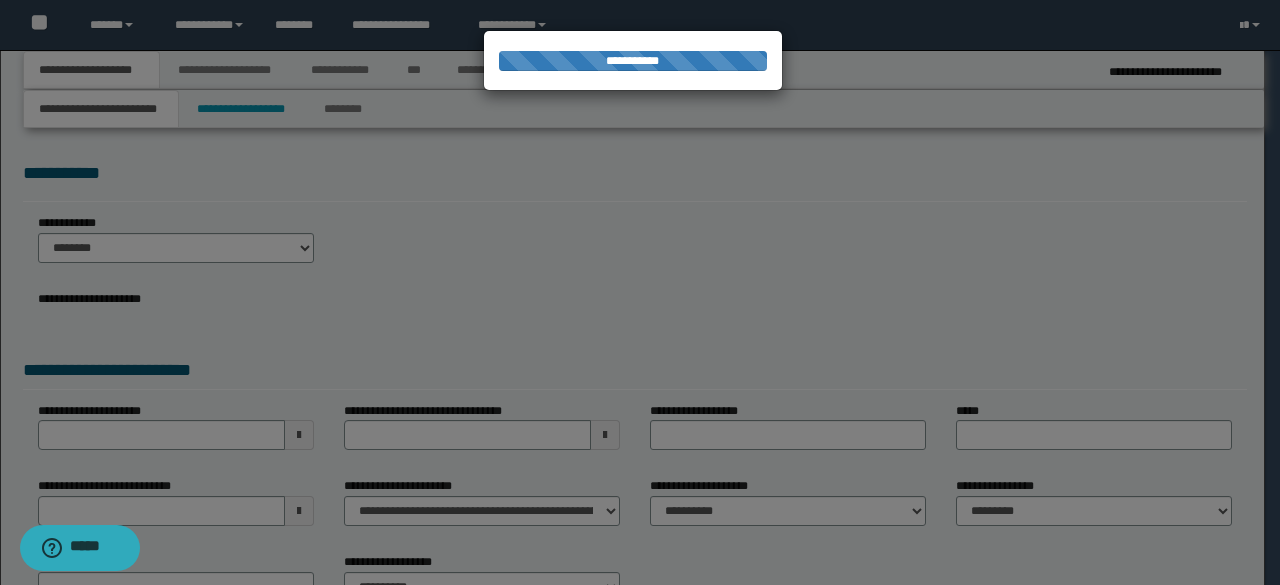 select on "*" 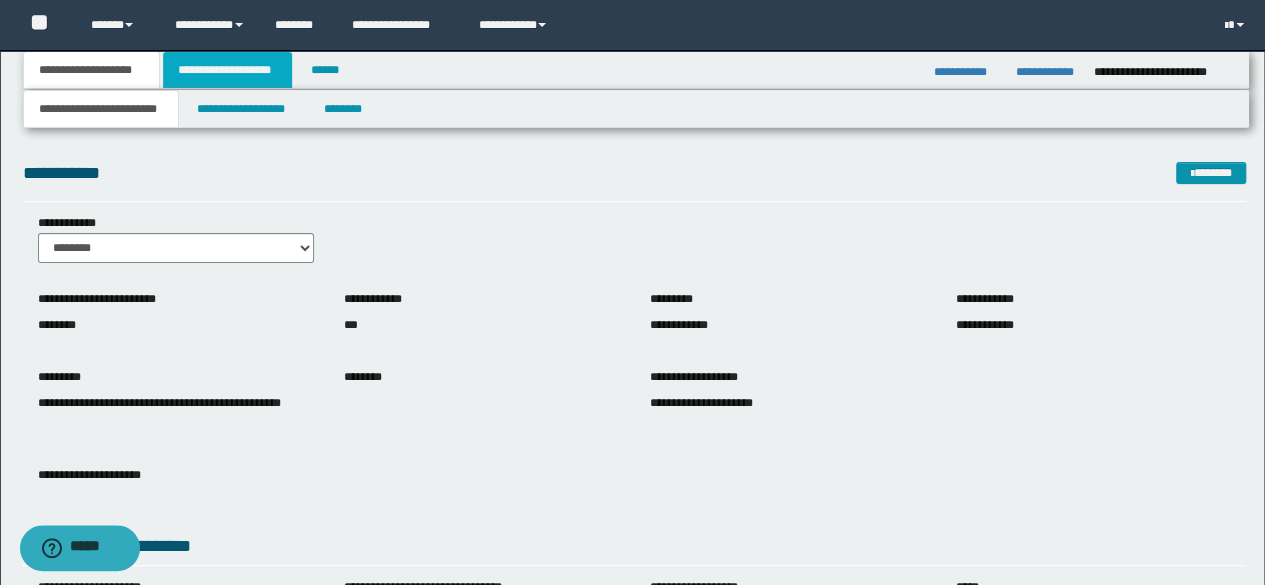 click on "**********" at bounding box center [227, 70] 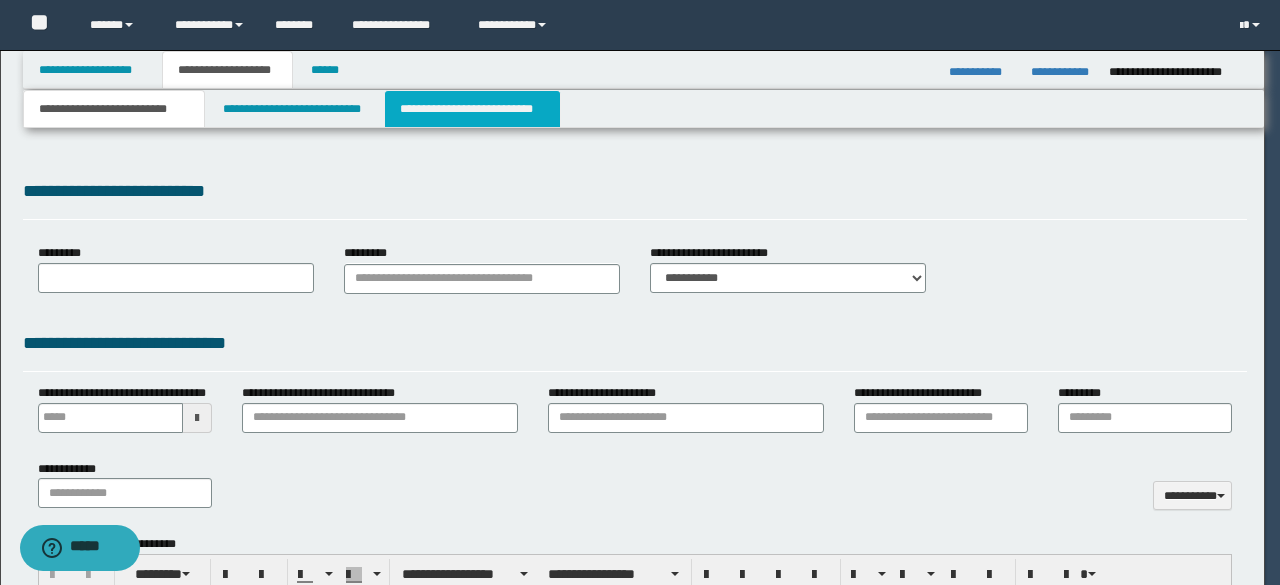 scroll, scrollTop: 0, scrollLeft: 0, axis: both 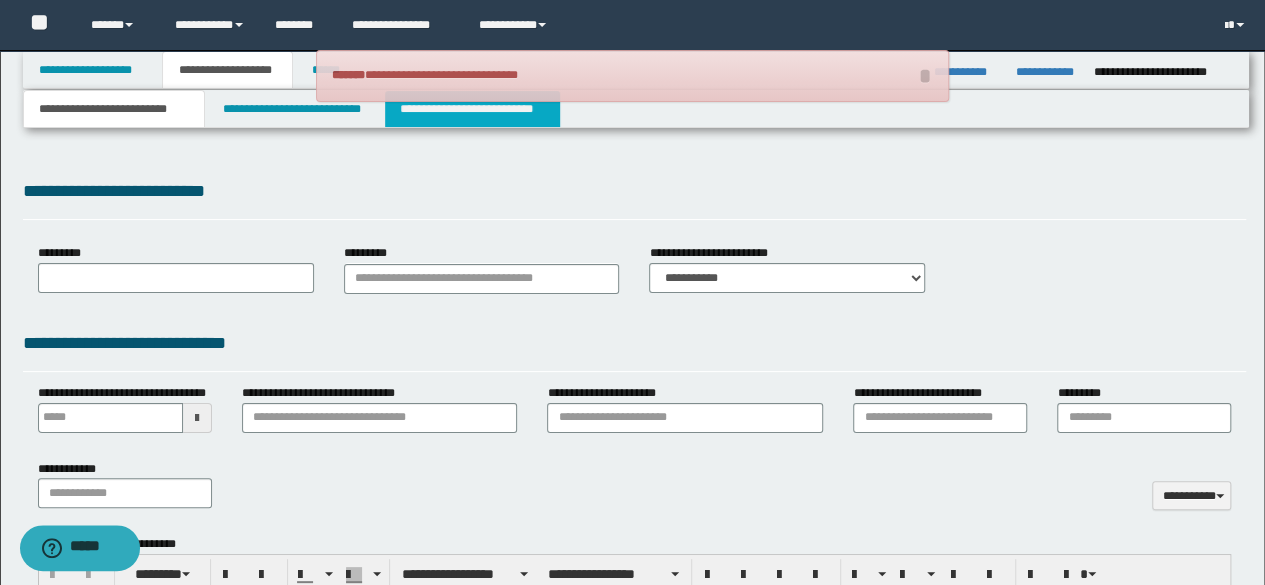 click on "**********" at bounding box center (472, 109) 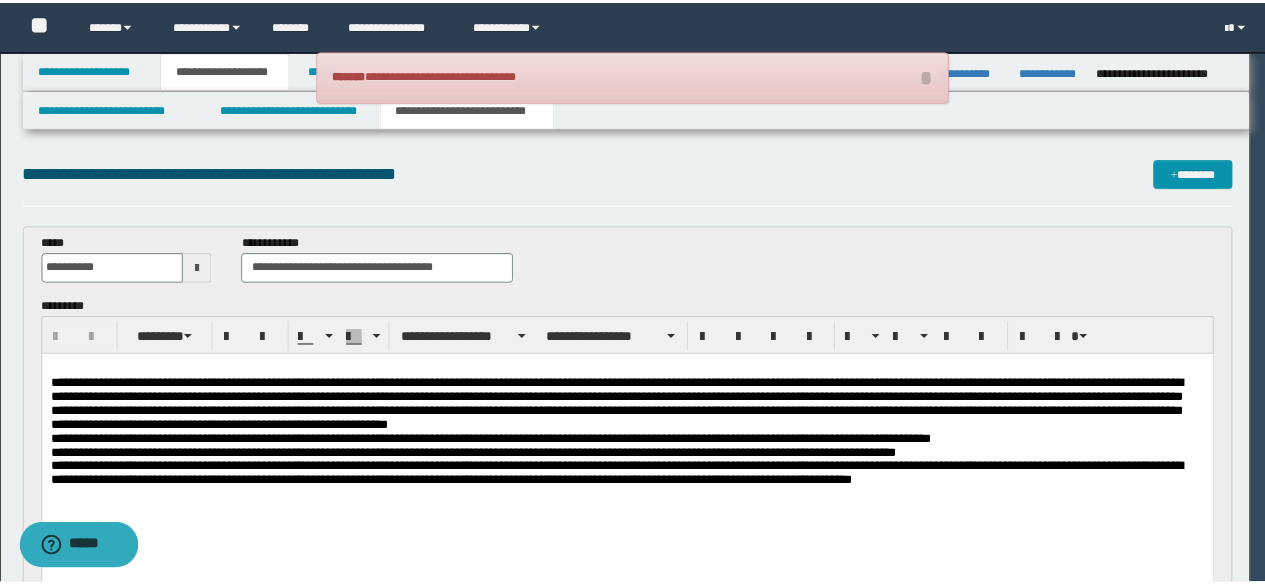 scroll, scrollTop: 0, scrollLeft: 0, axis: both 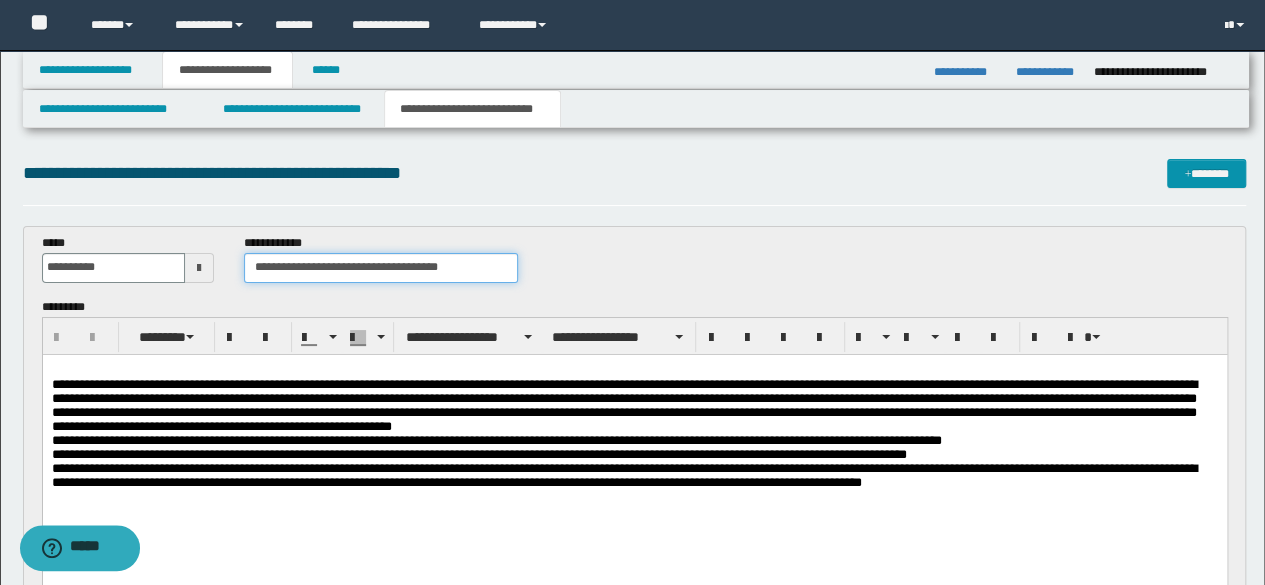 click on "**********" at bounding box center [381, 268] 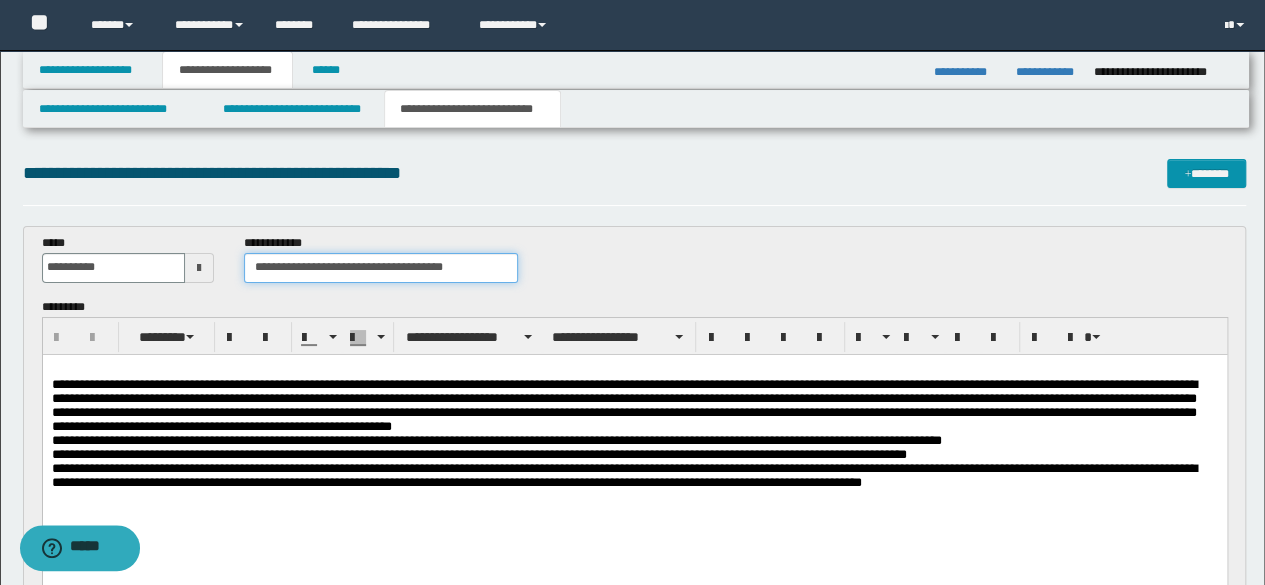 type on "**********" 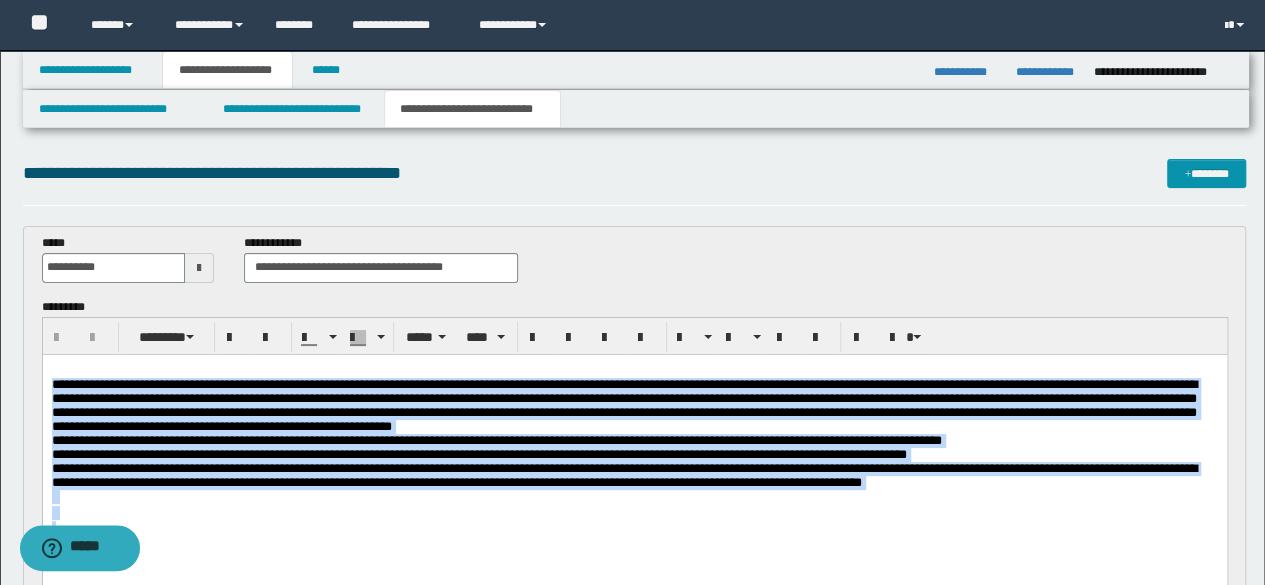 drag, startPoint x: 51, startPoint y: 390, endPoint x: 1279, endPoint y: 548, distance: 1238.1228 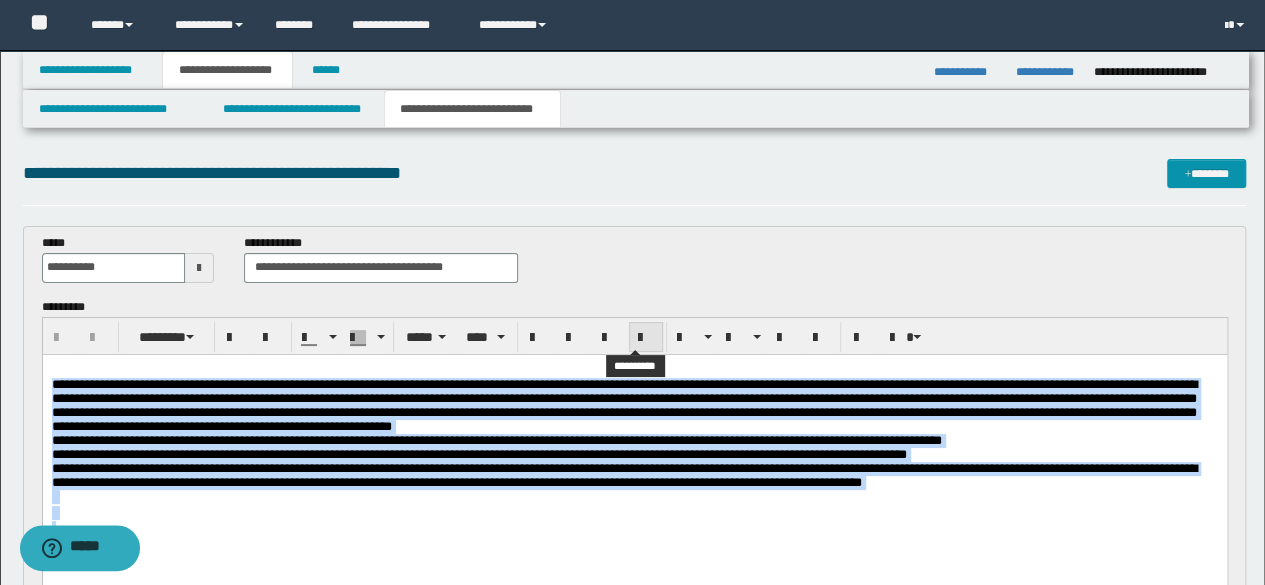 click at bounding box center [646, 337] 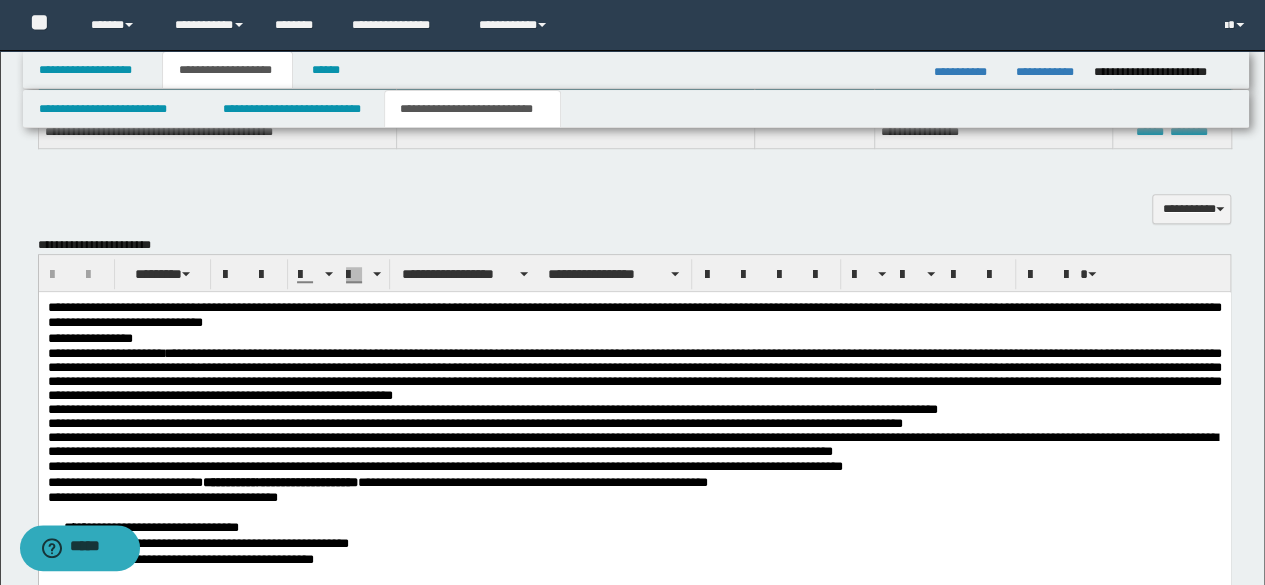 scroll, scrollTop: 800, scrollLeft: 0, axis: vertical 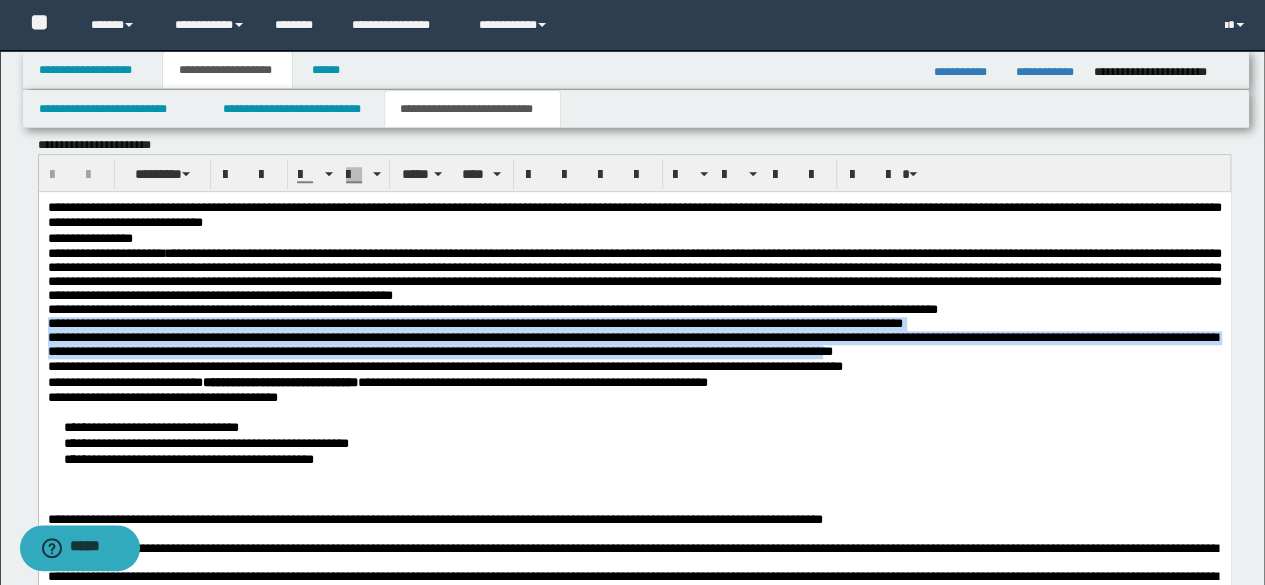 drag, startPoint x: 1164, startPoint y: 316, endPoint x: 1179, endPoint y: 358, distance: 44.598206 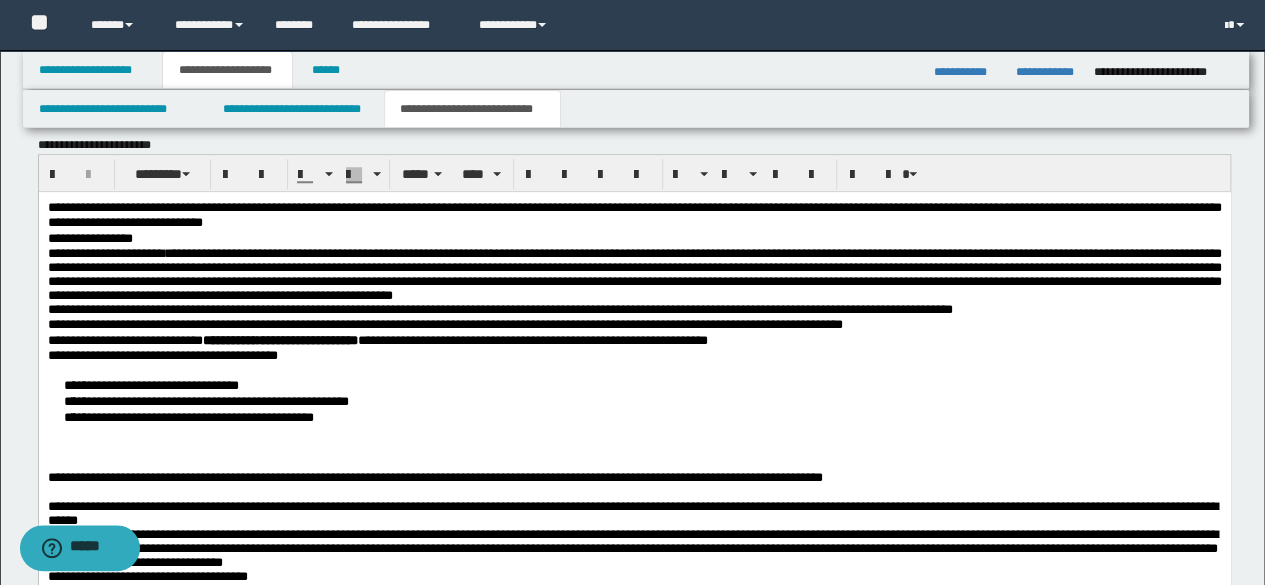 type 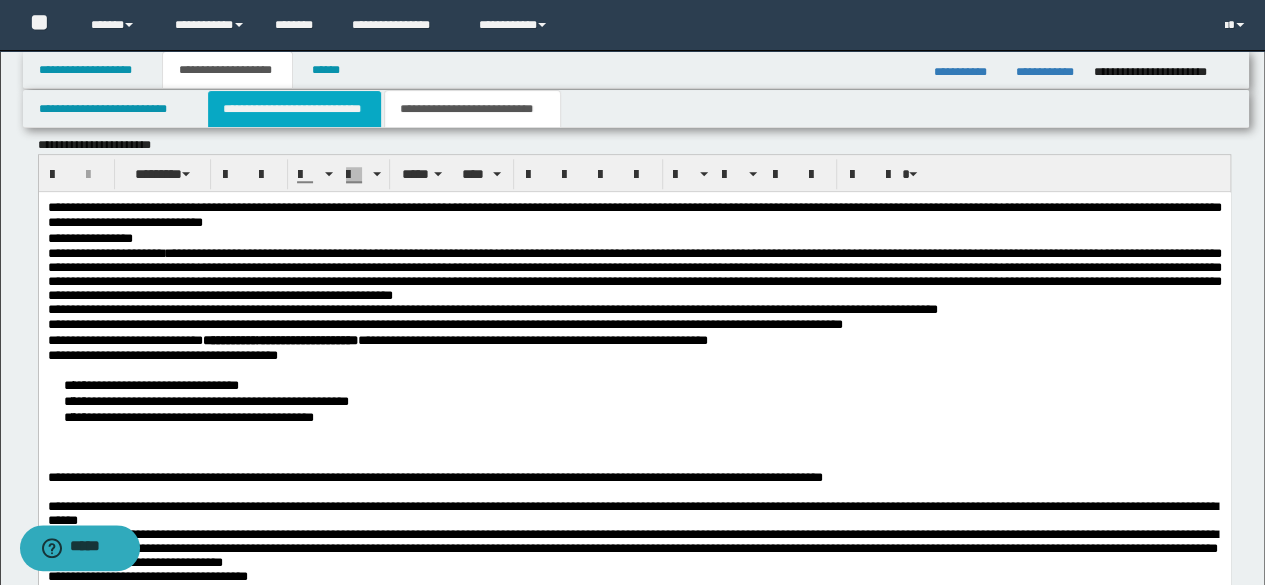 click on "**********" at bounding box center (294, 109) 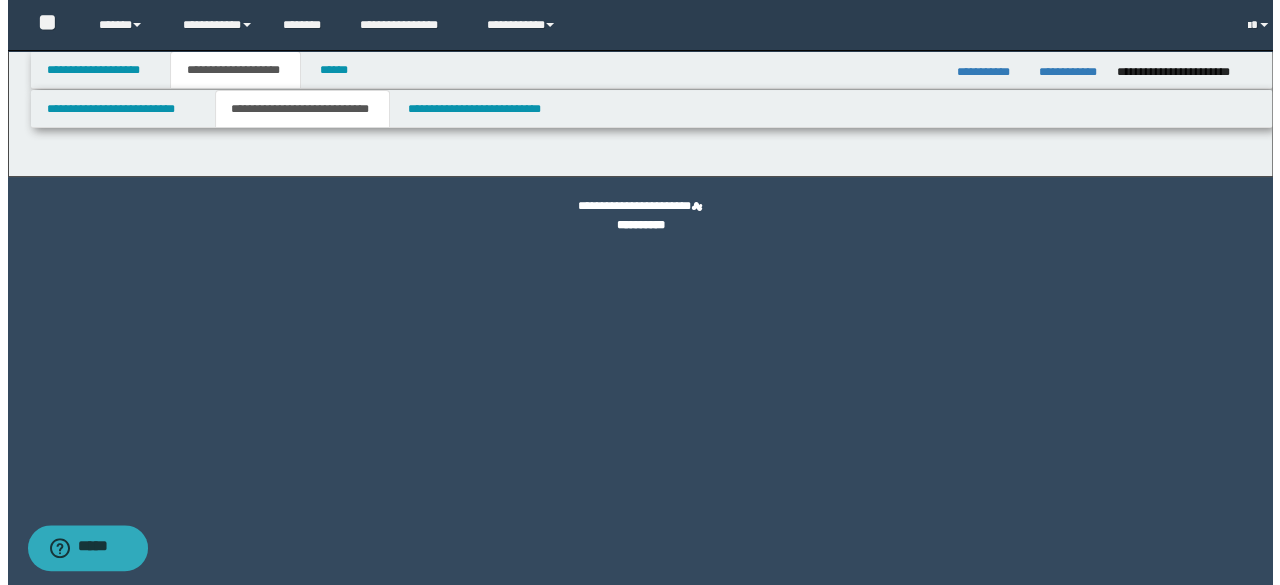 scroll, scrollTop: 0, scrollLeft: 0, axis: both 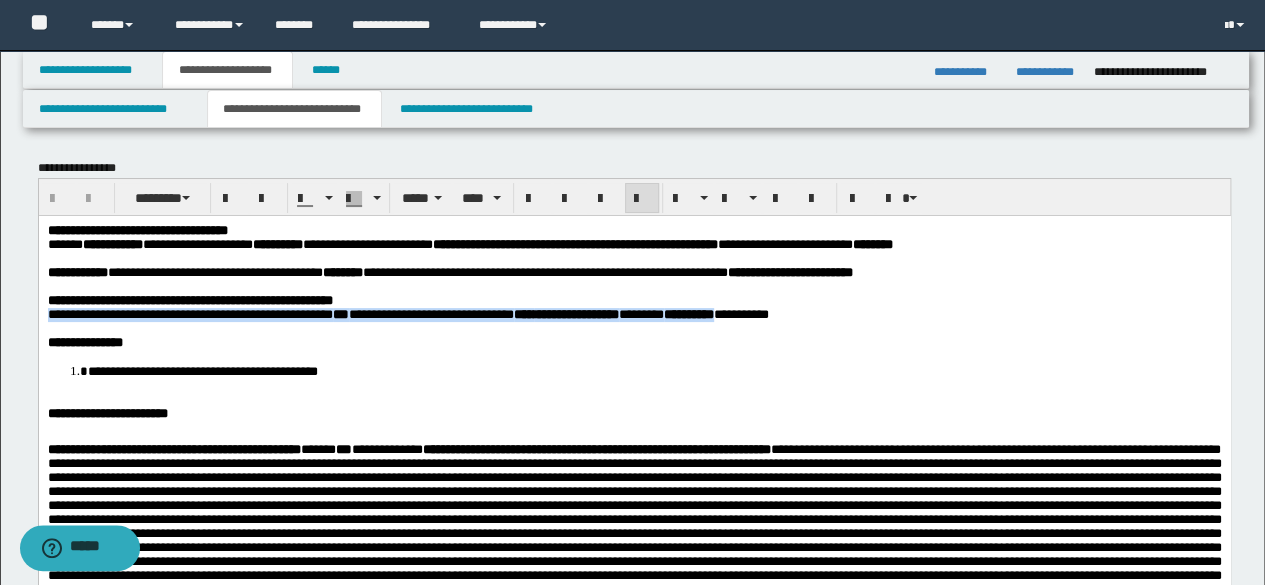 drag, startPoint x: 46, startPoint y: 321, endPoint x: 890, endPoint y: 317, distance: 844.00946 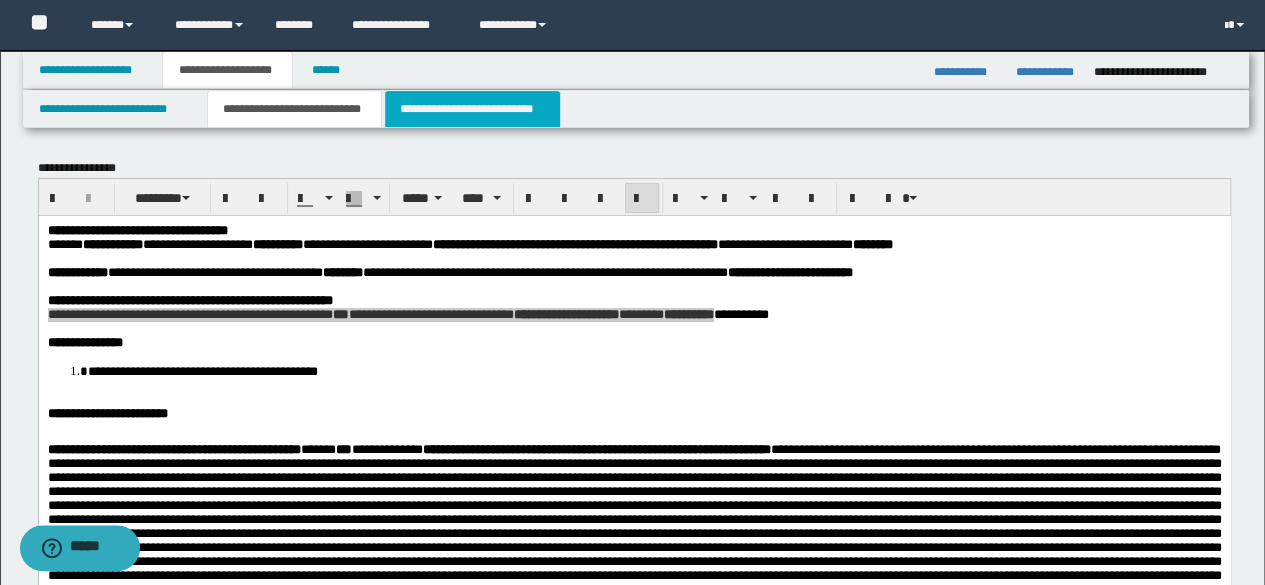 click on "**********" at bounding box center (472, 109) 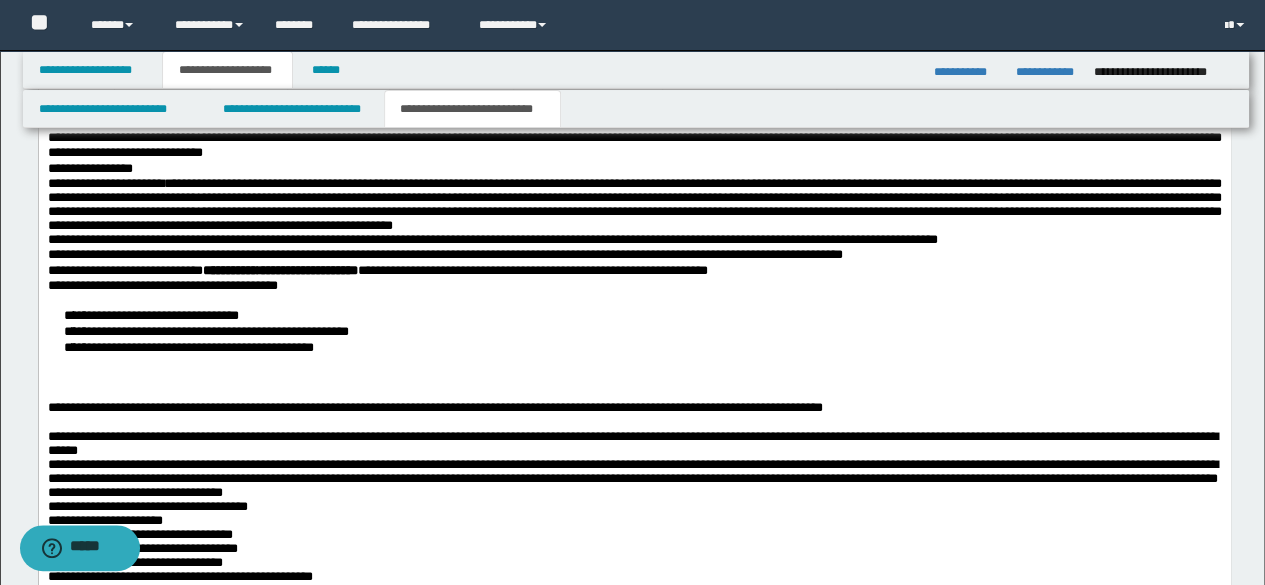 scroll, scrollTop: 900, scrollLeft: 0, axis: vertical 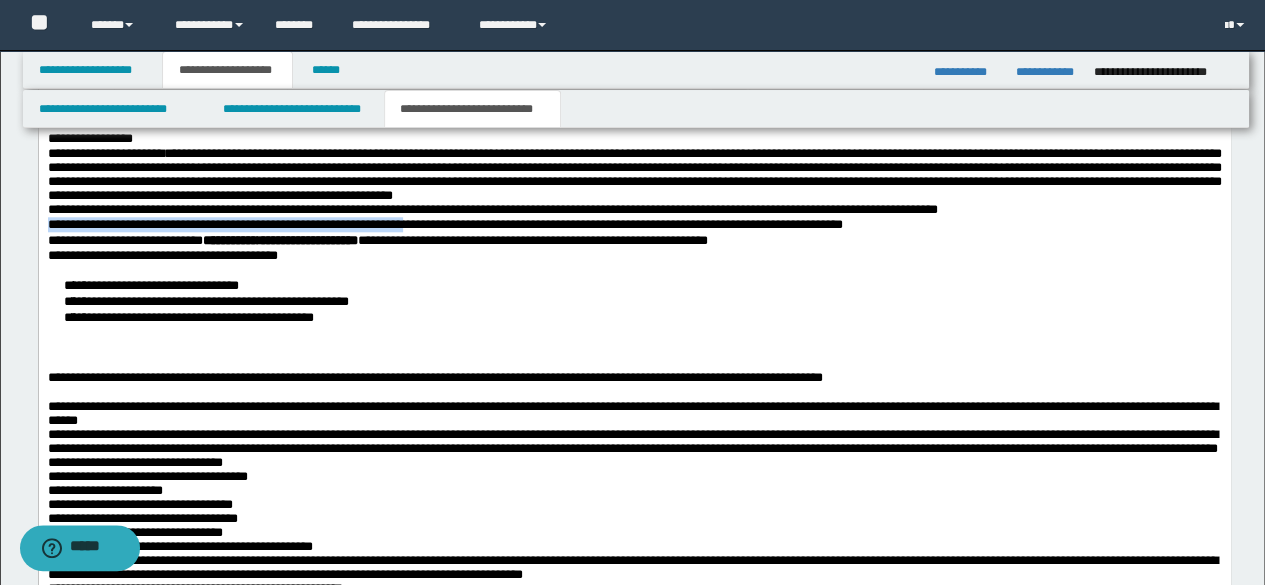 drag, startPoint x: 48, startPoint y: 230, endPoint x: 482, endPoint y: 229, distance: 434.00116 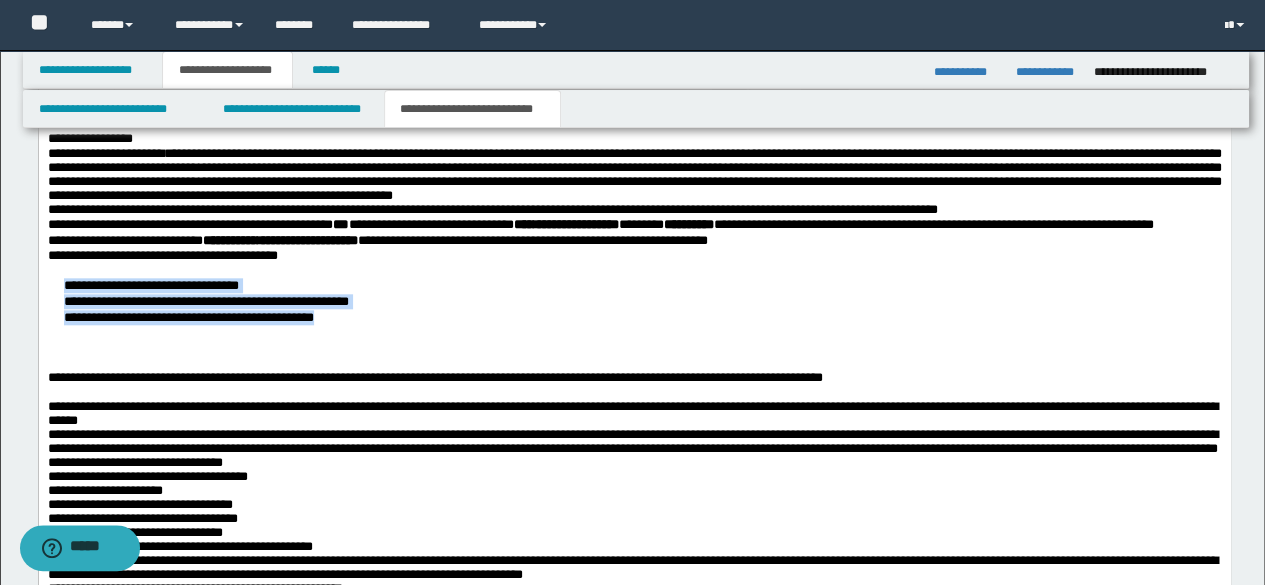 drag, startPoint x: 58, startPoint y: 302, endPoint x: 435, endPoint y: 326, distance: 377.76315 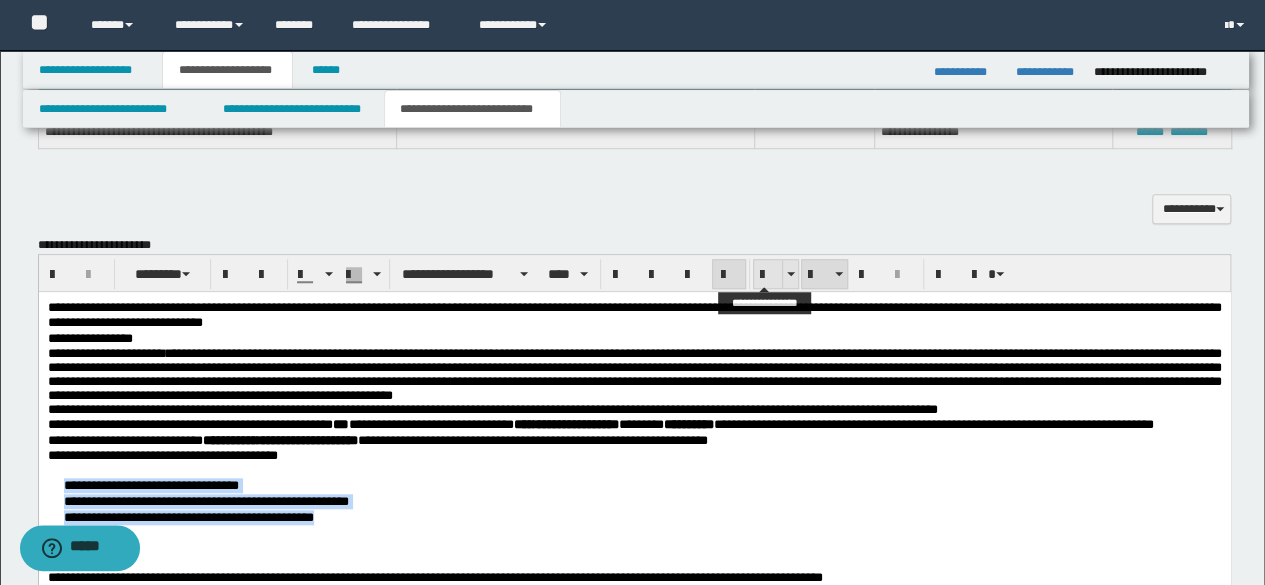 click at bounding box center (768, 275) 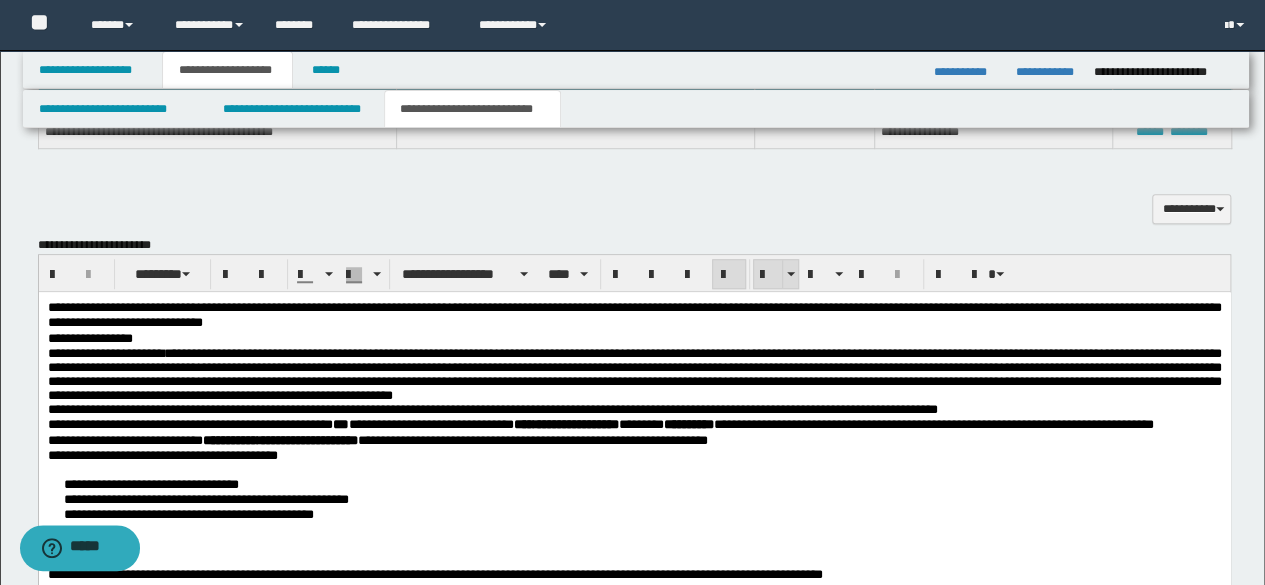 click at bounding box center [768, 275] 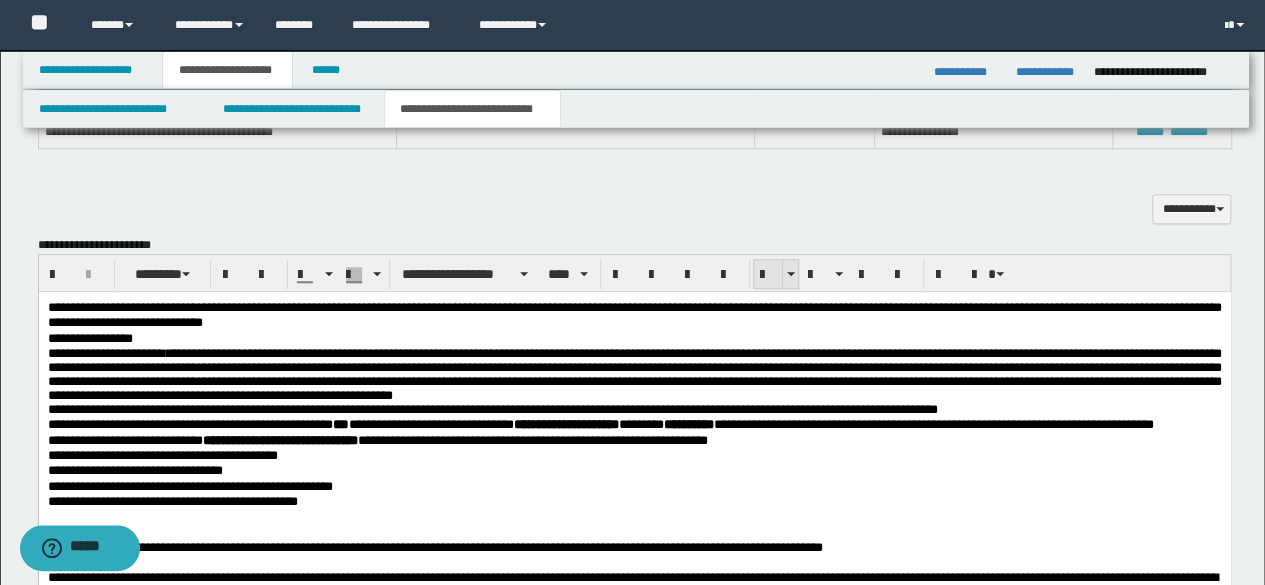 click at bounding box center (768, 275) 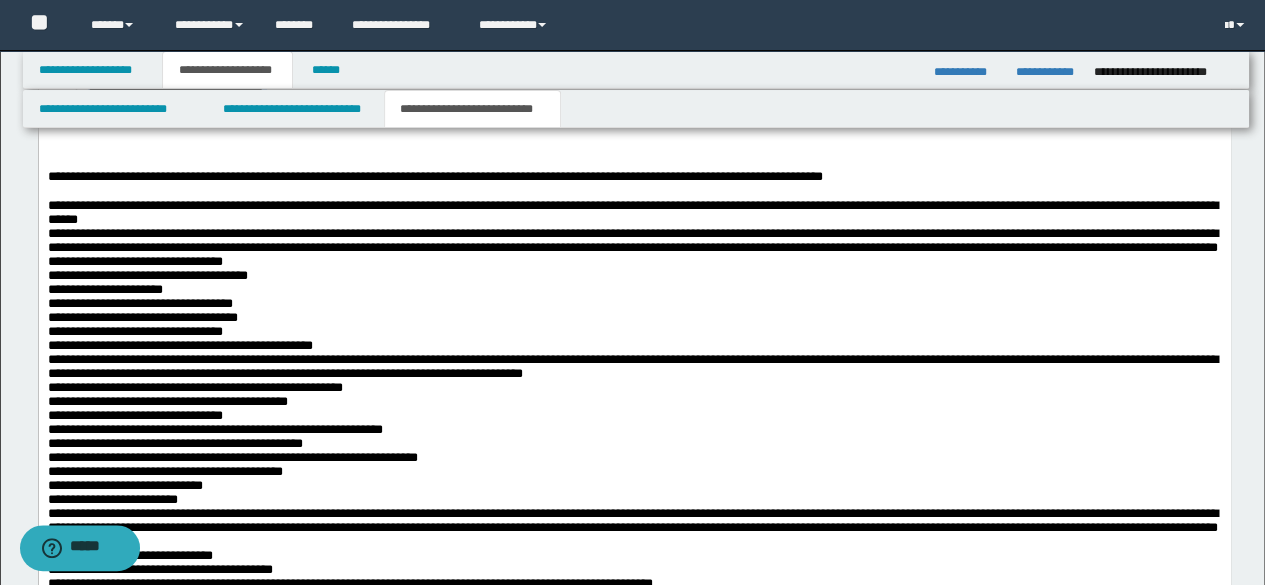 scroll, scrollTop: 1100, scrollLeft: 0, axis: vertical 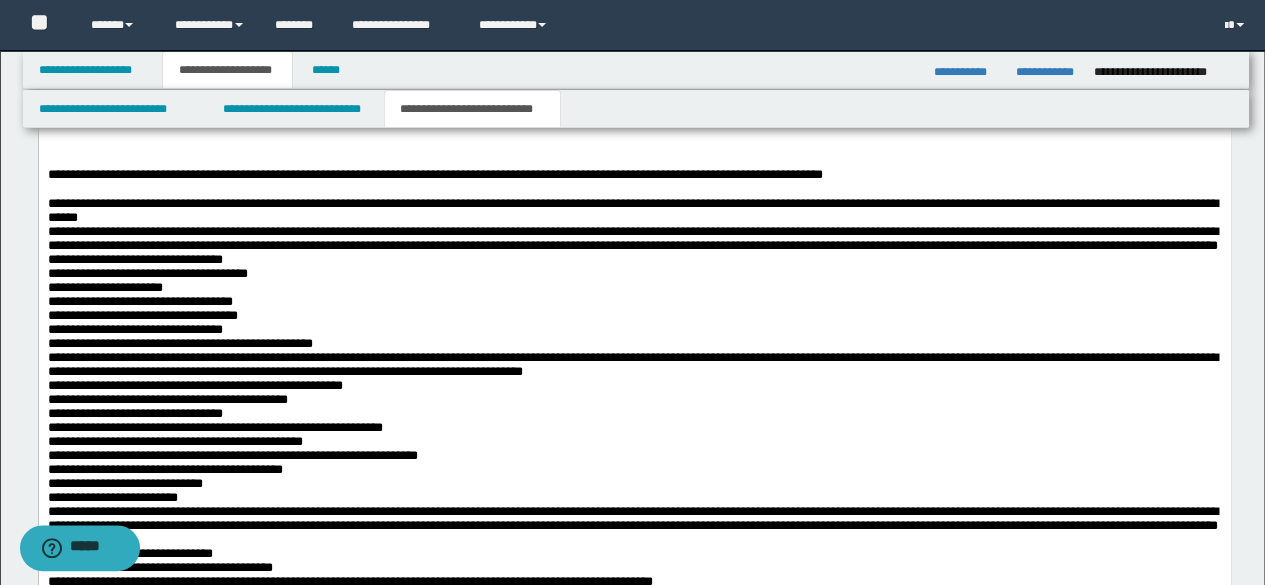 click at bounding box center [634, 144] 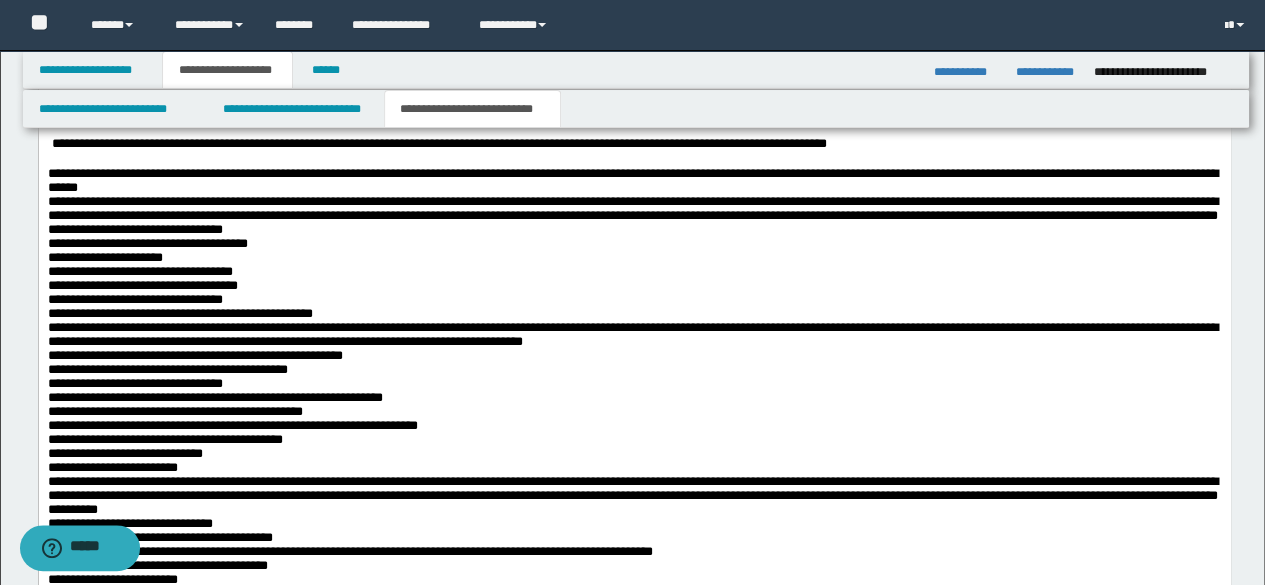 click on "**********" at bounding box center [438, 144] 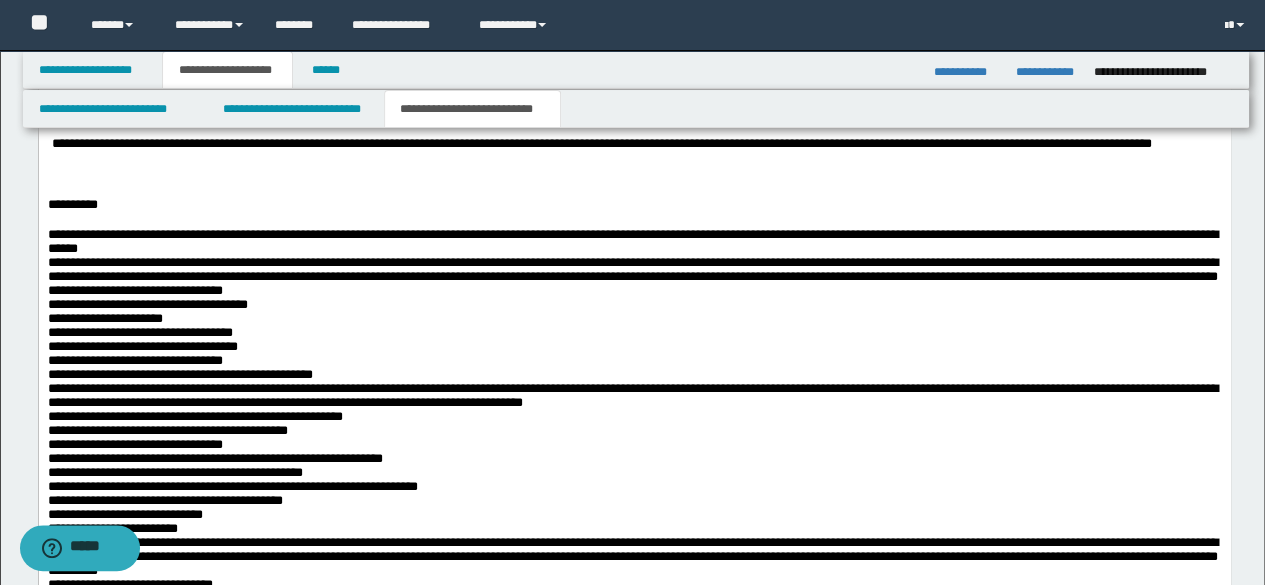 click on "**********" at bounding box center [634, 488] 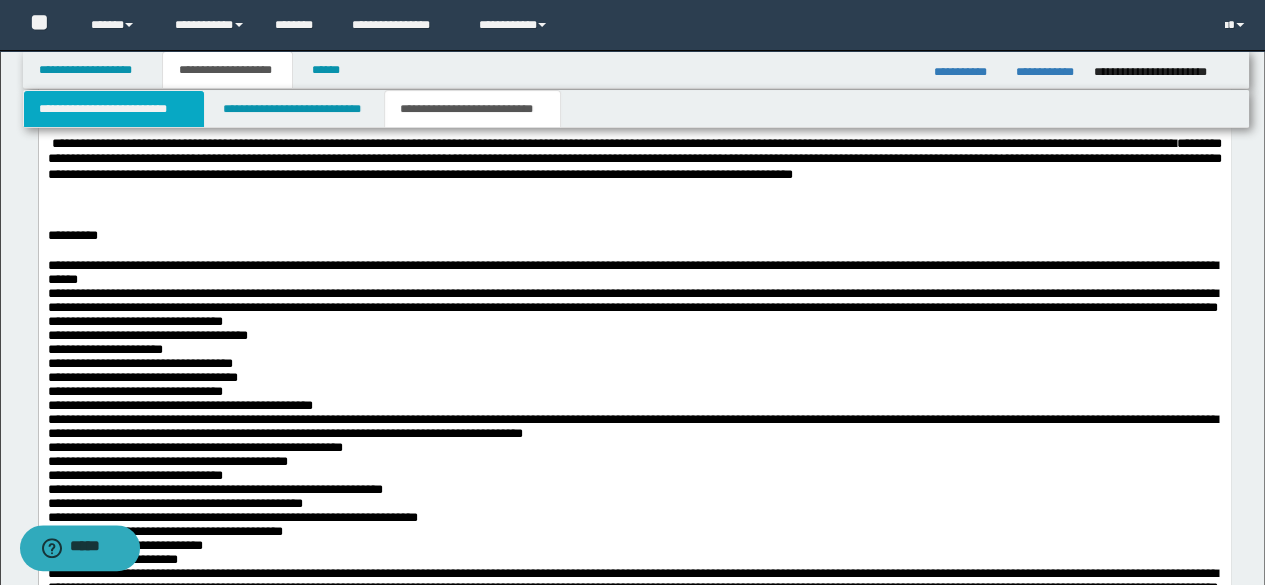 click on "**********" at bounding box center [114, 109] 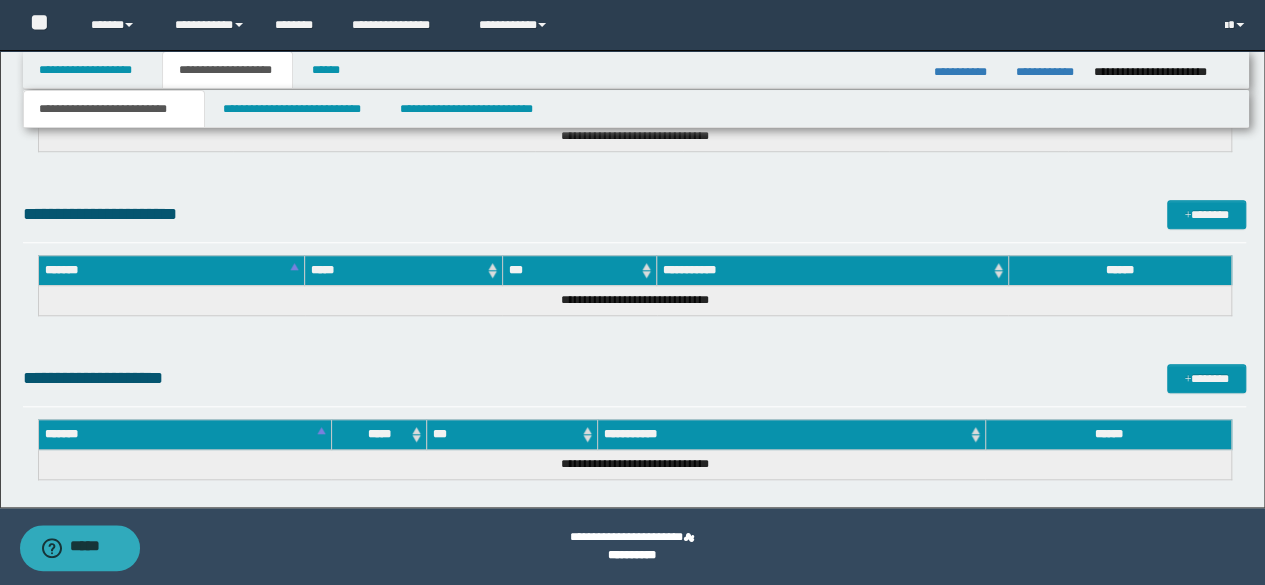 scroll, scrollTop: 490, scrollLeft: 0, axis: vertical 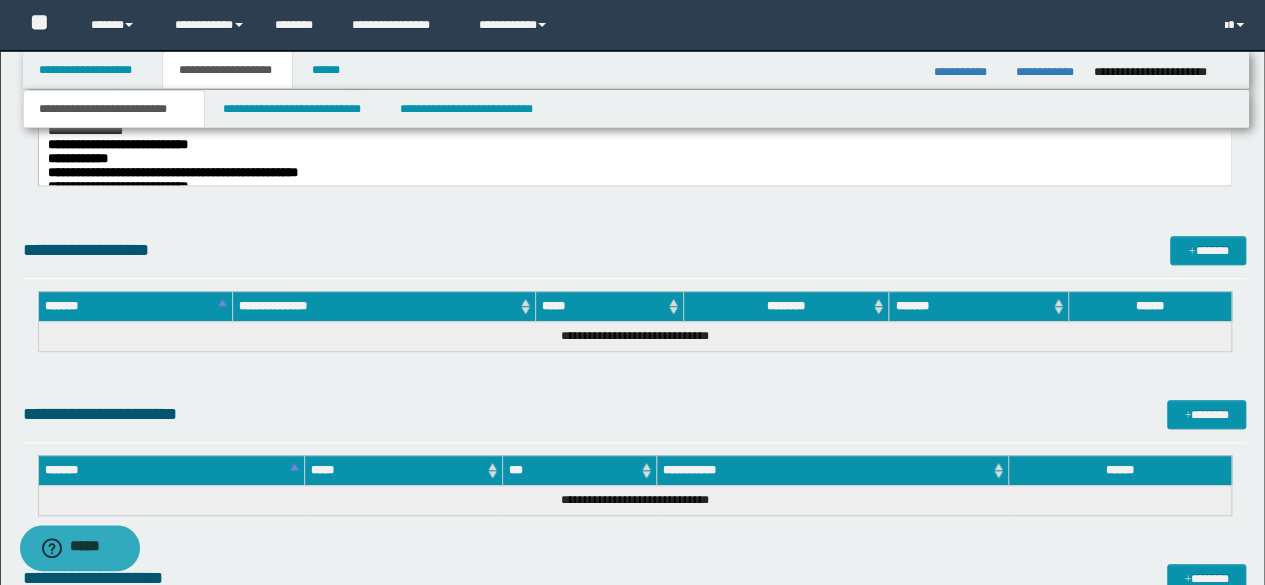 click on "**********" at bounding box center (194, 172) 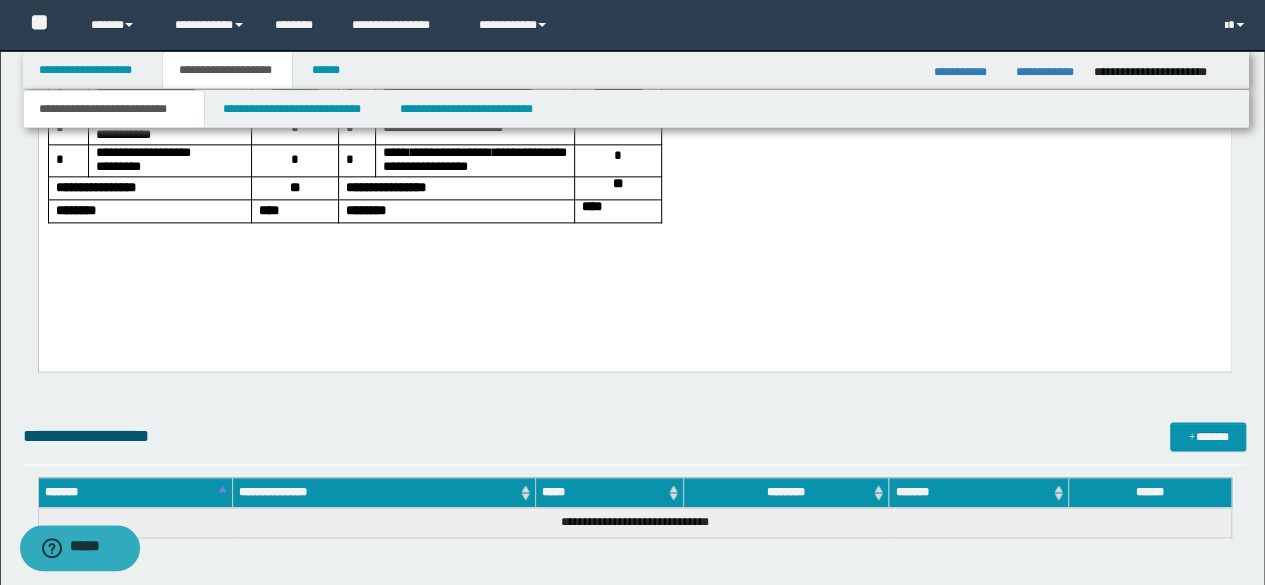 scroll, scrollTop: 1290, scrollLeft: 0, axis: vertical 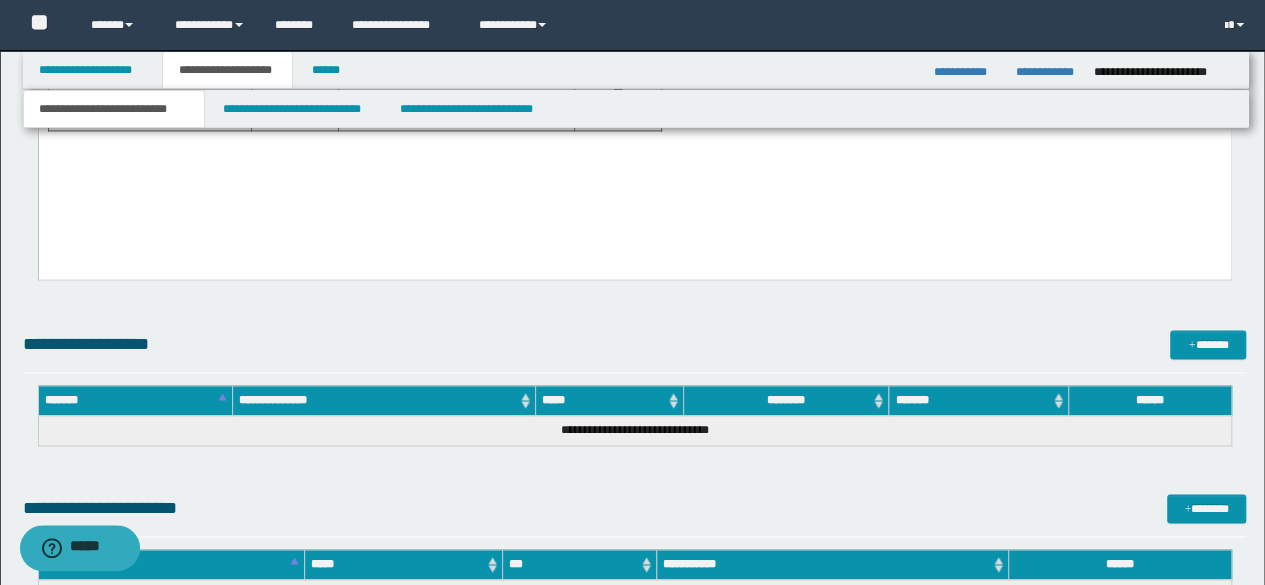 drag, startPoint x: 47, startPoint y: -606, endPoint x: 606, endPoint y: 514, distance: 1251.7512 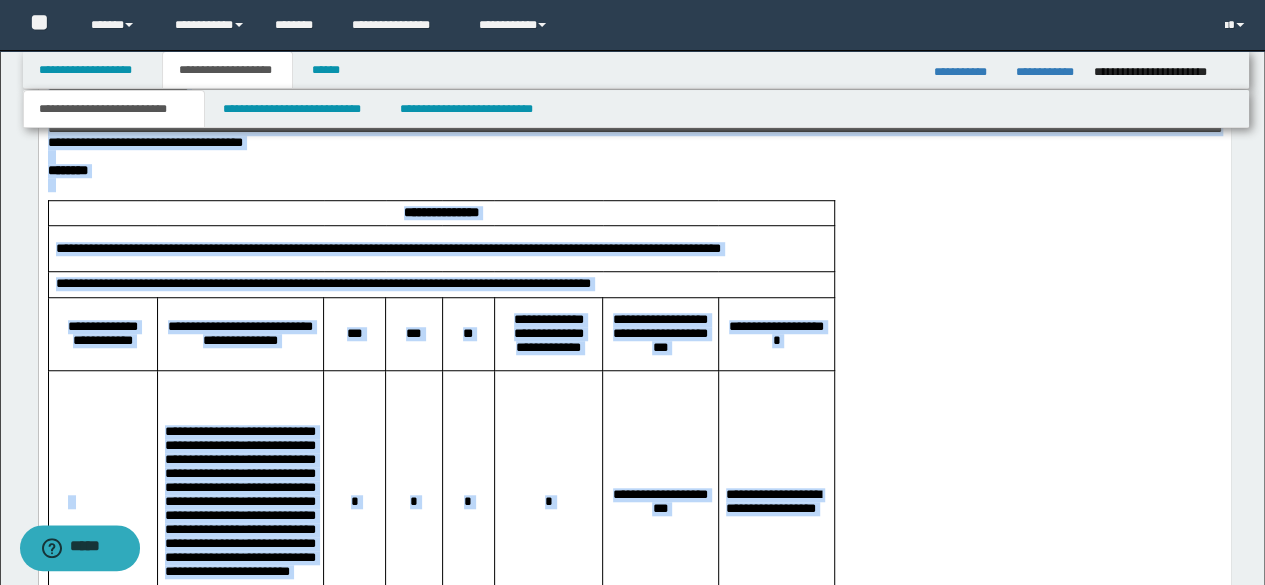 scroll, scrollTop: 290, scrollLeft: 0, axis: vertical 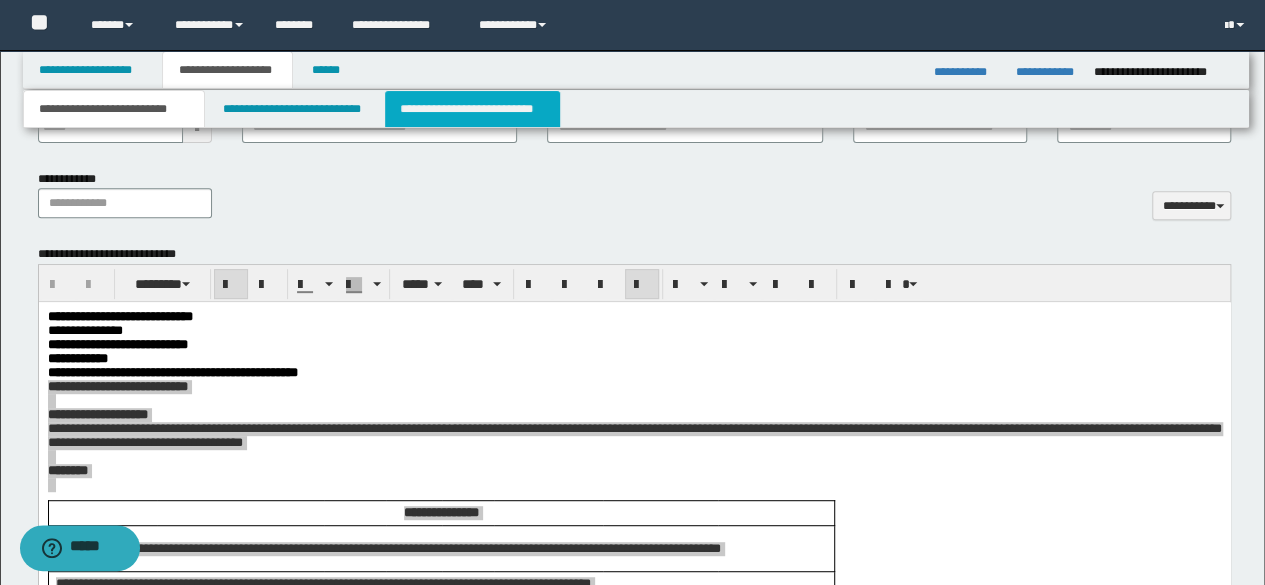 click on "**********" at bounding box center [472, 109] 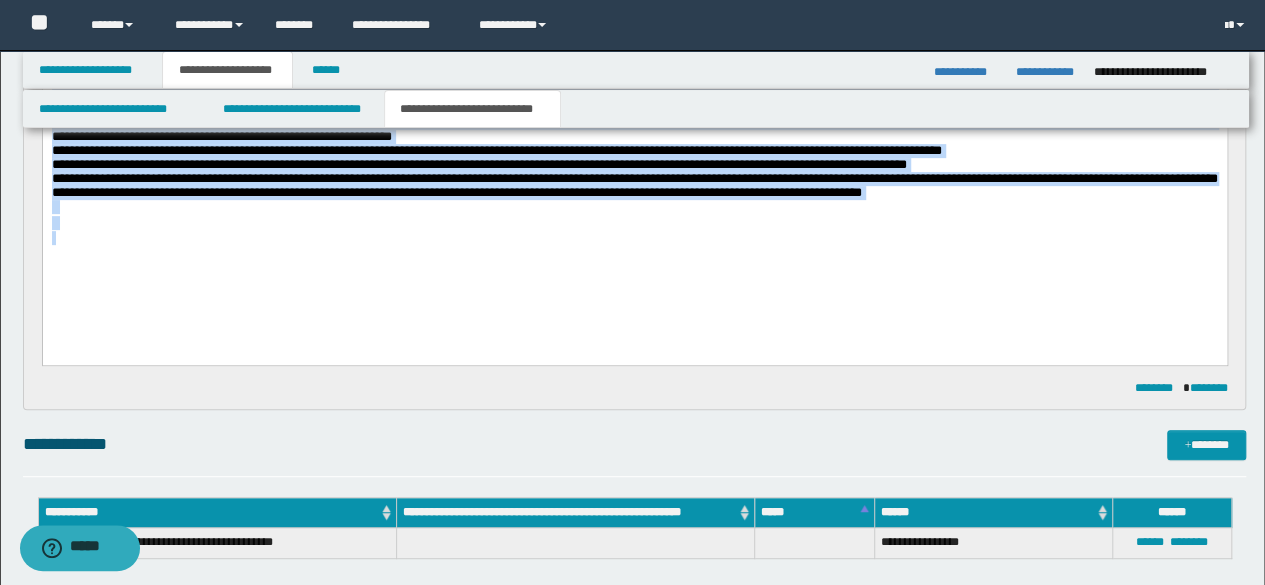 click on "**********" at bounding box center (634, 114) 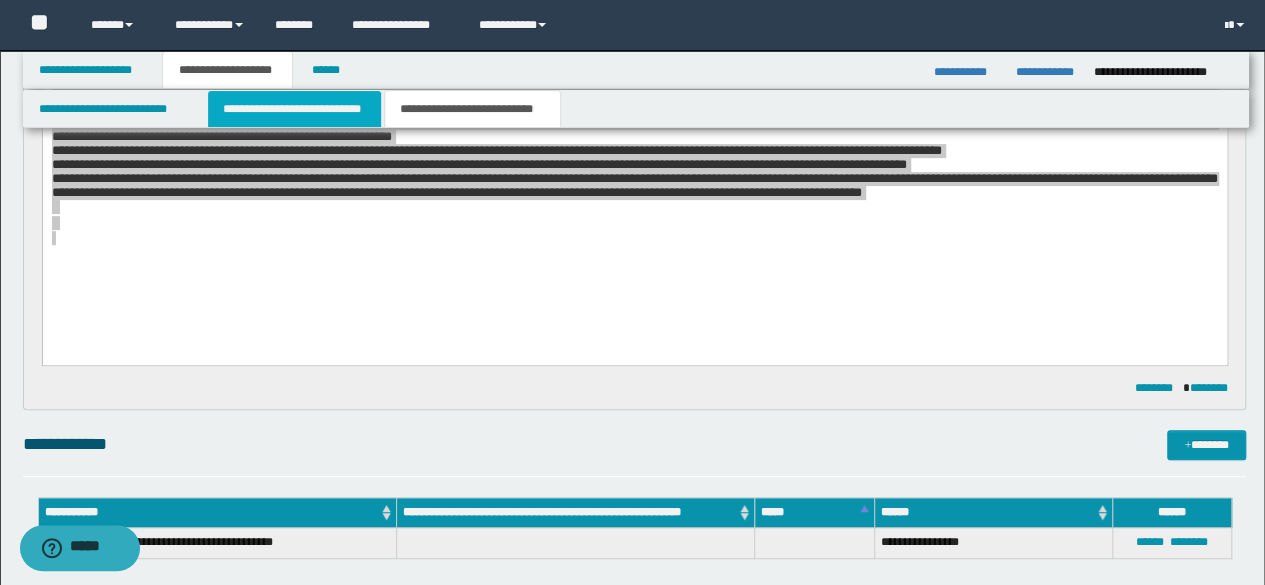 click on "**********" at bounding box center (294, 109) 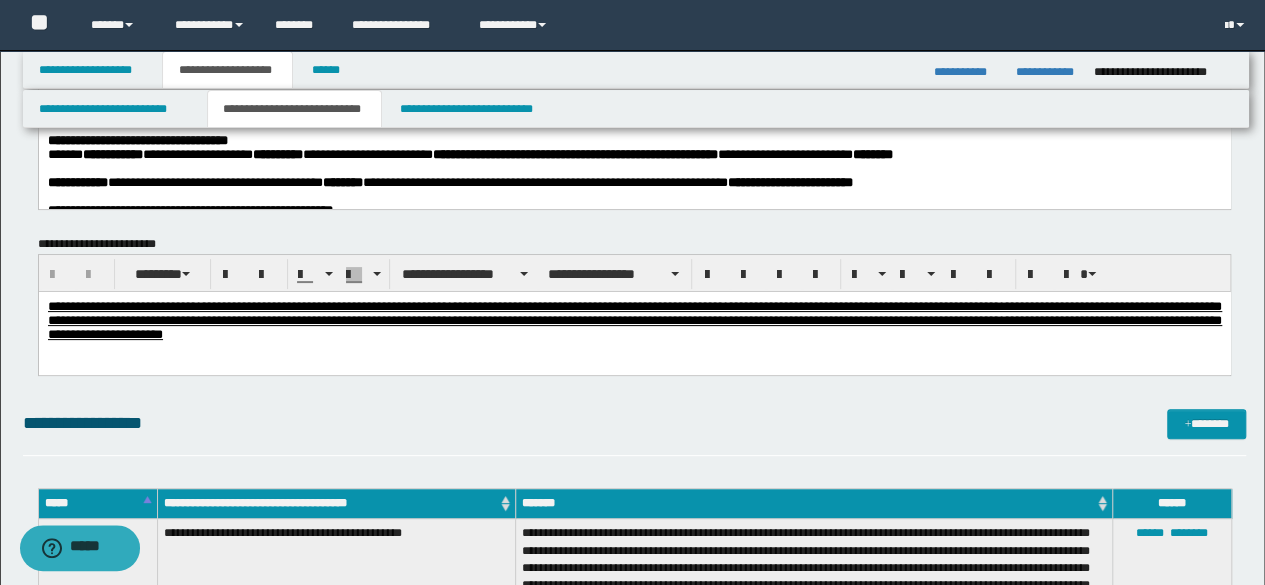 scroll, scrollTop: 0, scrollLeft: 0, axis: both 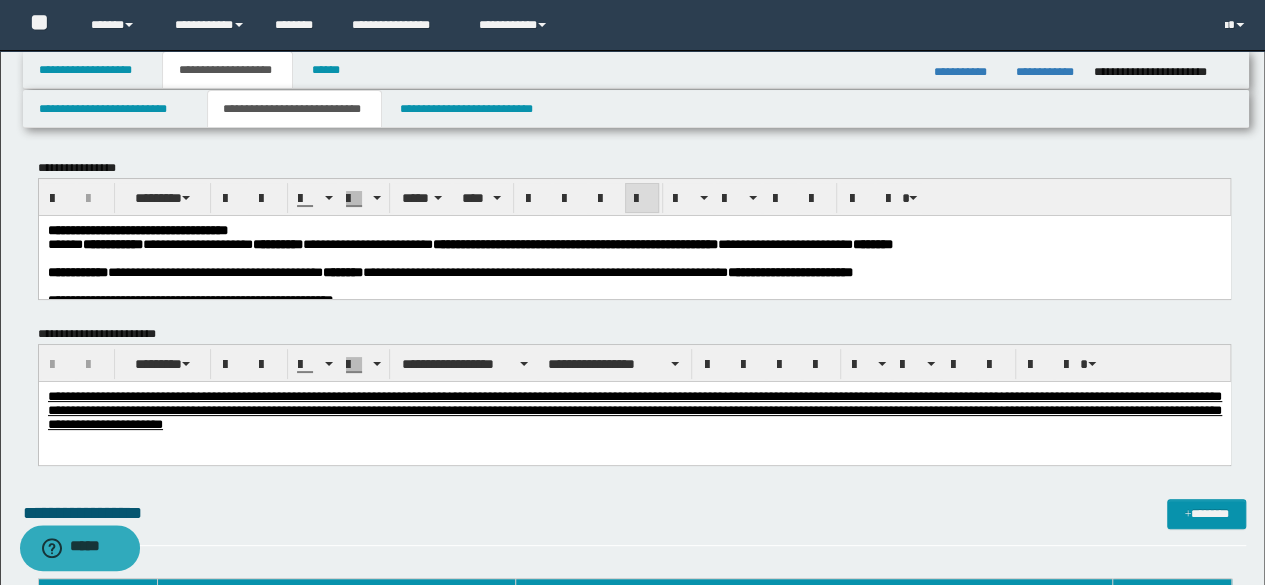 click on "**********" at bounding box center (449, 271) 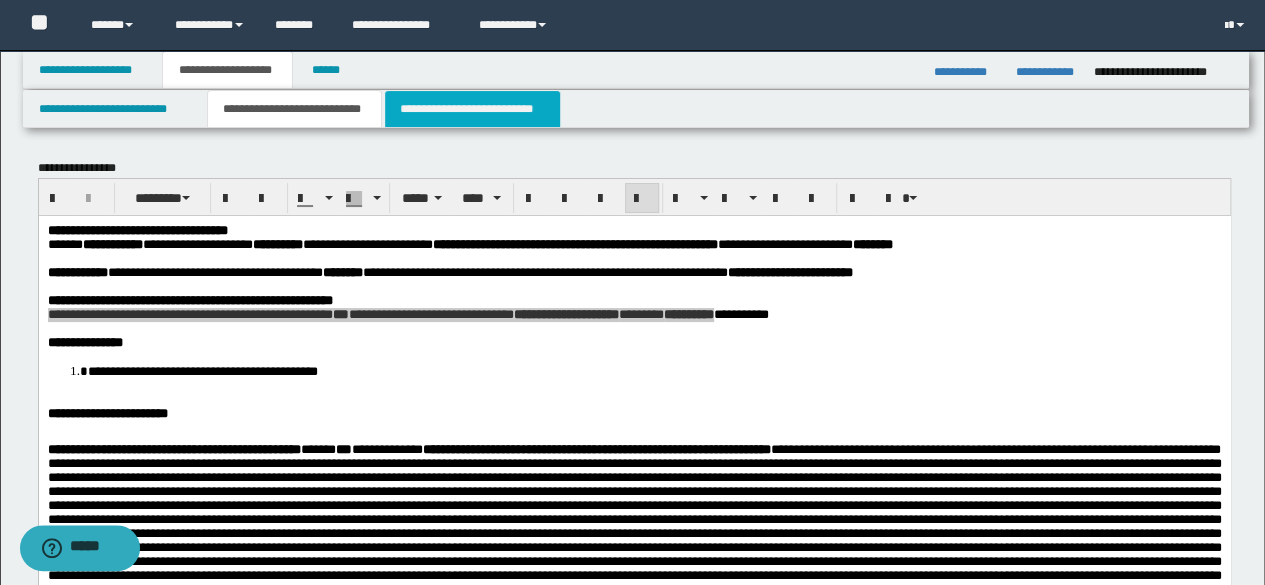 click on "**********" at bounding box center (472, 109) 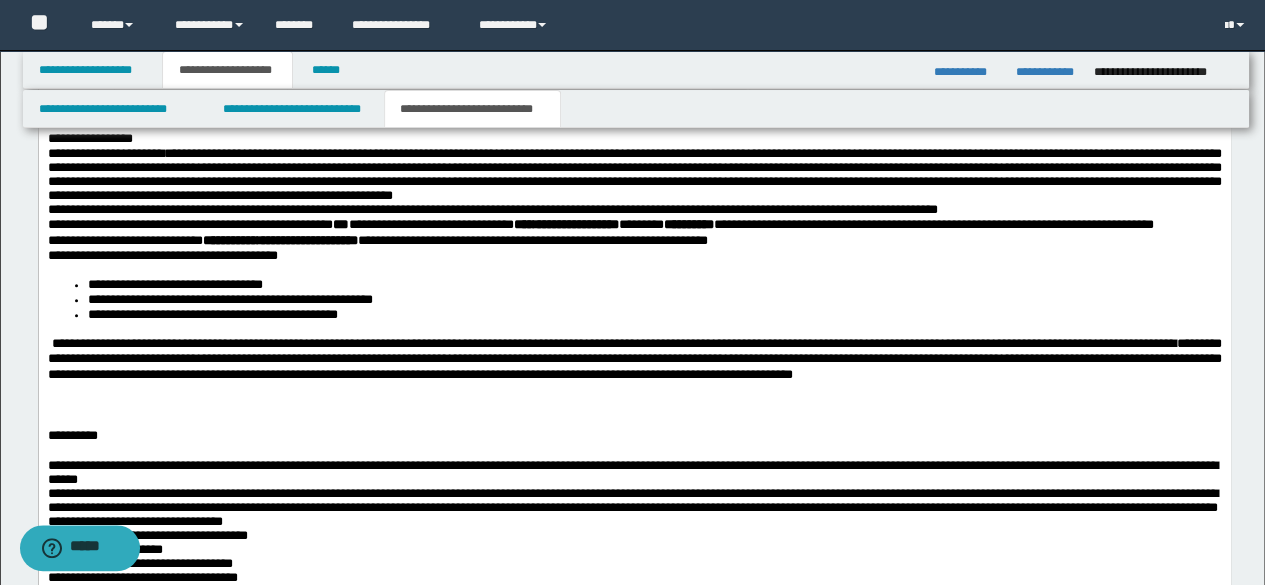 scroll, scrollTop: 1000, scrollLeft: 0, axis: vertical 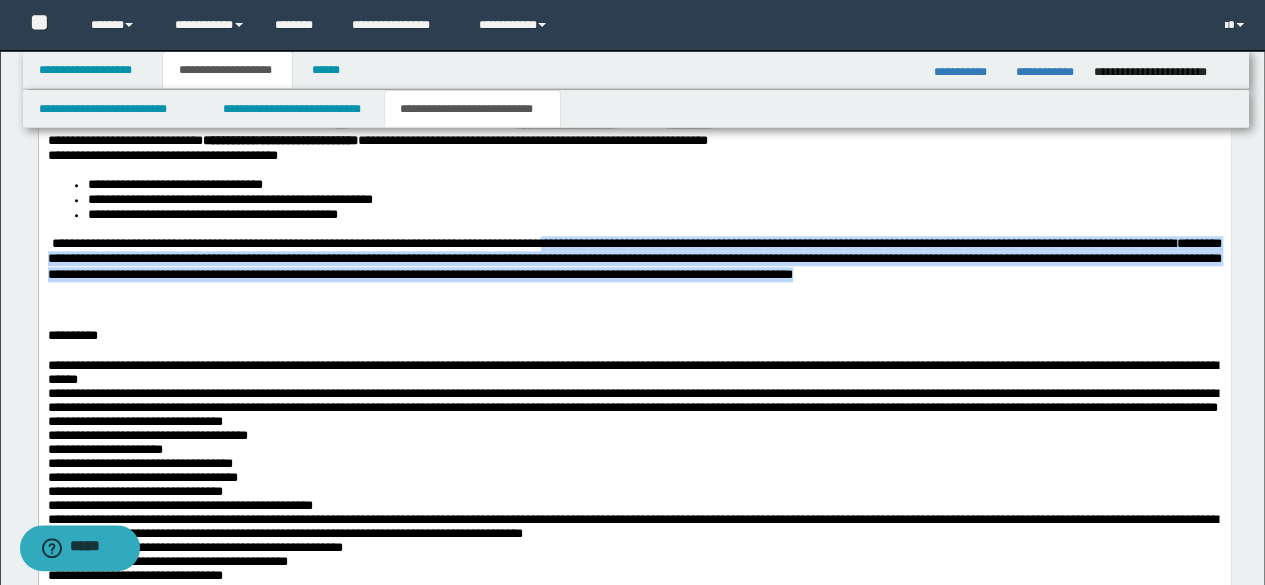drag, startPoint x: 611, startPoint y: 270, endPoint x: 715, endPoint y: 318, distance: 114.54257 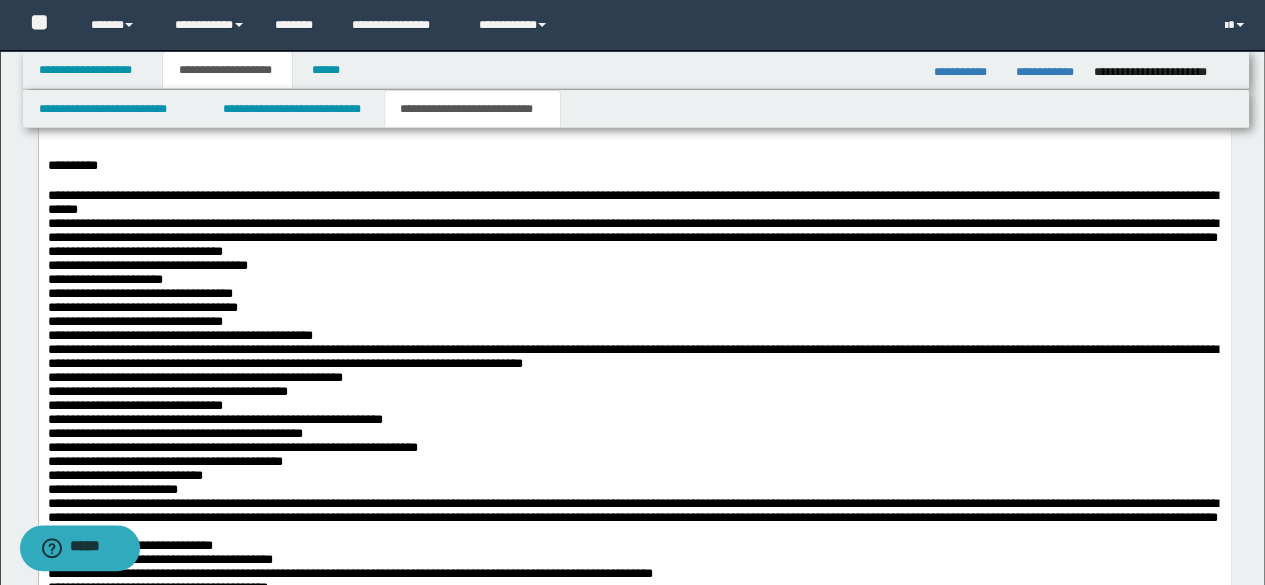 scroll, scrollTop: 1200, scrollLeft: 0, axis: vertical 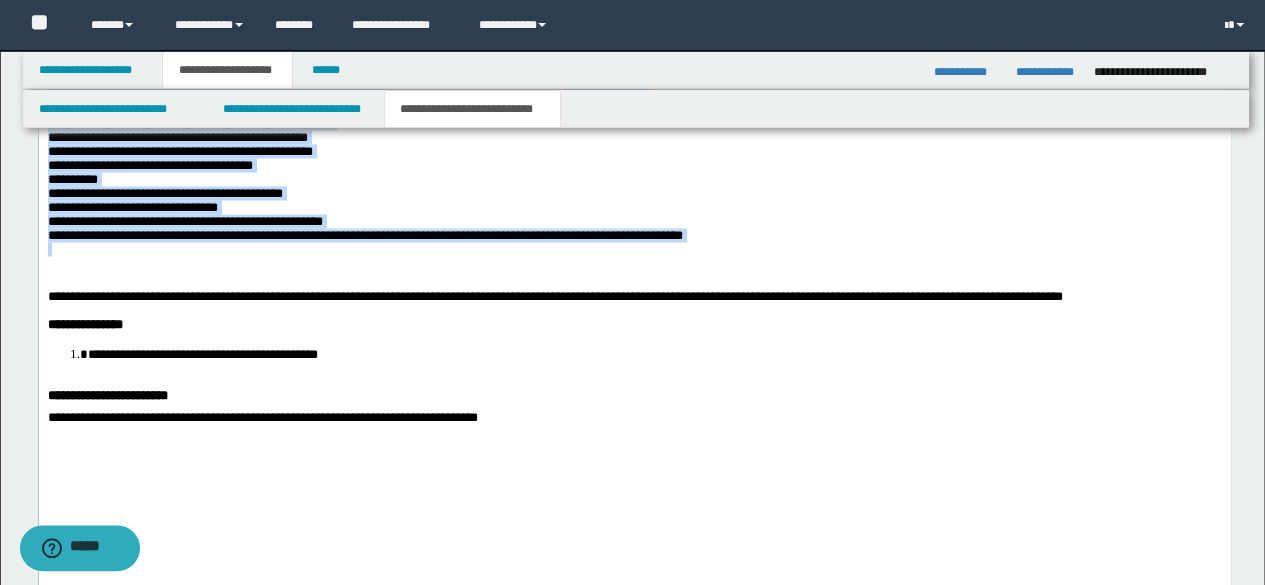 drag, startPoint x: 45, startPoint y: -432, endPoint x: 444, endPoint y: 282, distance: 817.92236 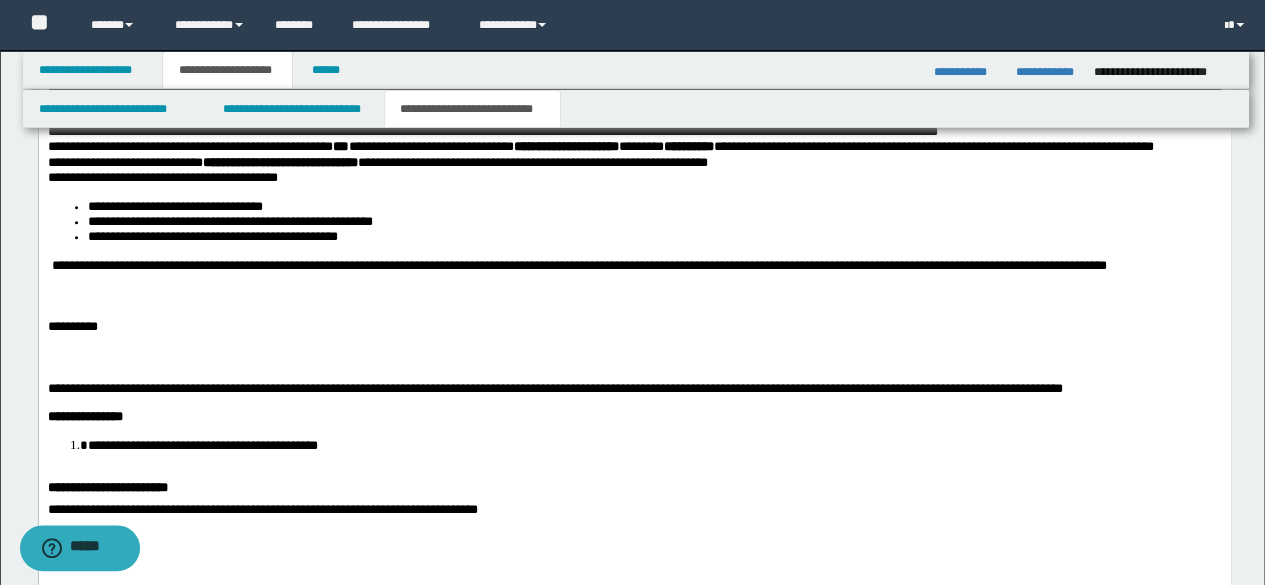 scroll, scrollTop: 976, scrollLeft: 0, axis: vertical 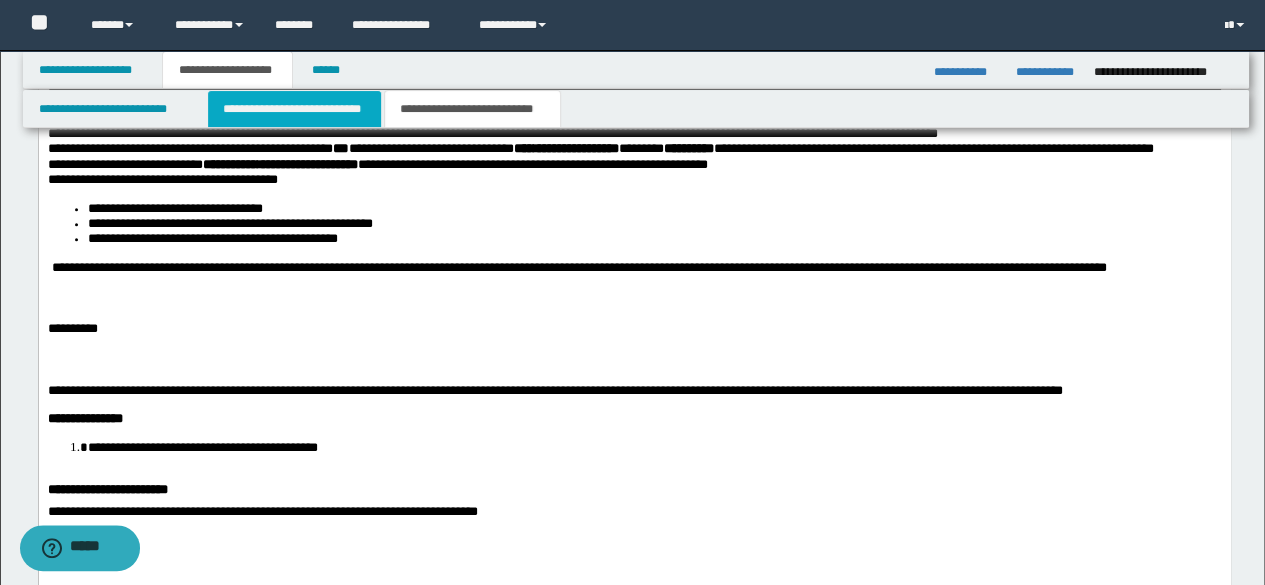 click on "**********" at bounding box center (294, 109) 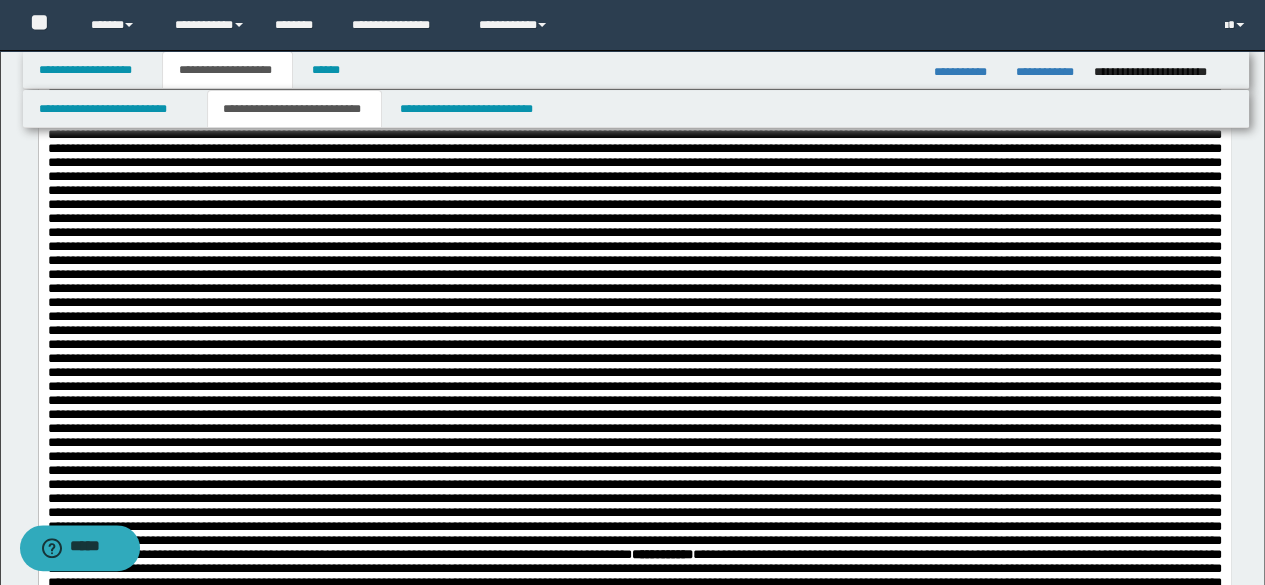 scroll, scrollTop: 776, scrollLeft: 0, axis: vertical 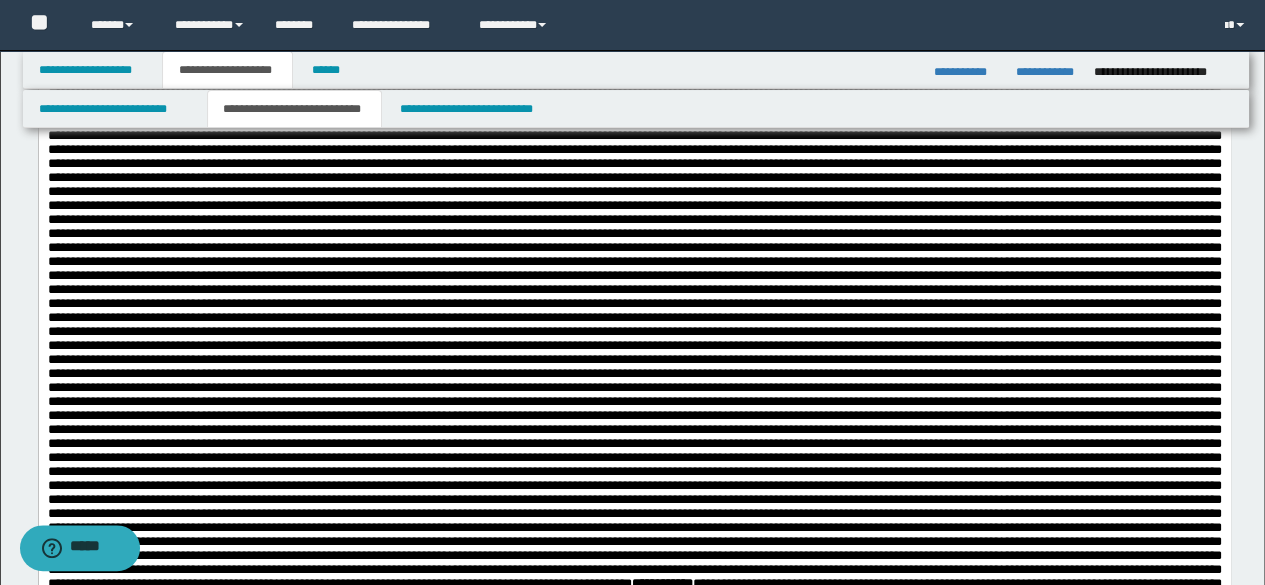 drag, startPoint x: 1037, startPoint y: 178, endPoint x: 1128, endPoint y: 218, distance: 99.40322 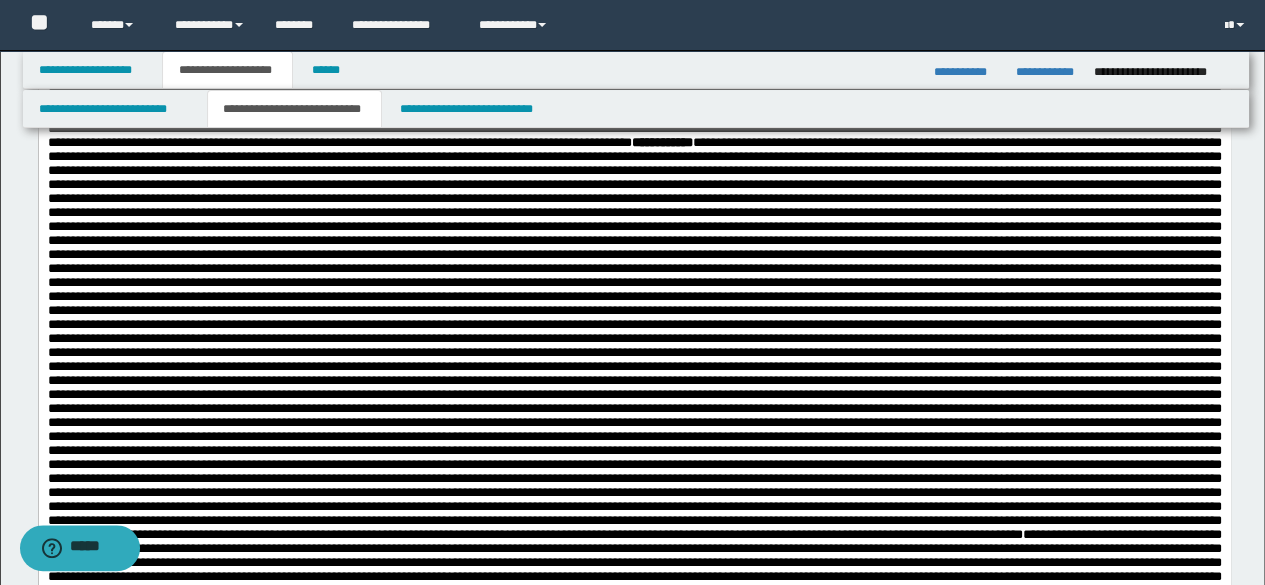 scroll, scrollTop: 1276, scrollLeft: 0, axis: vertical 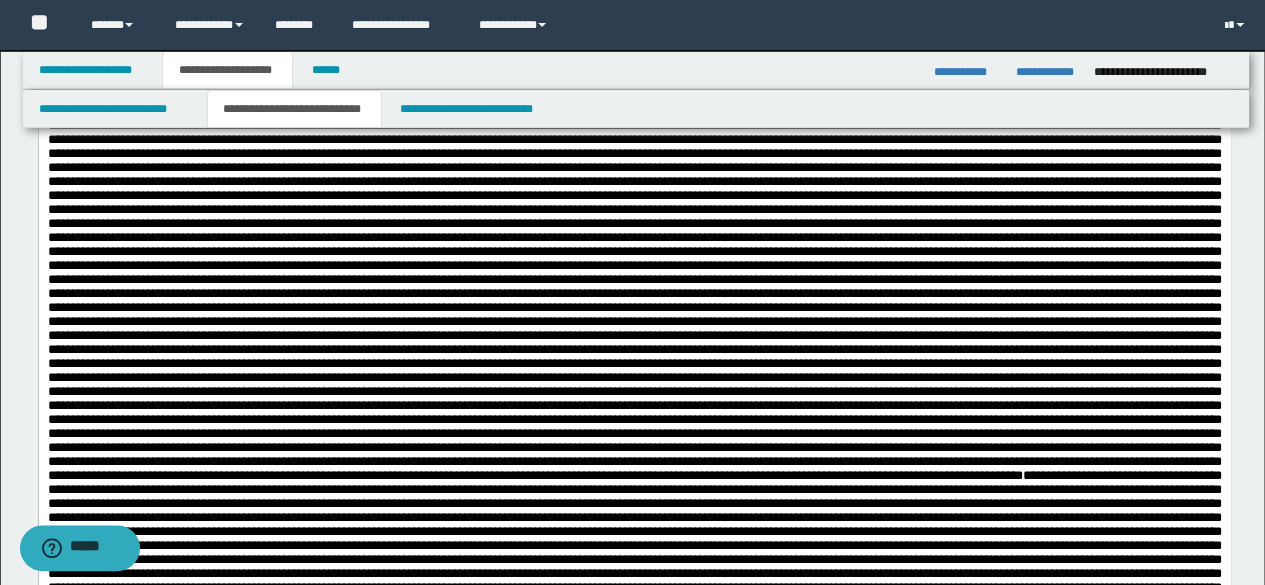 drag, startPoint x: 1038, startPoint y: -324, endPoint x: 978, endPoint y: 154, distance: 481.75098 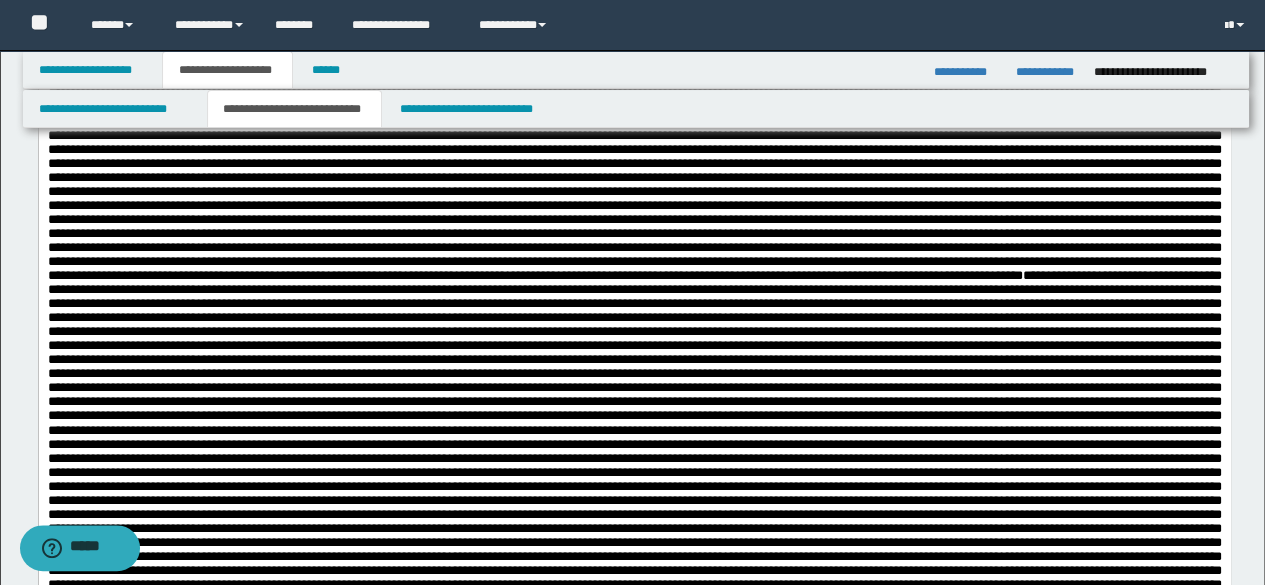 scroll, scrollTop: 1476, scrollLeft: 0, axis: vertical 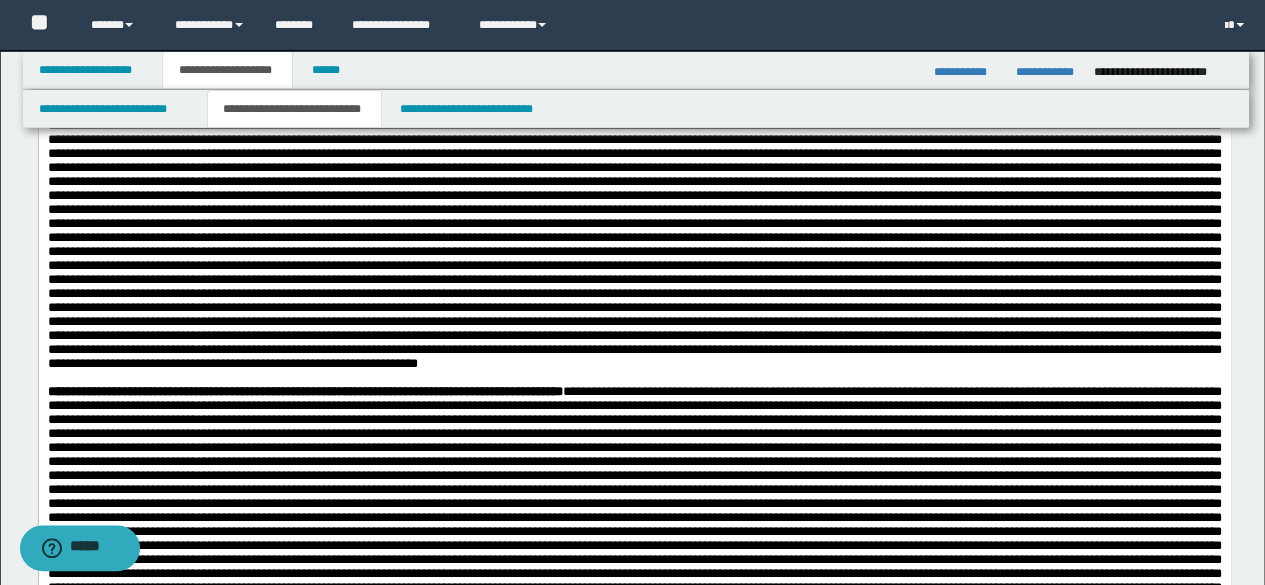 drag, startPoint x: 1002, startPoint y: -237, endPoint x: 692, endPoint y: 236, distance: 565.53424 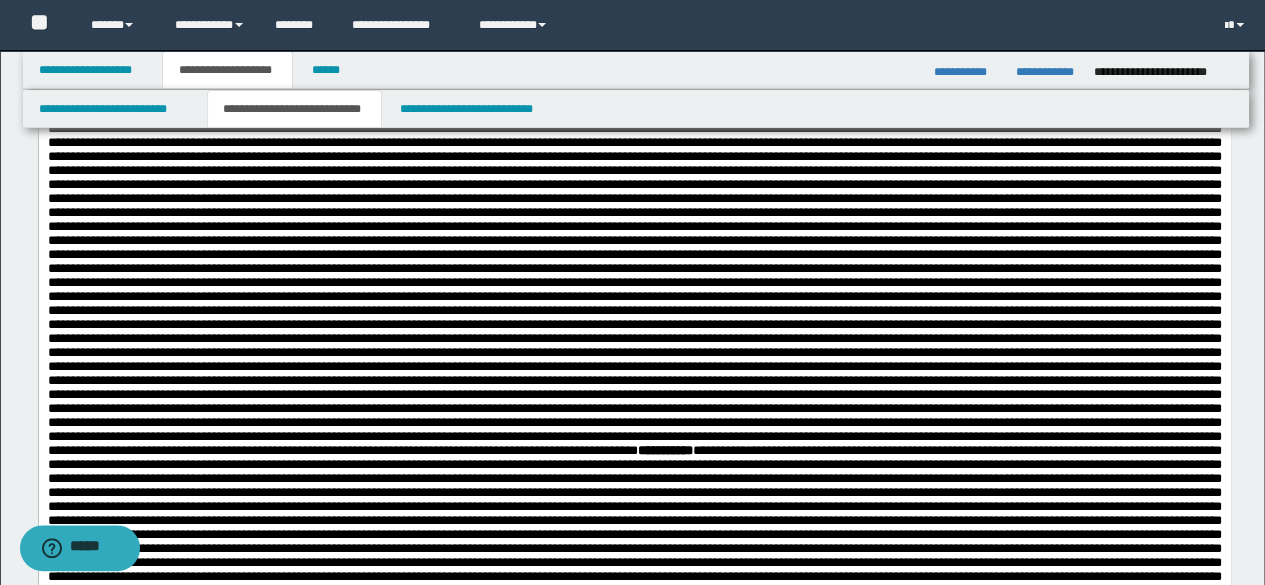scroll, scrollTop: 376, scrollLeft: 0, axis: vertical 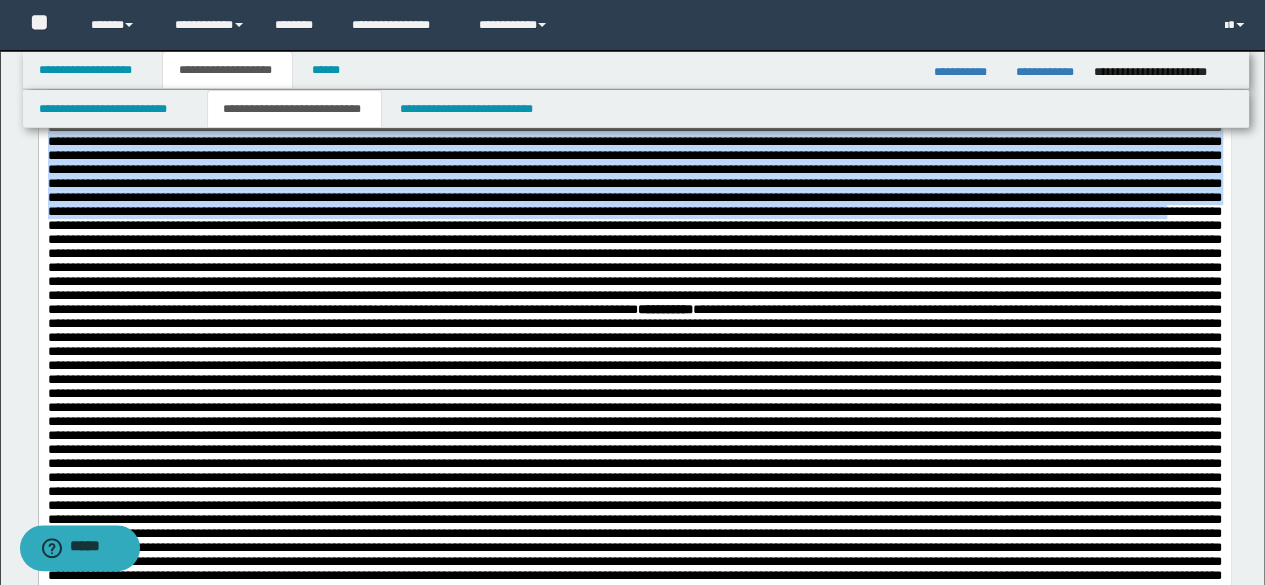 drag, startPoint x: 558, startPoint y: 68, endPoint x: 660, endPoint y: 322, distance: 273.71518 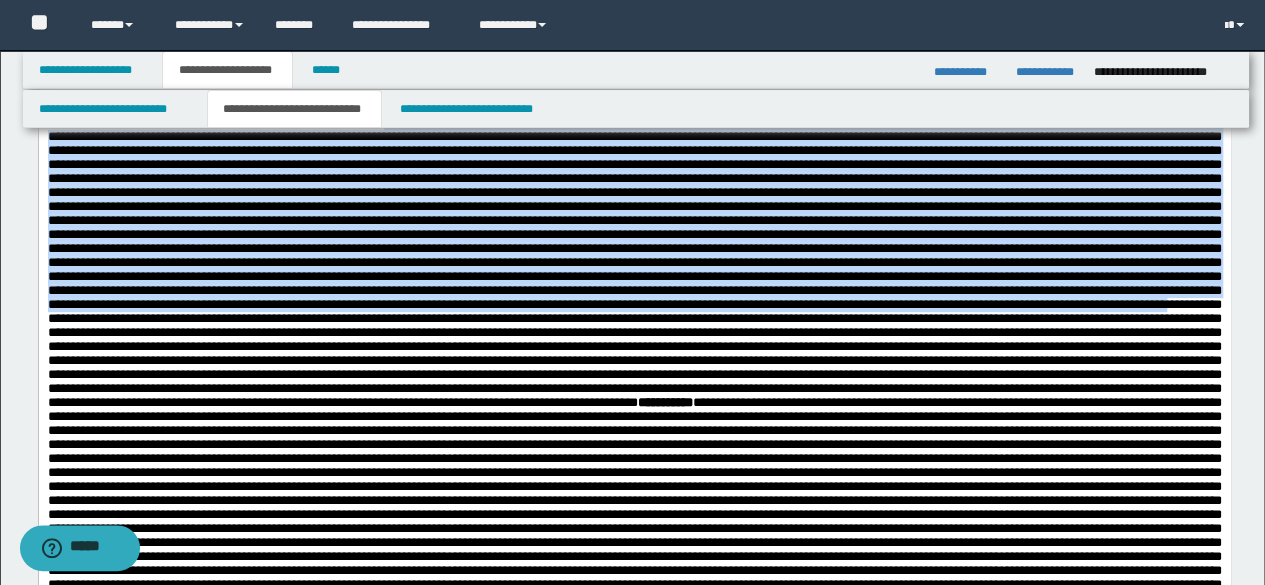 scroll, scrollTop: 276, scrollLeft: 0, axis: vertical 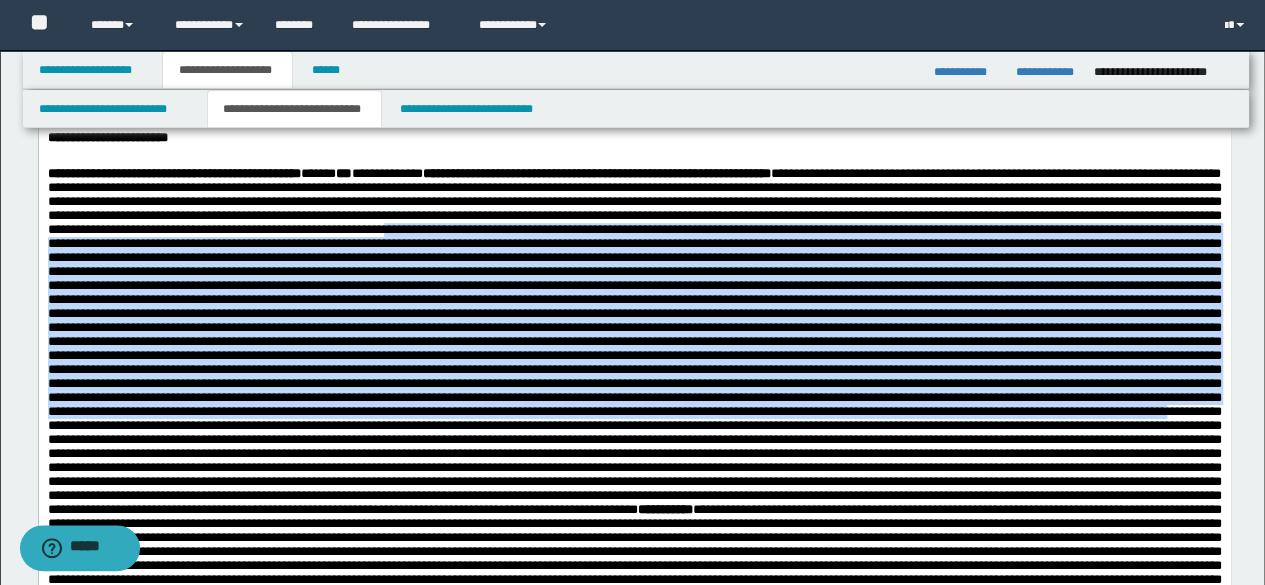 click on "**********" at bounding box center (634, 824) 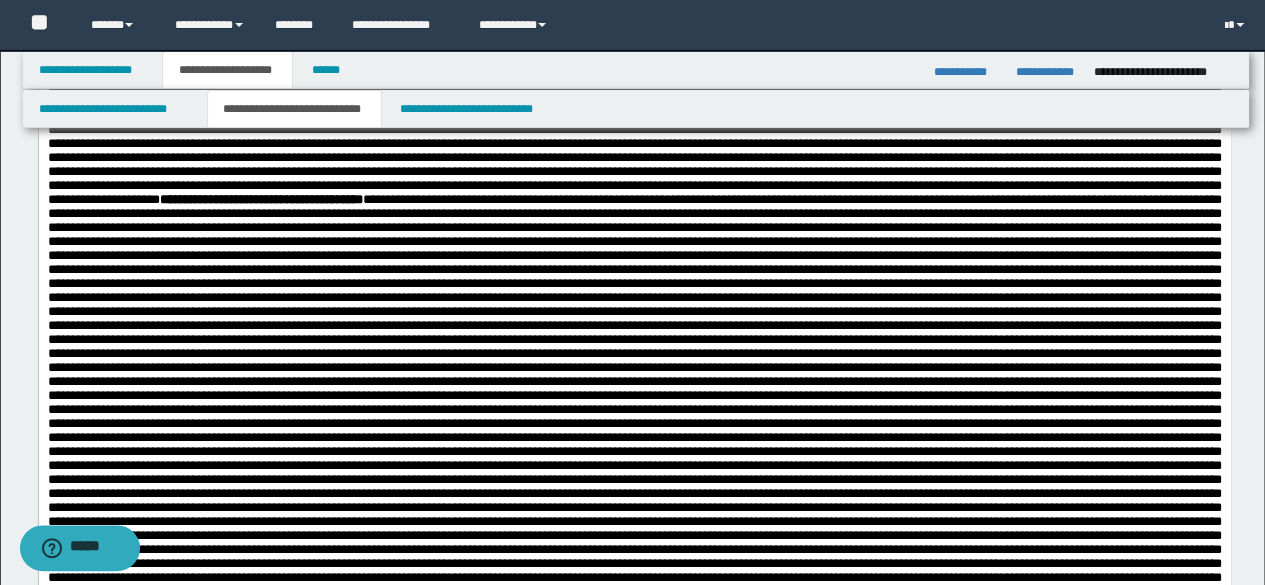 scroll, scrollTop: 2576, scrollLeft: 0, axis: vertical 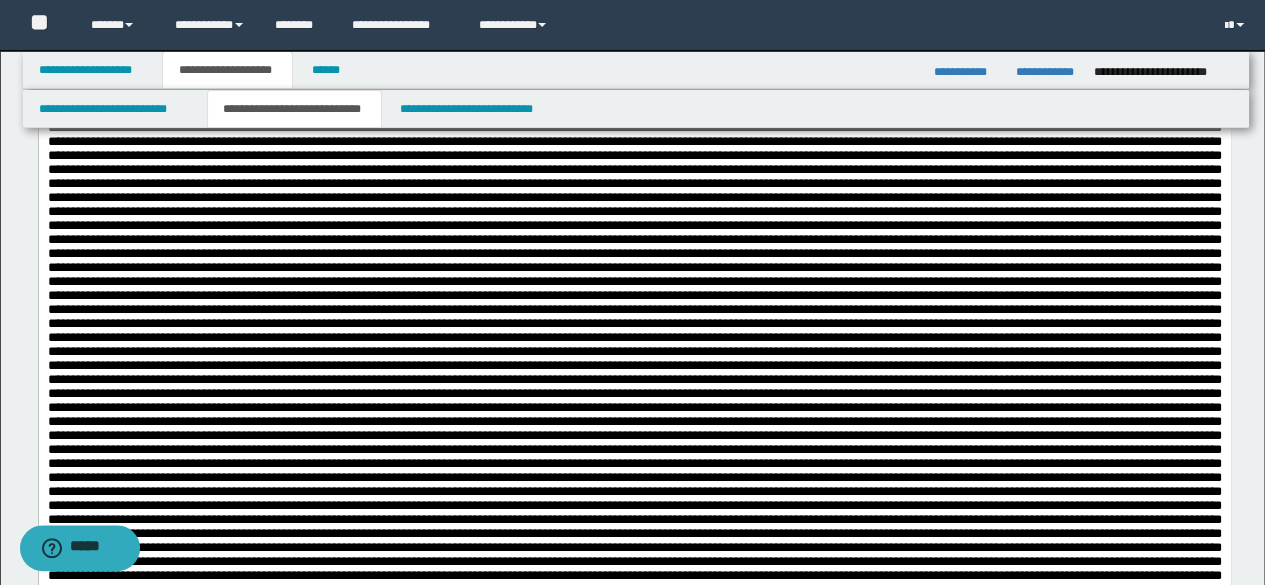 drag, startPoint x: 46, startPoint y: -2111, endPoint x: 805, endPoint y: 398, distance: 2621.29 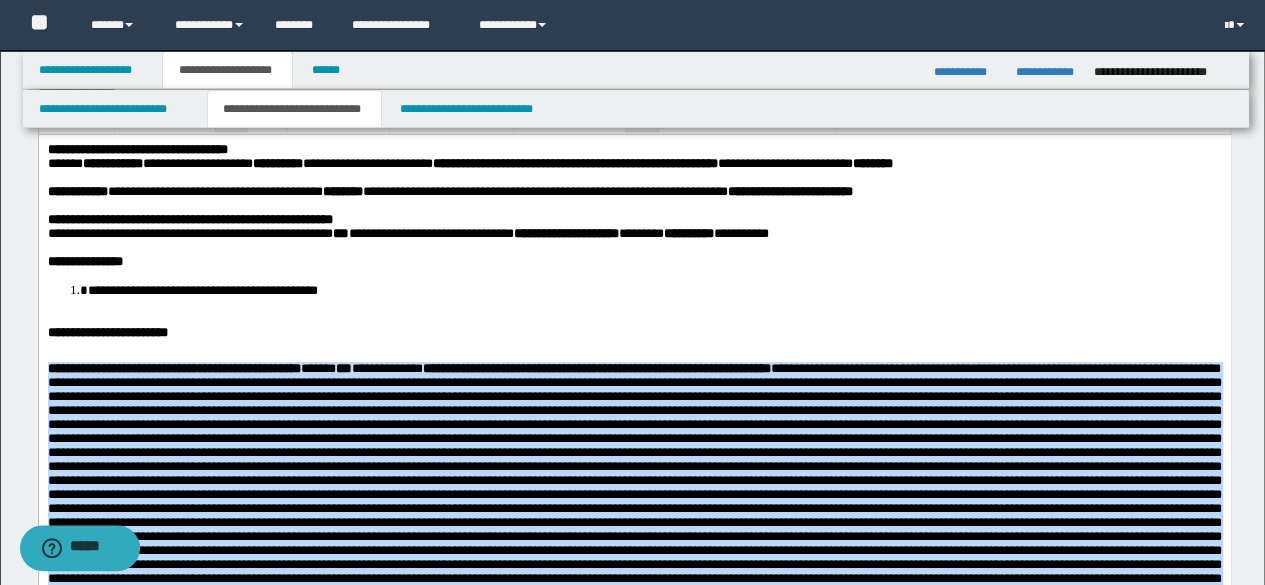 scroll, scrollTop: 0, scrollLeft: 0, axis: both 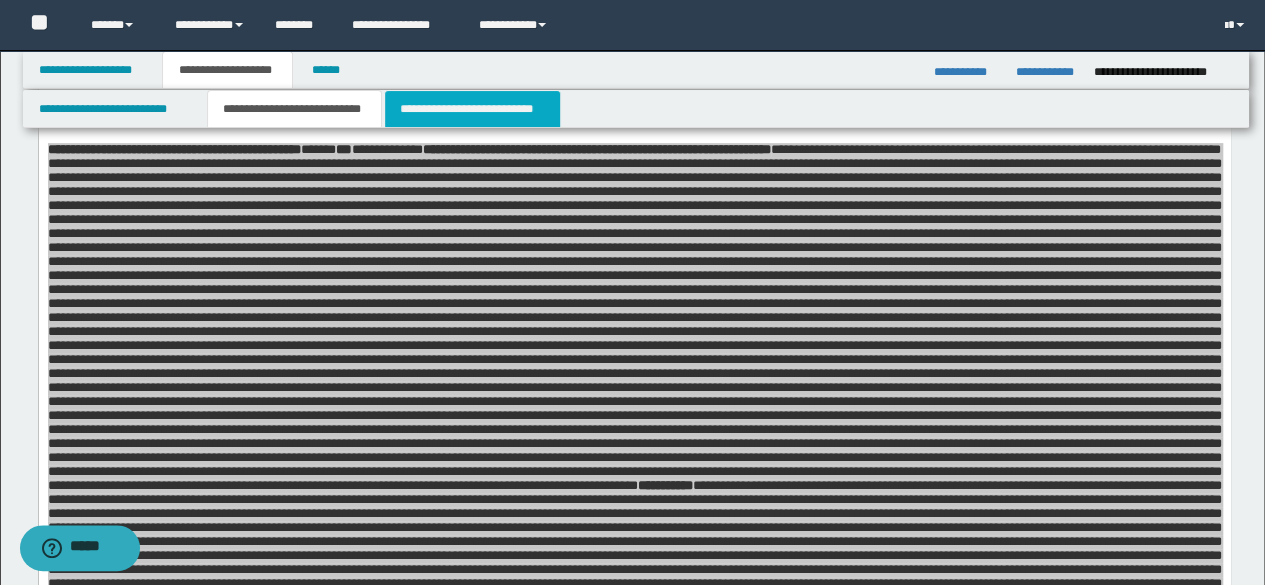 click on "**********" at bounding box center [472, 109] 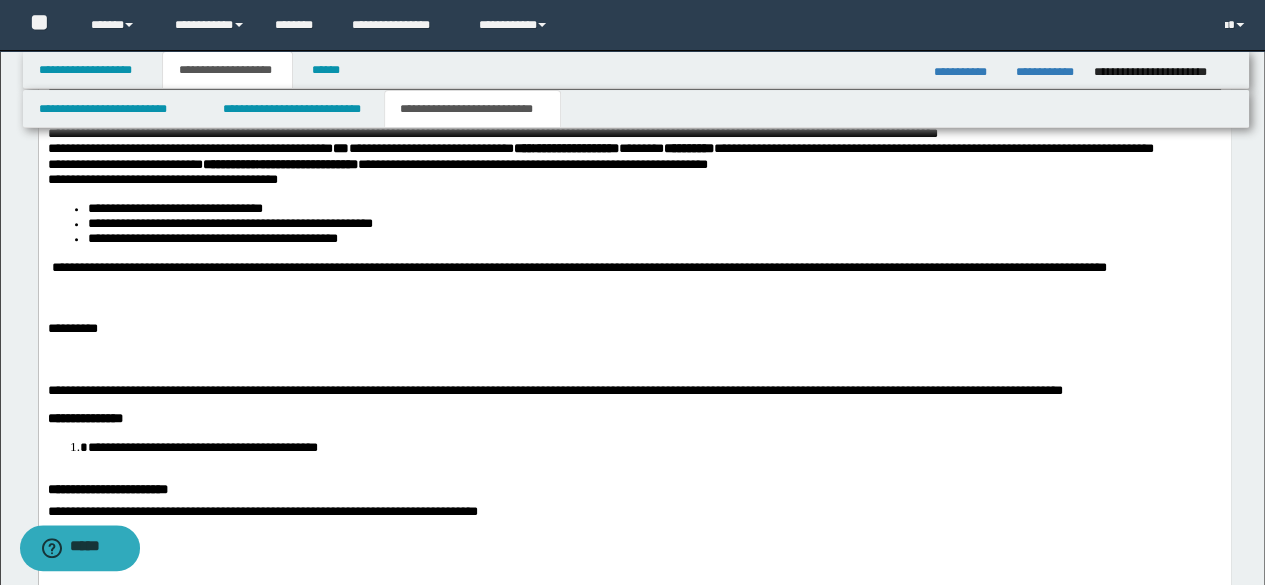 scroll, scrollTop: 1000, scrollLeft: 0, axis: vertical 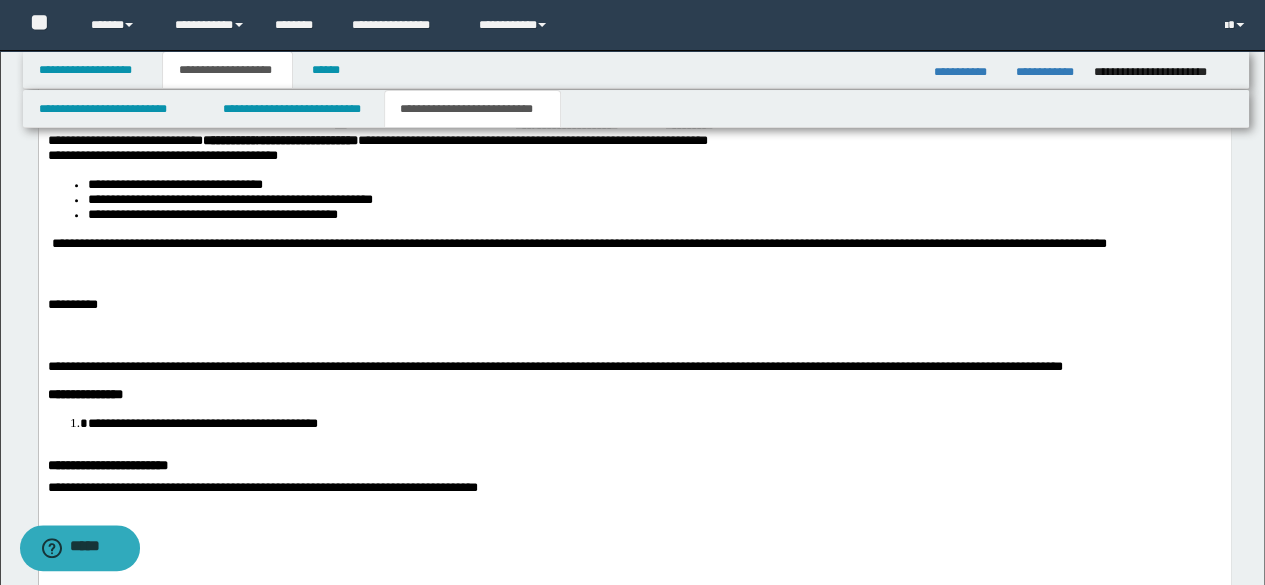 click on "**********" at bounding box center [634, 244] 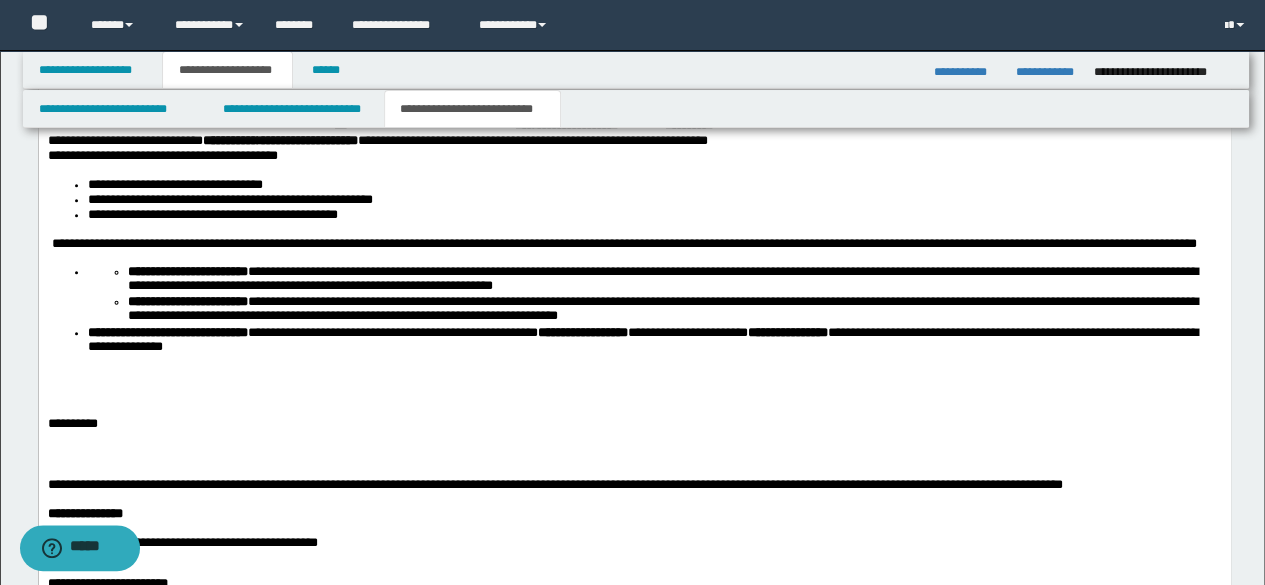 click on "**********" at bounding box center (634, 244) 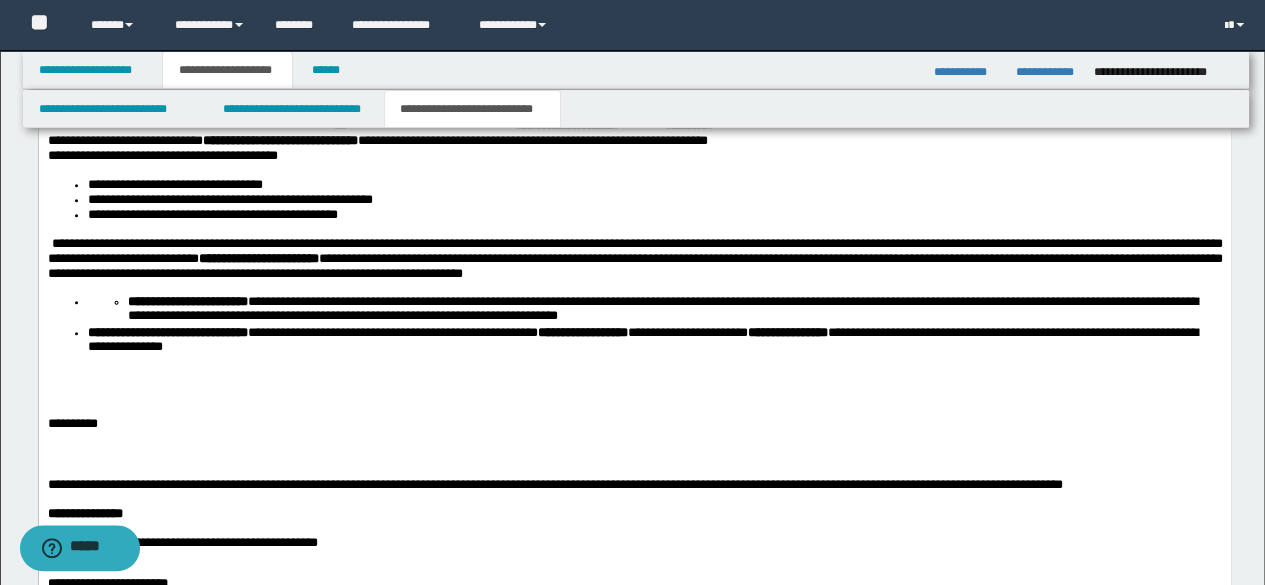 click on "**********" at bounding box center (634, 260) 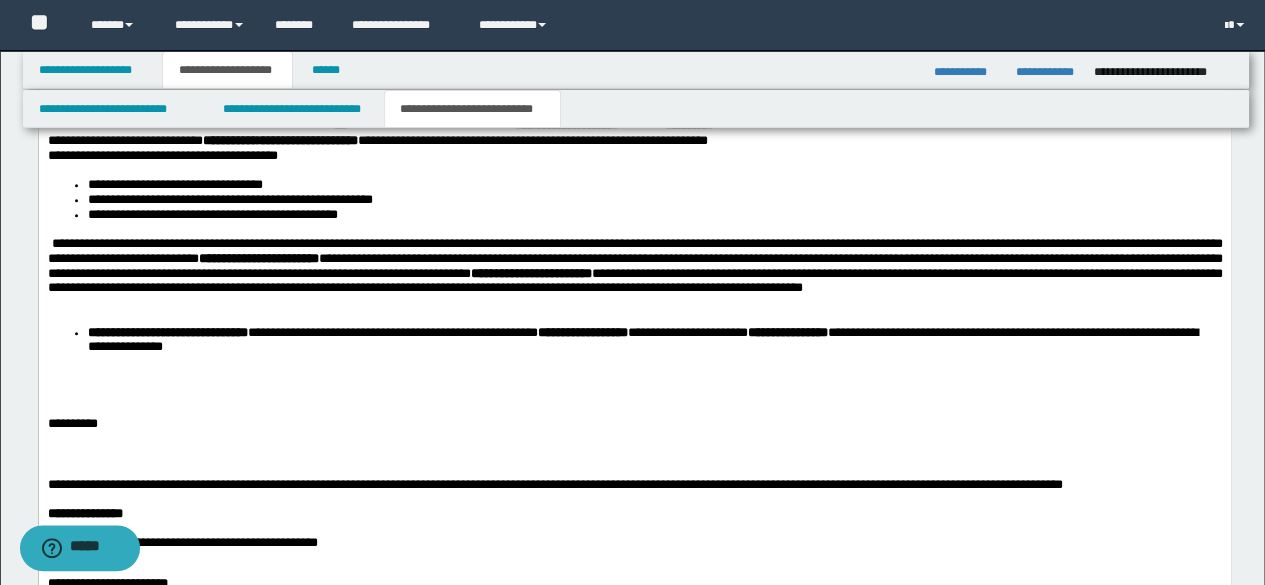 click on "**********" at bounding box center [634, 275] 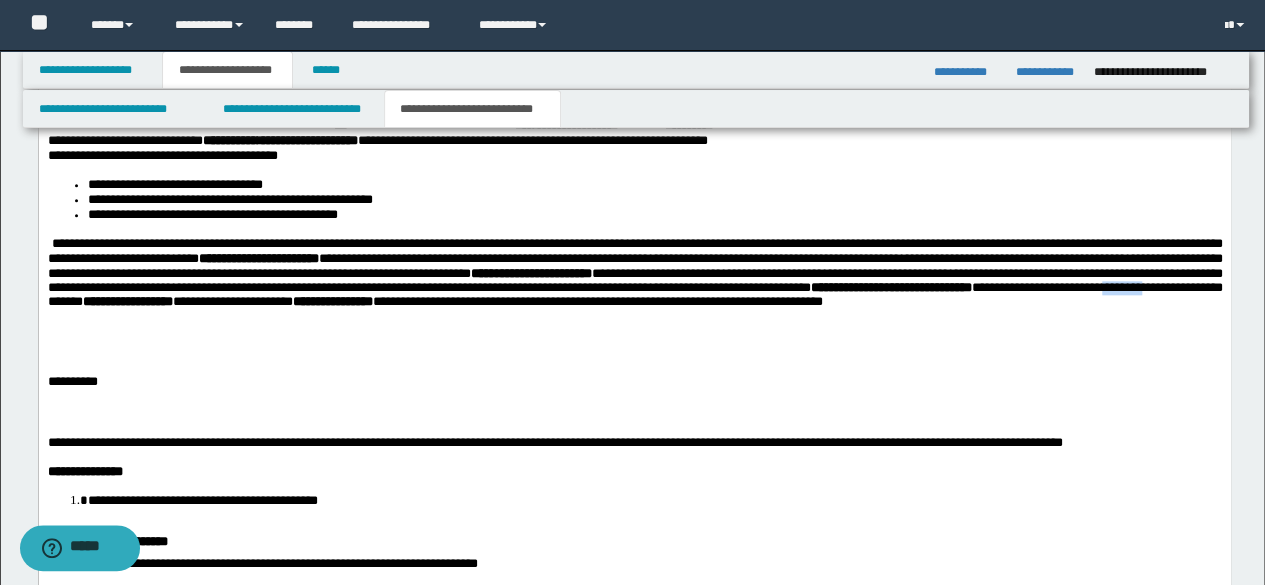 drag, startPoint x: 472, startPoint y: 331, endPoint x: 526, endPoint y: 330, distance: 54.00926 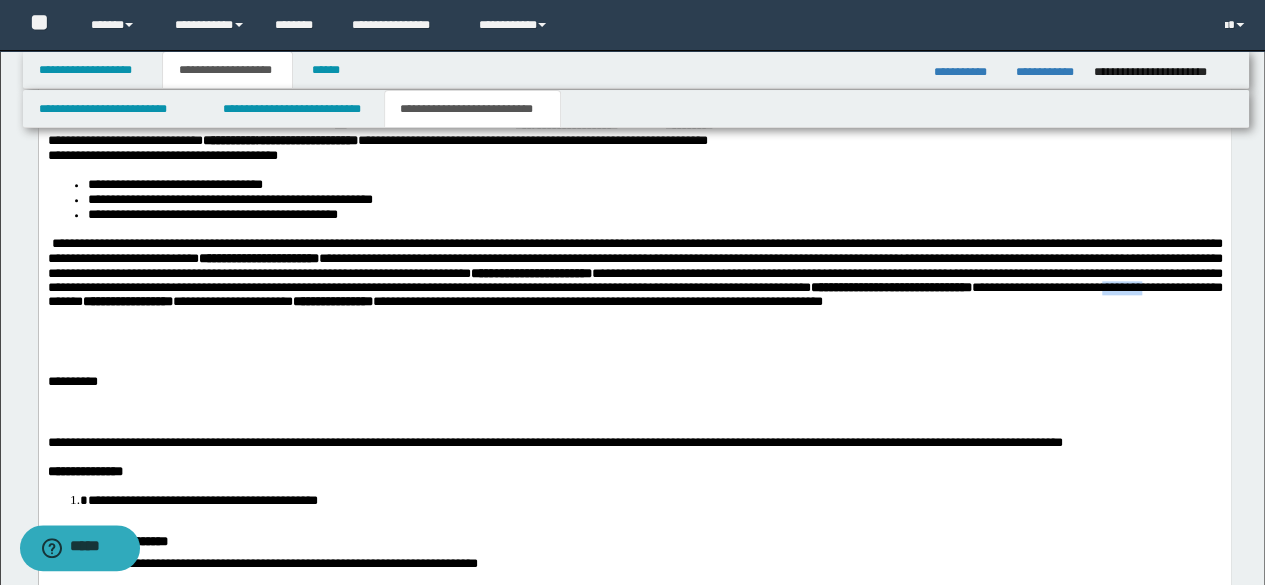 click on "**********" at bounding box center (634, 283) 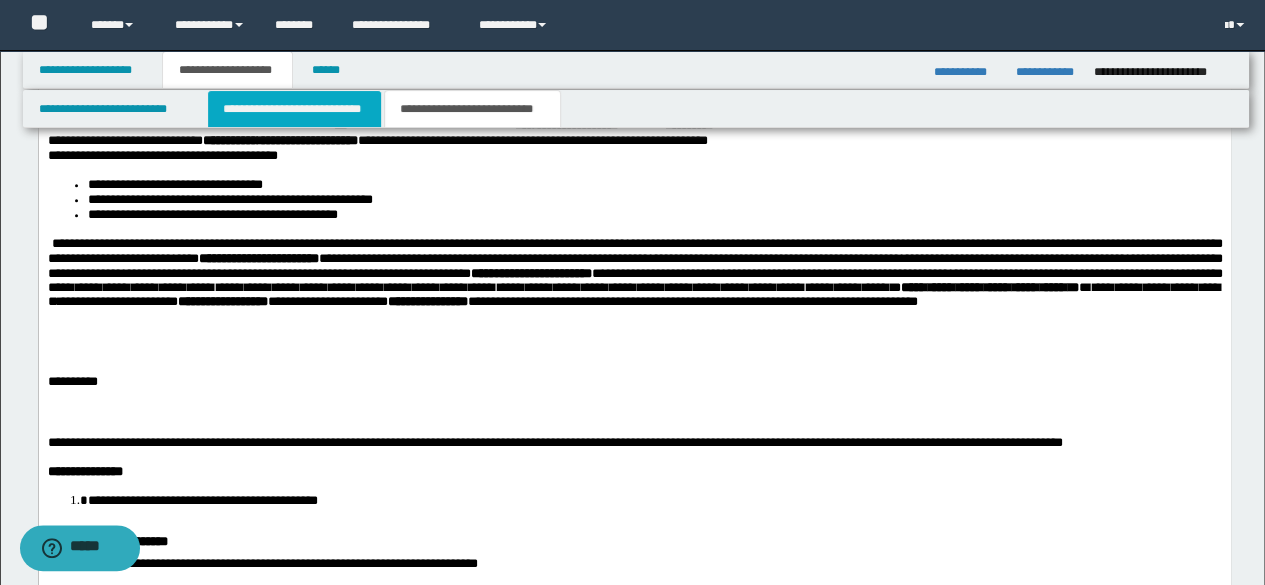 click on "**********" at bounding box center [294, 109] 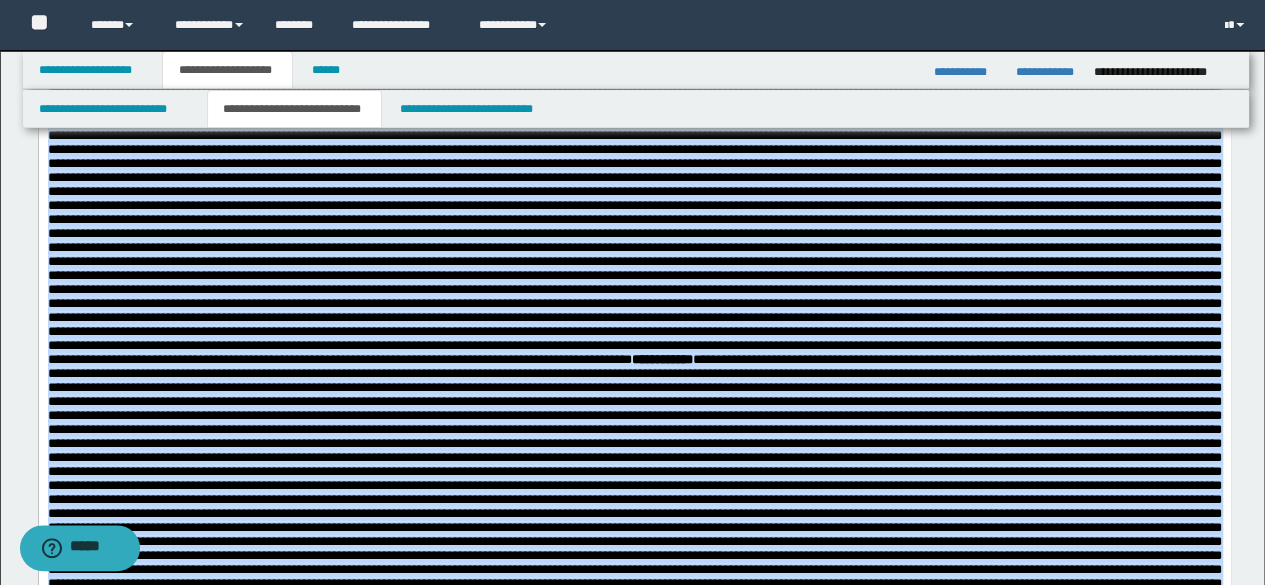 click on "**********" at bounding box center [634, 100] 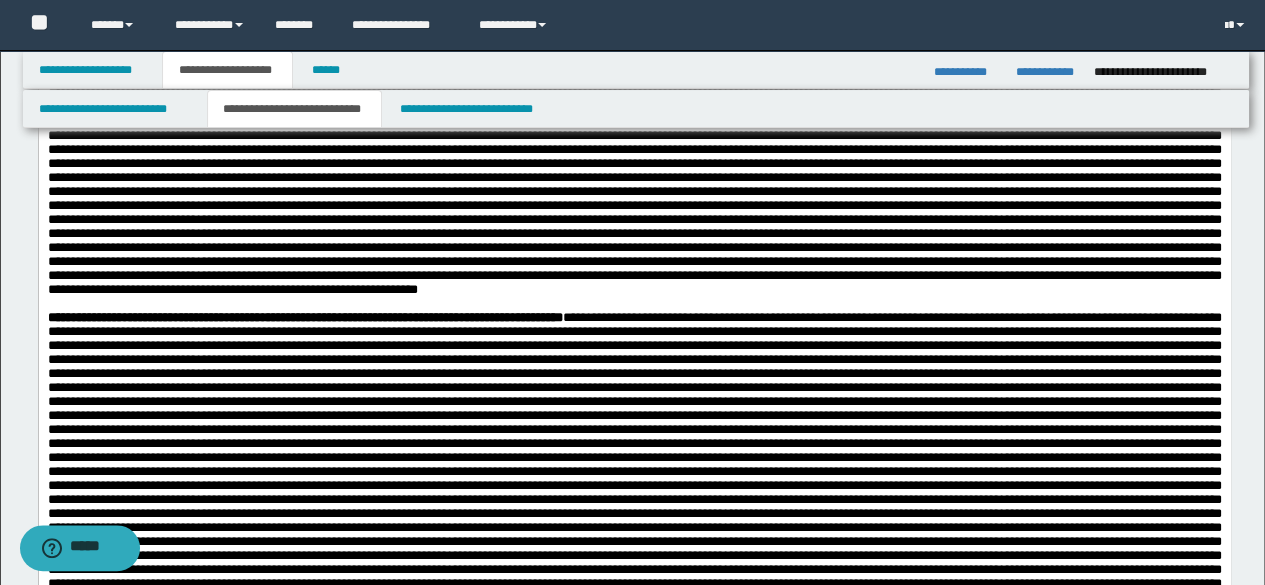 scroll, scrollTop: 2500, scrollLeft: 0, axis: vertical 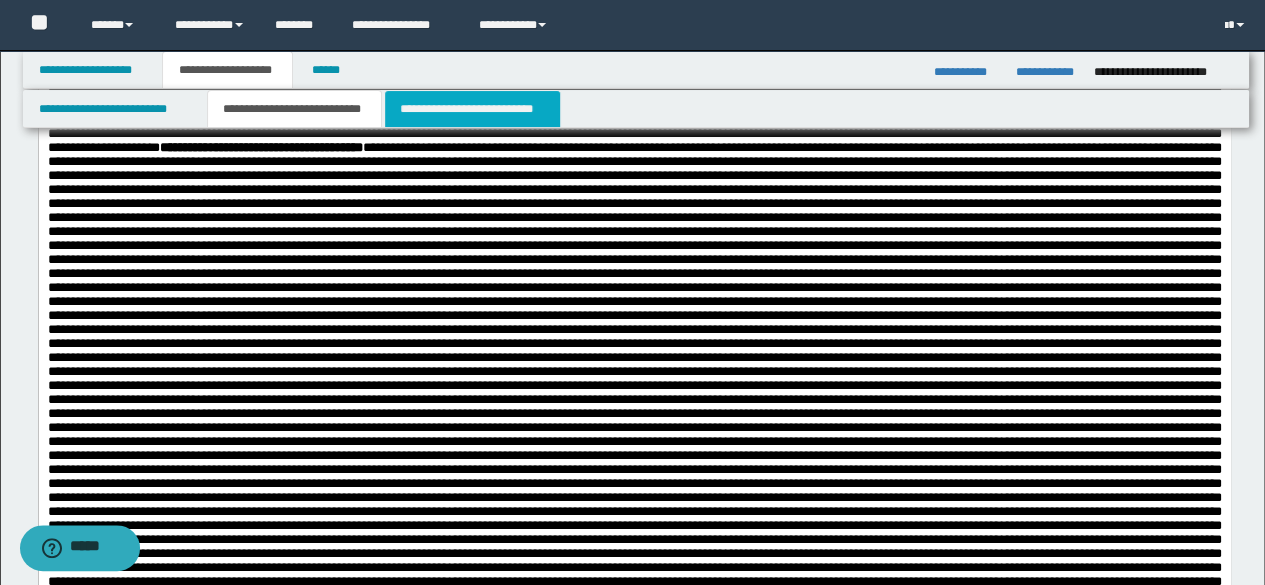 click on "**********" at bounding box center (472, 109) 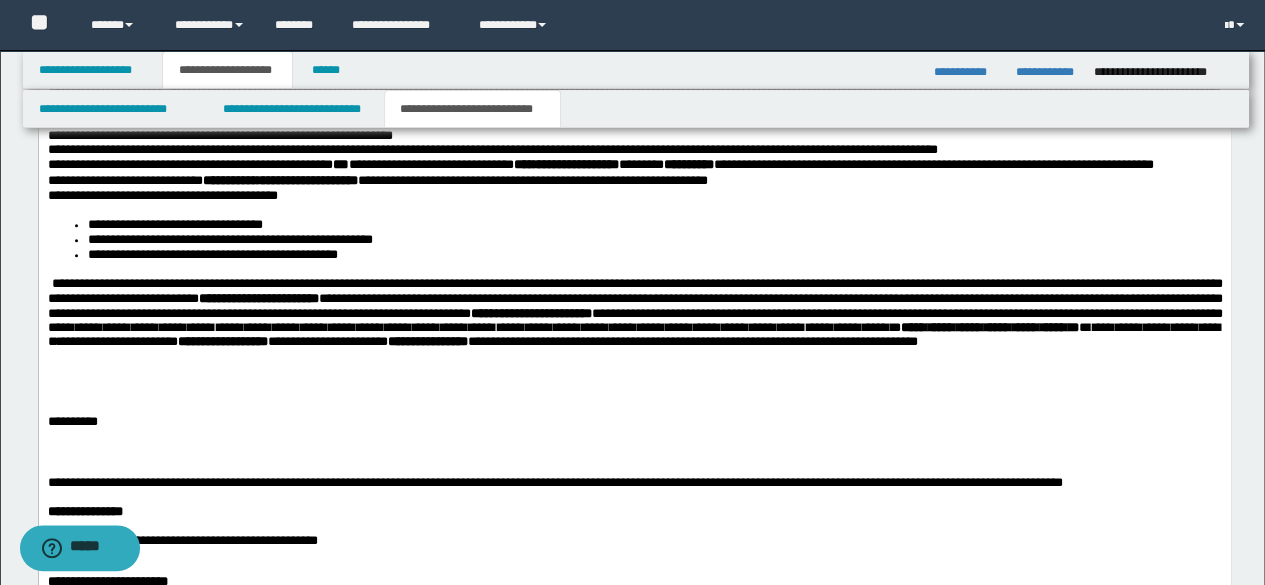 scroll, scrollTop: 938, scrollLeft: 0, axis: vertical 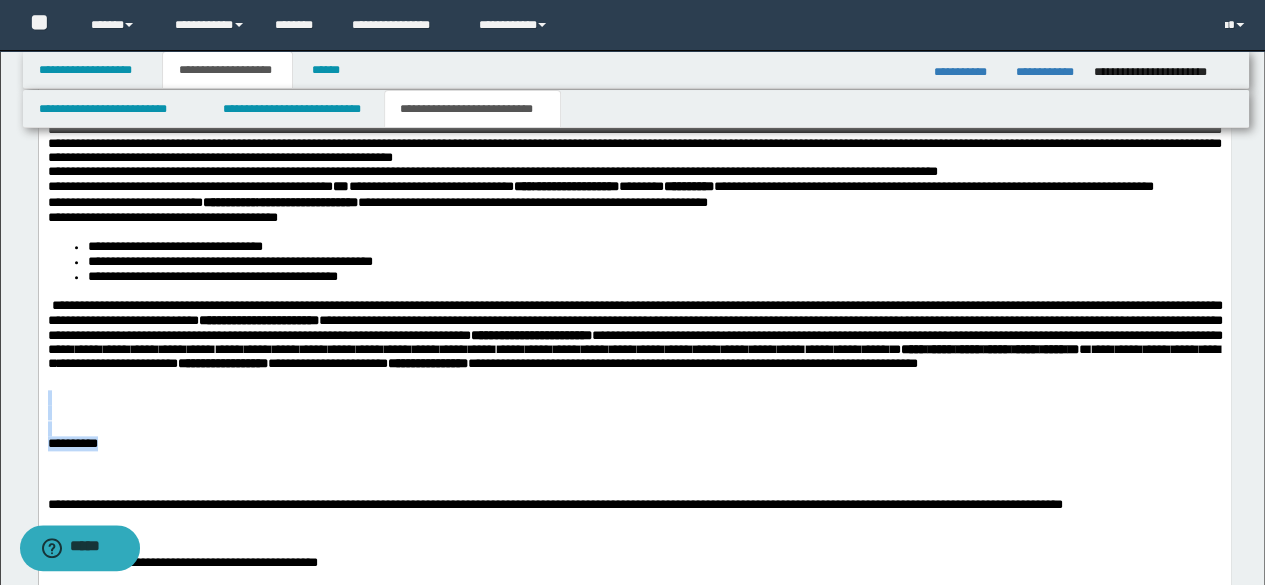 drag, startPoint x: 66, startPoint y: 421, endPoint x: 209, endPoint y: 462, distance: 148.76155 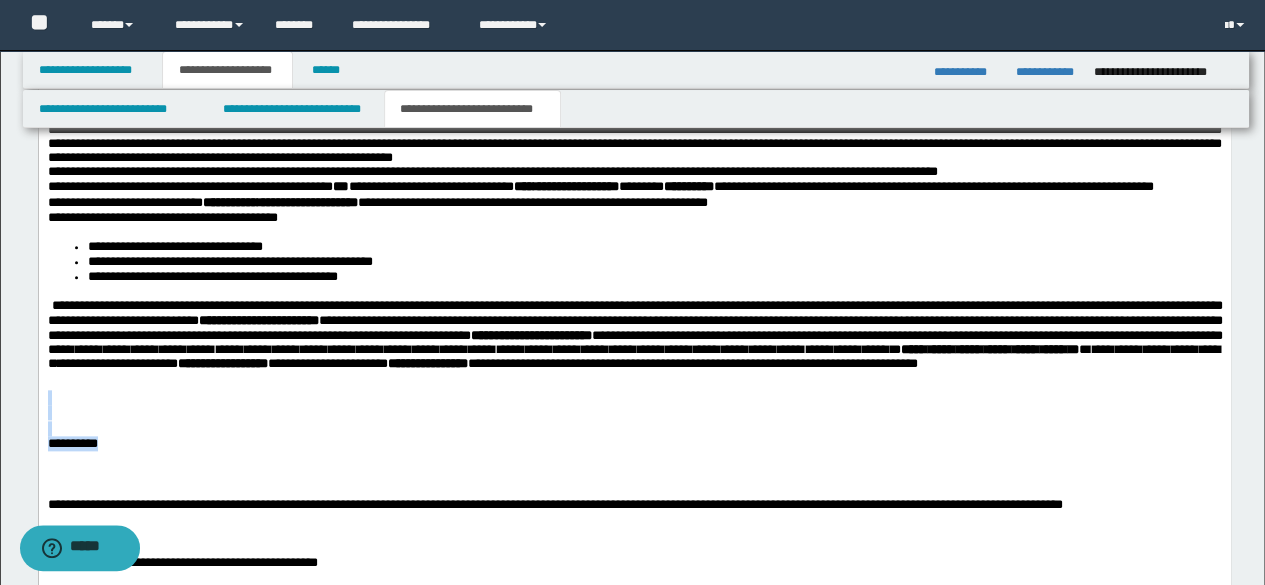 click on "**********" at bounding box center [634, 372] 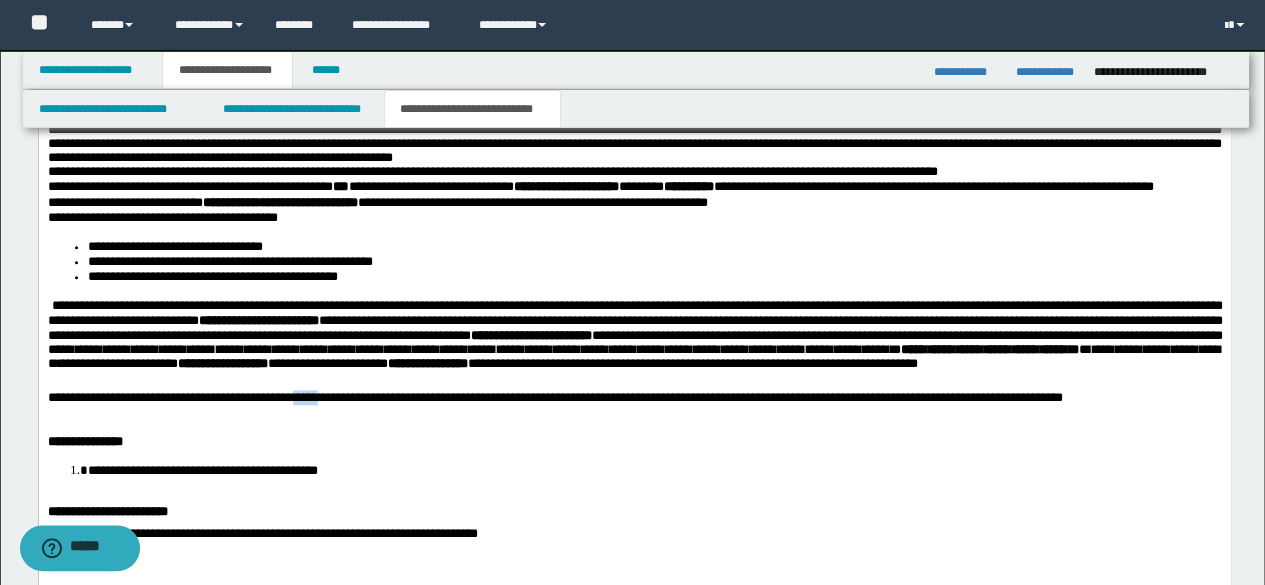 drag, startPoint x: 363, startPoint y: 419, endPoint x: 414, endPoint y: 415, distance: 51.156624 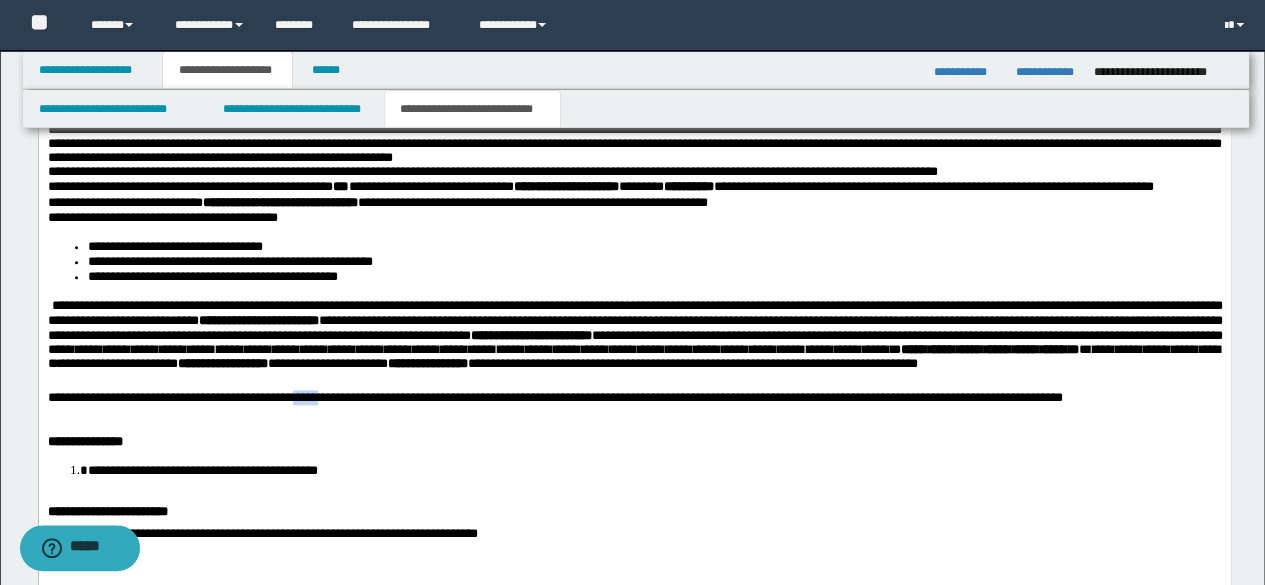click on "**********" at bounding box center (464, 397) 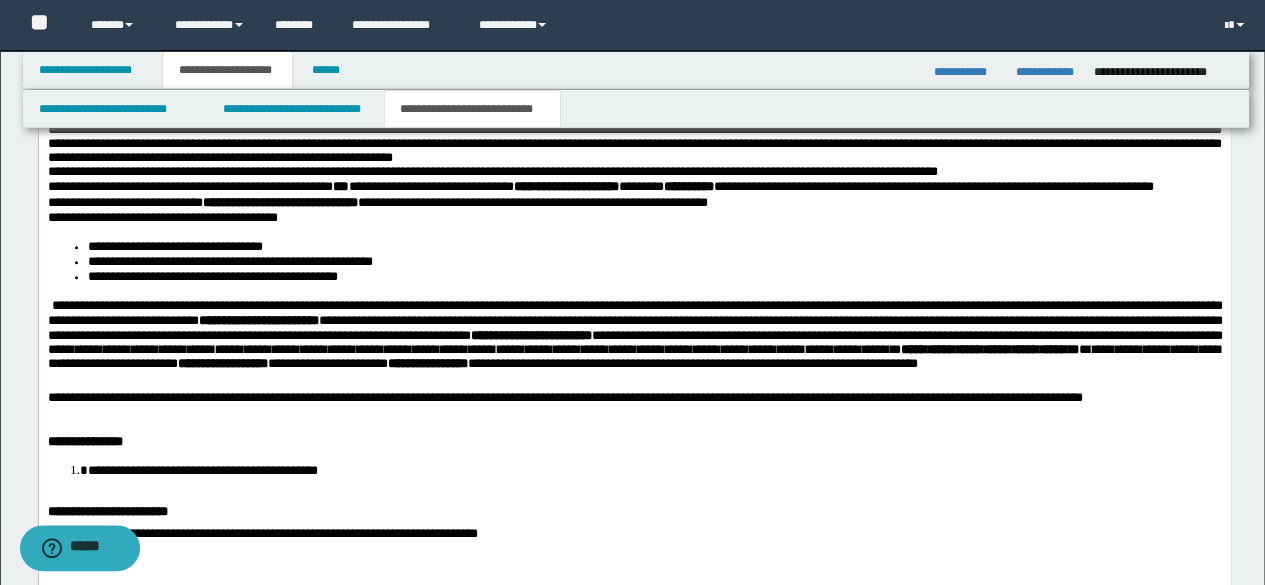 scroll, scrollTop: 1038, scrollLeft: 0, axis: vertical 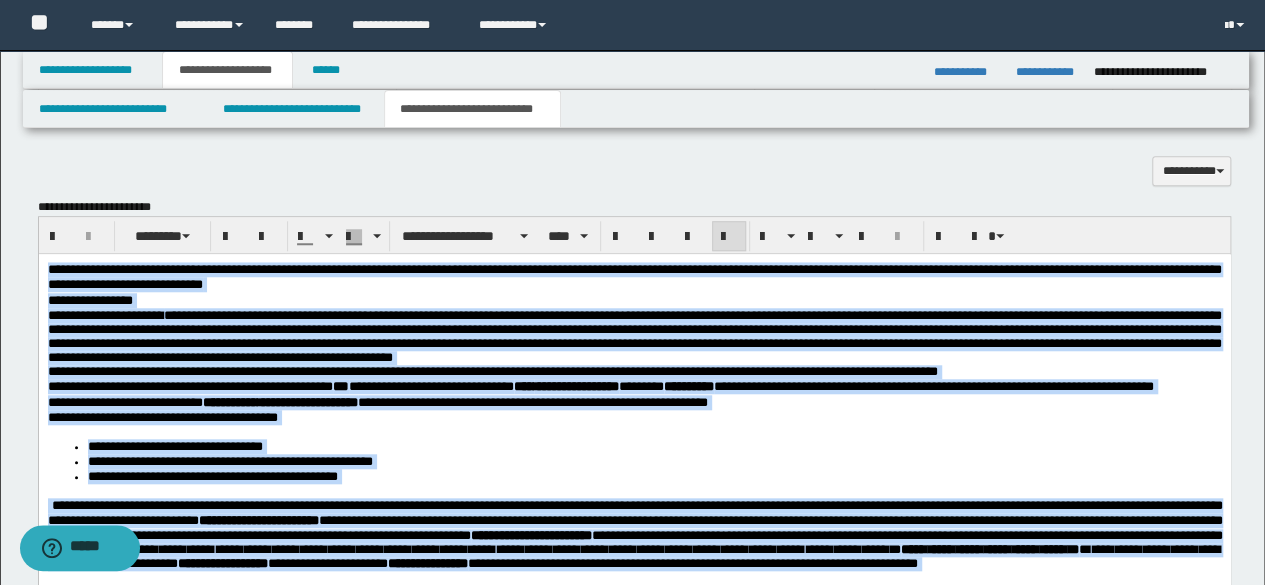 drag, startPoint x: 600, startPoint y: 757, endPoint x: 0, endPoint y: 204, distance: 815.9712 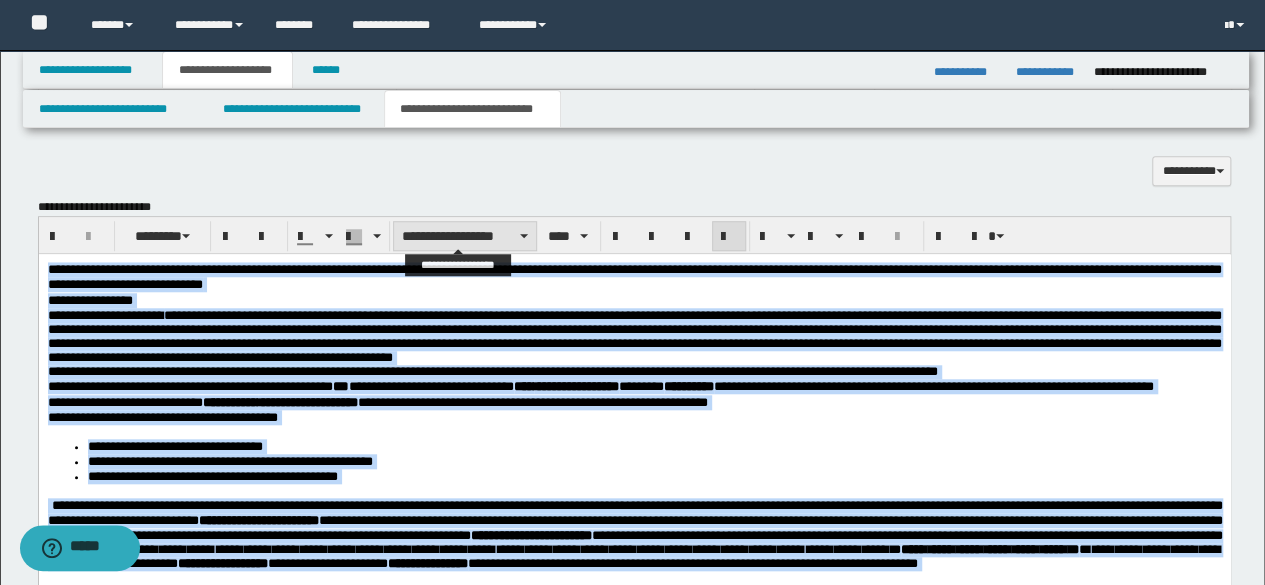 click on "**********" at bounding box center [465, 236] 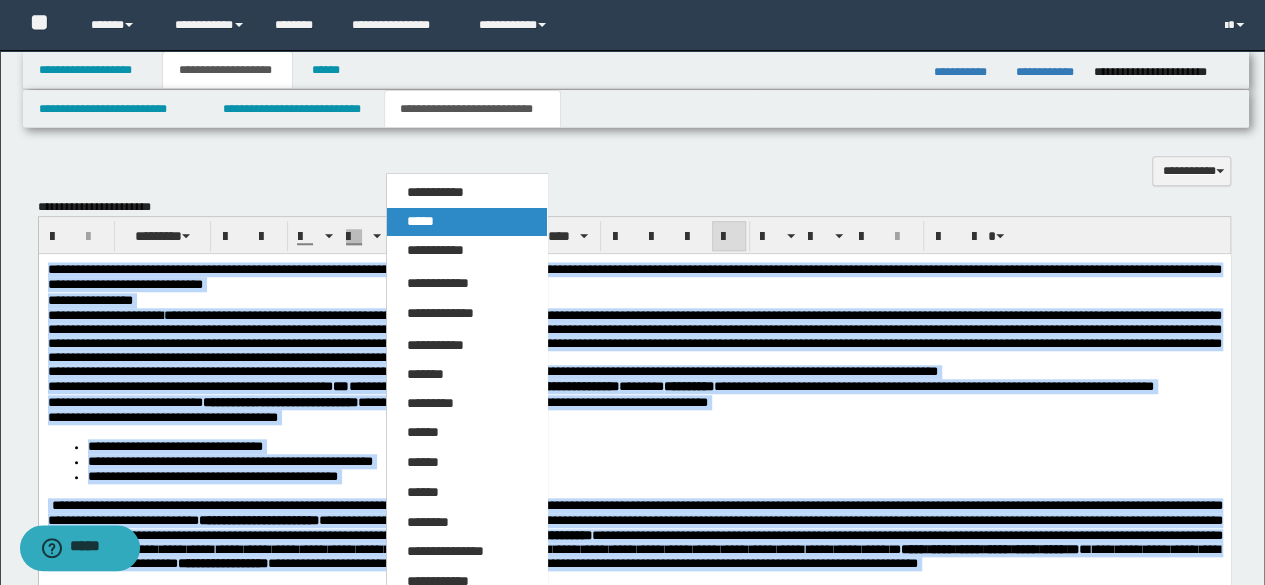 click on "*****" at bounding box center [420, 221] 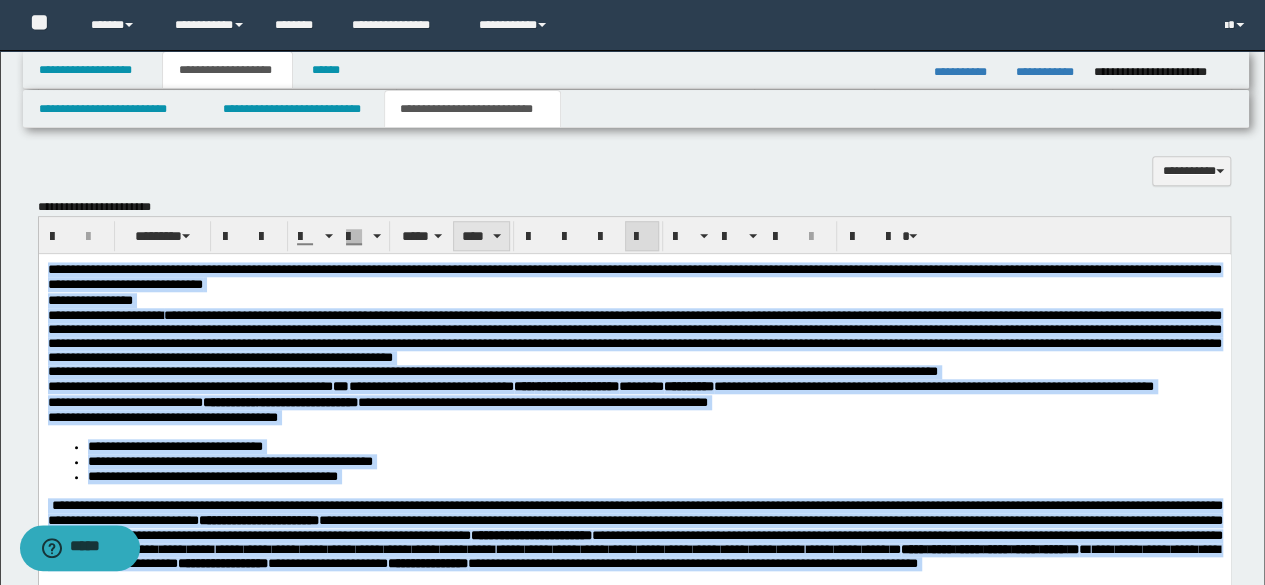 click on "****" at bounding box center [481, 236] 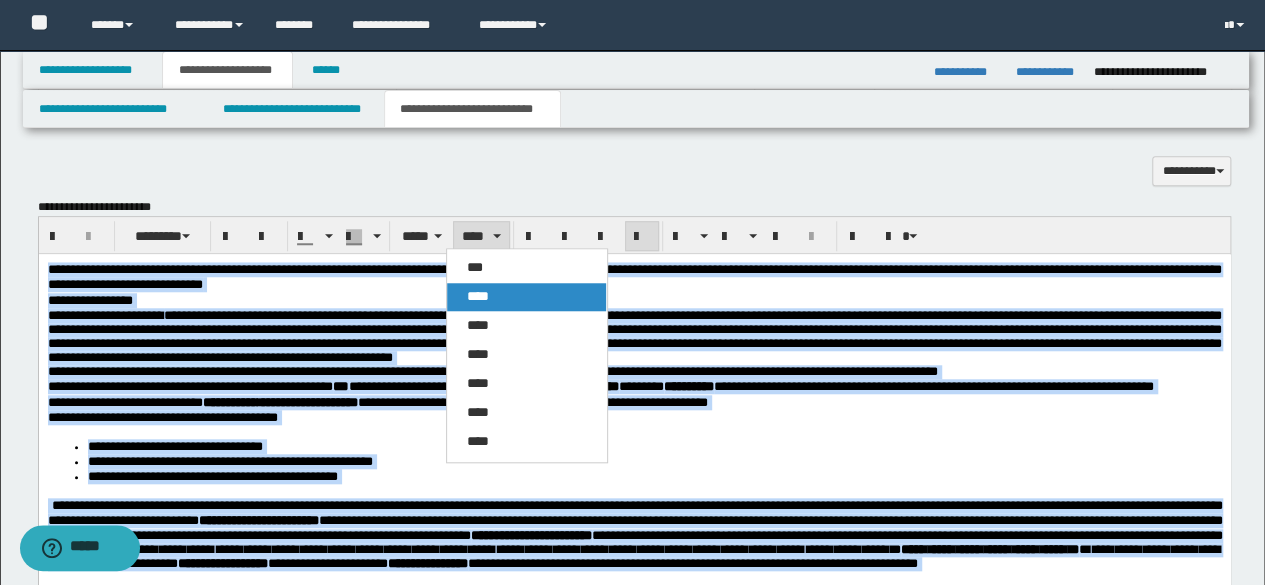 click on "****" at bounding box center [478, 296] 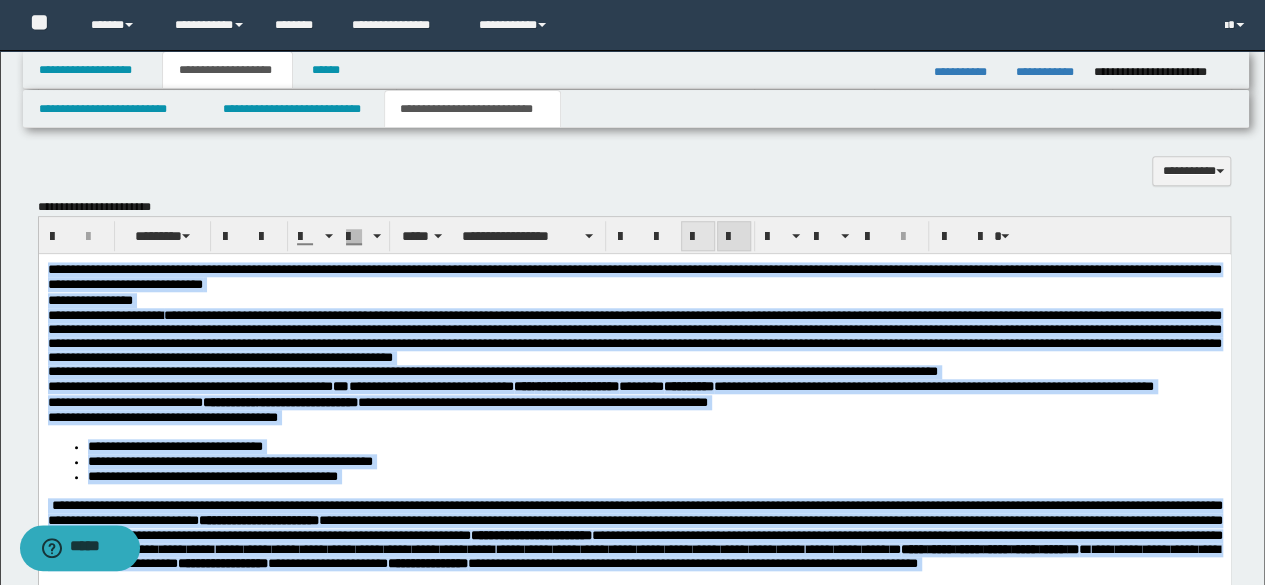 click at bounding box center [698, 236] 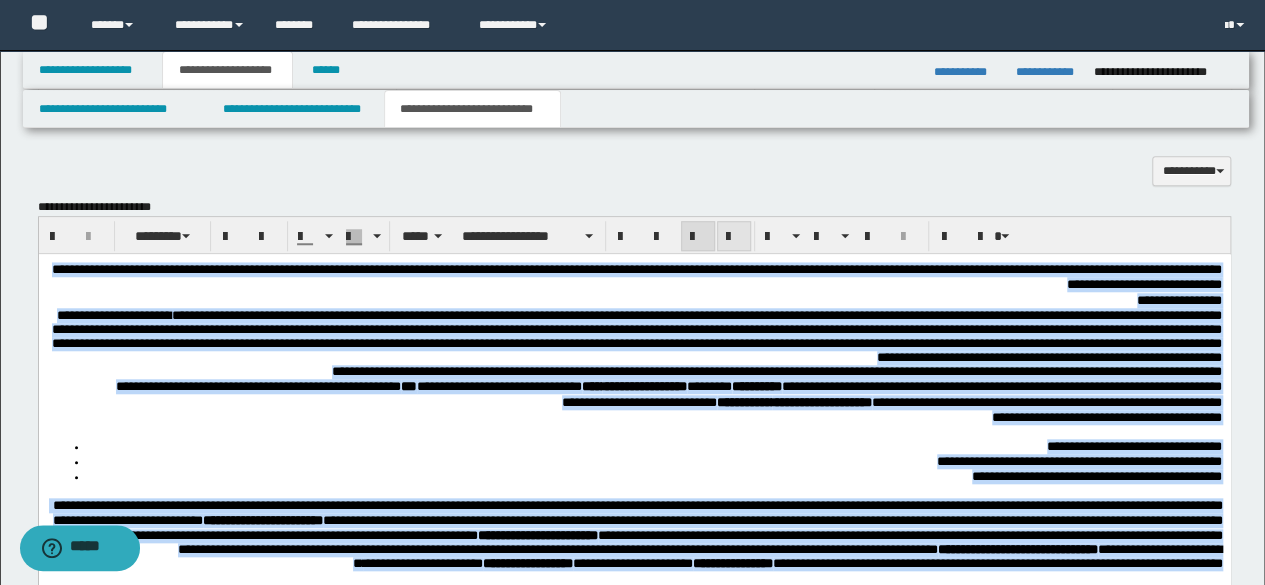 click at bounding box center (734, 237) 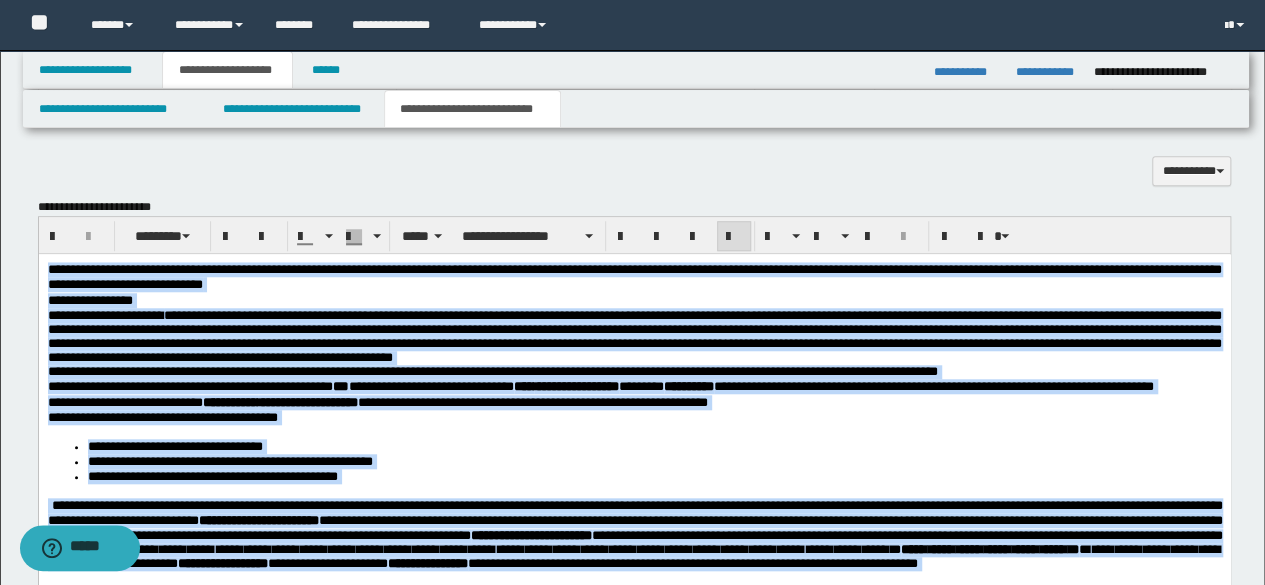 click on "**********" at bounding box center [492, 371] 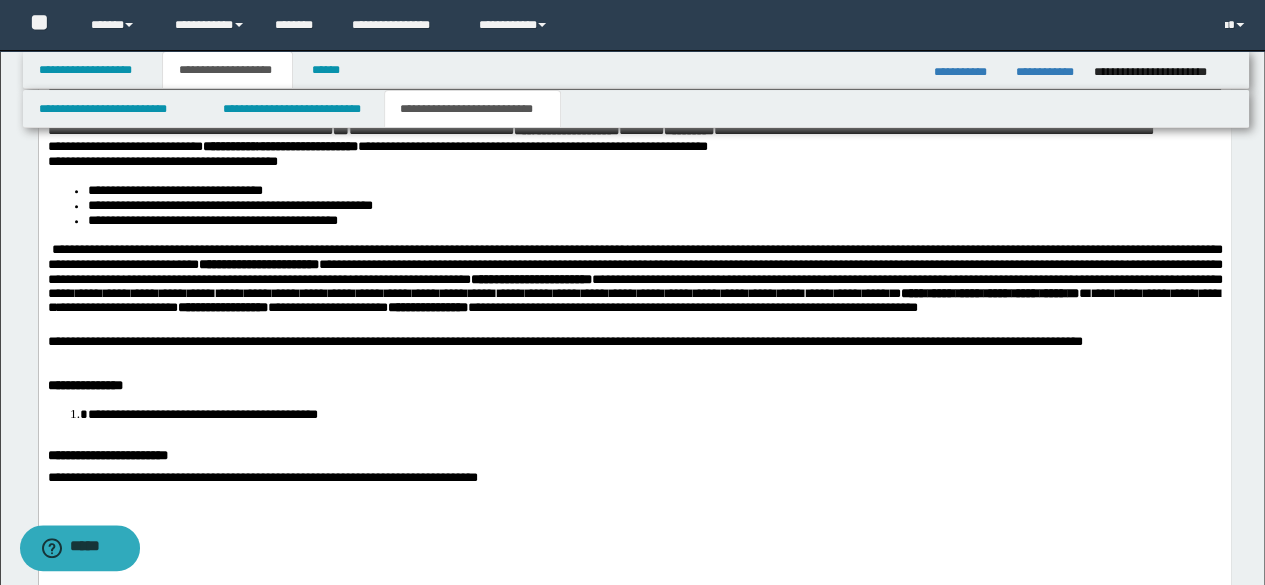 scroll, scrollTop: 1038, scrollLeft: 0, axis: vertical 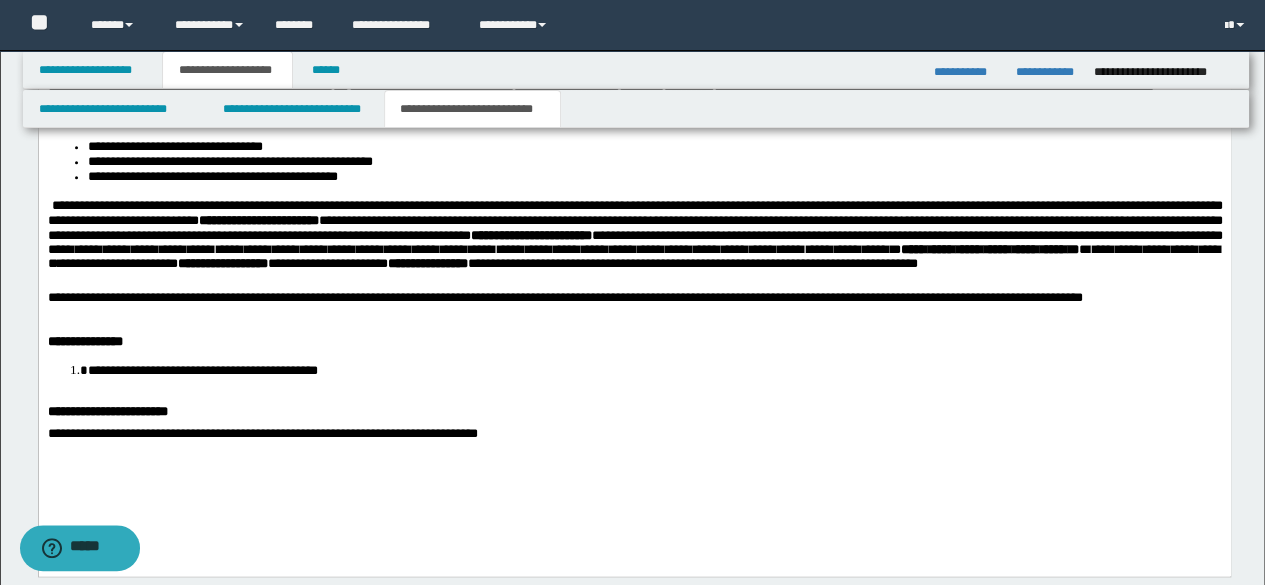 click on "**********" at bounding box center [634, 214] 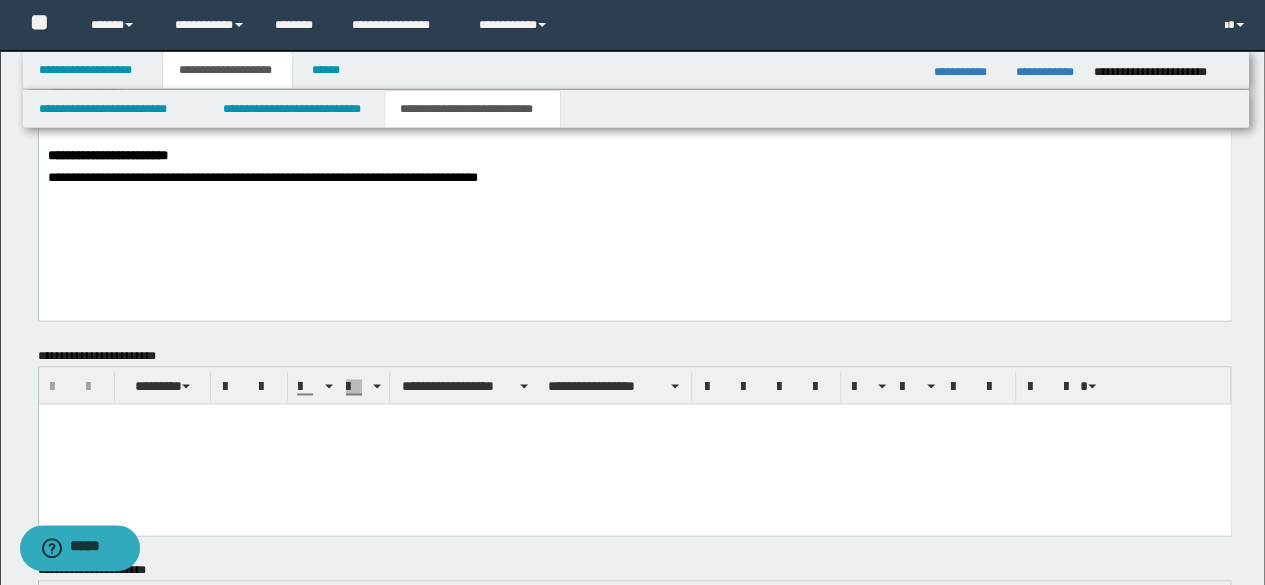 scroll, scrollTop: 1530, scrollLeft: 0, axis: vertical 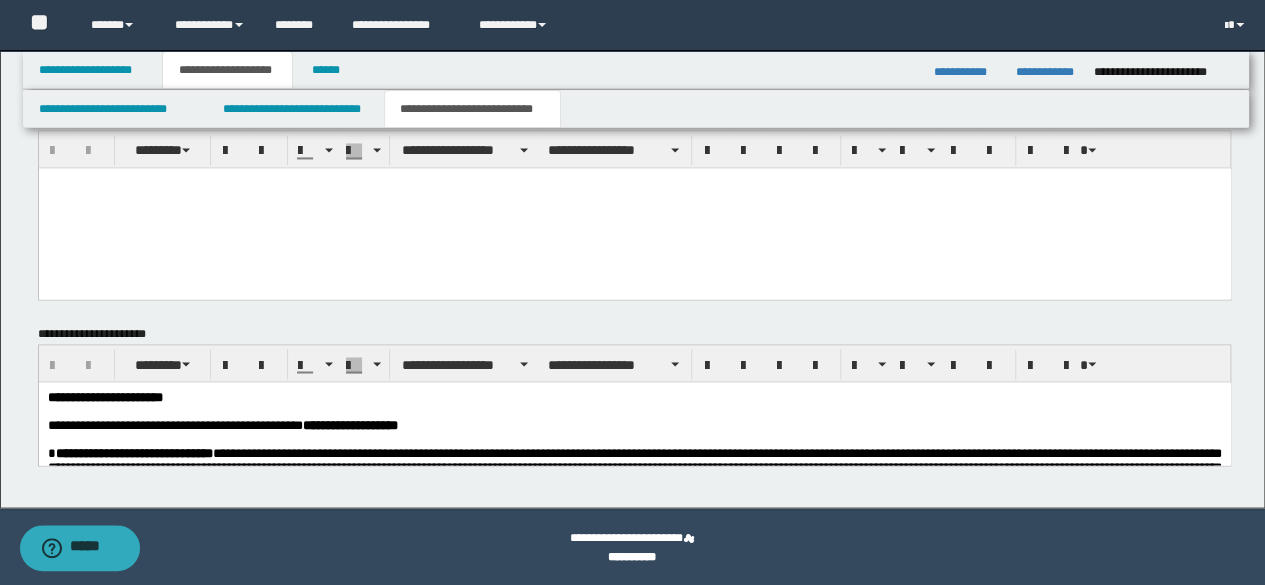 click on "**********" at bounding box center [349, 423] 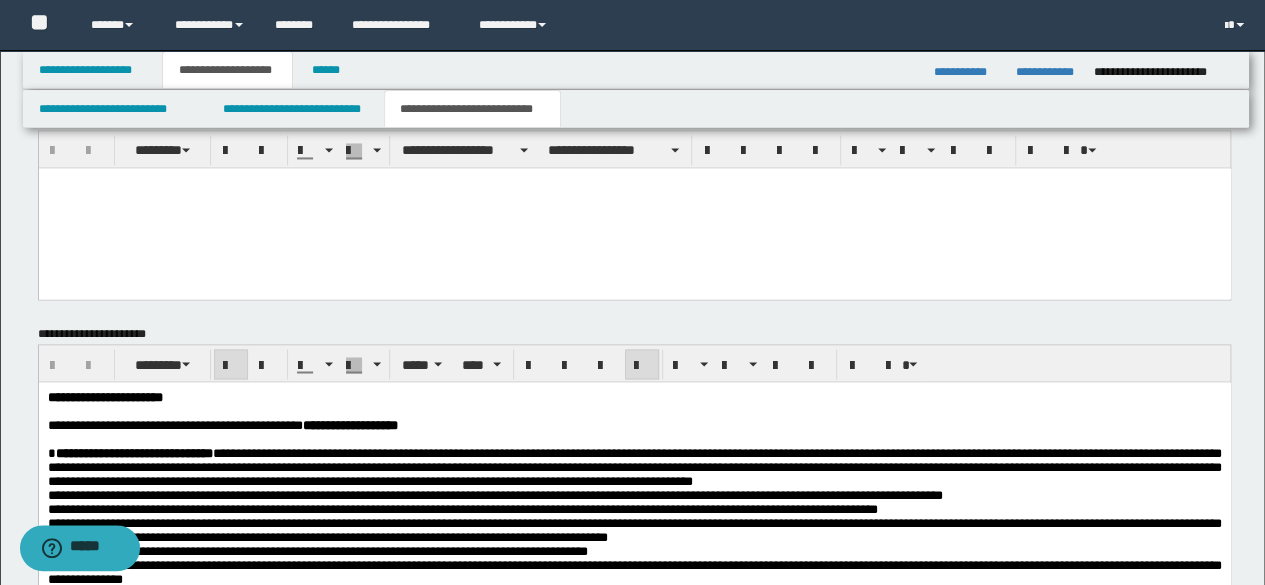 scroll, scrollTop: 2030, scrollLeft: 0, axis: vertical 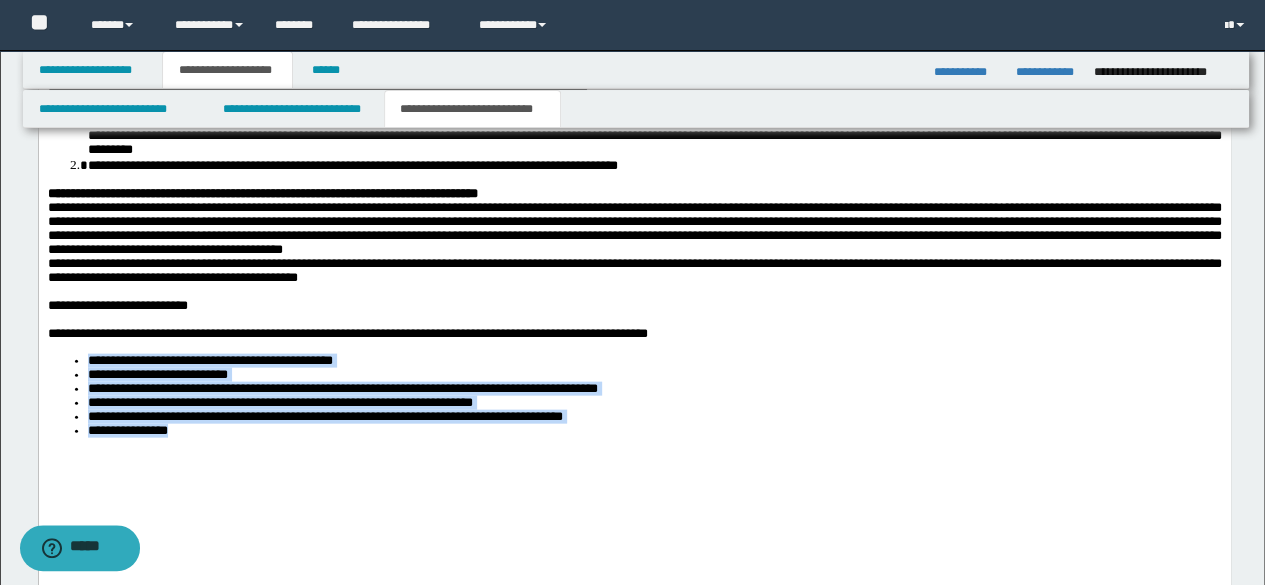 drag, startPoint x: 229, startPoint y: 494, endPoint x: 5, endPoint y: 410, distance: 239.2321 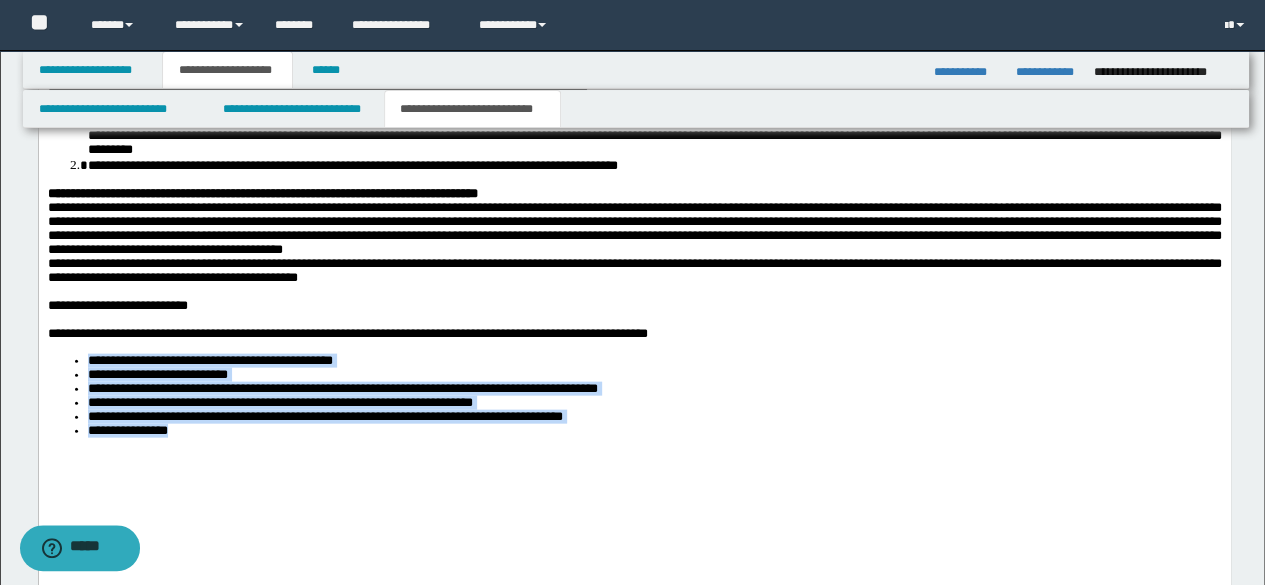 click on "**********" at bounding box center [634, 195] 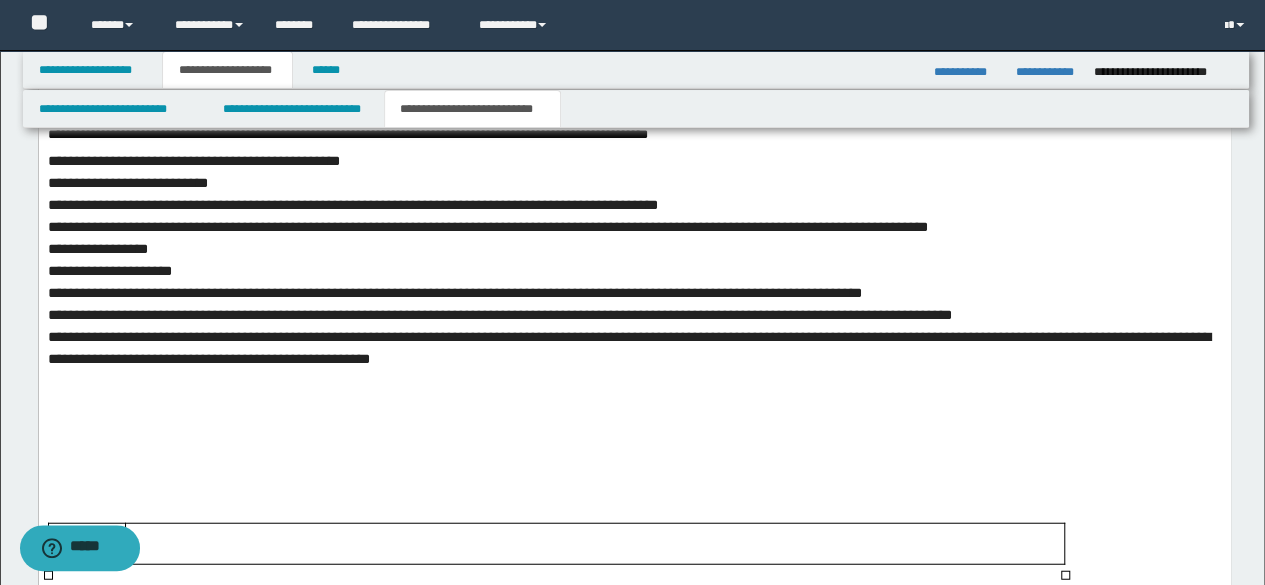 scroll, scrollTop: 2230, scrollLeft: 0, axis: vertical 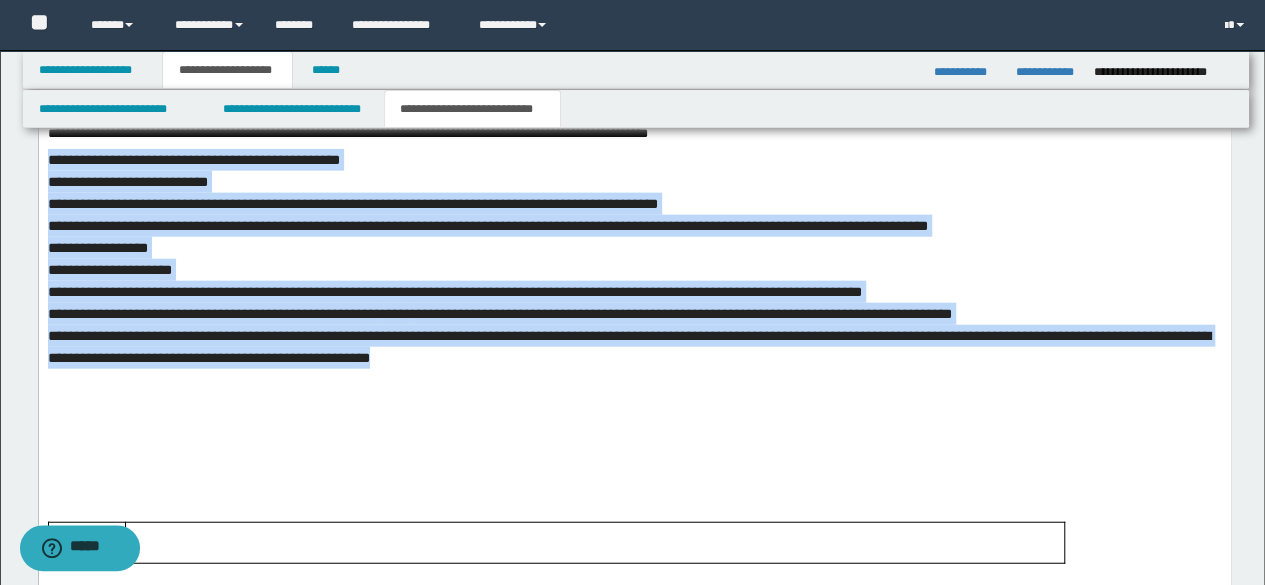 drag, startPoint x: 908, startPoint y: 460, endPoint x: 0, endPoint y: 206, distance: 942.85736 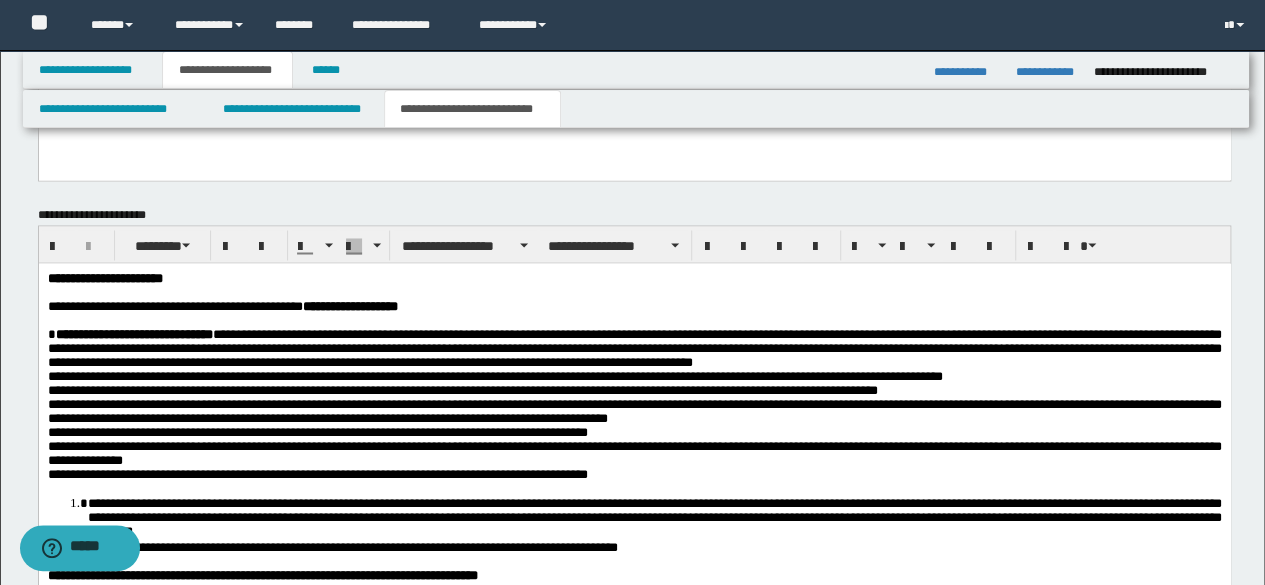 scroll, scrollTop: 1630, scrollLeft: 0, axis: vertical 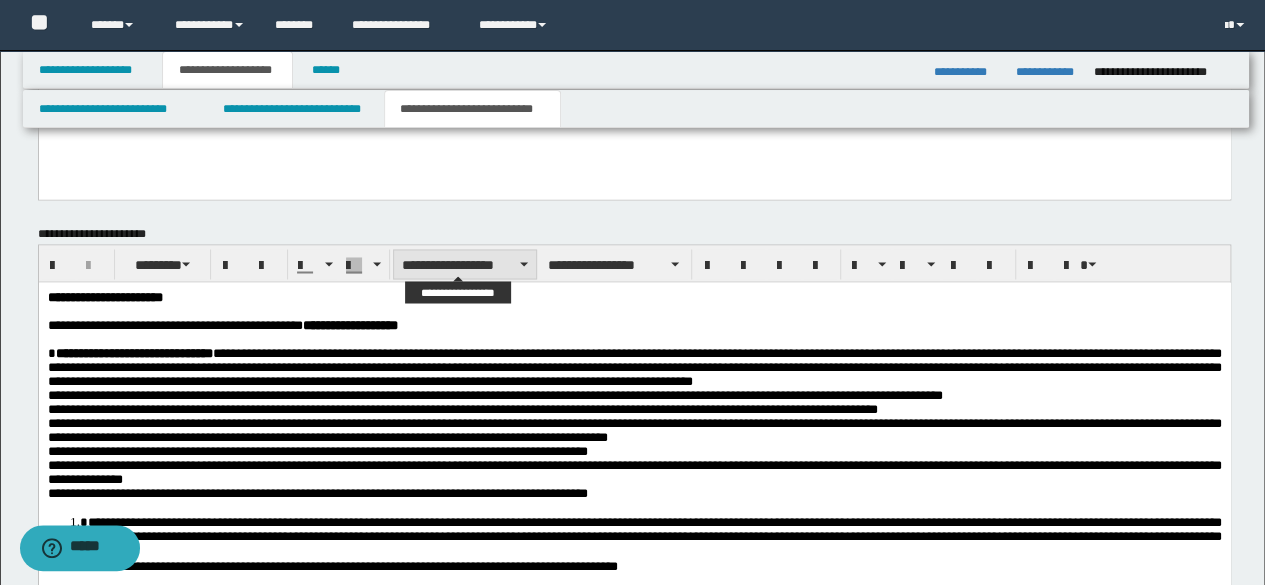 click on "**********" at bounding box center [465, 264] 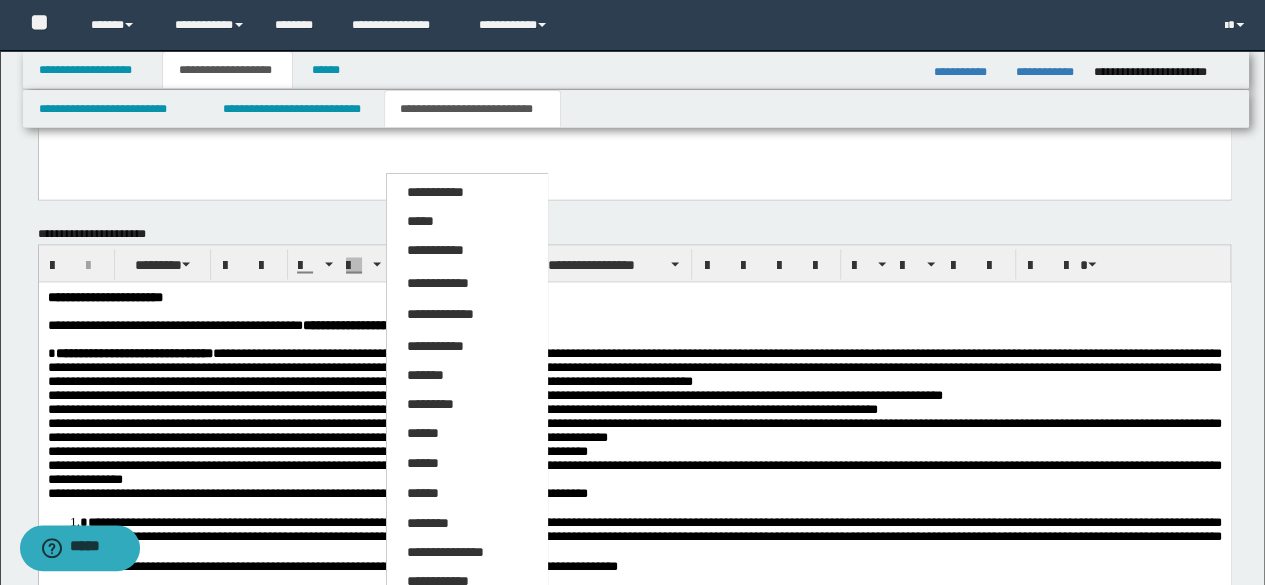 click on "*****" at bounding box center (420, 221) 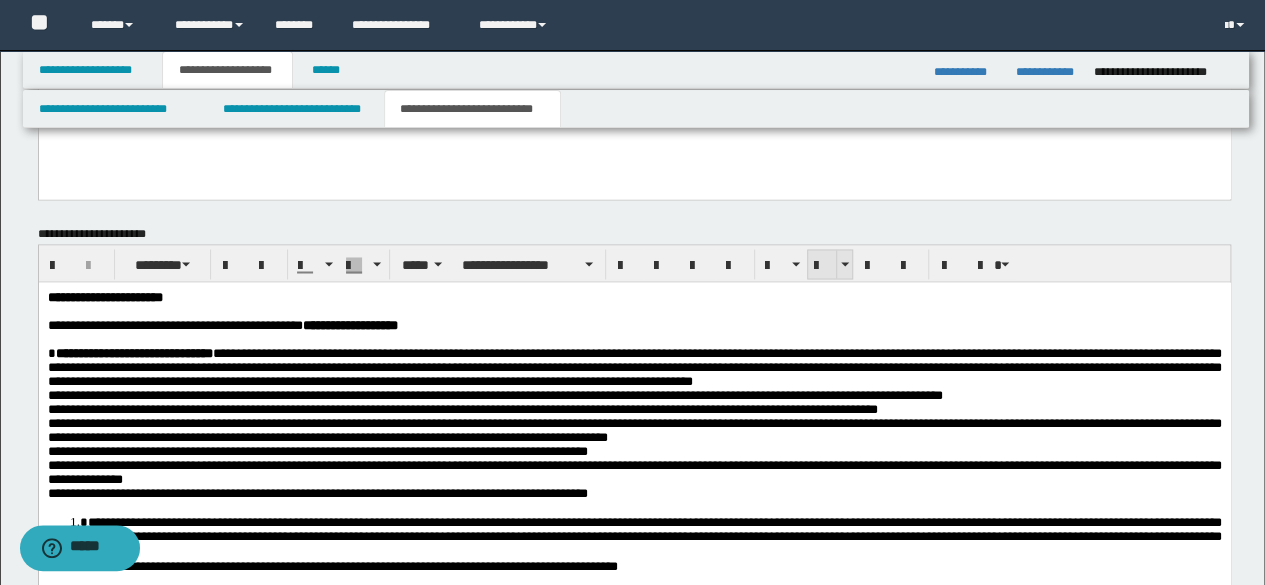click at bounding box center [822, 265] 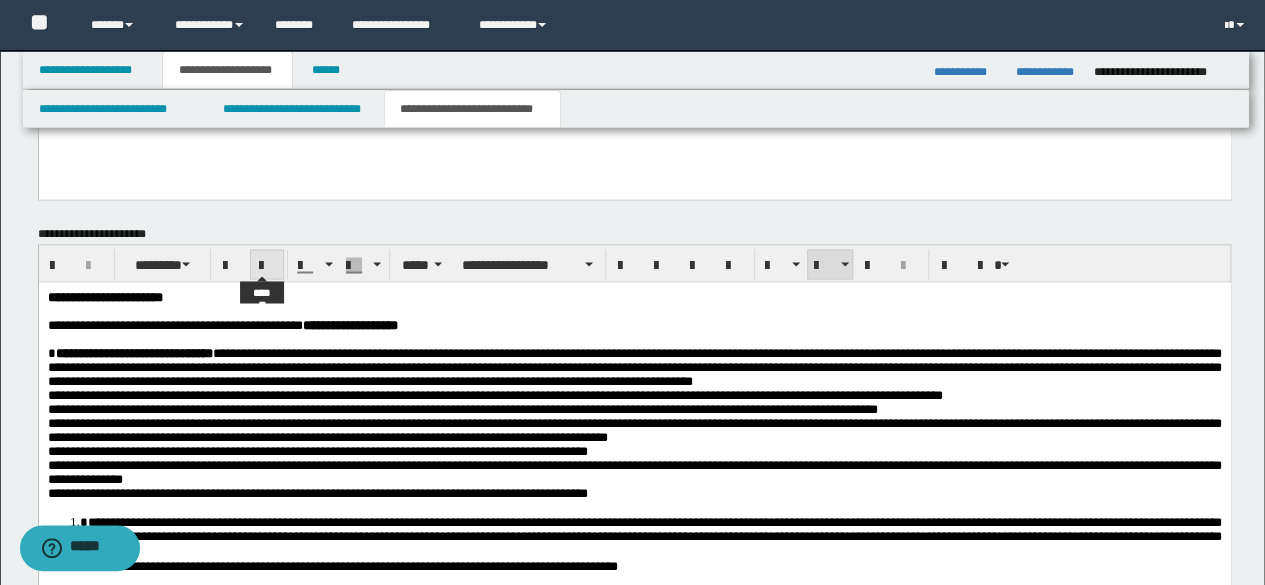 click at bounding box center [267, 265] 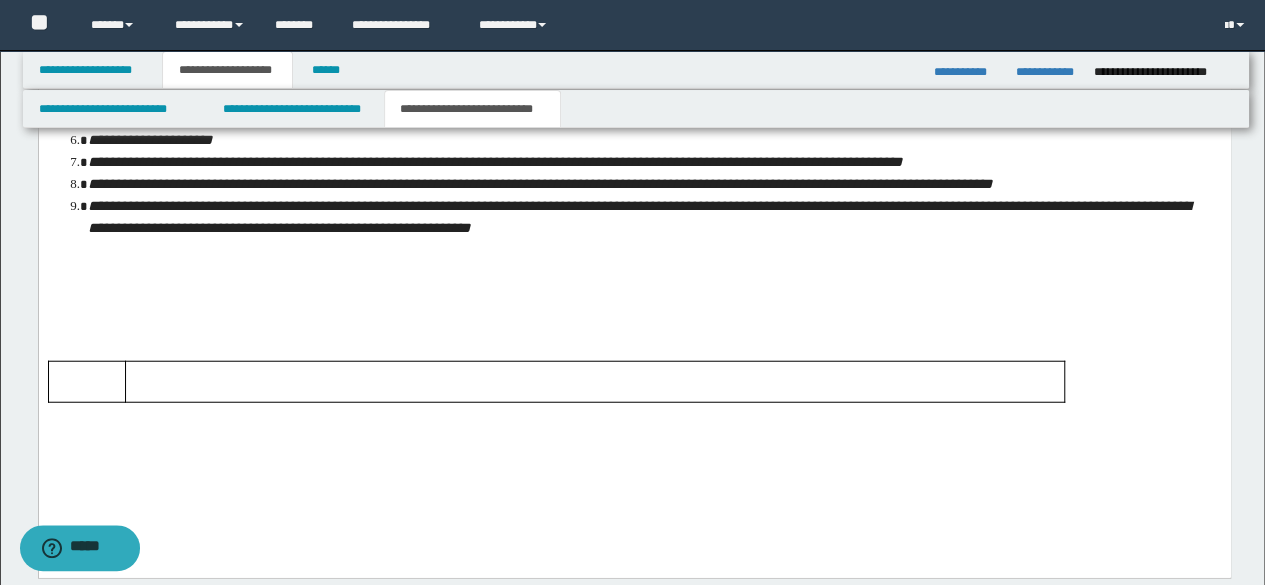 scroll, scrollTop: 2486, scrollLeft: 0, axis: vertical 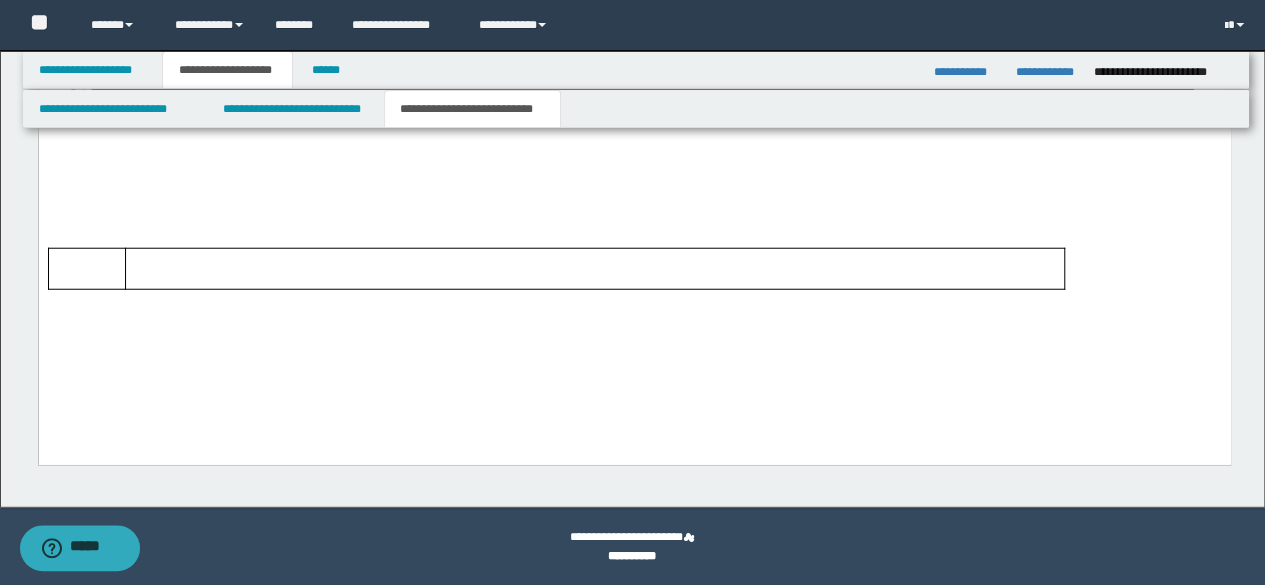 click at bounding box center [632, 149] 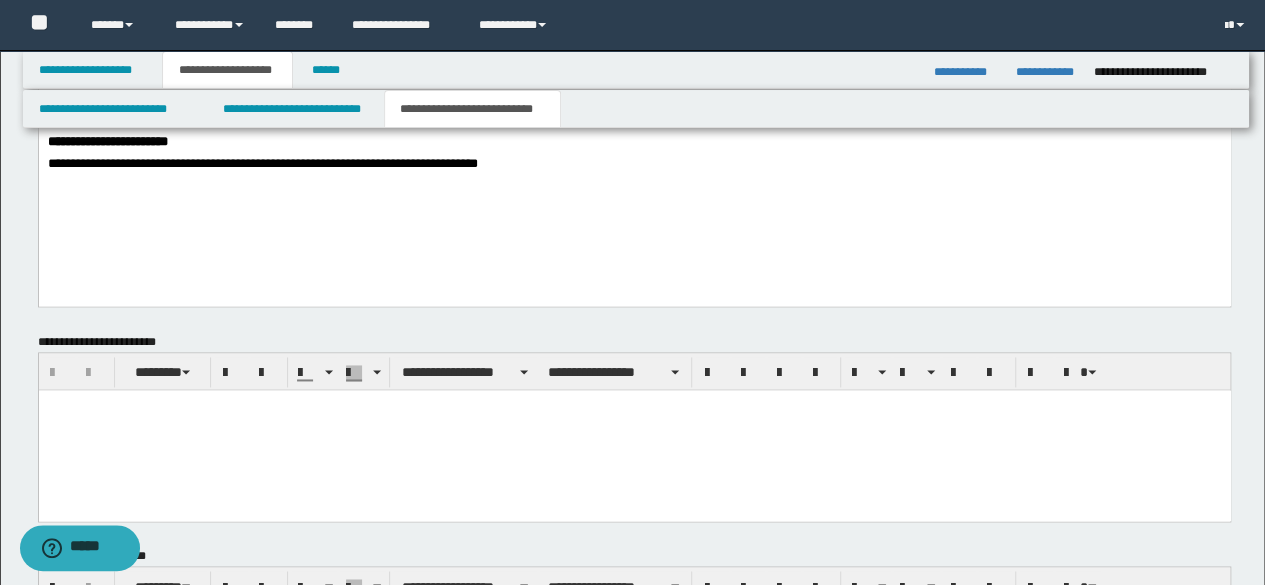 scroll, scrollTop: 1092, scrollLeft: 0, axis: vertical 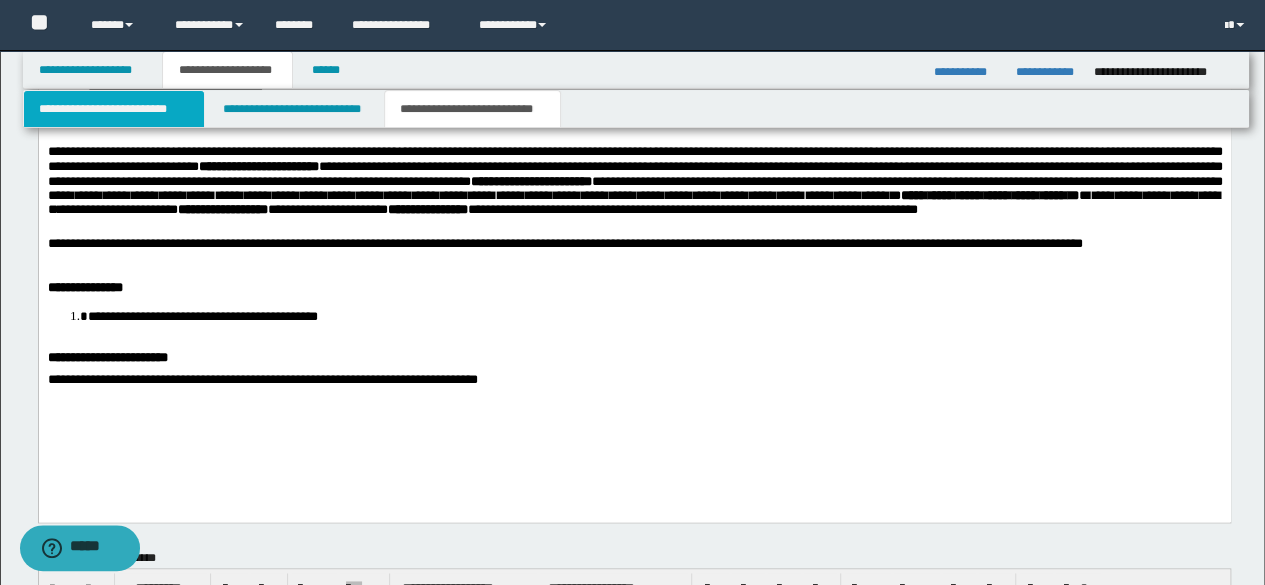 click on "**********" at bounding box center (114, 109) 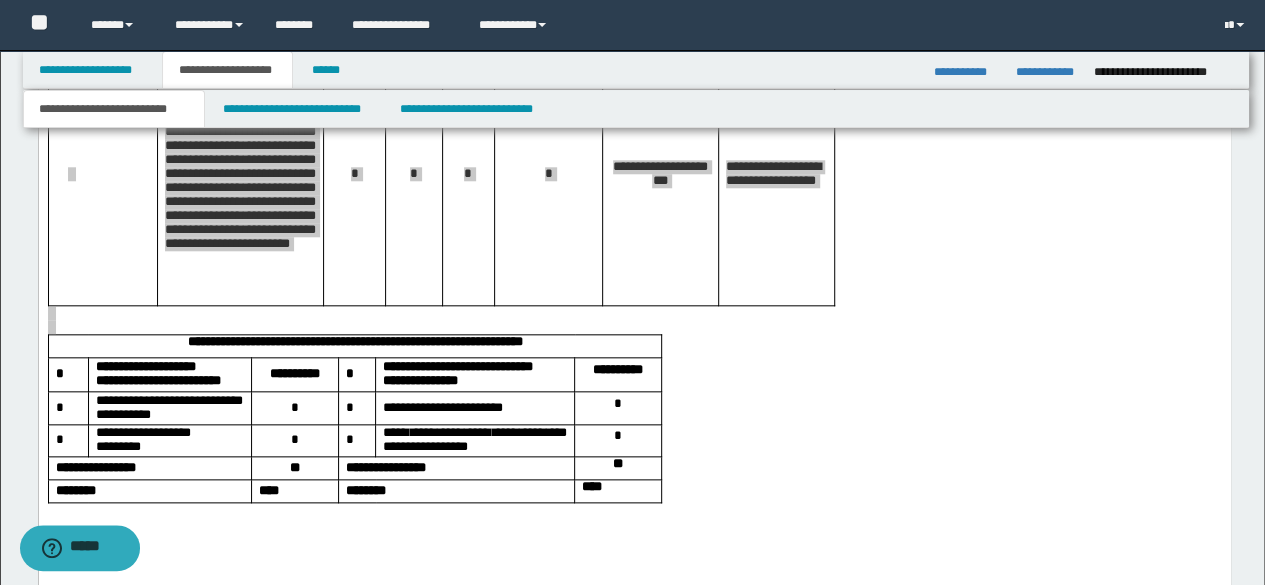 scroll, scrollTop: 692, scrollLeft: 0, axis: vertical 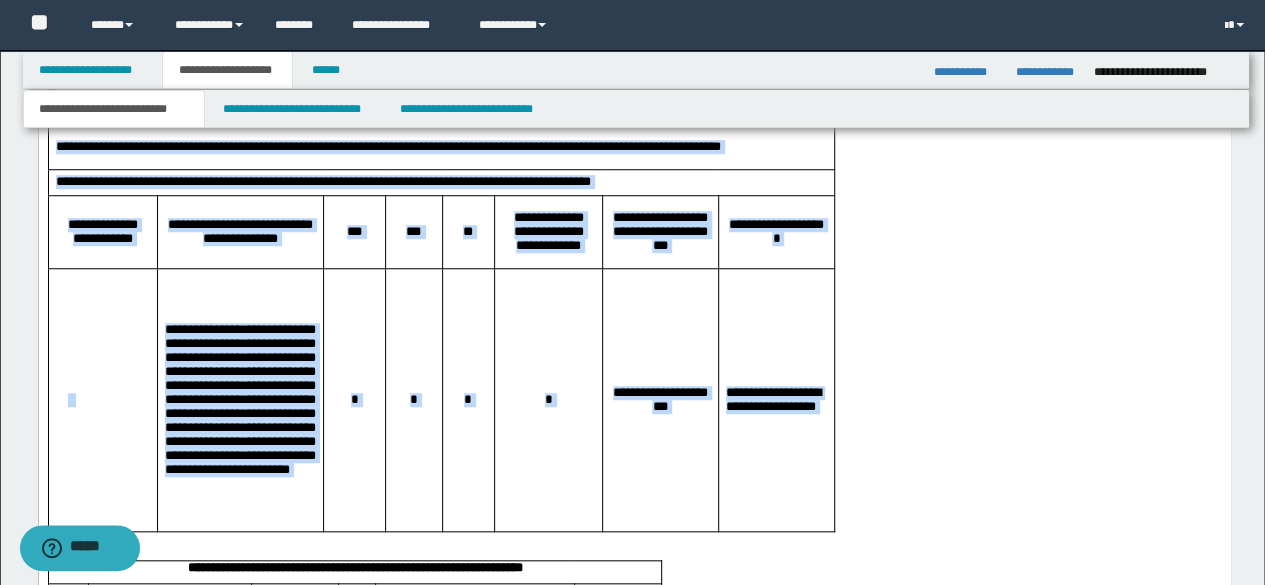 click on "**********" at bounding box center (634, 344) 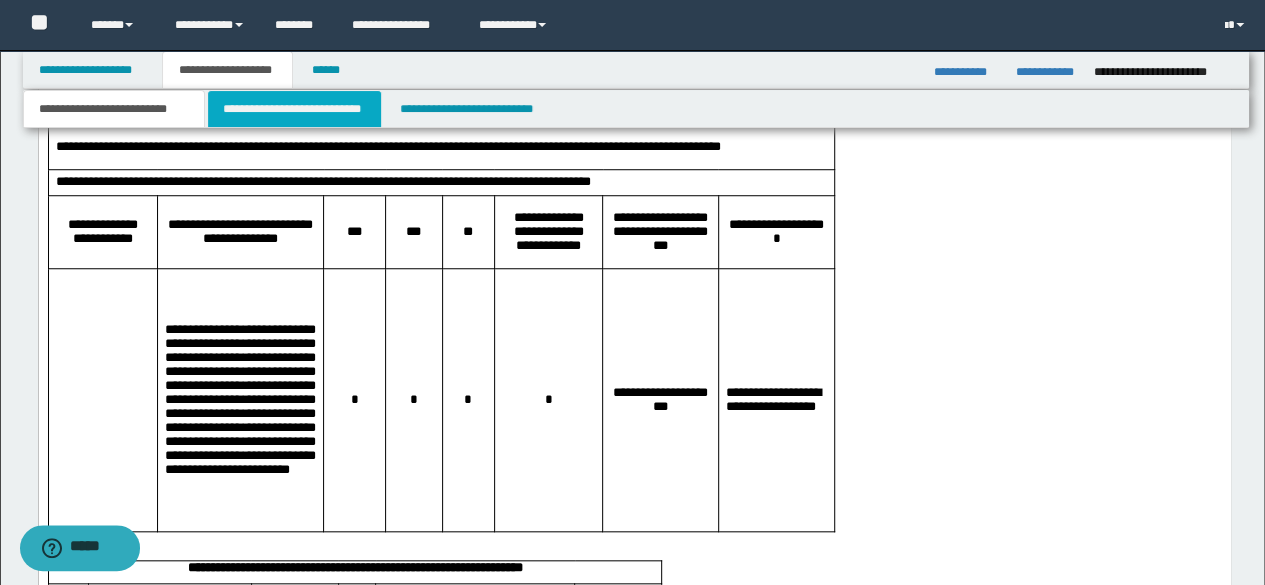 click on "**********" at bounding box center (294, 109) 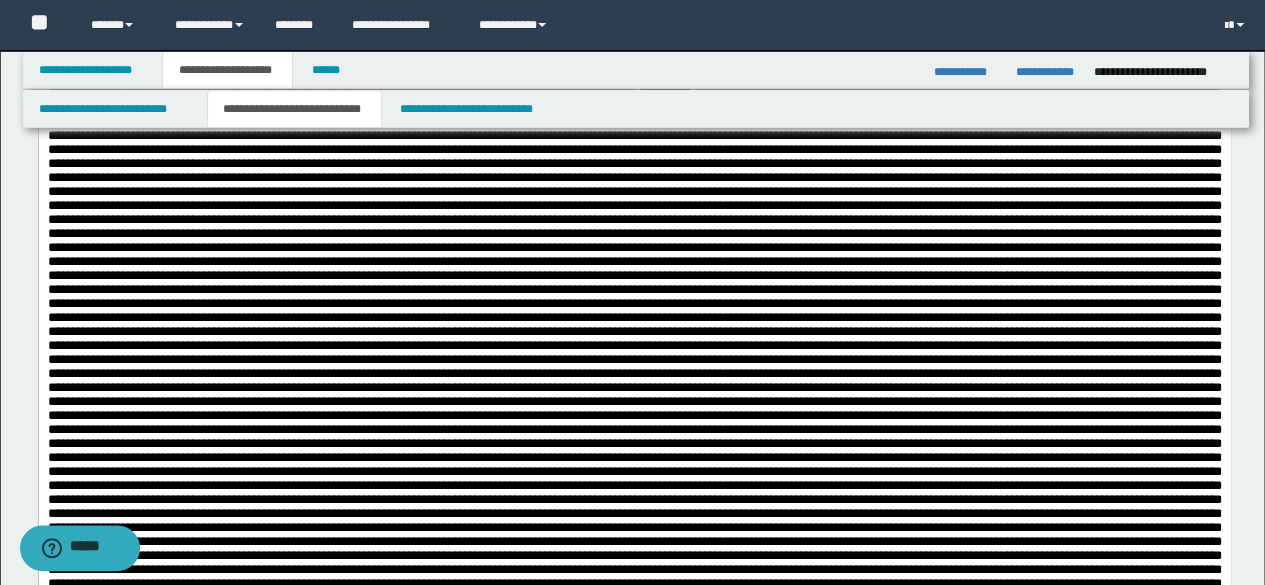 scroll, scrollTop: 592, scrollLeft: 0, axis: vertical 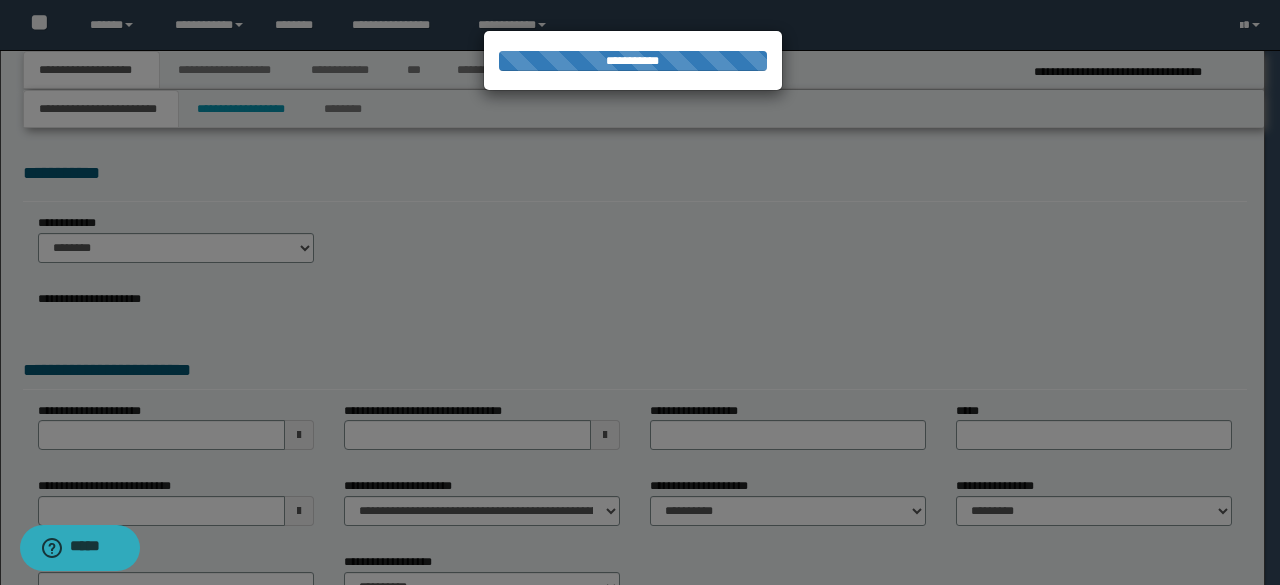 select on "*" 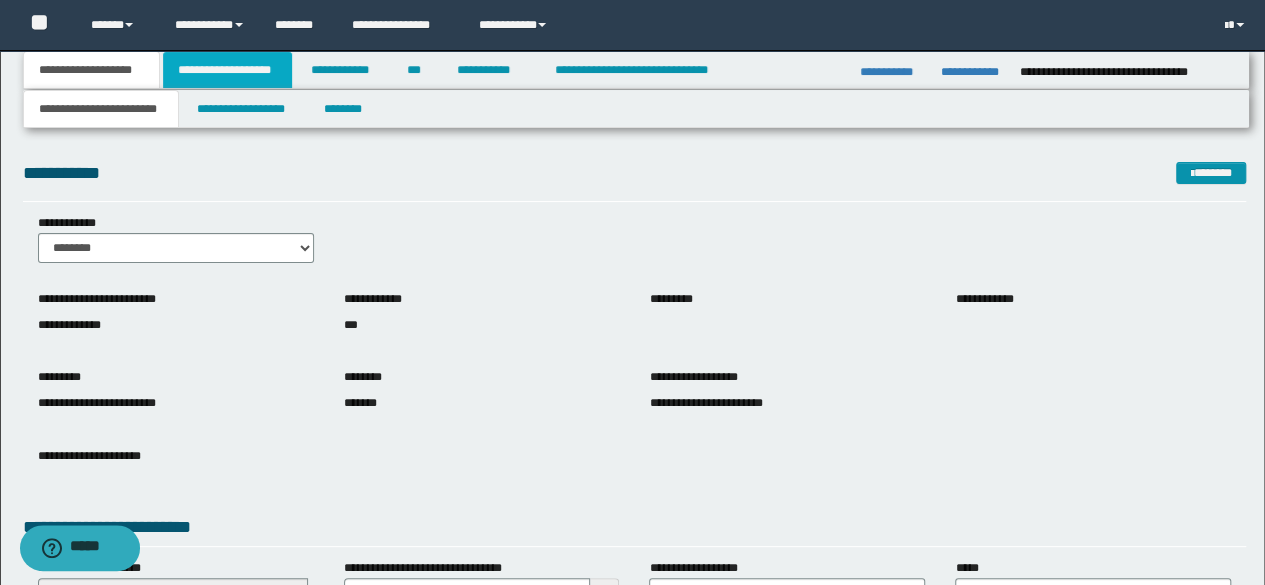 click on "**********" at bounding box center (227, 70) 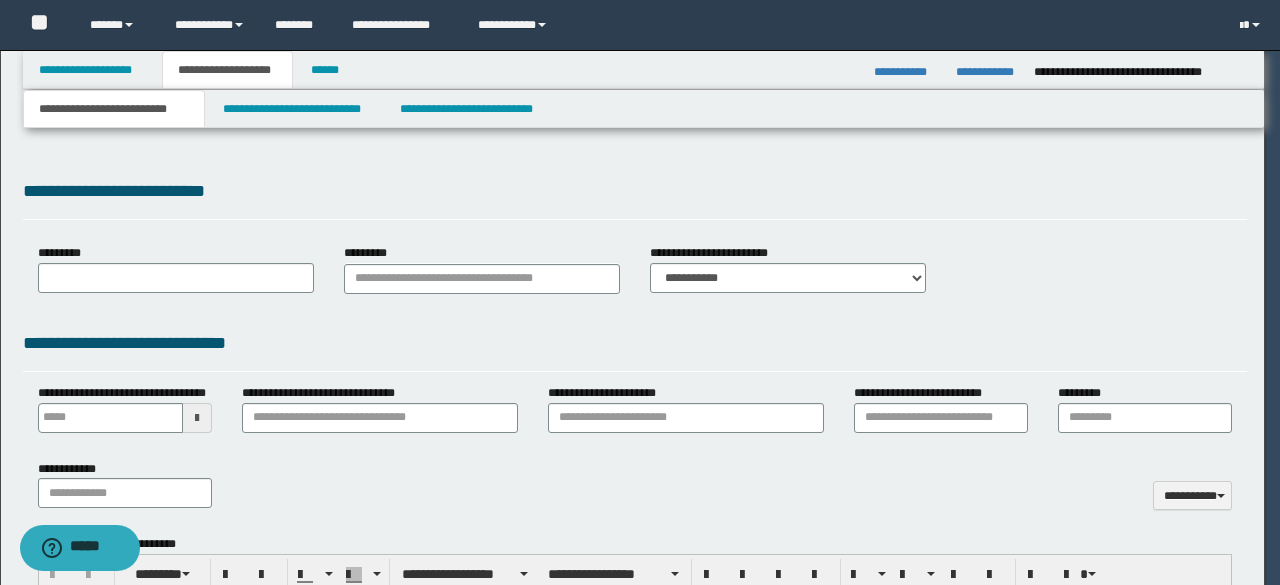 type 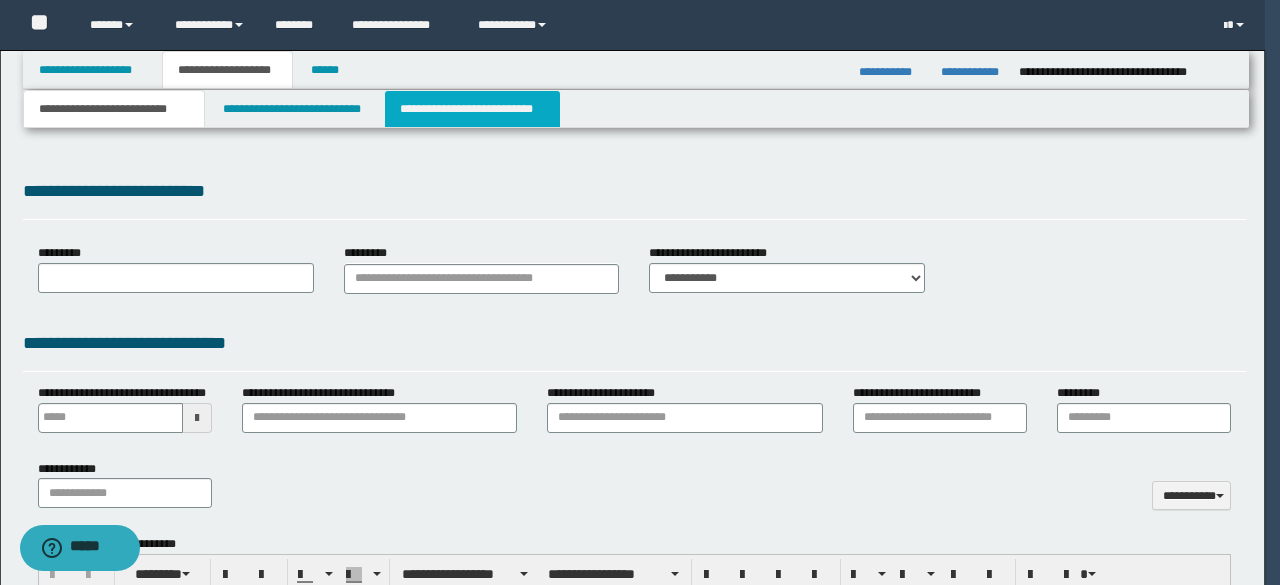 type on "**********" 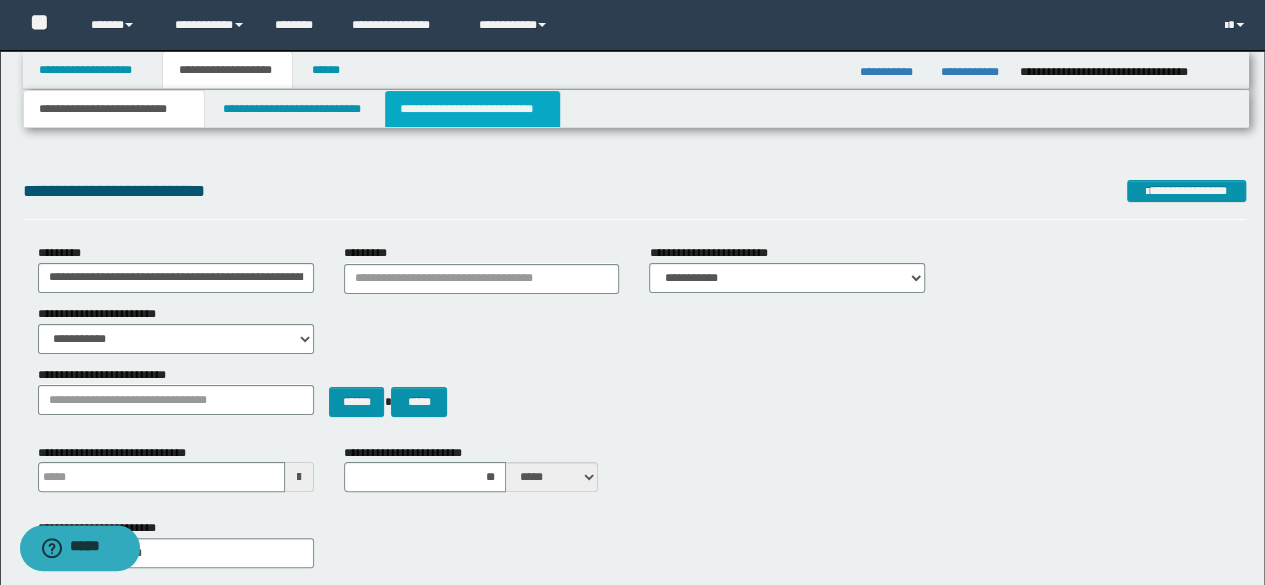 click on "**********" at bounding box center [472, 109] 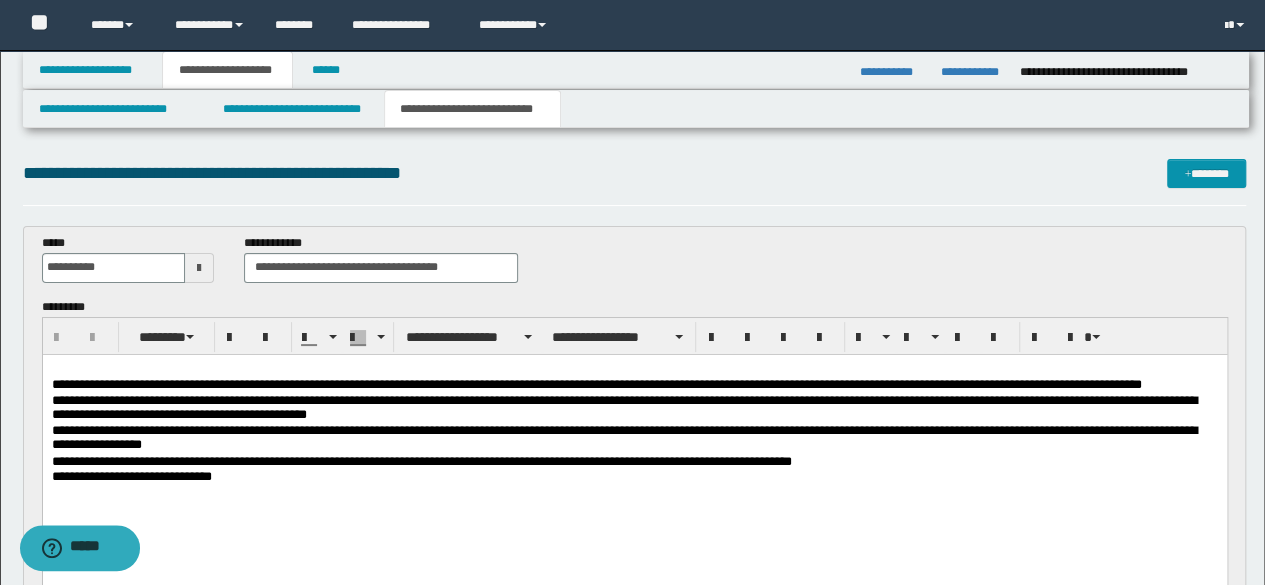 scroll, scrollTop: 0, scrollLeft: 0, axis: both 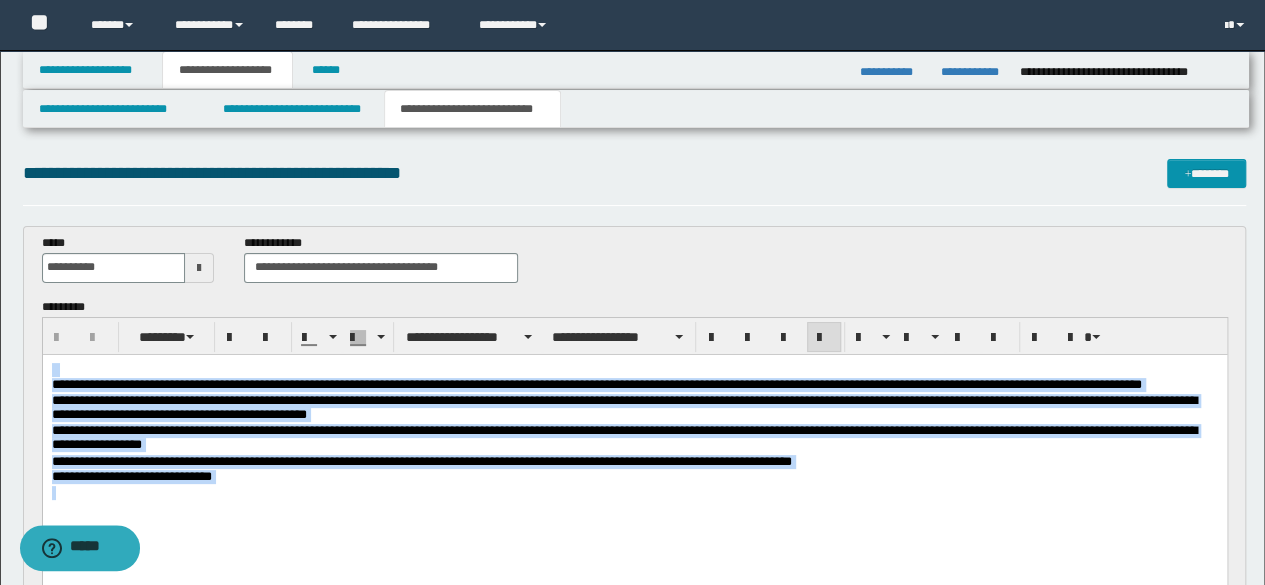 drag, startPoint x: 249, startPoint y: 484, endPoint x: 0, endPoint y: 362, distance: 277.28143 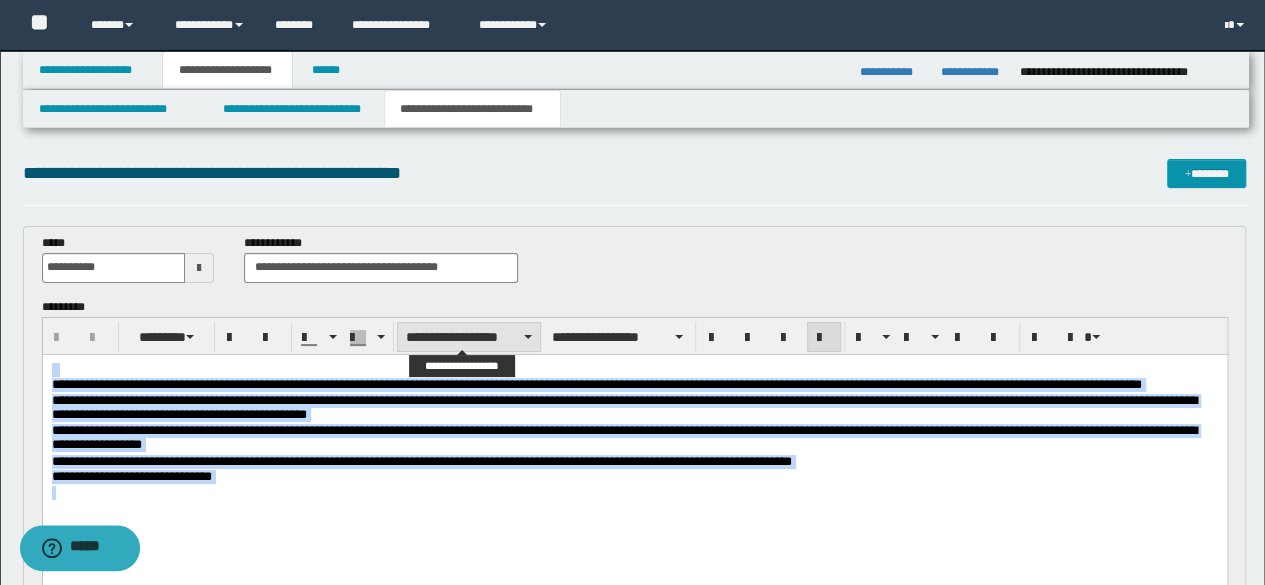 click on "**********" at bounding box center [469, 337] 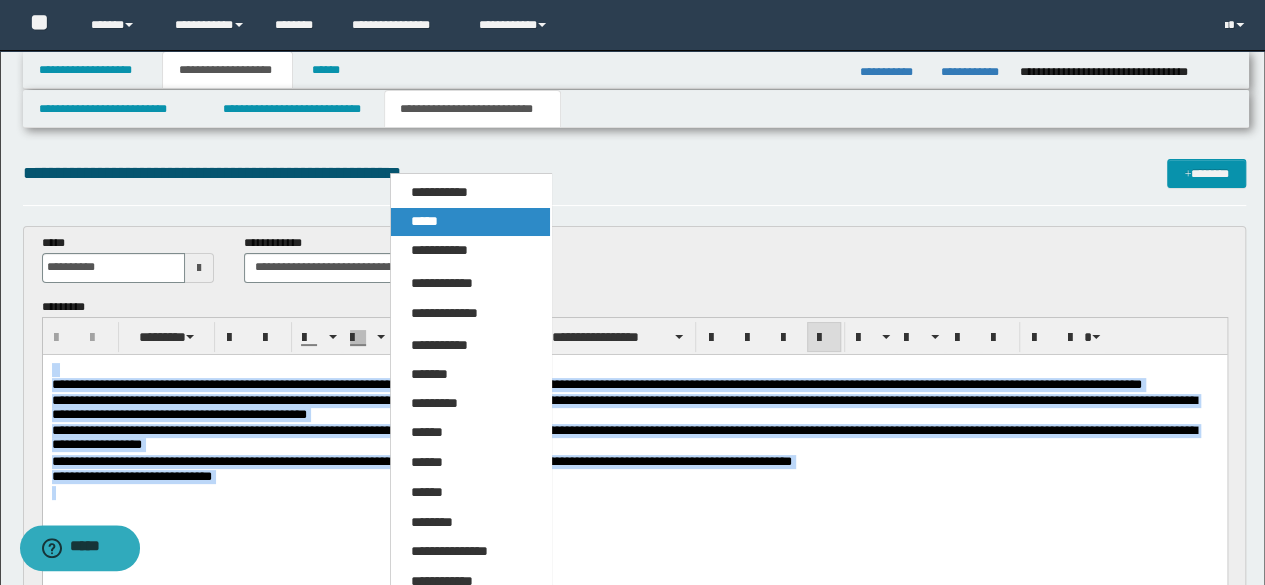click on "*****" at bounding box center [470, 222] 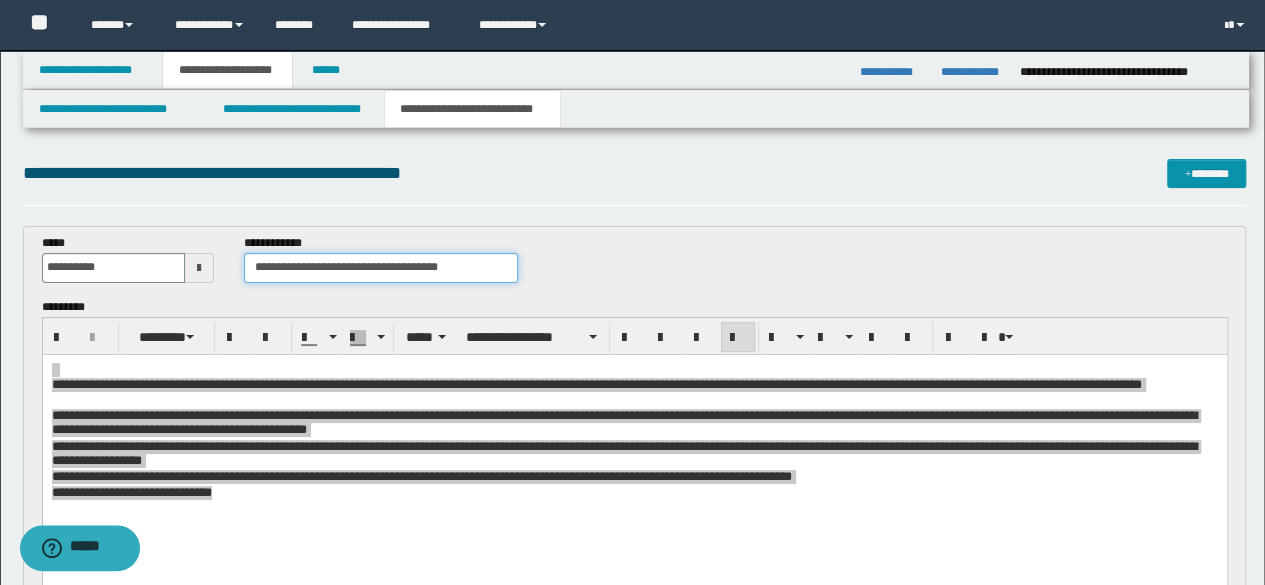 click on "**********" at bounding box center (381, 268) 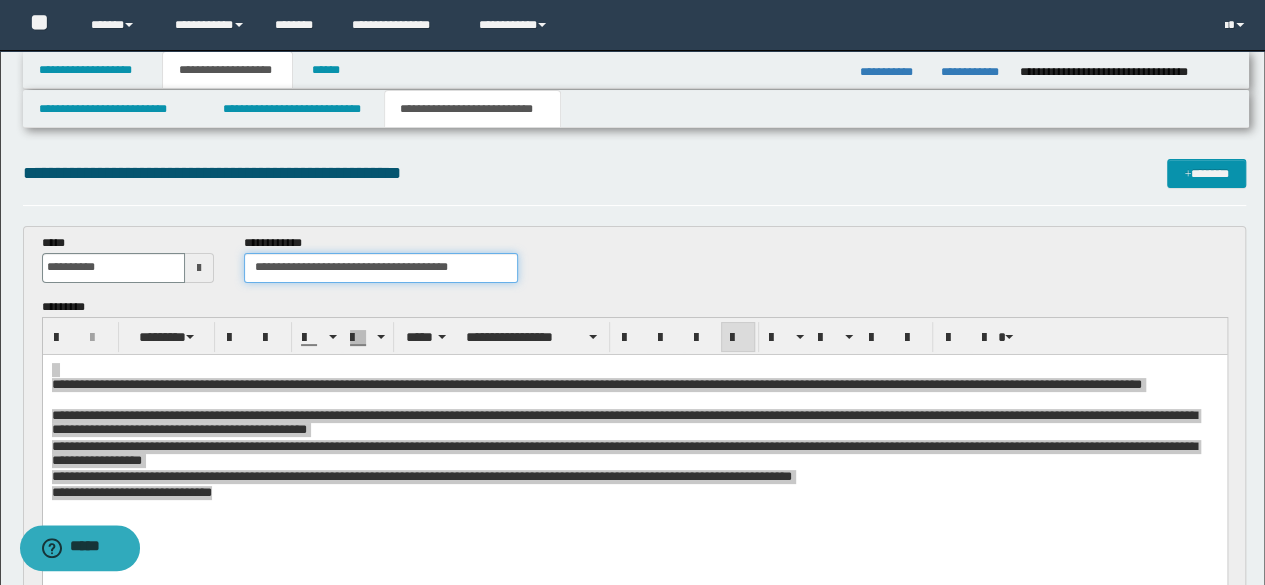 type on "**********" 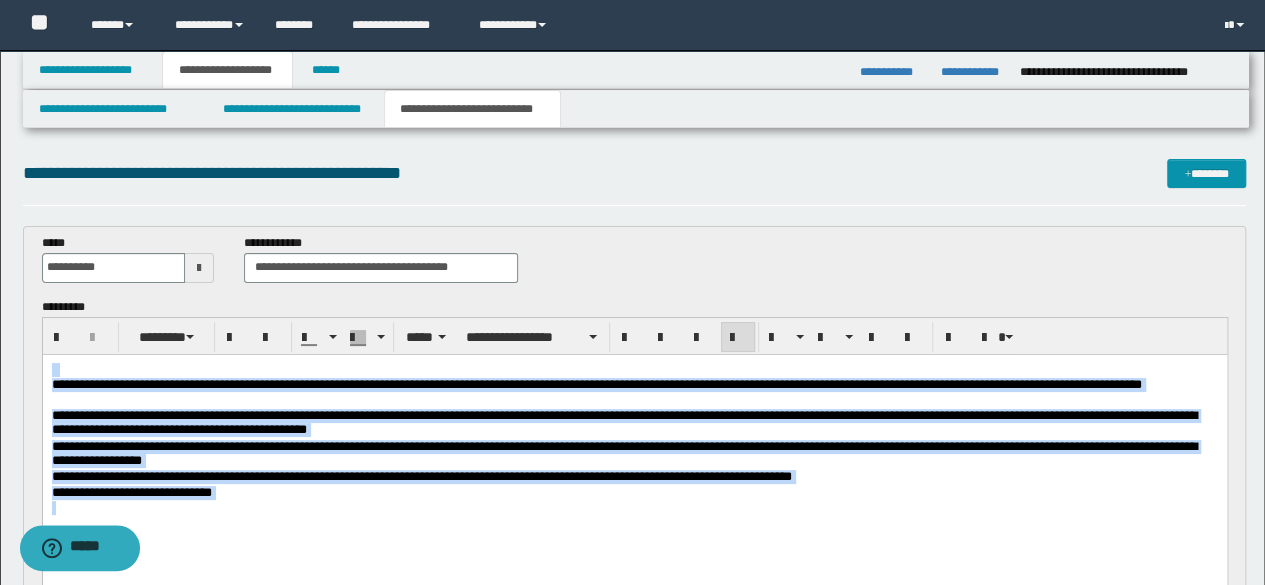 click on "**********" at bounding box center [634, 454] 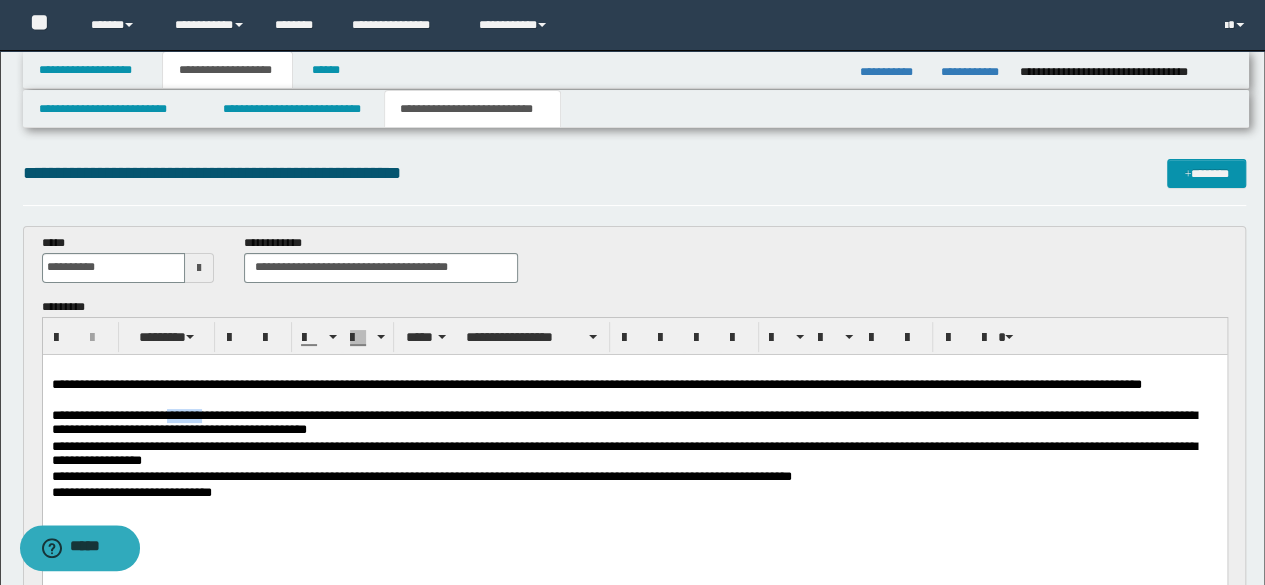 type 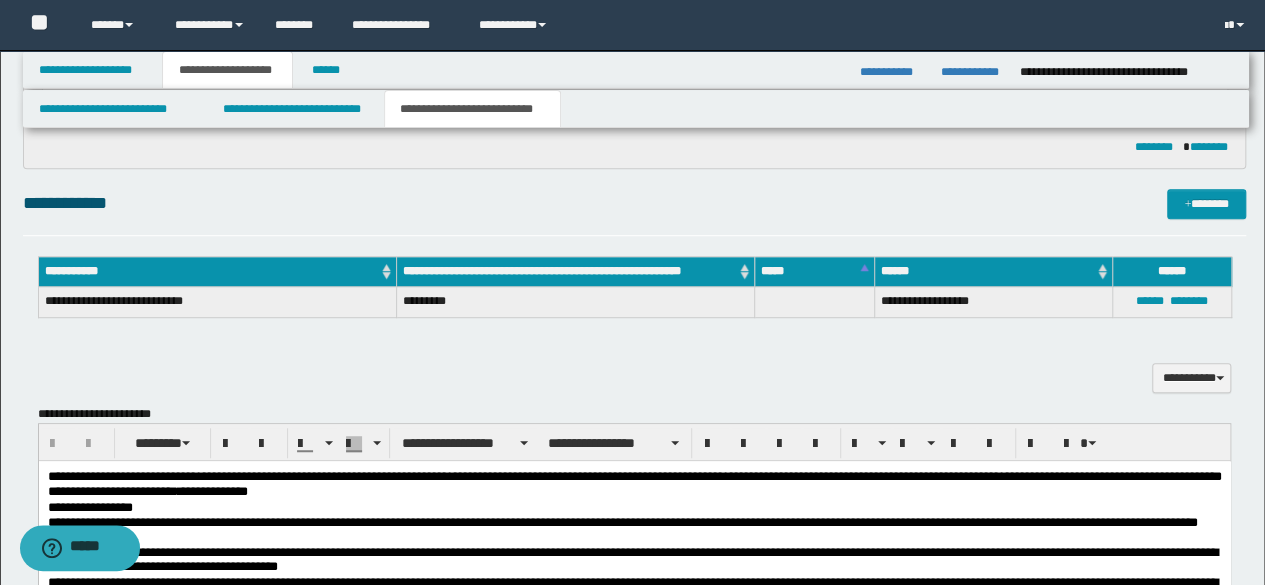 scroll, scrollTop: 700, scrollLeft: 0, axis: vertical 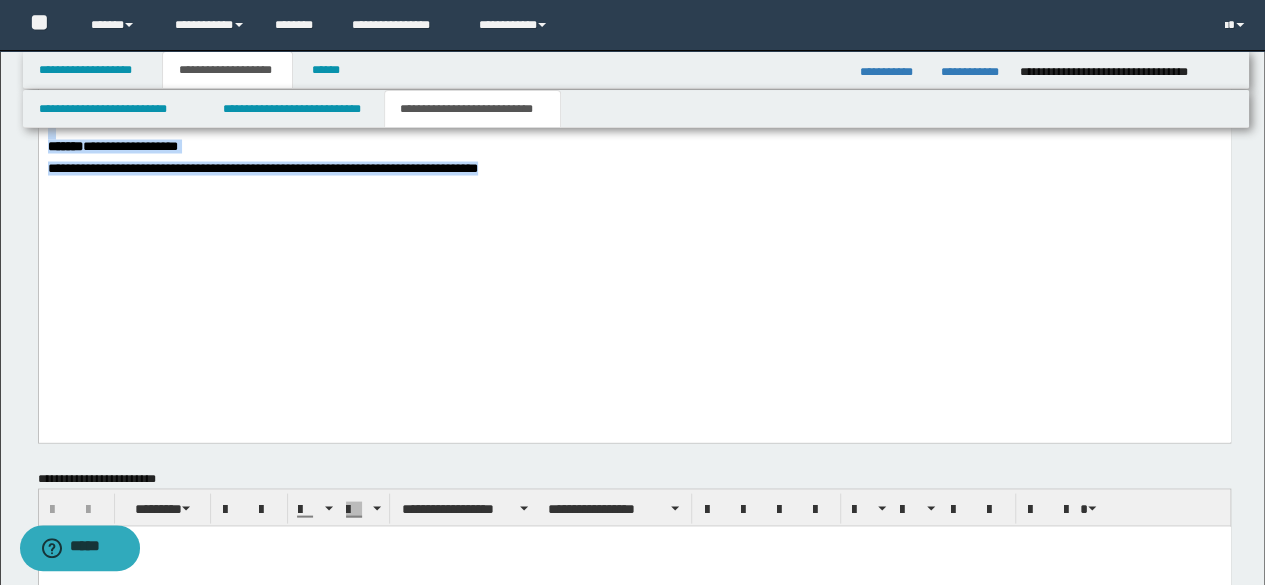 drag, startPoint x: 48, startPoint y: -822, endPoint x: 955, endPoint y: 565, distance: 1657.232 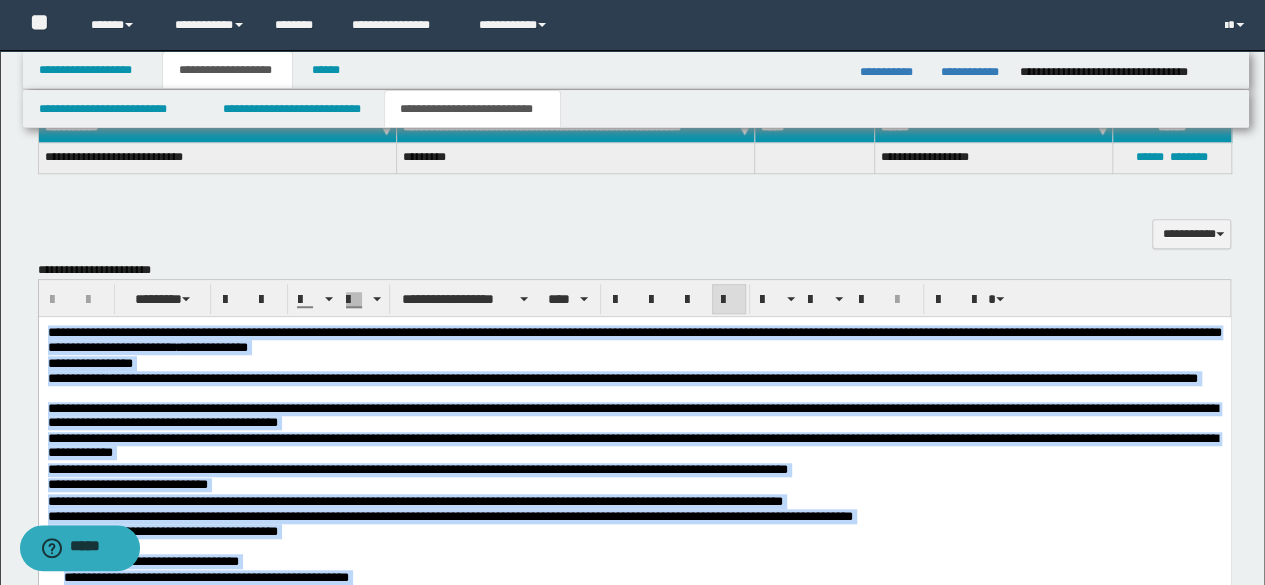 scroll, scrollTop: 600, scrollLeft: 0, axis: vertical 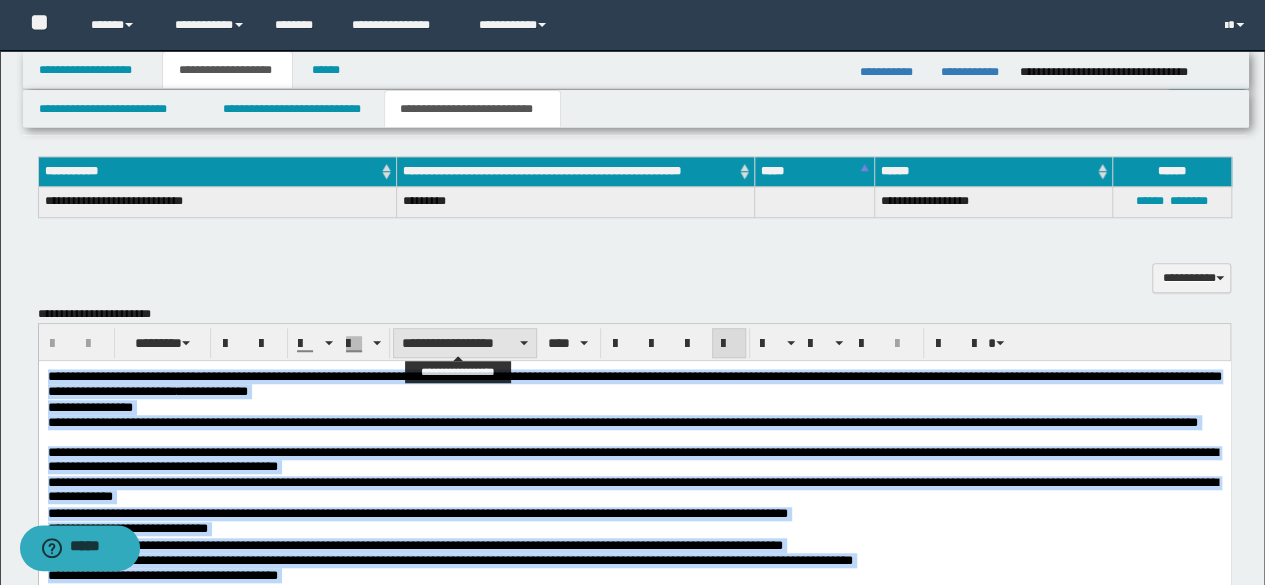 click on "**********" at bounding box center [465, 343] 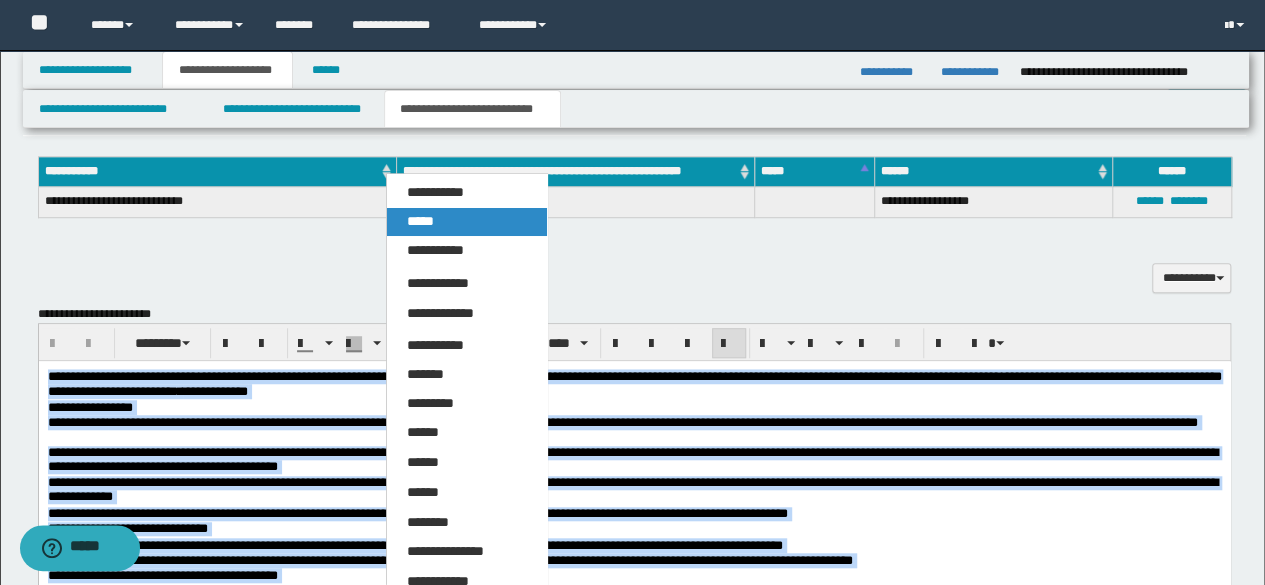 click on "*****" at bounding box center [420, 221] 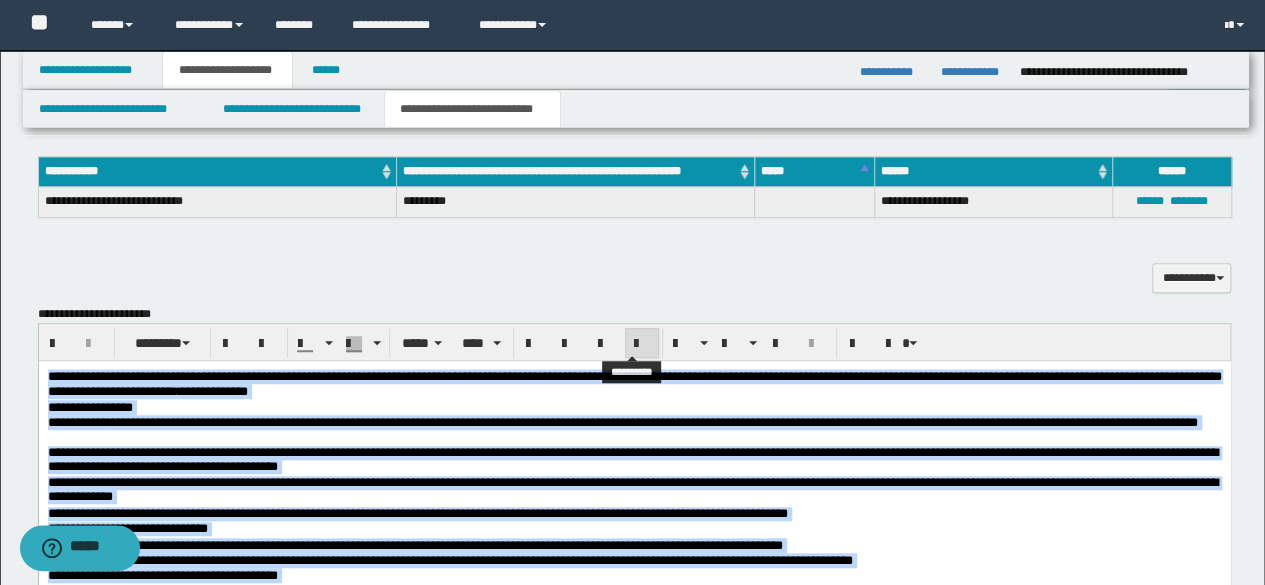 click at bounding box center [642, 344] 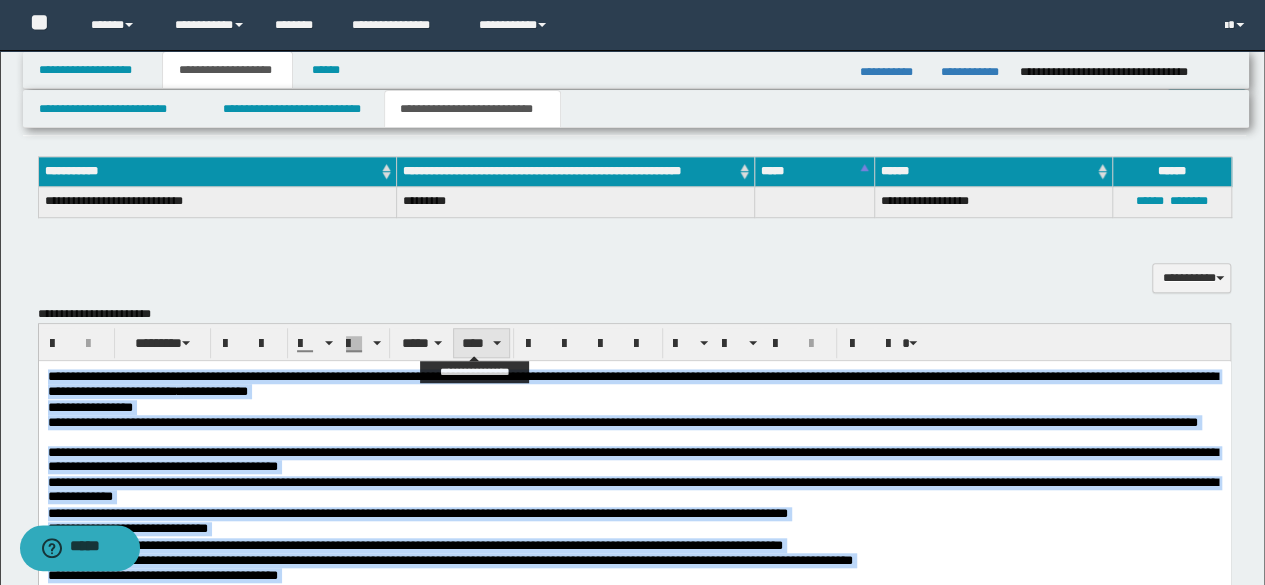 click on "****" at bounding box center (481, 343) 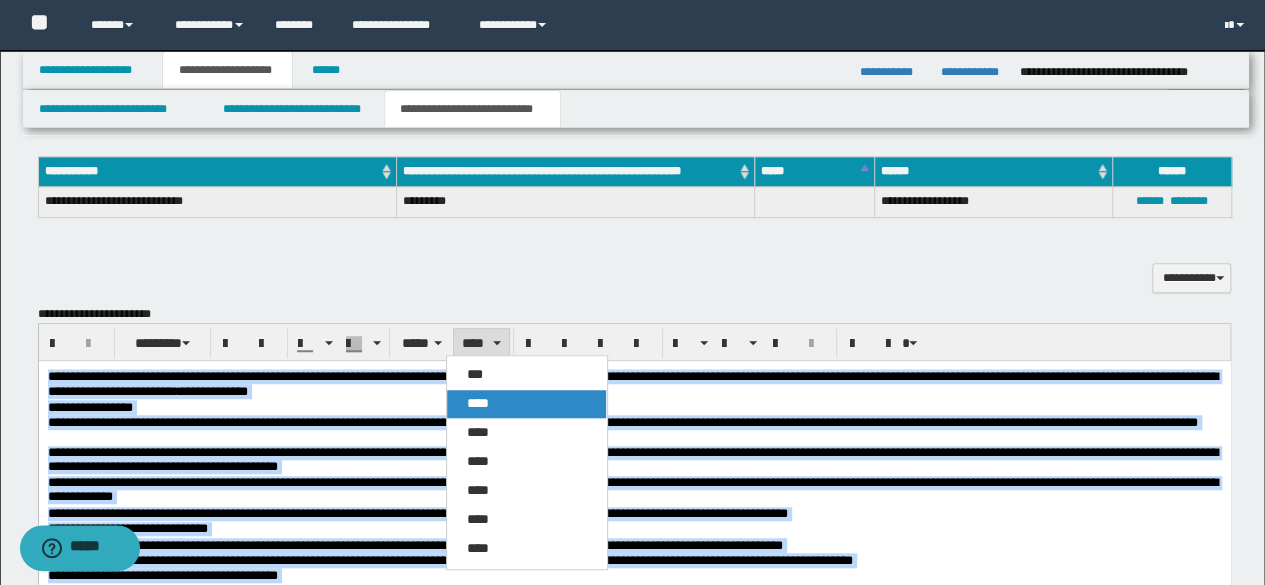 drag, startPoint x: 466, startPoint y: 400, endPoint x: 432, endPoint y: 40, distance: 361.602 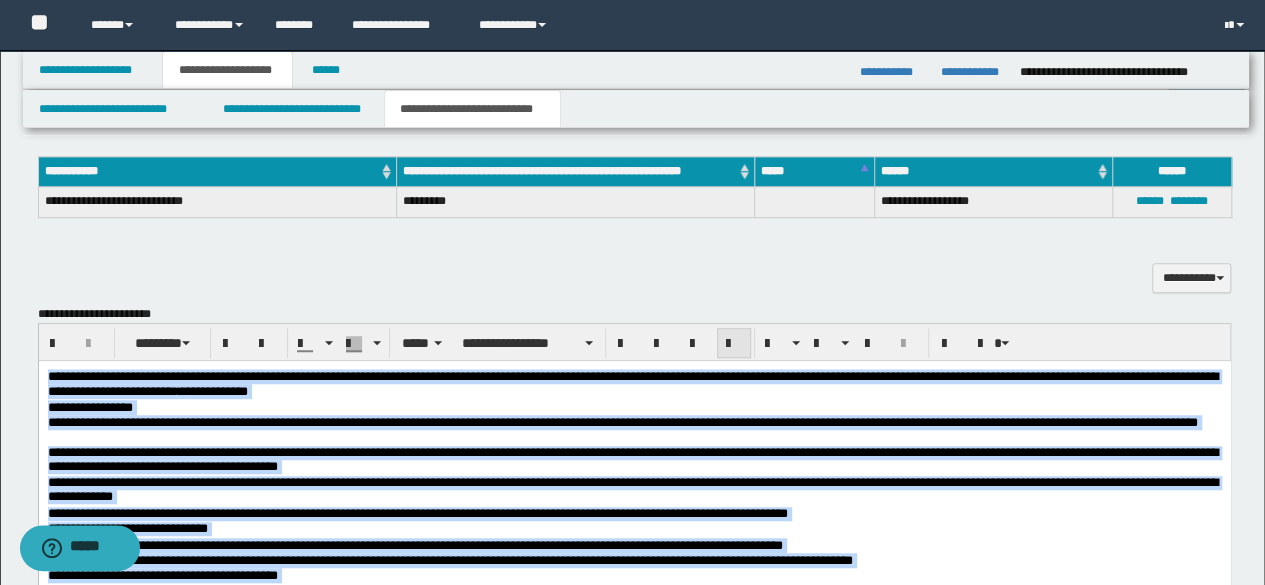 click at bounding box center [734, 344] 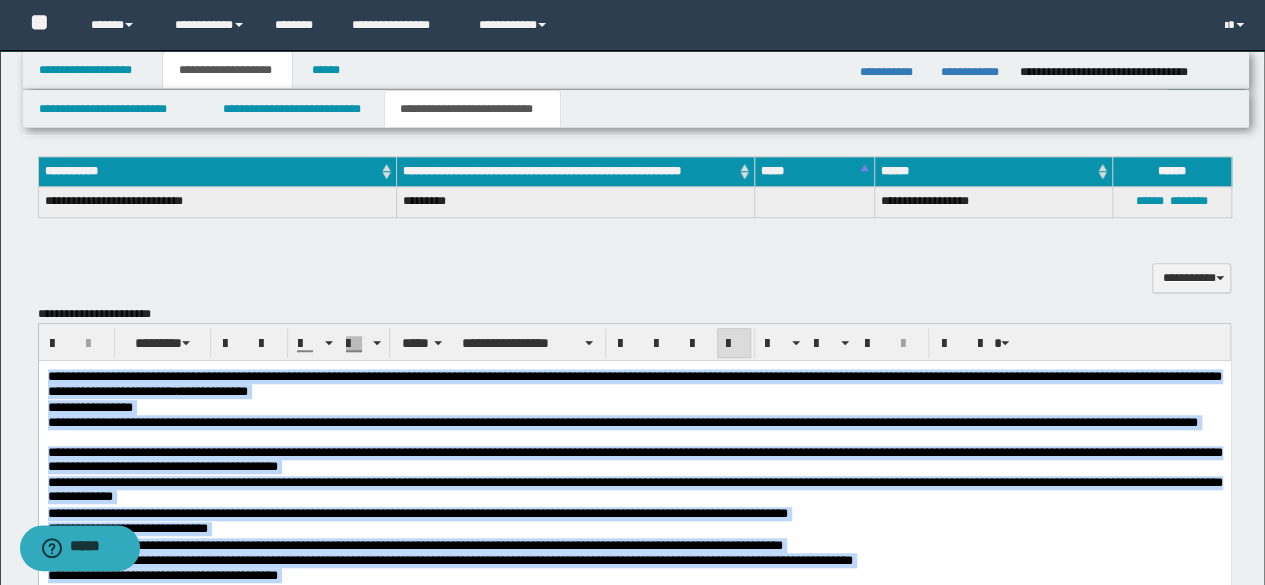 click on "**********" at bounding box center (634, 491) 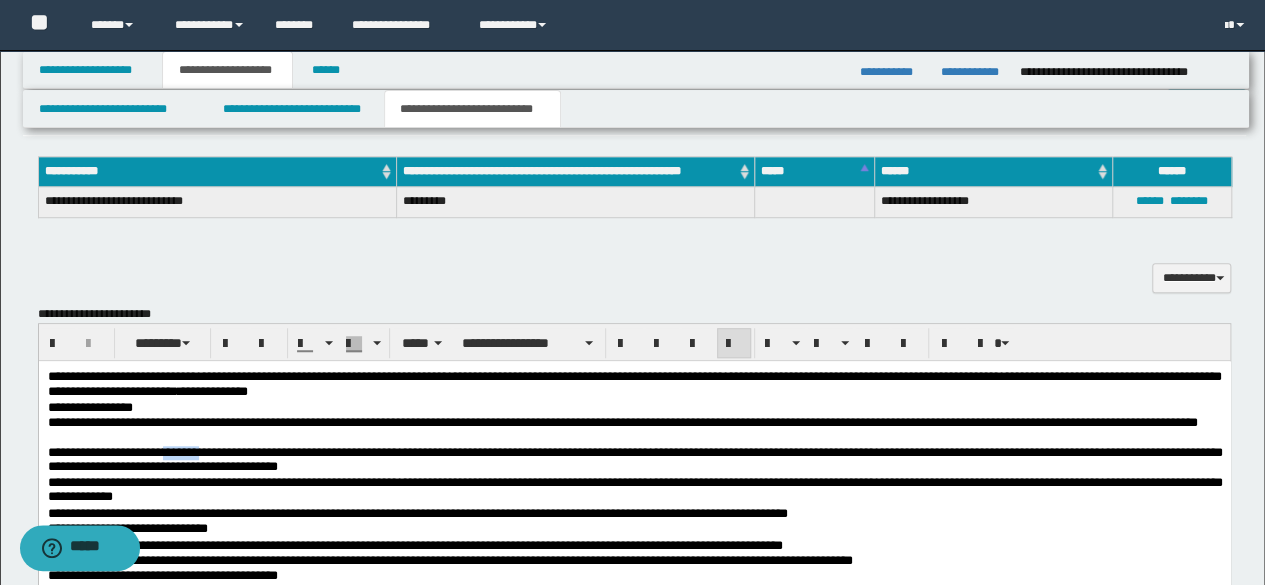type 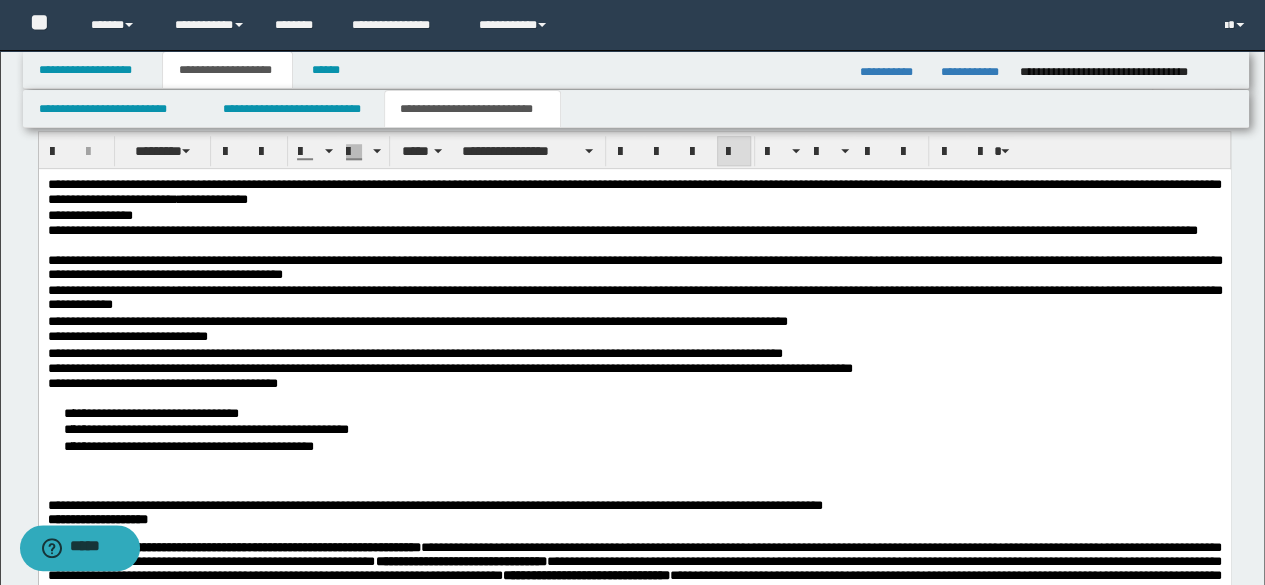 scroll, scrollTop: 800, scrollLeft: 0, axis: vertical 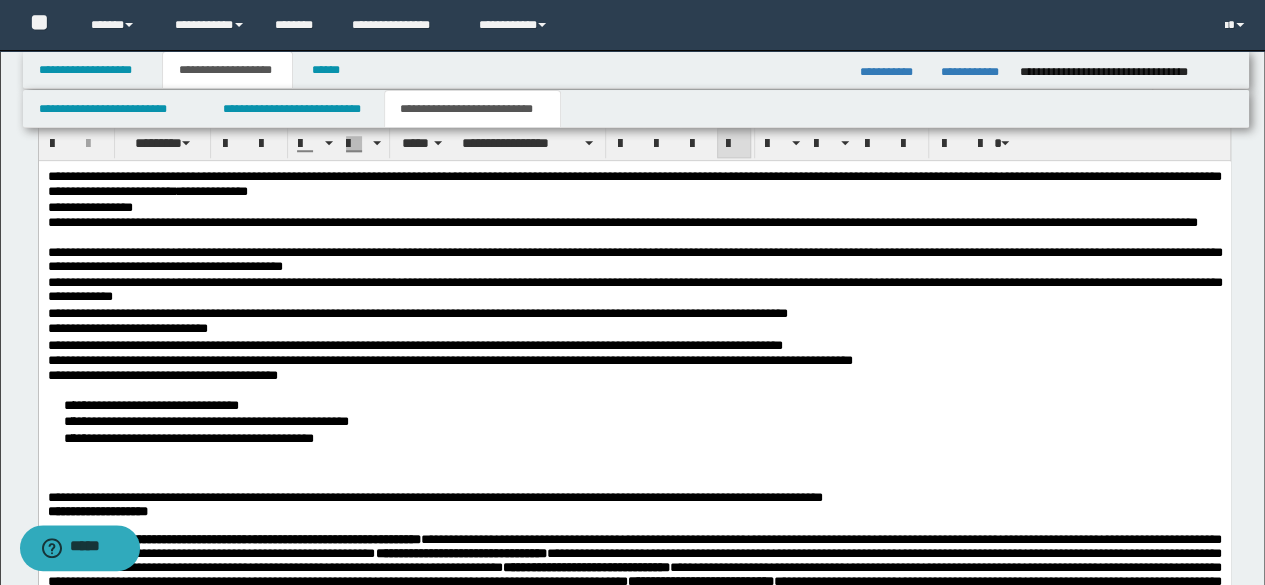 click on "**********" at bounding box center [634, 230] 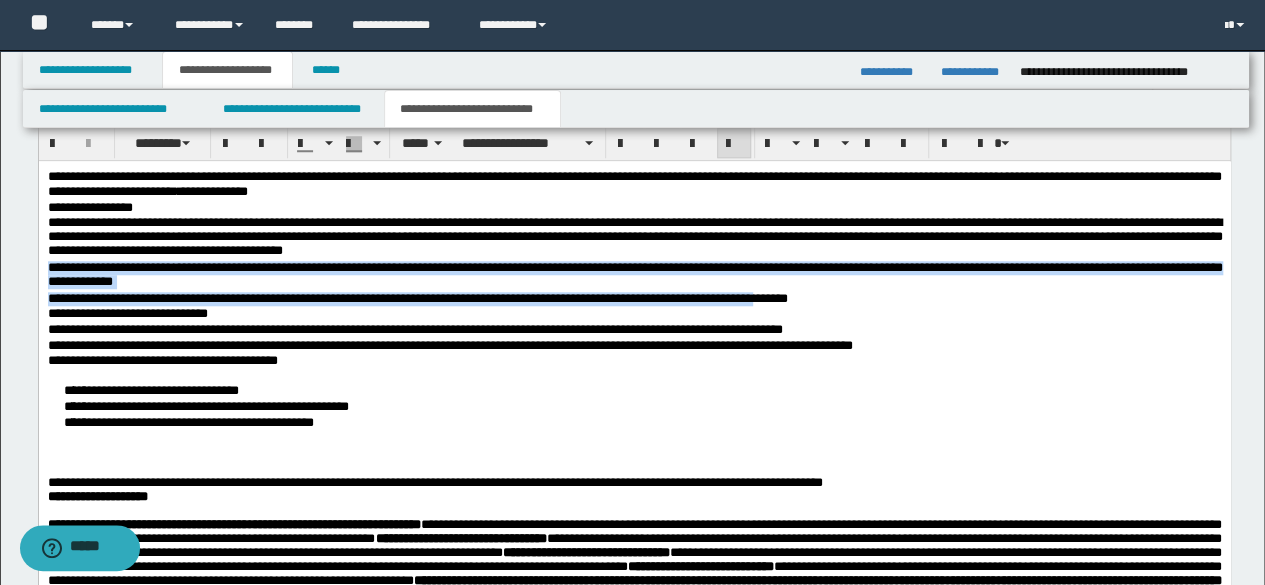 drag, startPoint x: 805, startPoint y: 254, endPoint x: 881, endPoint y: 299, distance: 88.32327 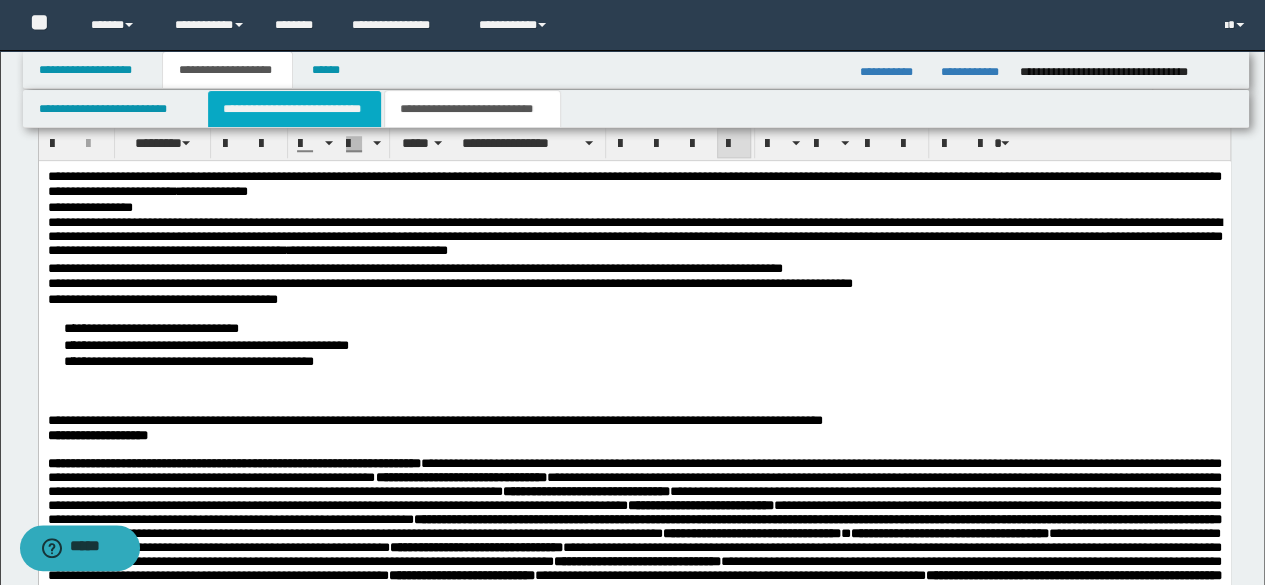 click on "**********" at bounding box center [294, 109] 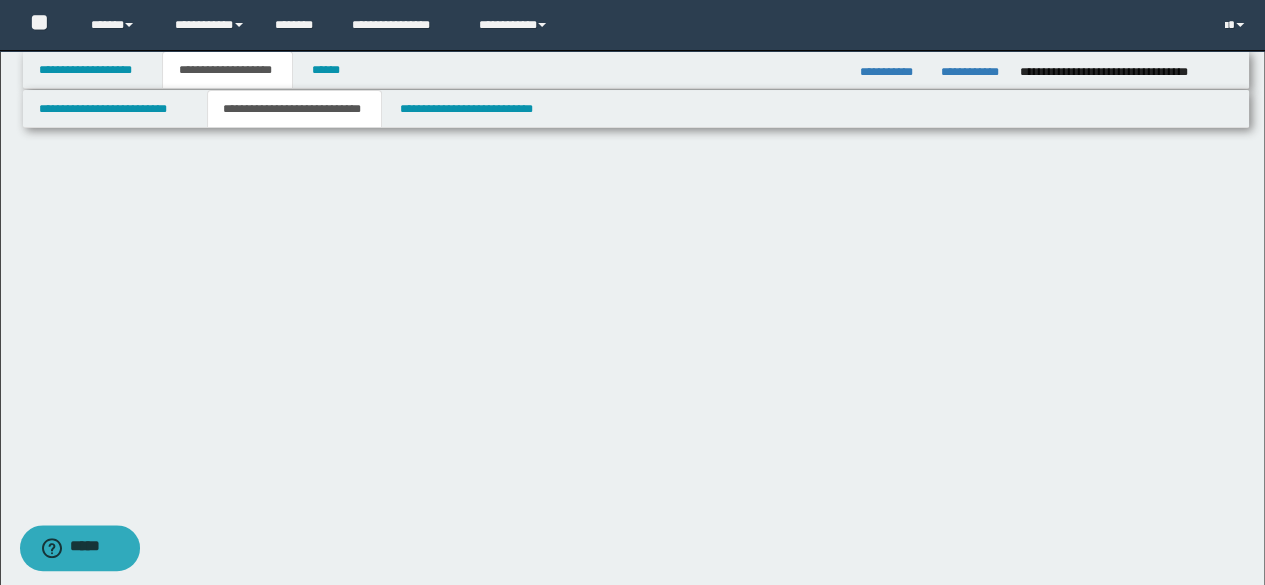 scroll, scrollTop: 0, scrollLeft: 0, axis: both 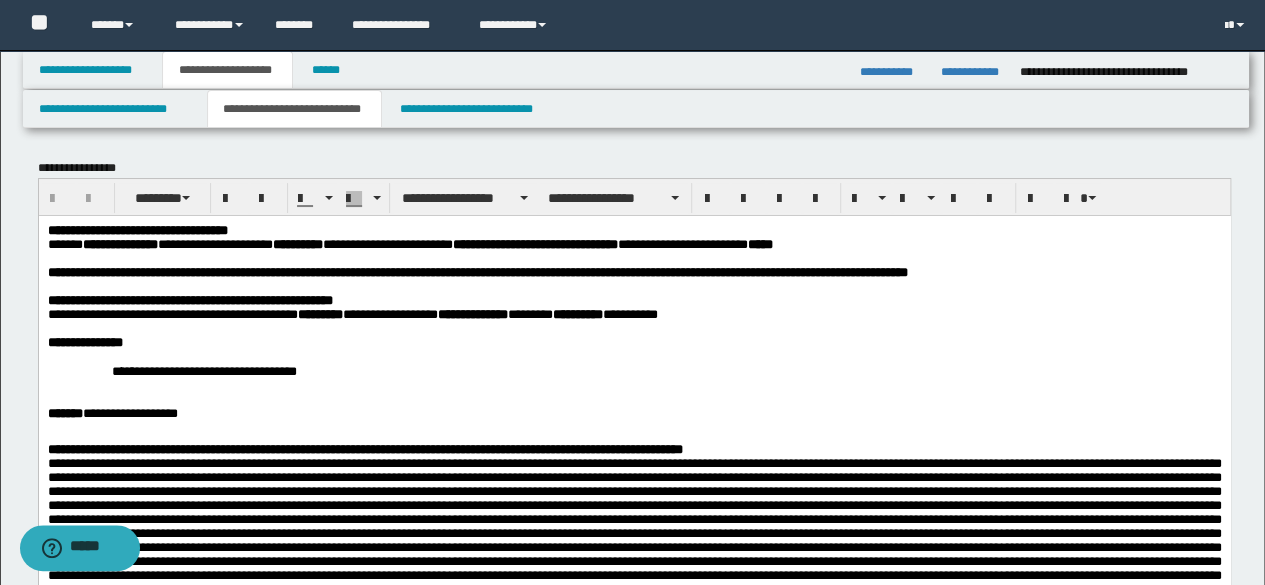 click on "**********" at bounding box center [634, 370] 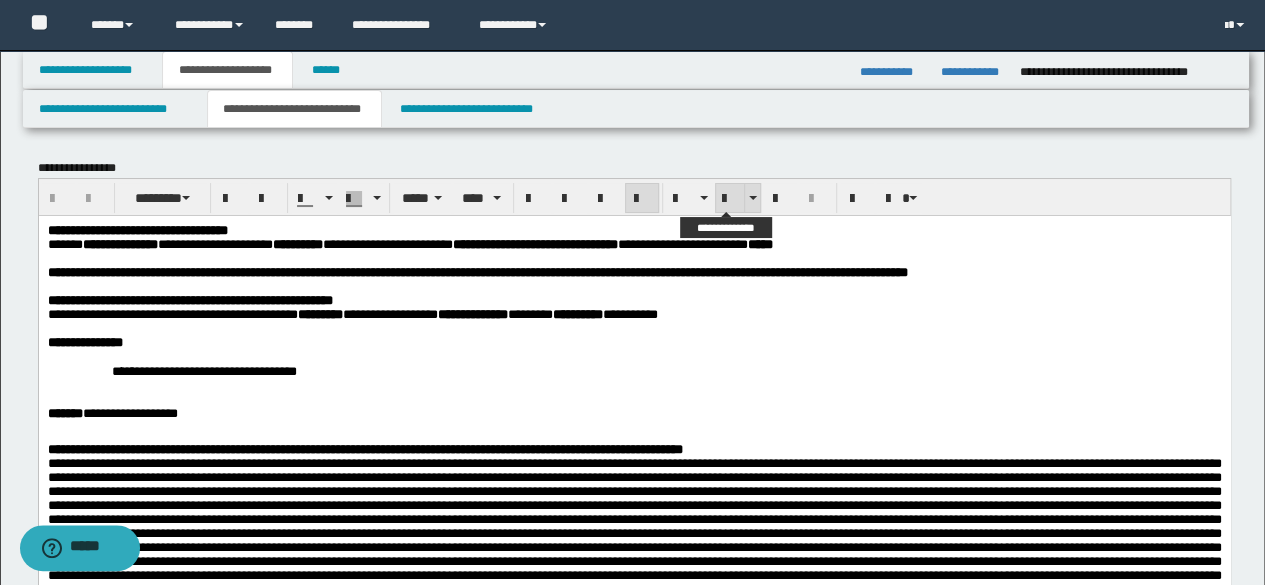 click at bounding box center [730, 199] 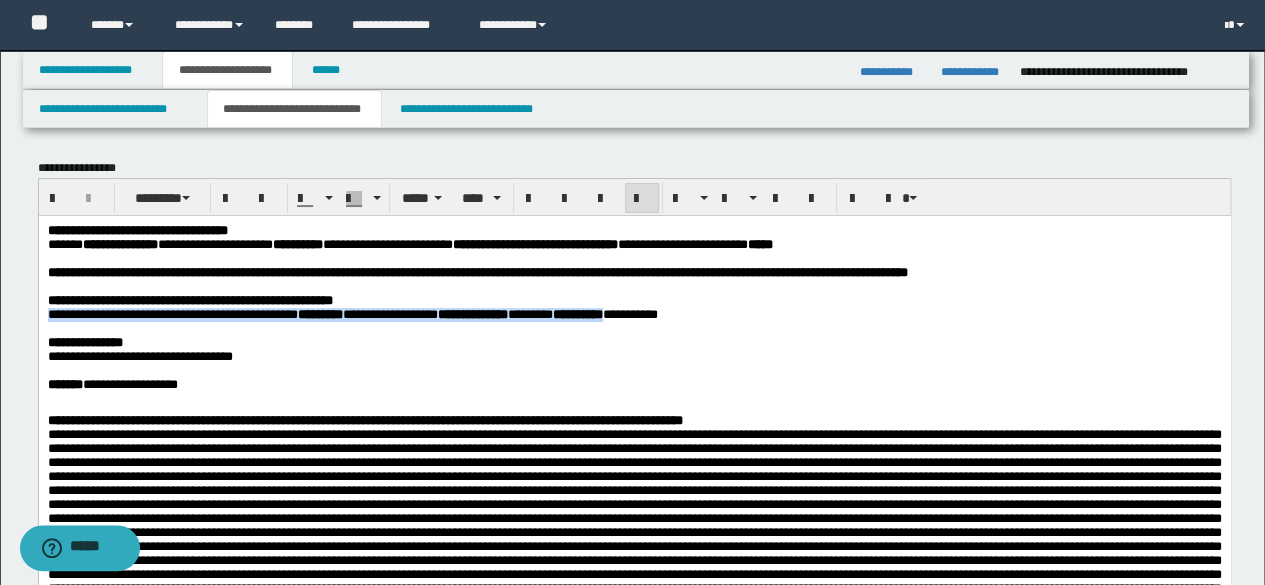drag, startPoint x: 45, startPoint y: 322, endPoint x: 749, endPoint y: 326, distance: 704.01135 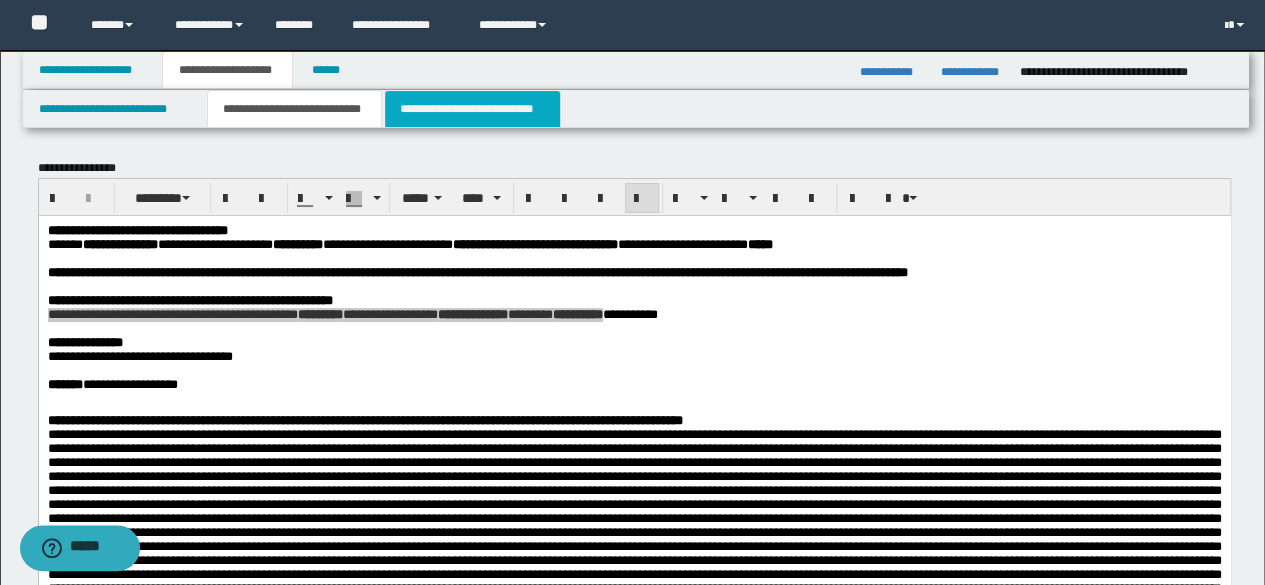 click on "**********" at bounding box center [472, 109] 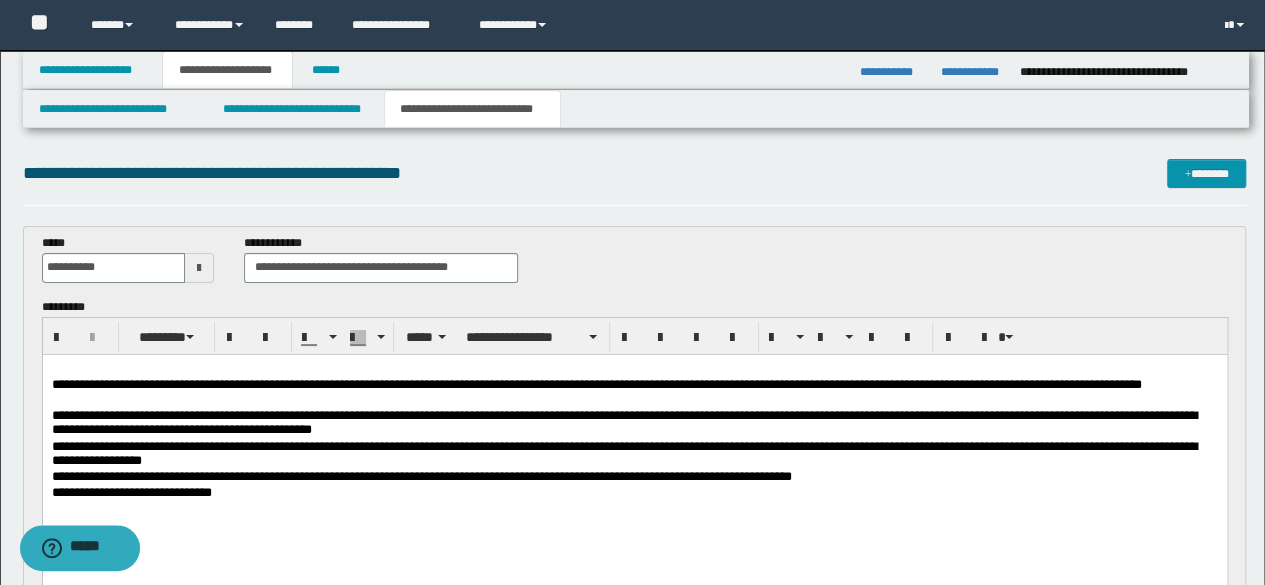 click on "**********" at bounding box center (623, 421) 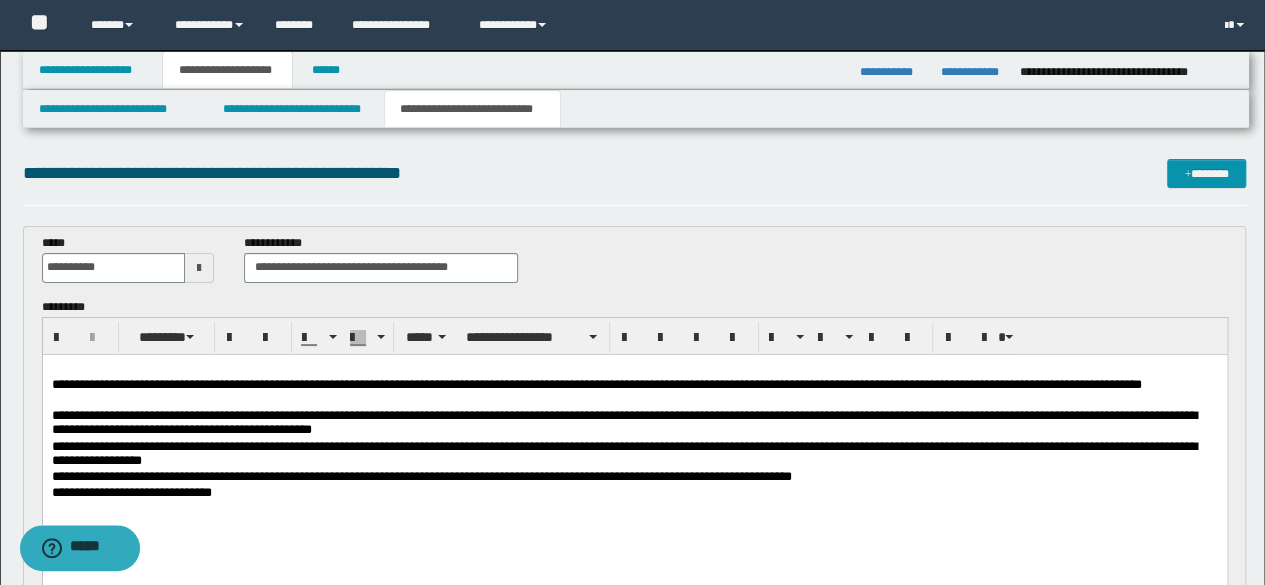 click on "**********" at bounding box center [623, 421] 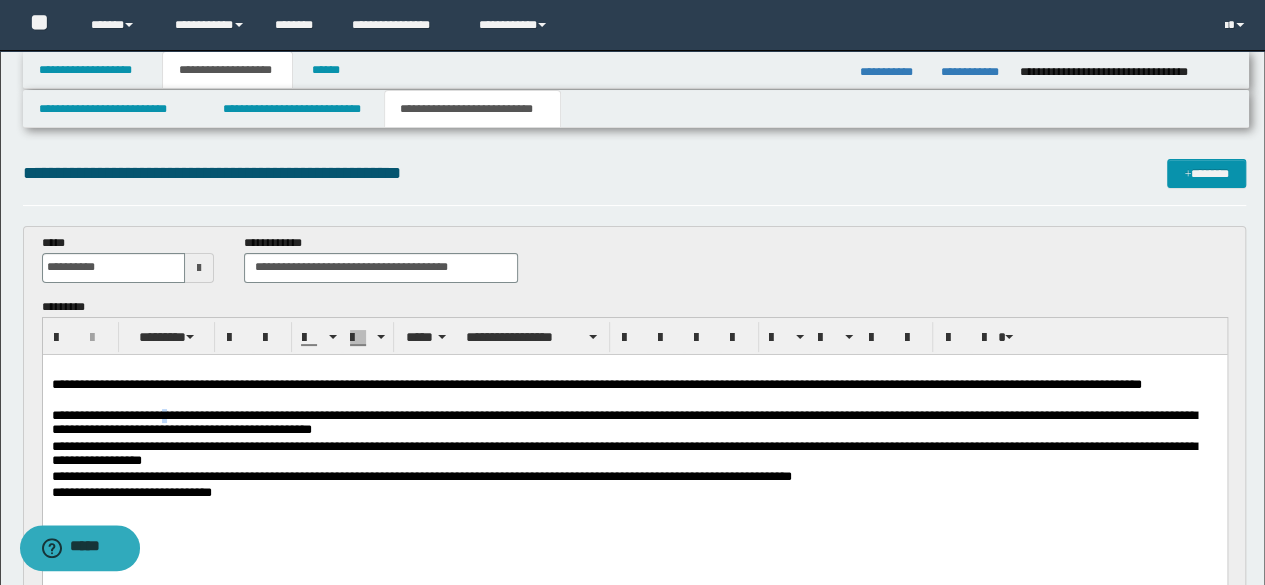 click on "**********" at bounding box center [623, 421] 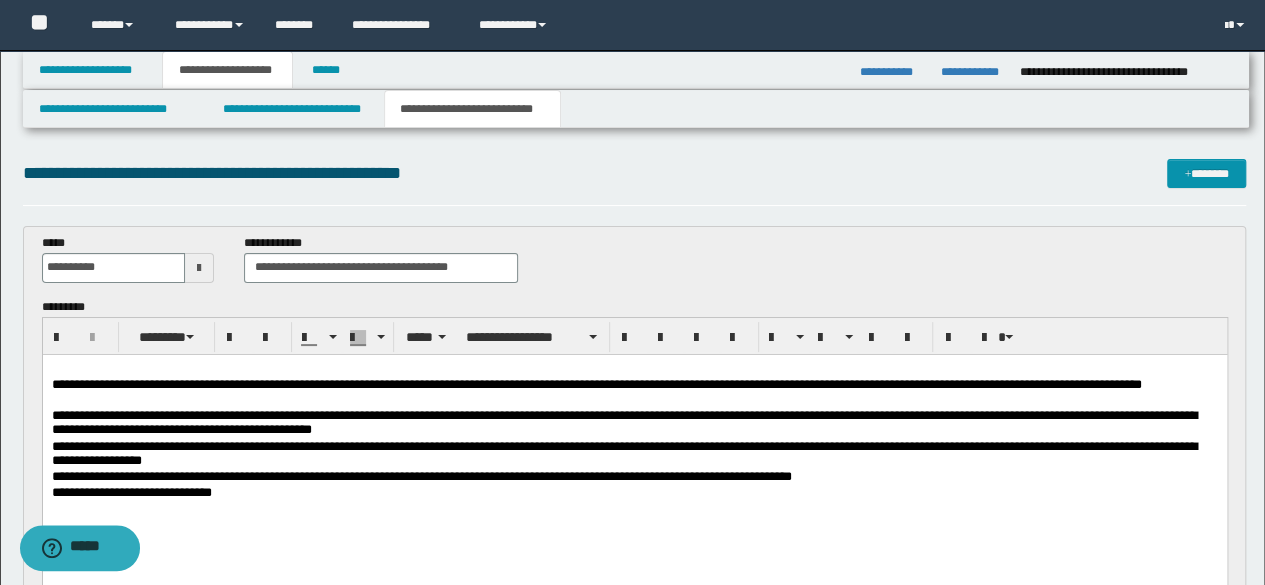 click on "**********" at bounding box center (634, 392) 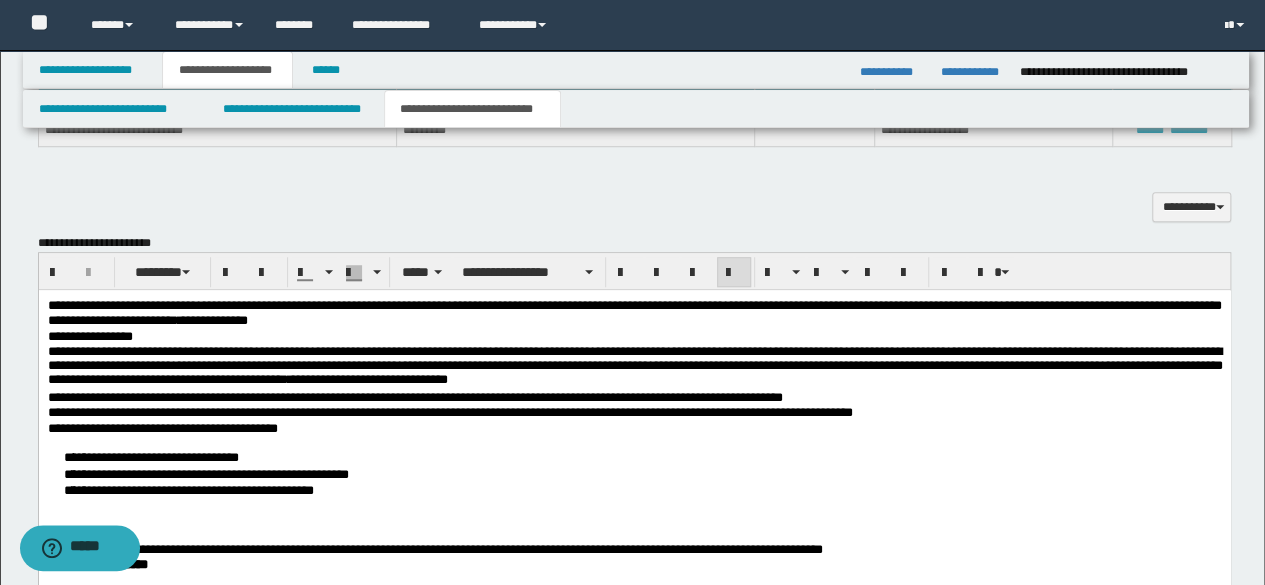 scroll, scrollTop: 700, scrollLeft: 0, axis: vertical 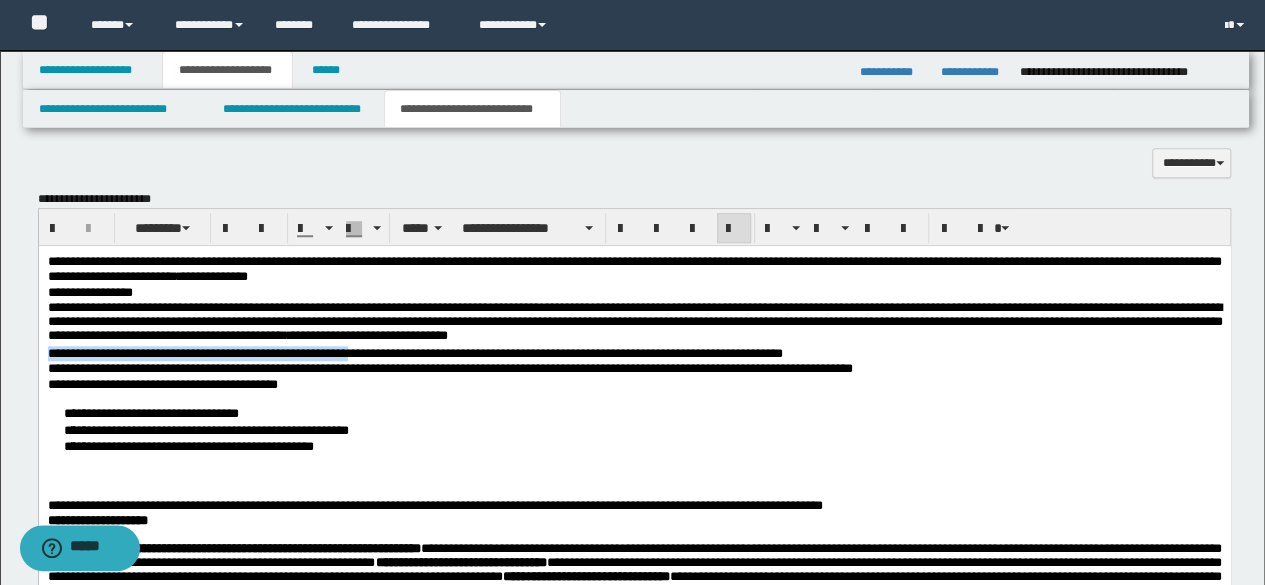 drag, startPoint x: 48, startPoint y: 353, endPoint x: 410, endPoint y: 351, distance: 362.00552 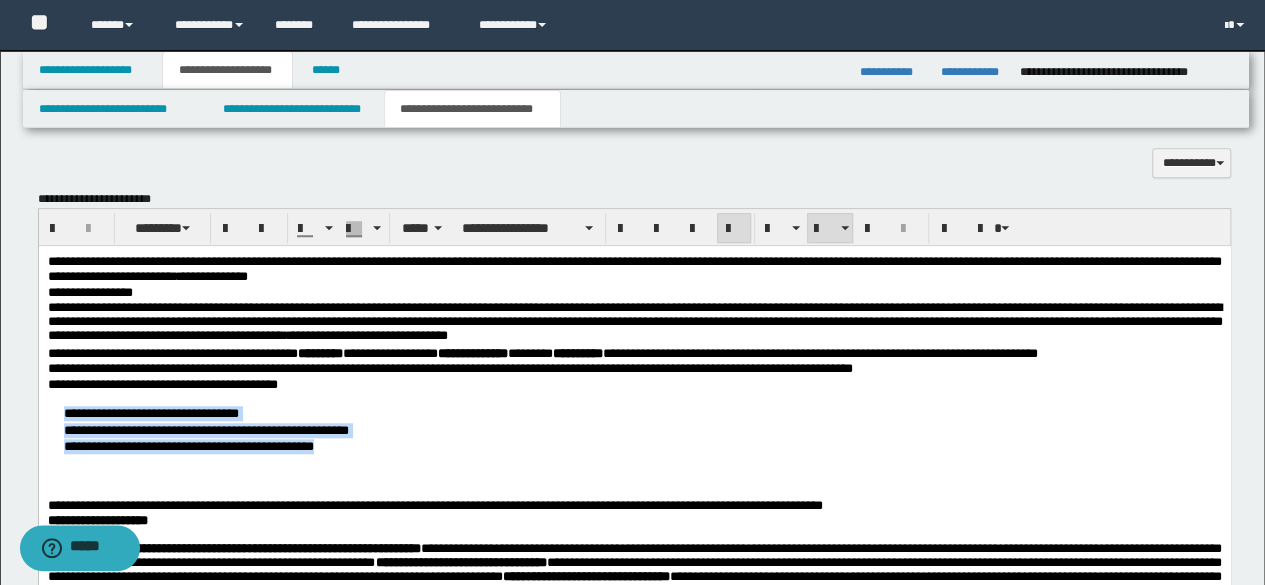 drag, startPoint x: 64, startPoint y: 426, endPoint x: 394, endPoint y: 460, distance: 331.7469 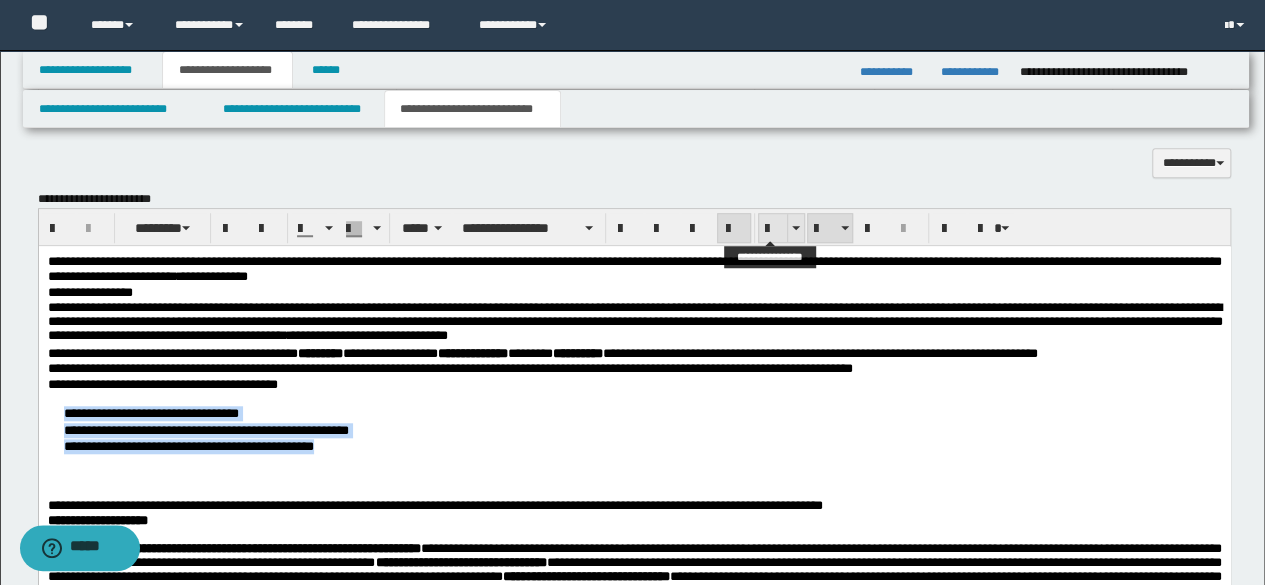click at bounding box center (773, 229) 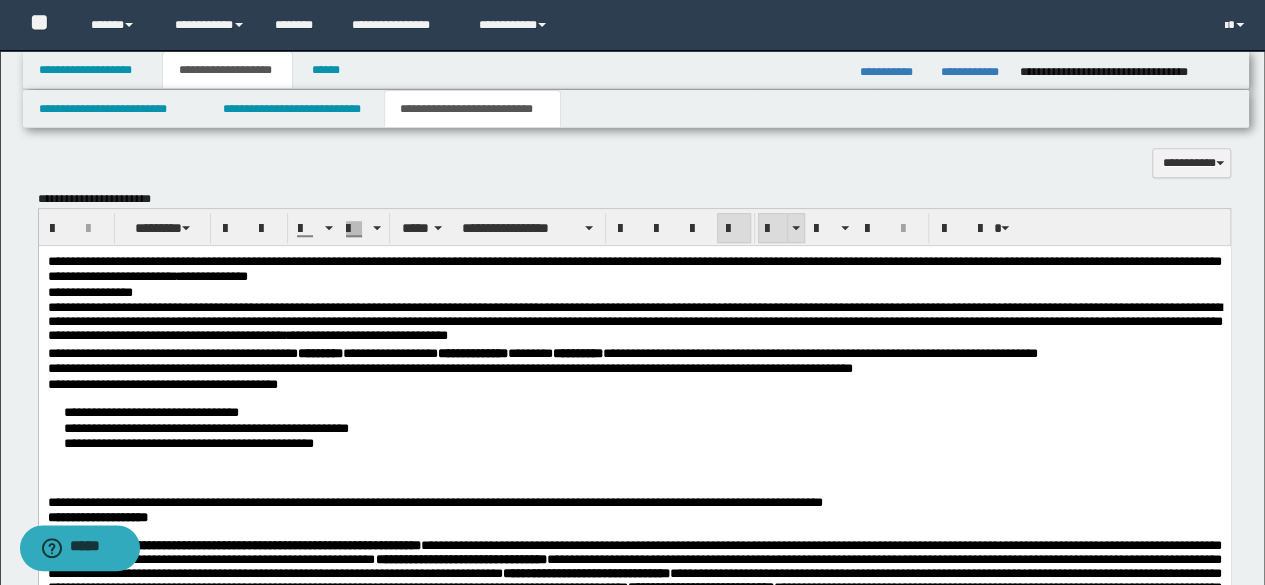 click at bounding box center [773, 229] 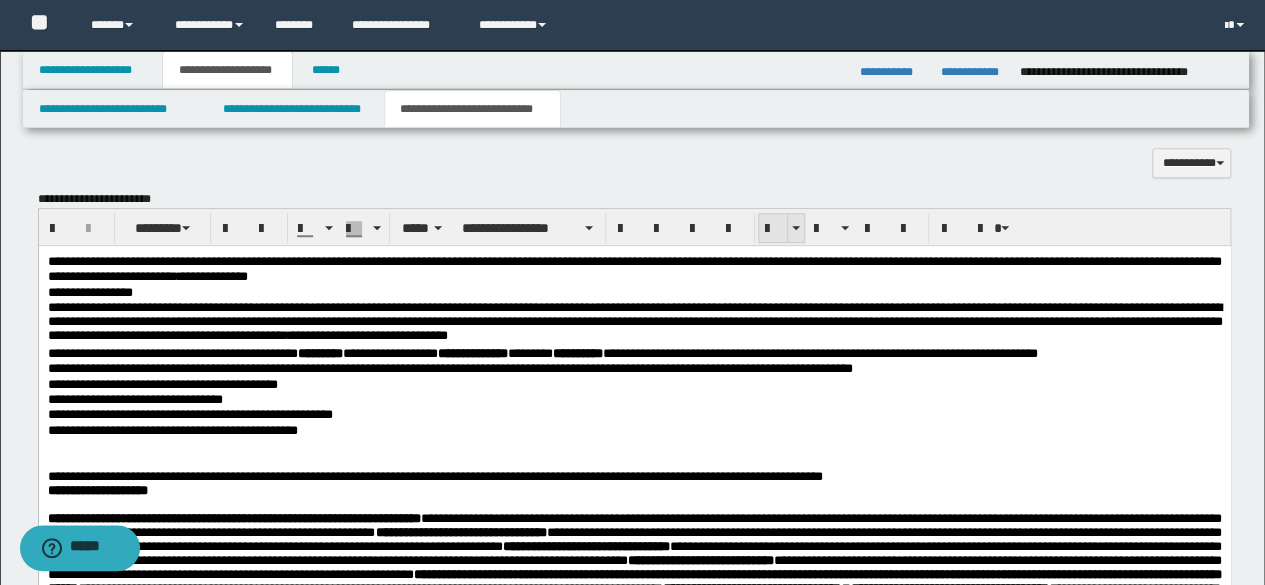 click at bounding box center (773, 229) 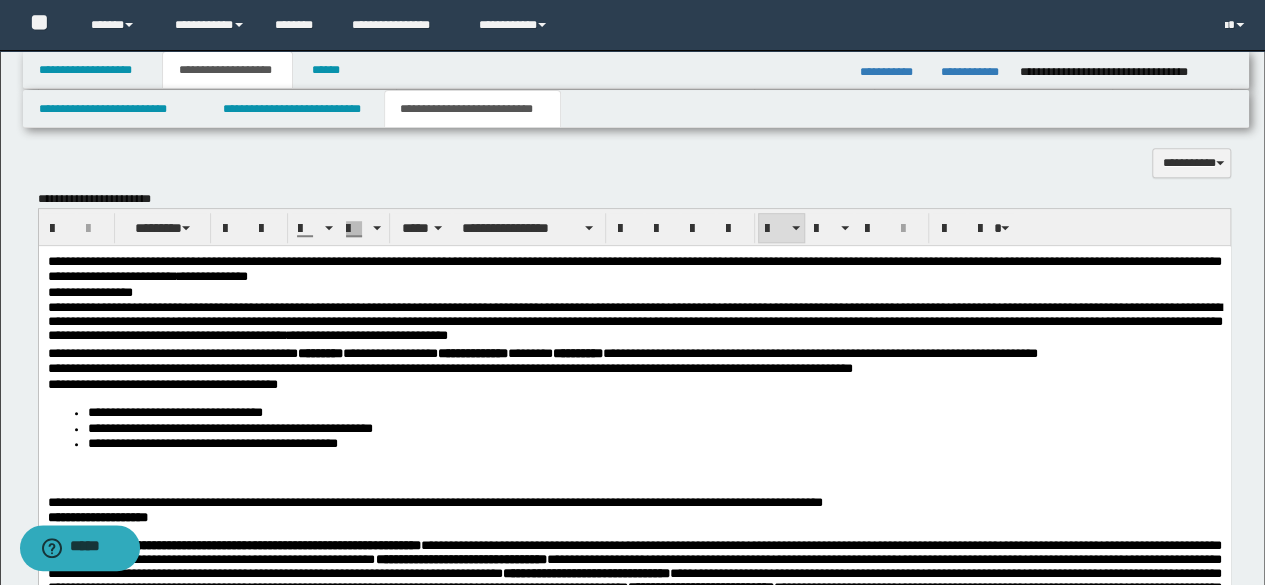 click at bounding box center [634, 472] 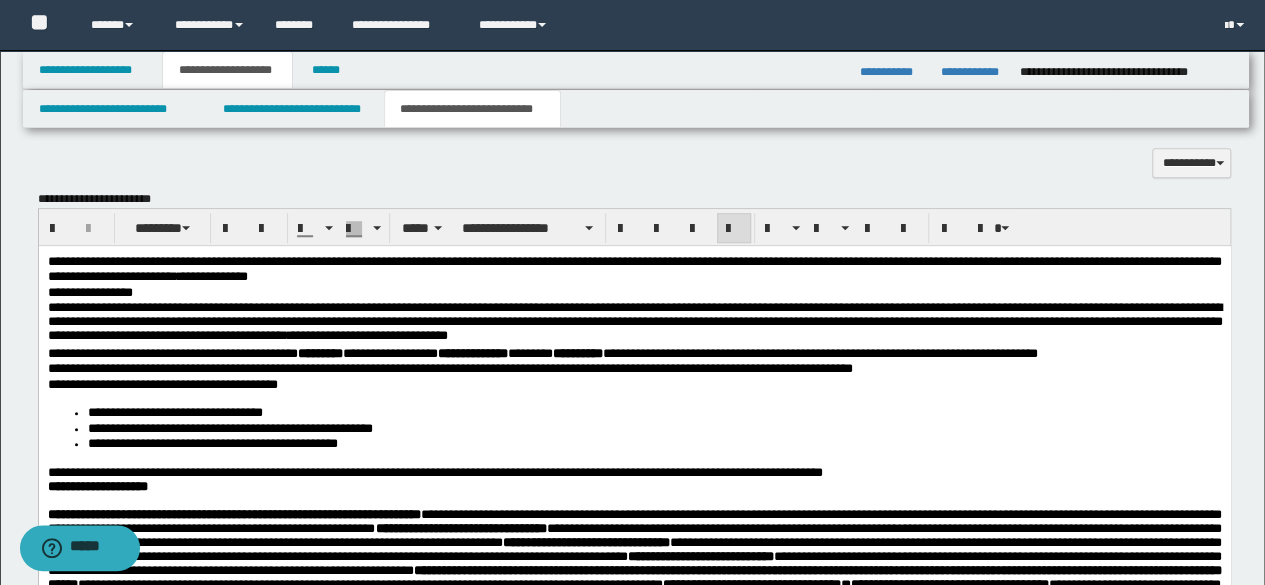 drag, startPoint x: 901, startPoint y: 489, endPoint x: 1192, endPoint y: 545, distance: 296.33932 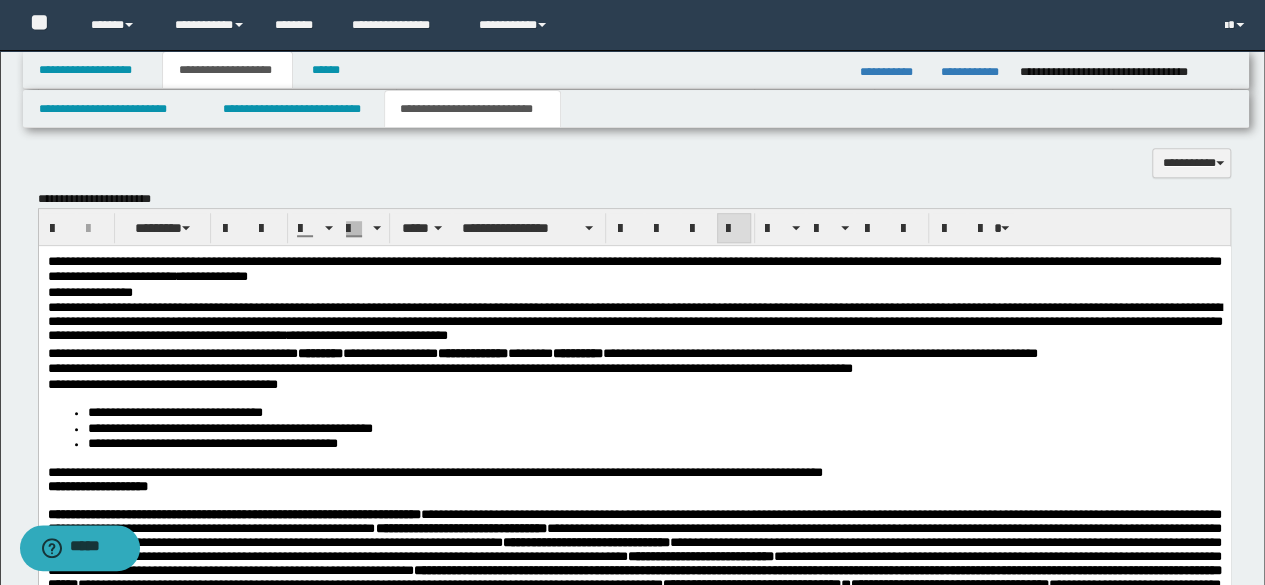 click on "**********" at bounding box center (434, 472) 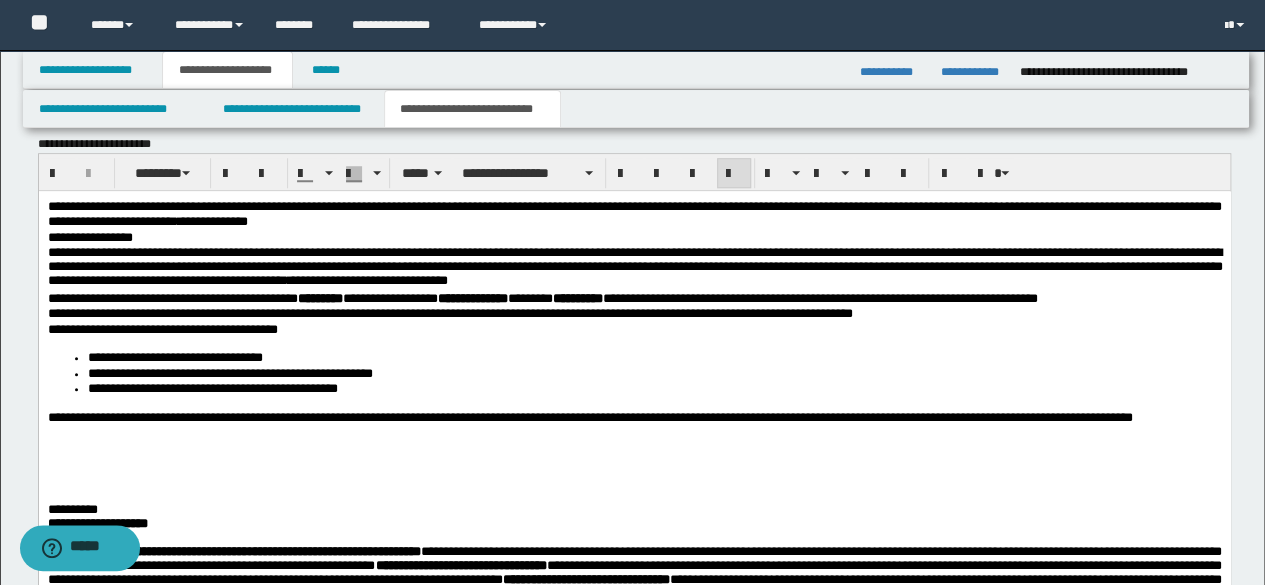 scroll, scrollTop: 800, scrollLeft: 0, axis: vertical 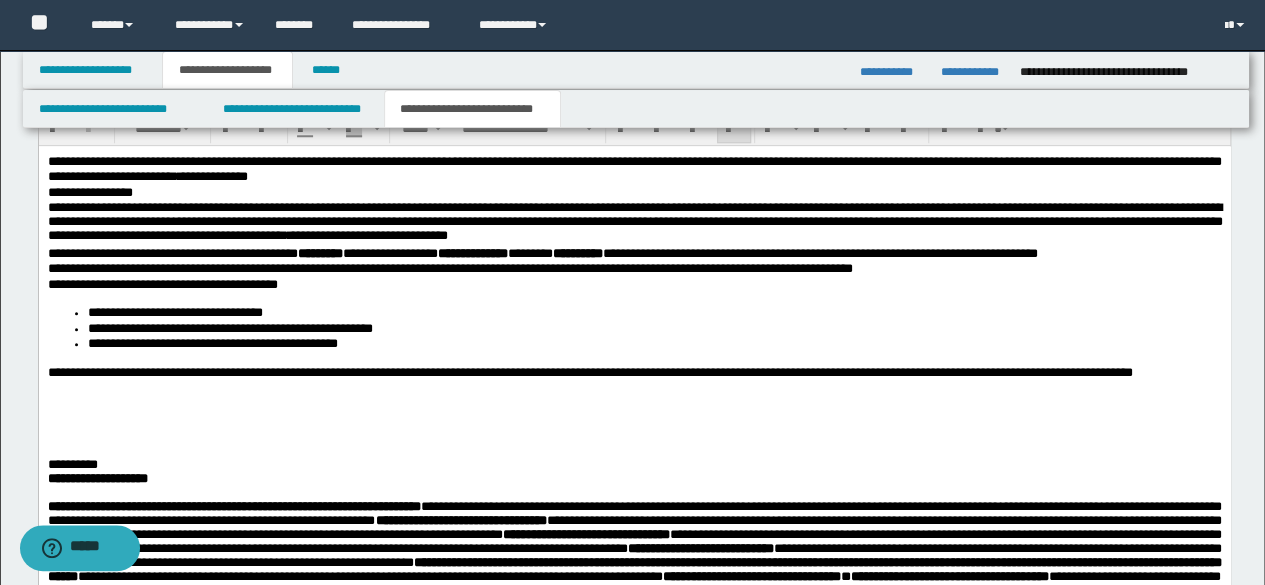 click on "**********" at bounding box center [634, 372] 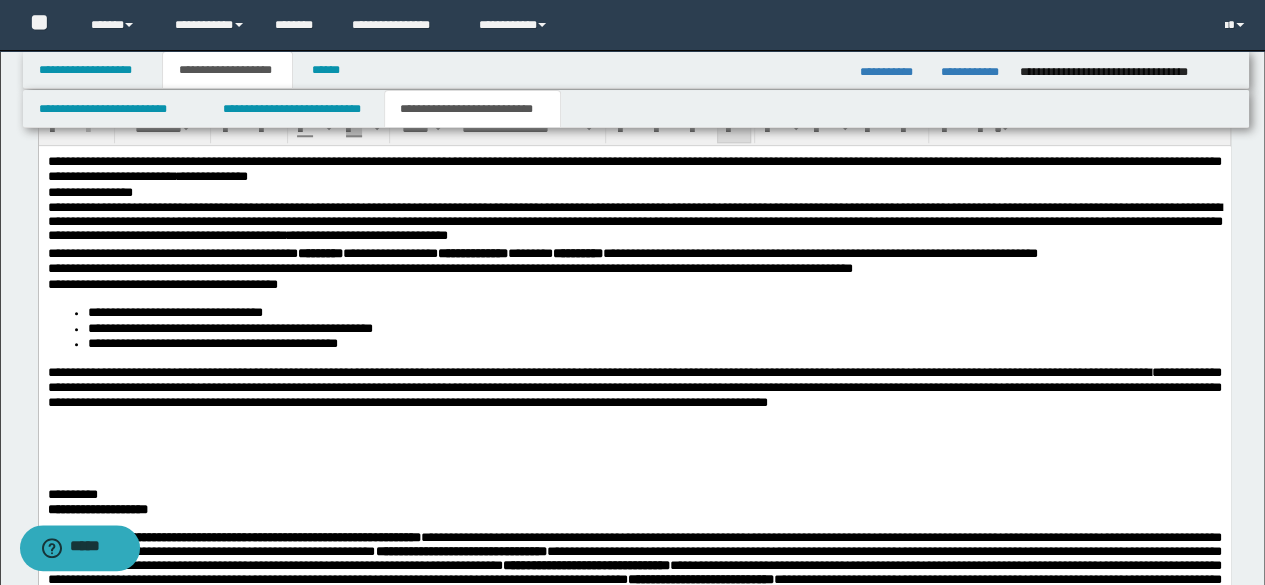 scroll, scrollTop: 1000, scrollLeft: 0, axis: vertical 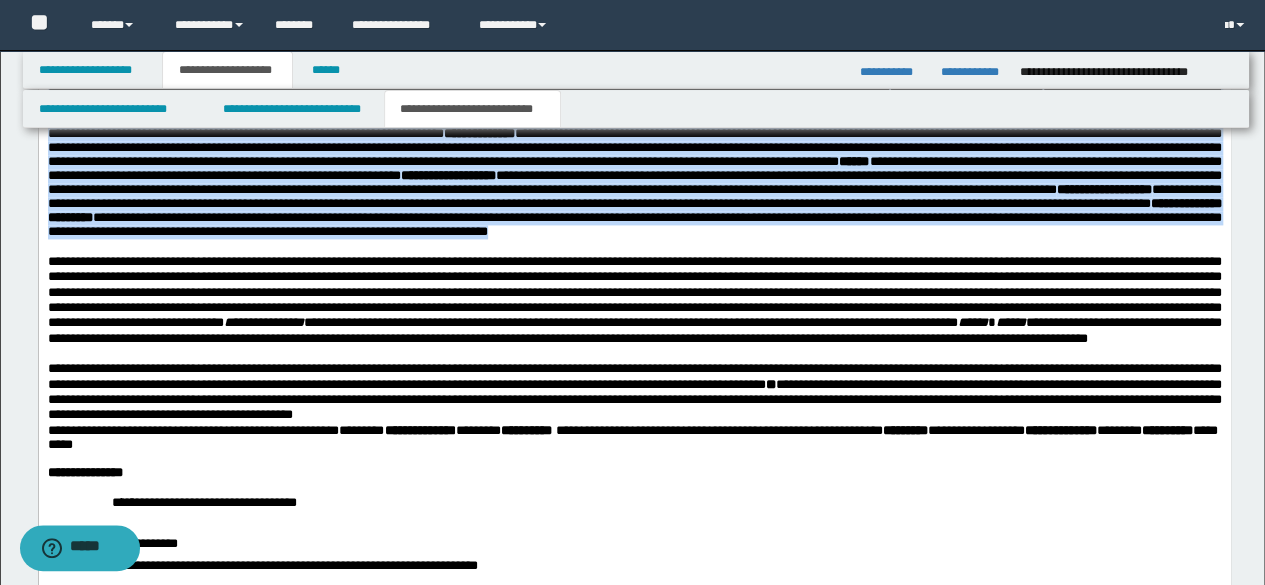 drag, startPoint x: 46, startPoint y: -76, endPoint x: 255, endPoint y: 386, distance: 507.07495 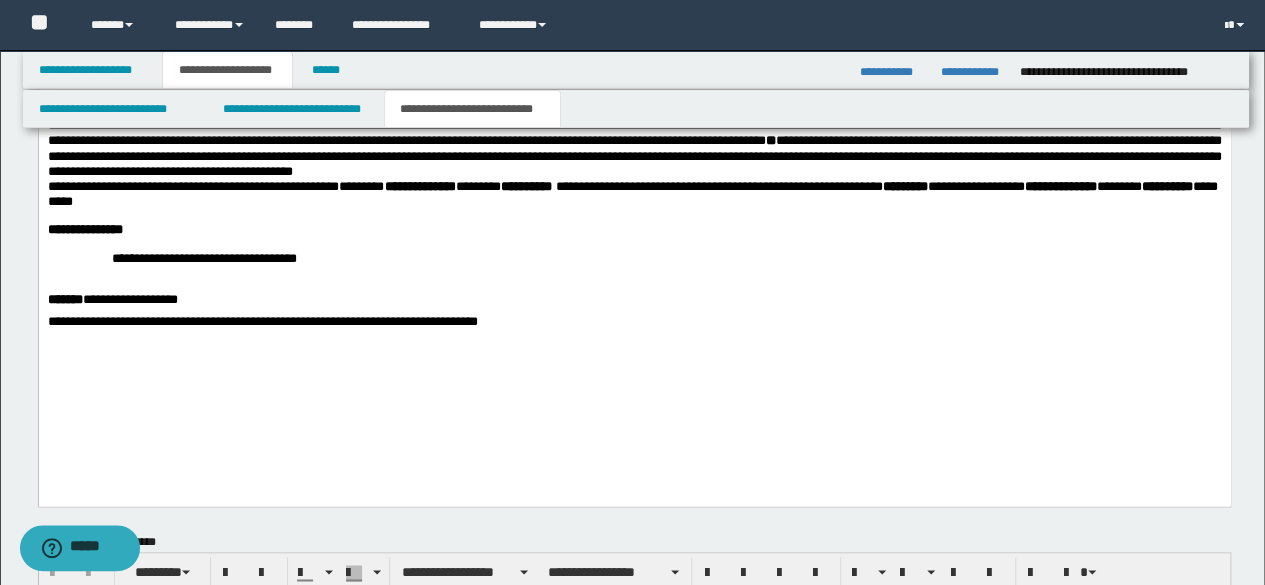 scroll, scrollTop: 1100, scrollLeft: 0, axis: vertical 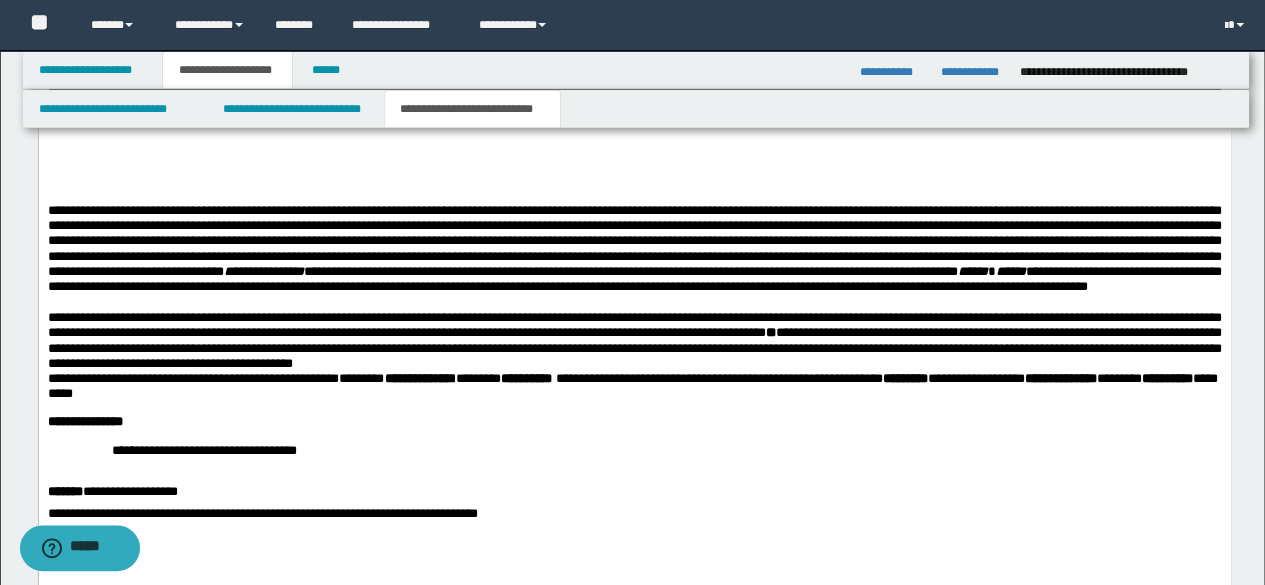 click on "**********" at bounding box center (203, 451) 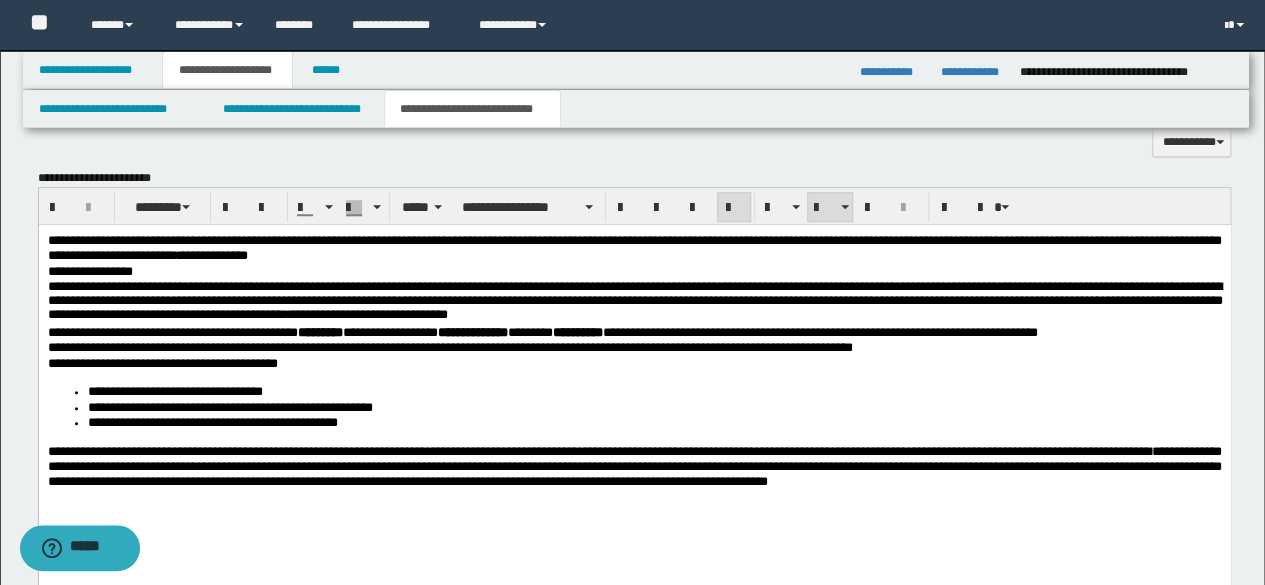 scroll, scrollTop: 600, scrollLeft: 0, axis: vertical 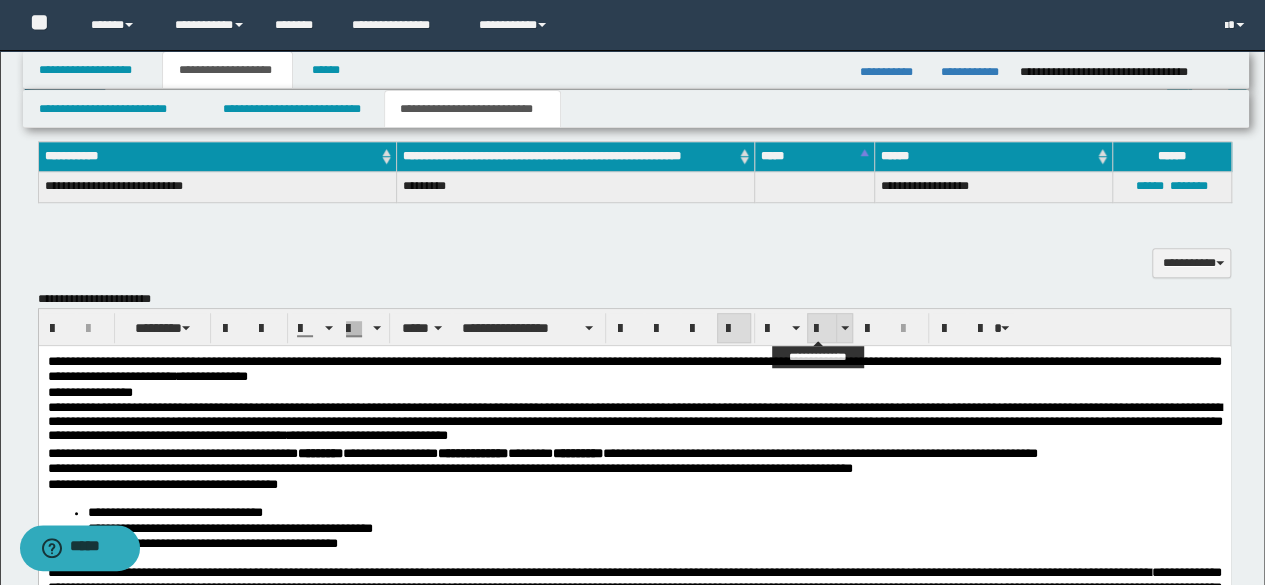 click at bounding box center (822, 328) 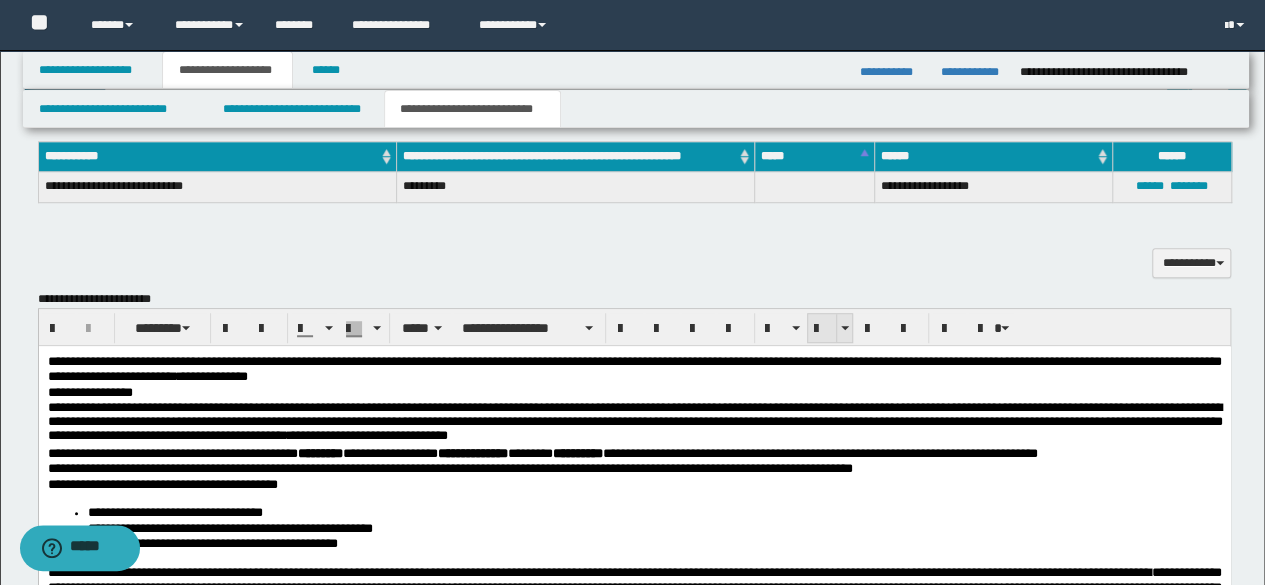 click at bounding box center (822, 329) 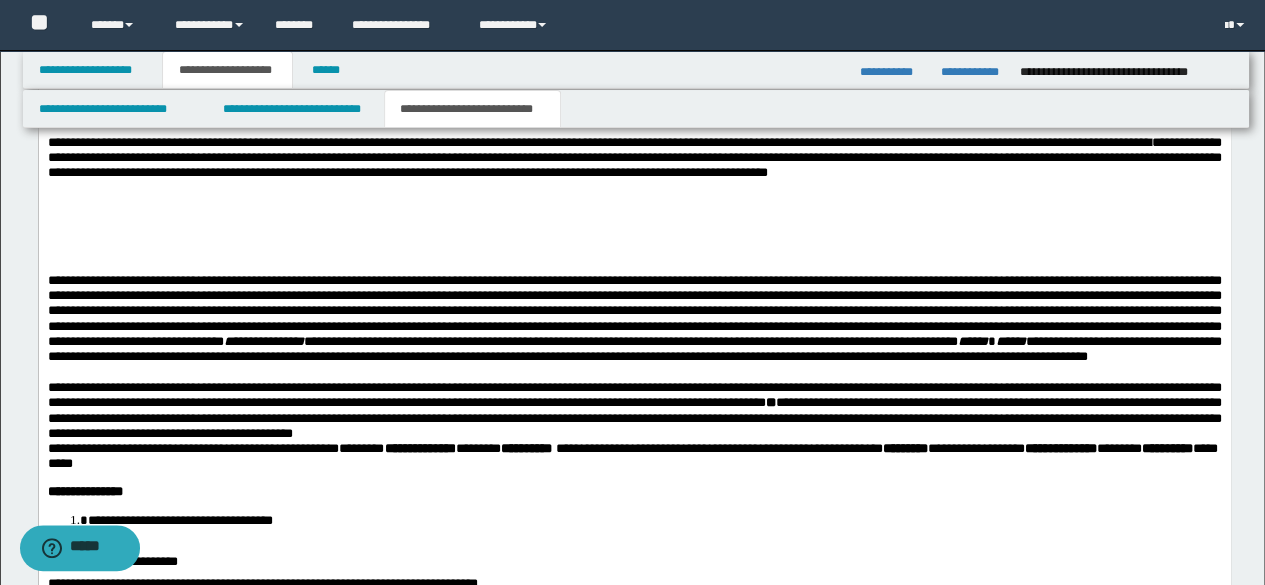 scroll, scrollTop: 1000, scrollLeft: 0, axis: vertical 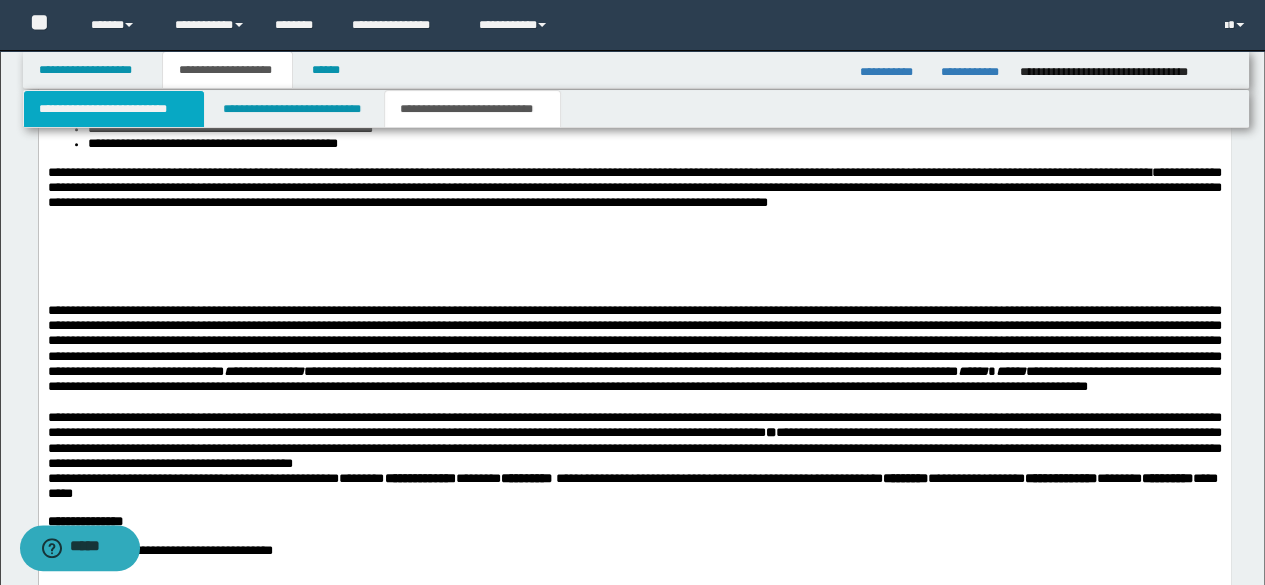 click on "**********" at bounding box center (114, 109) 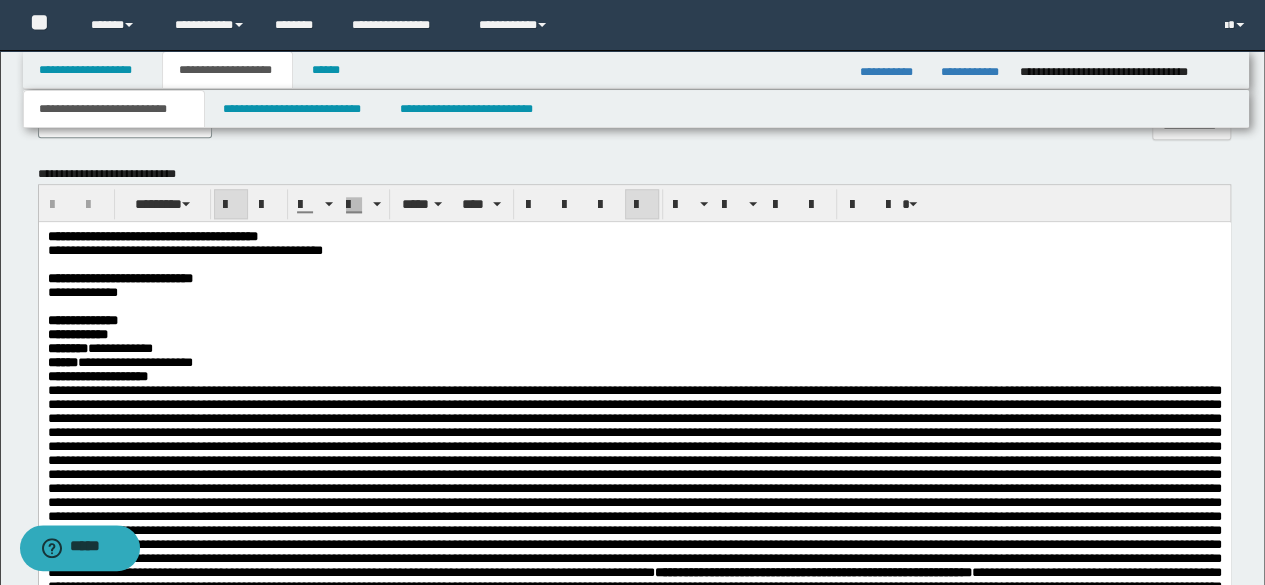click at bounding box center [634, 264] 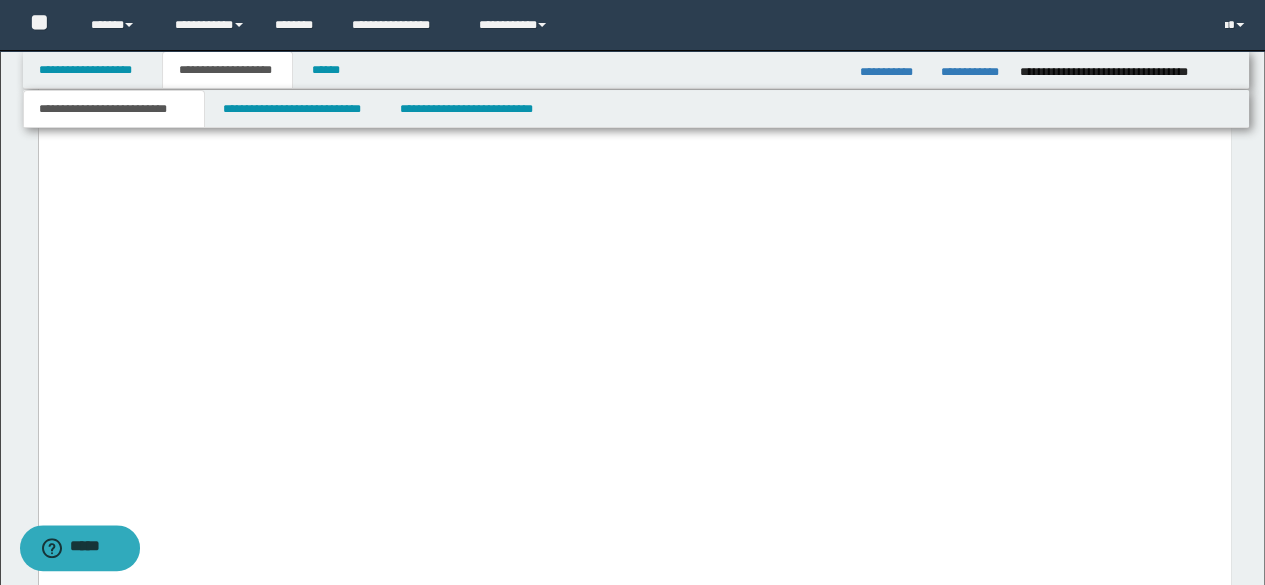 scroll, scrollTop: 3500, scrollLeft: 0, axis: vertical 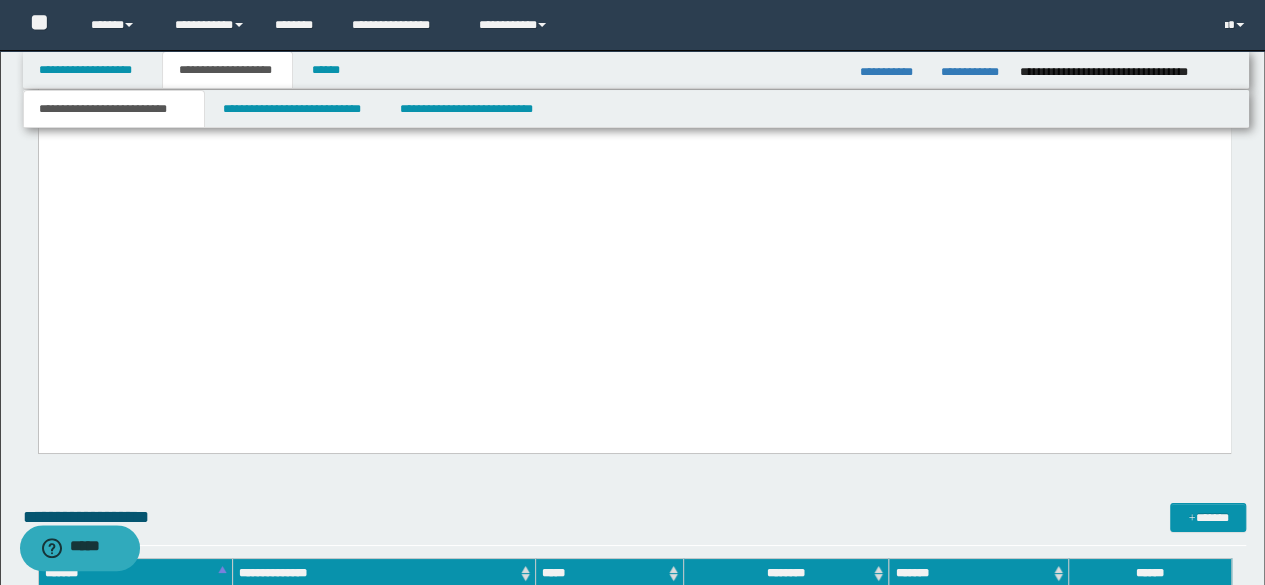 drag, startPoint x: 46, startPoint y: -2143, endPoint x: 1156, endPoint y: 326, distance: 2707.039 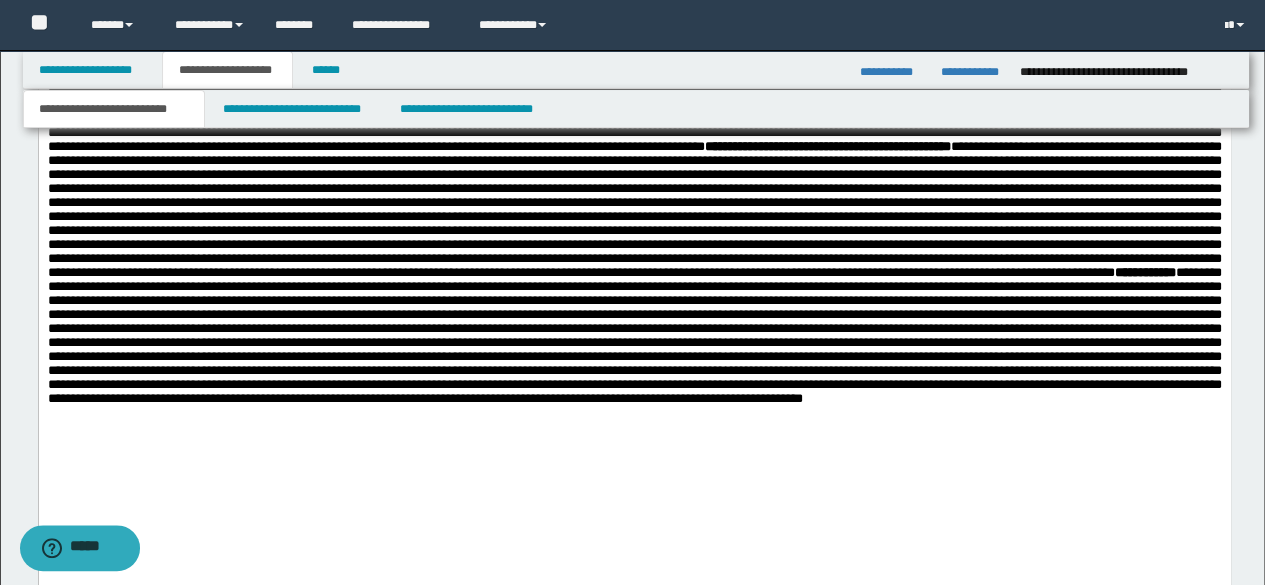 scroll, scrollTop: 2800, scrollLeft: 0, axis: vertical 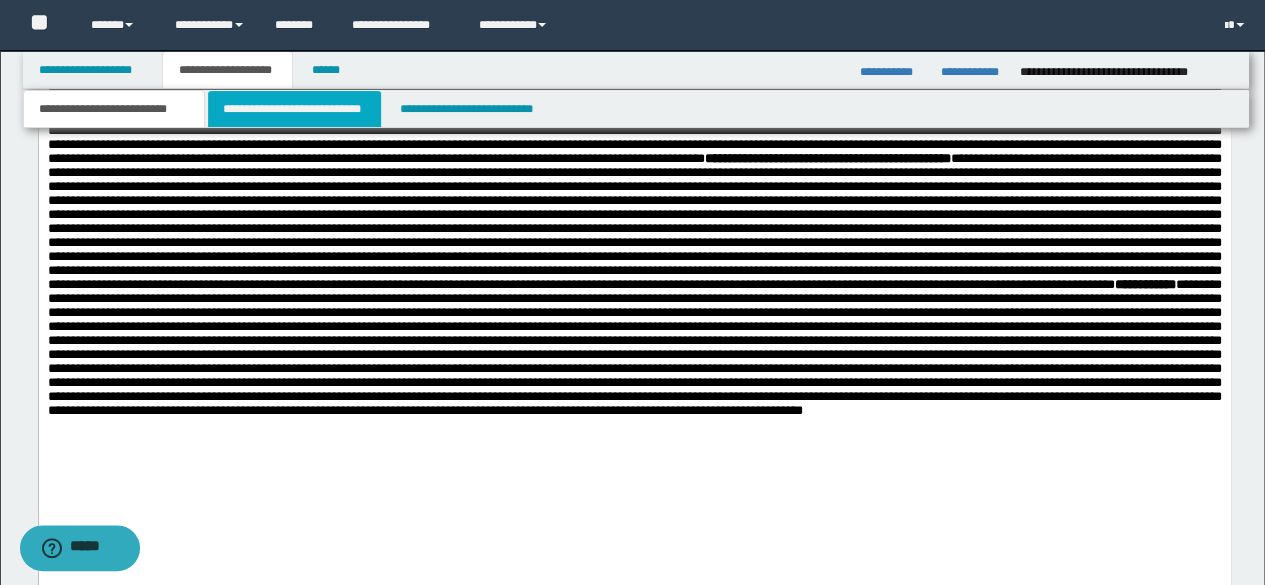 click on "**********" at bounding box center (294, 109) 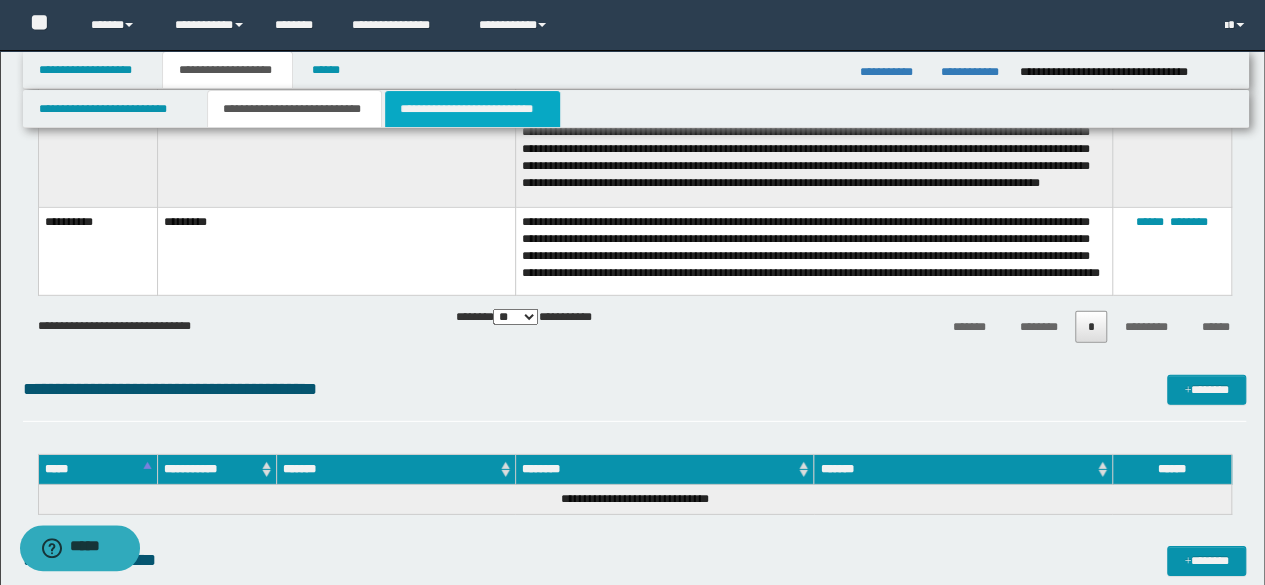 click on "**********" at bounding box center (472, 109) 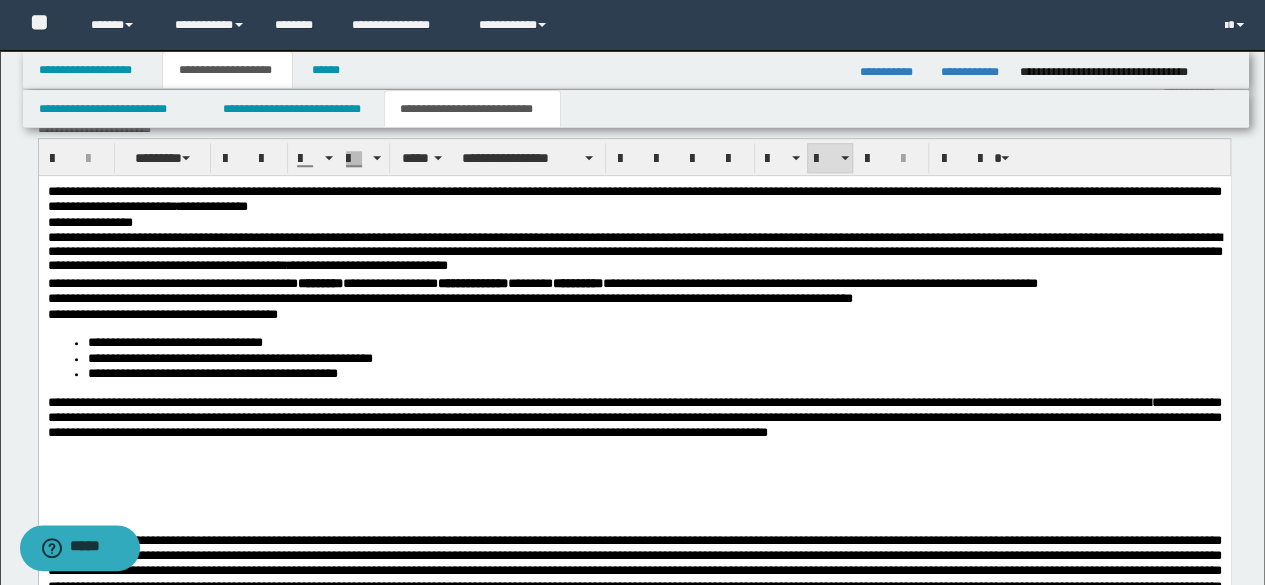 scroll, scrollTop: 800, scrollLeft: 0, axis: vertical 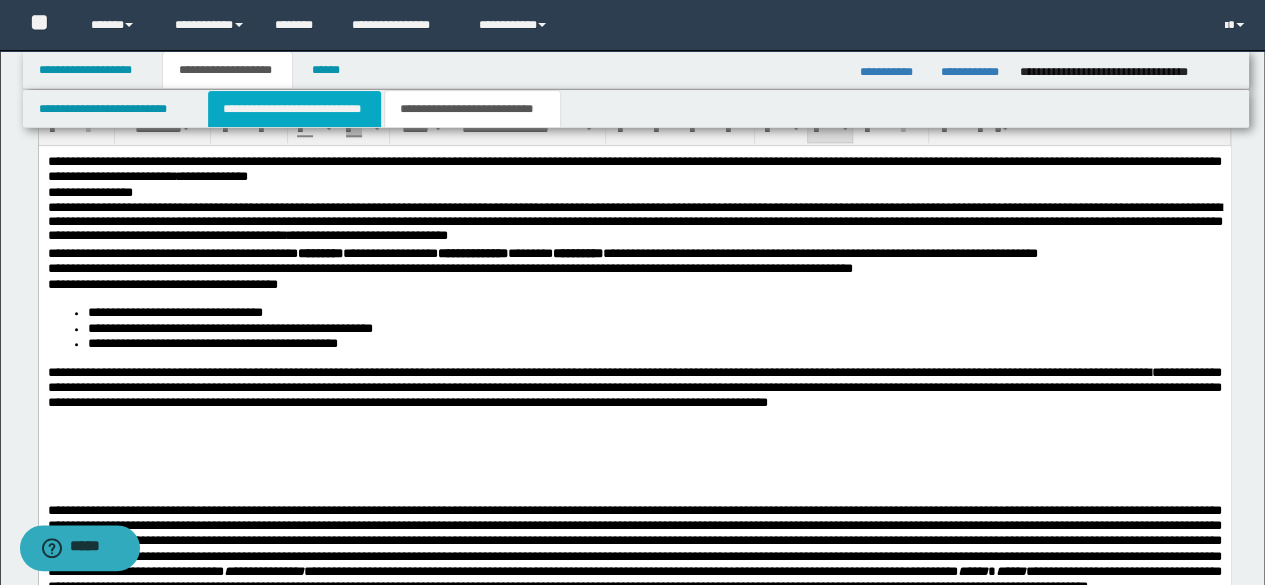 click on "**********" at bounding box center [294, 109] 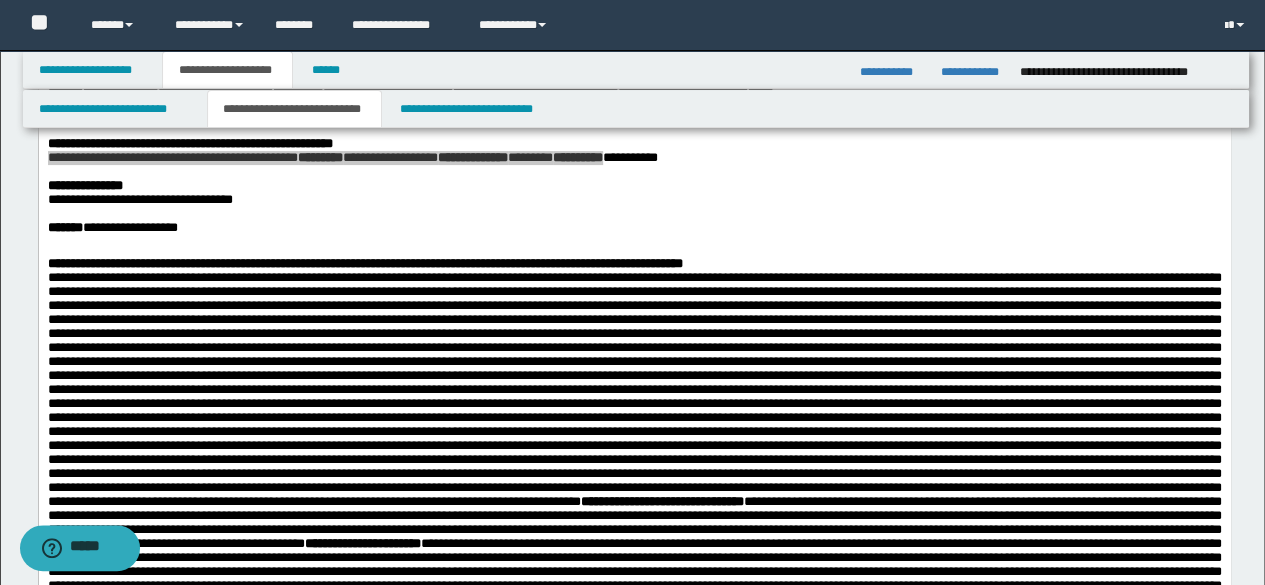scroll, scrollTop: 0, scrollLeft: 0, axis: both 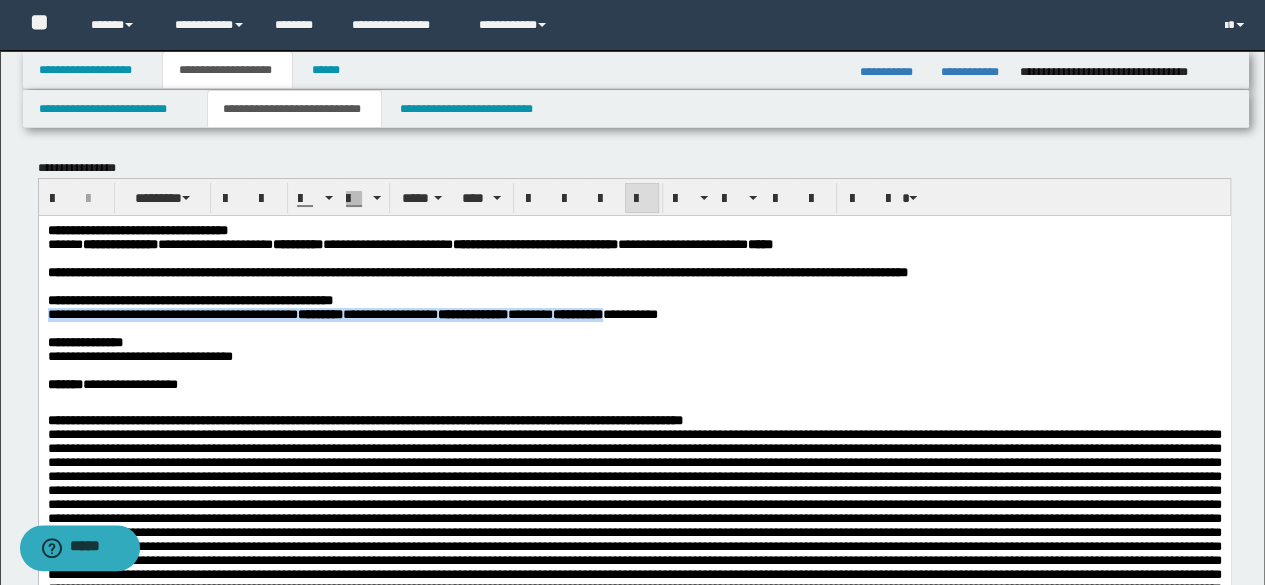 click on "**********" at bounding box center (634, 384) 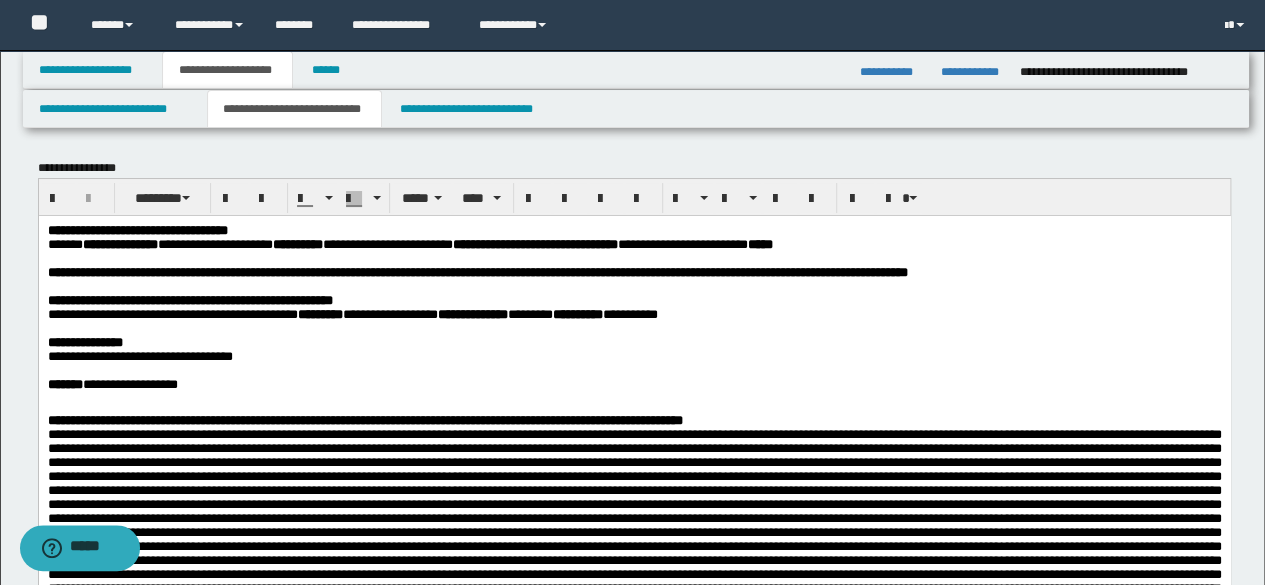click on "**********" at bounding box center [634, 356] 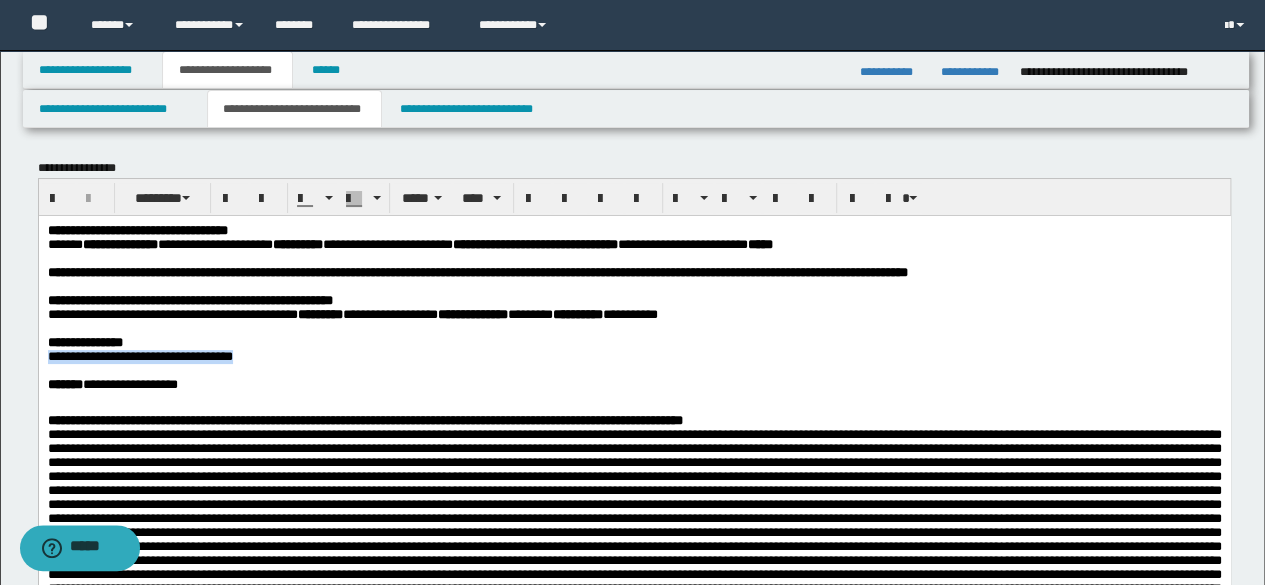 drag, startPoint x: 270, startPoint y: 369, endPoint x: 46, endPoint y: 369, distance: 224 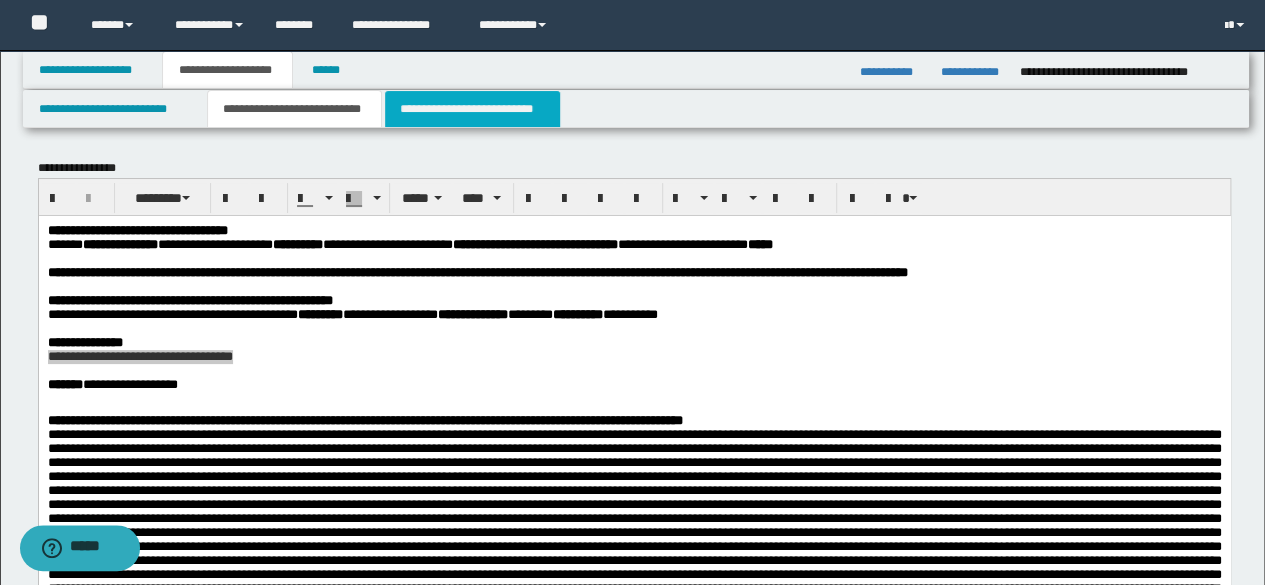 click on "**********" at bounding box center (472, 109) 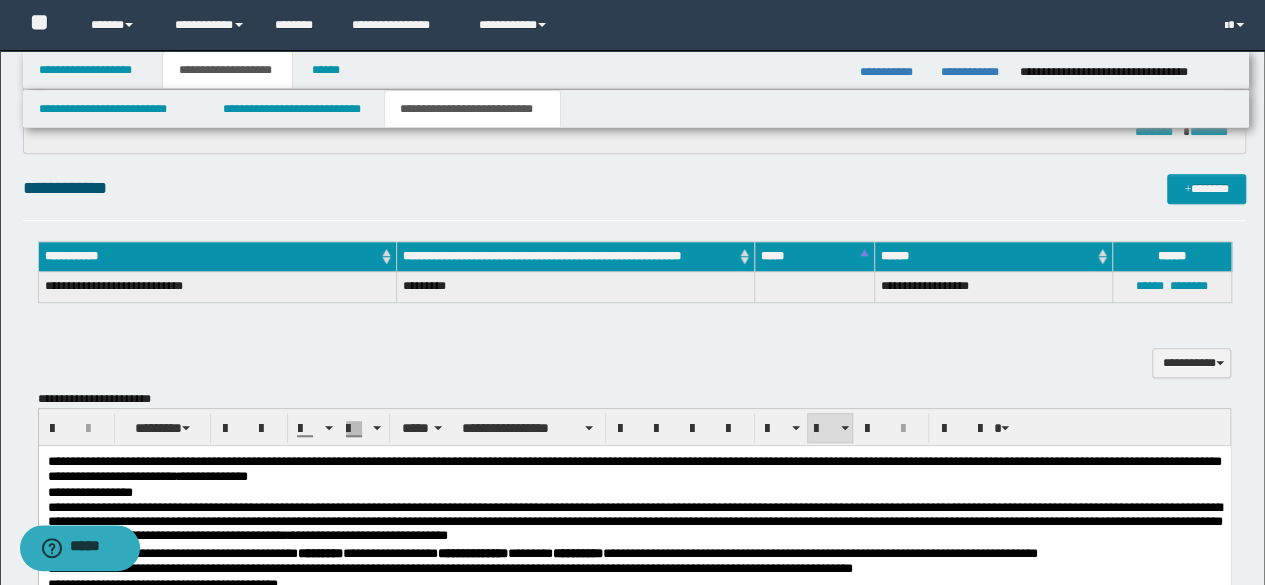 scroll, scrollTop: 900, scrollLeft: 0, axis: vertical 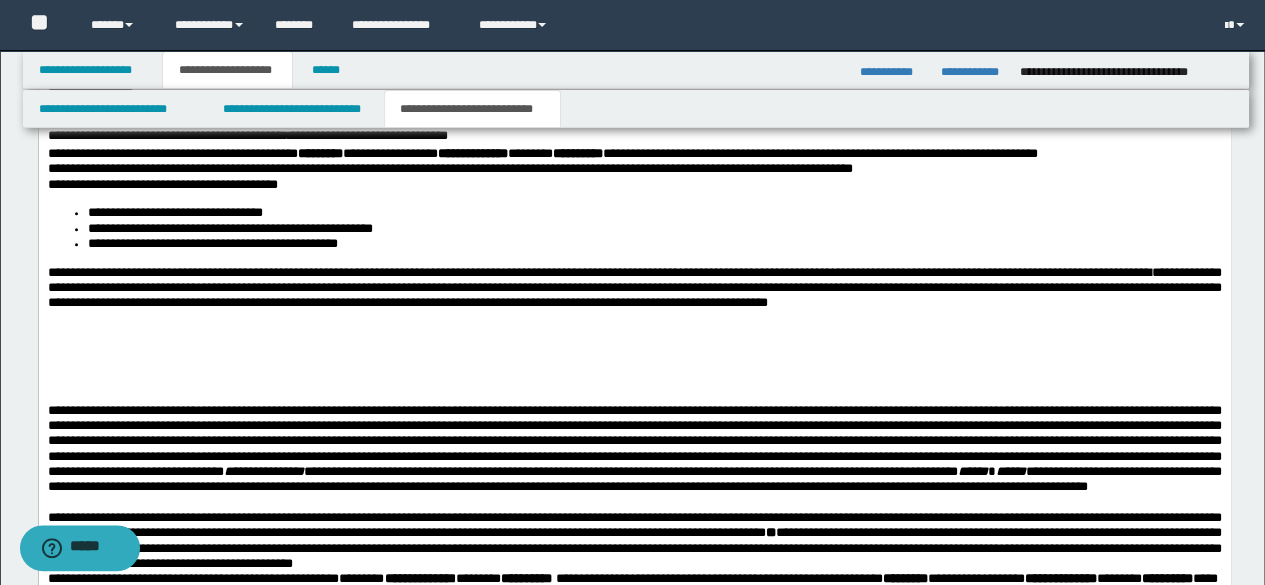 click on "**********" at bounding box center (634, 288) 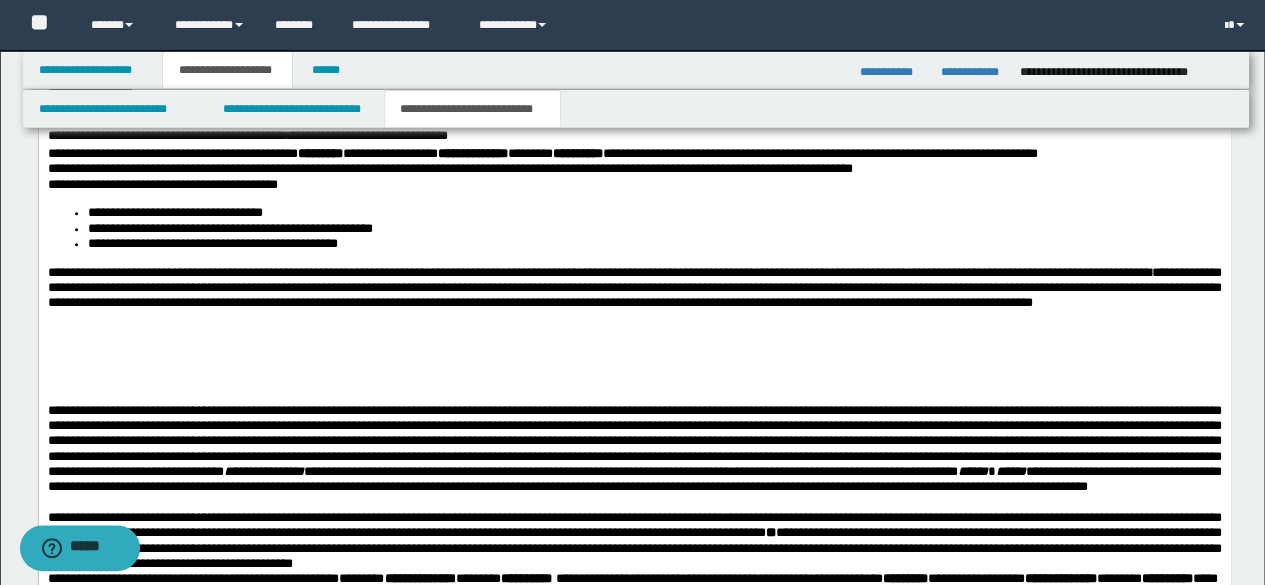 click on "**********" at bounding box center (634, 449) 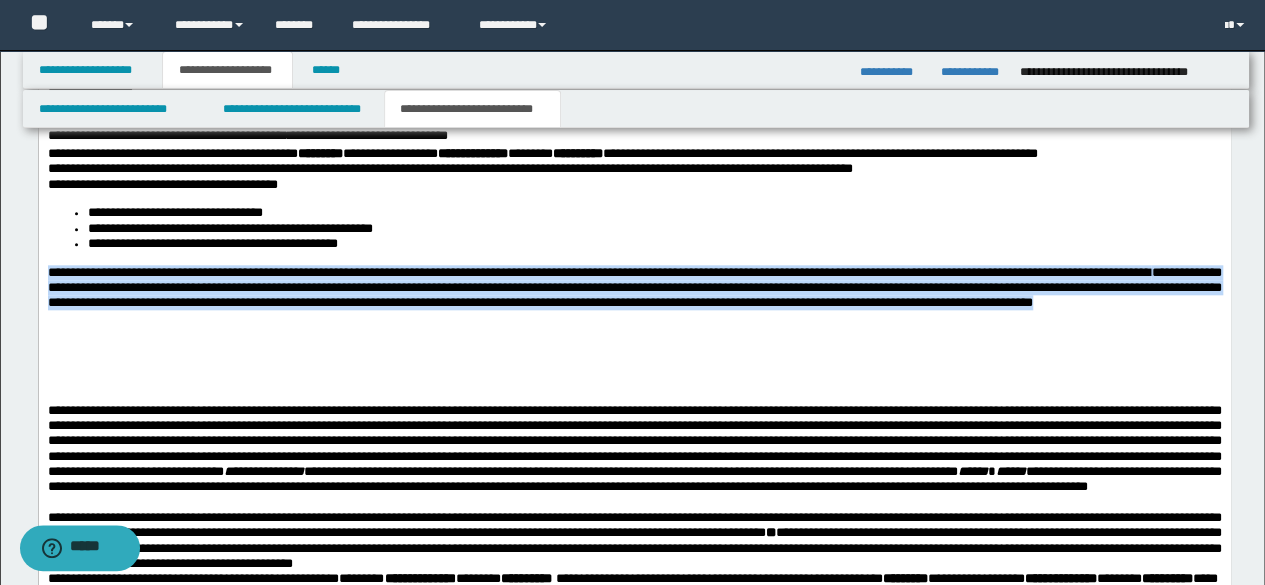 drag, startPoint x: 579, startPoint y: 337, endPoint x: 9, endPoint y: 275, distance: 573.362 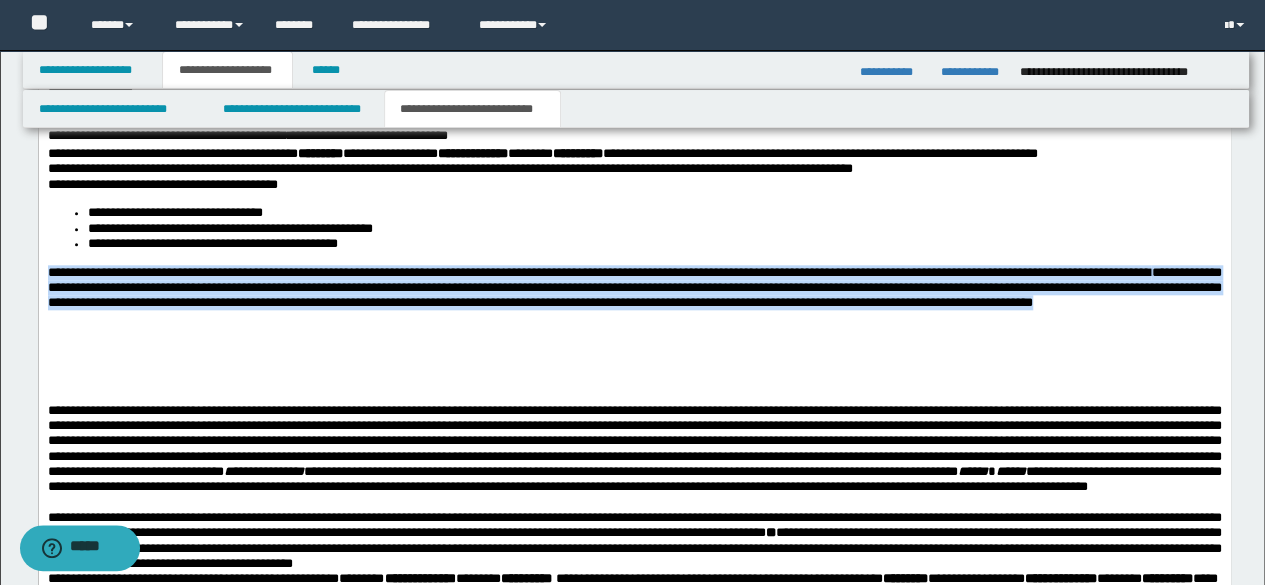 click on "**********" at bounding box center (634, 412) 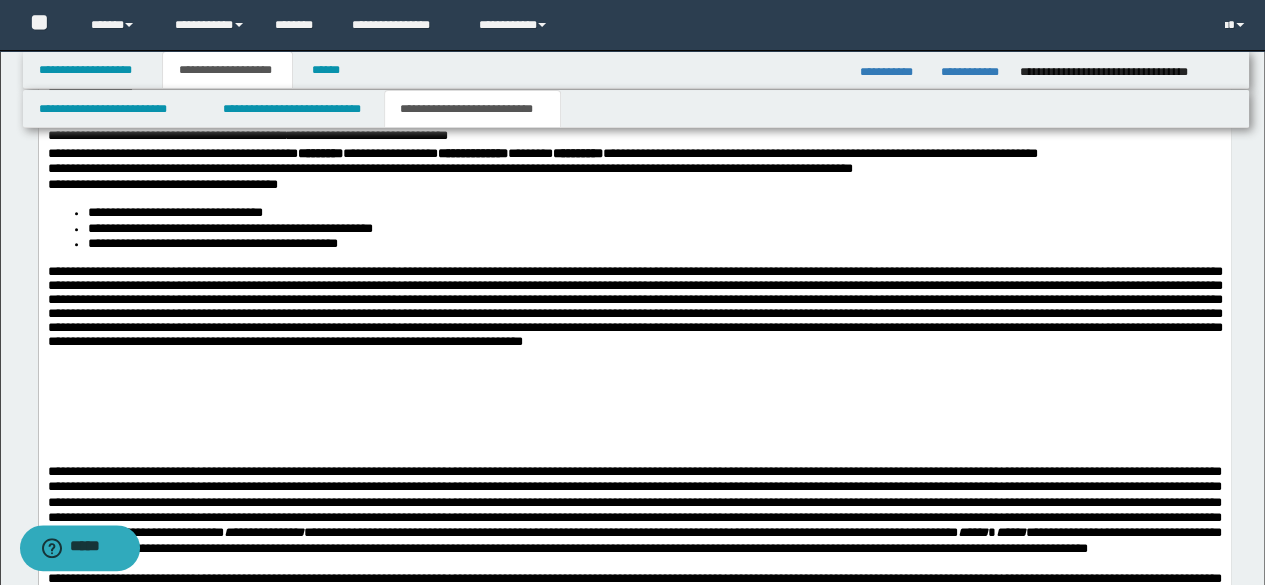 click at bounding box center (634, 318) 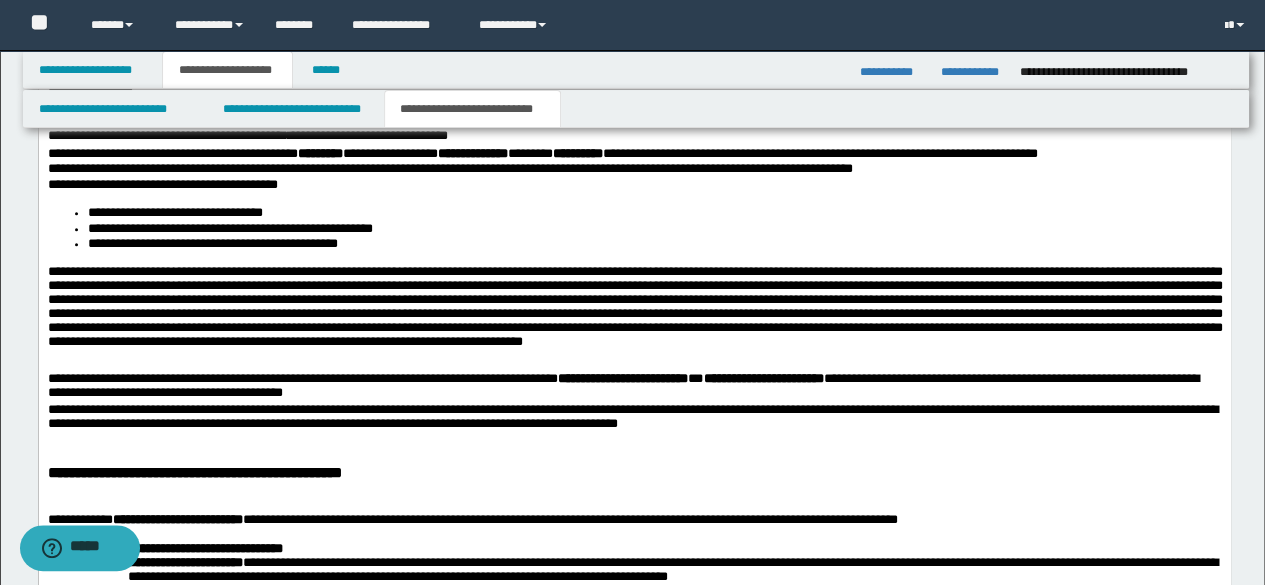 click at bounding box center [634, 318] 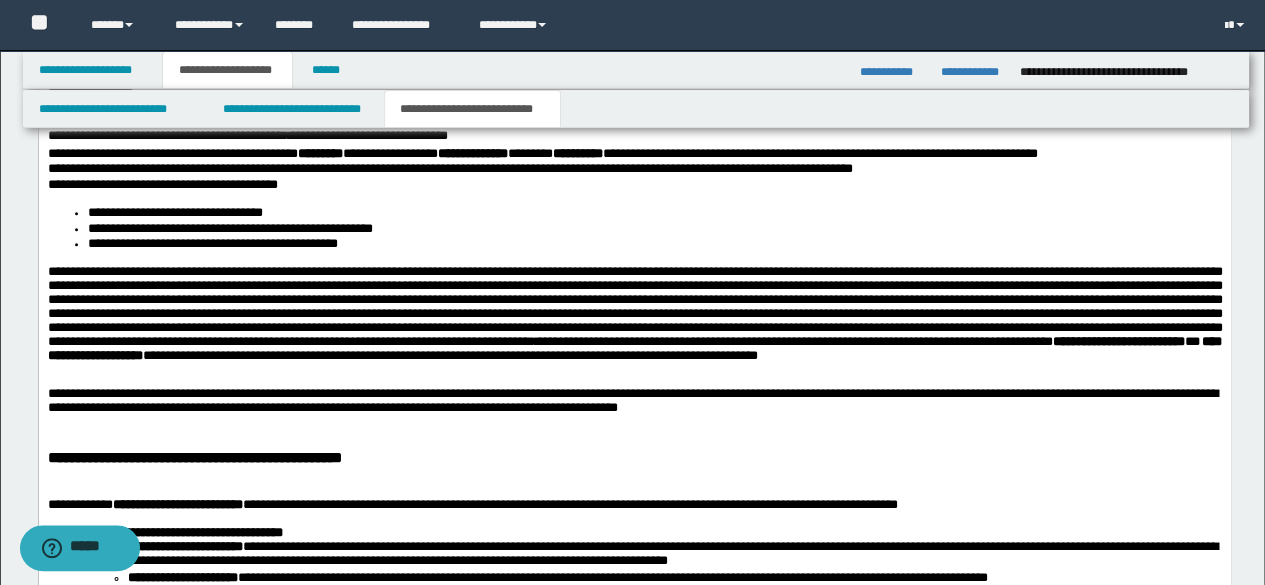 click on "**********" at bounding box center [634, 326] 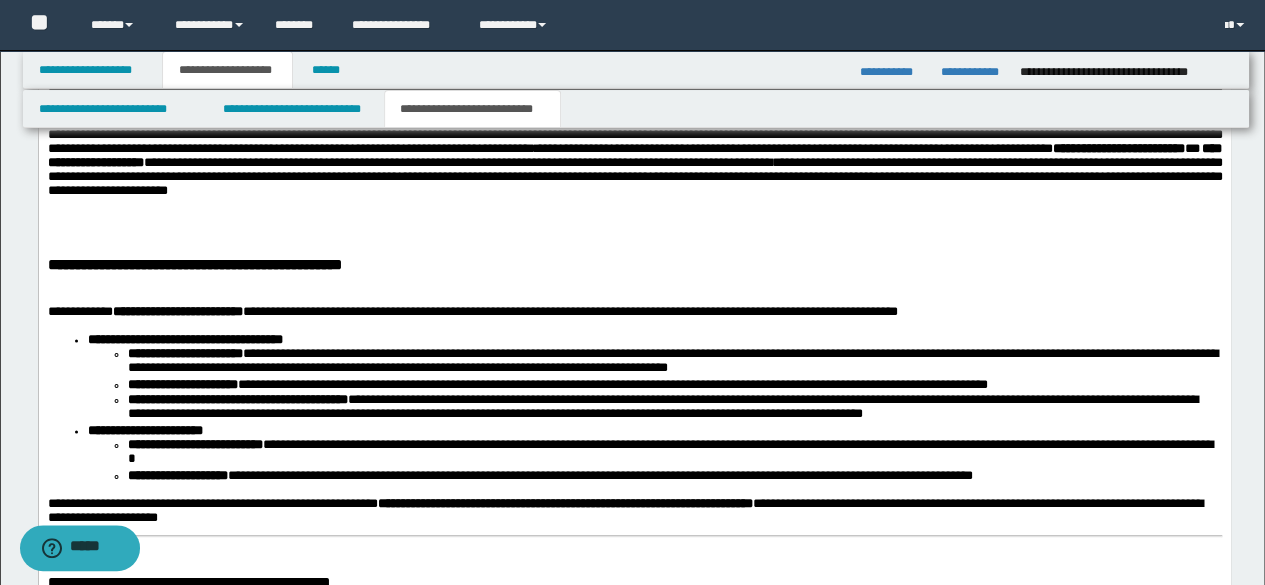 scroll, scrollTop: 1100, scrollLeft: 0, axis: vertical 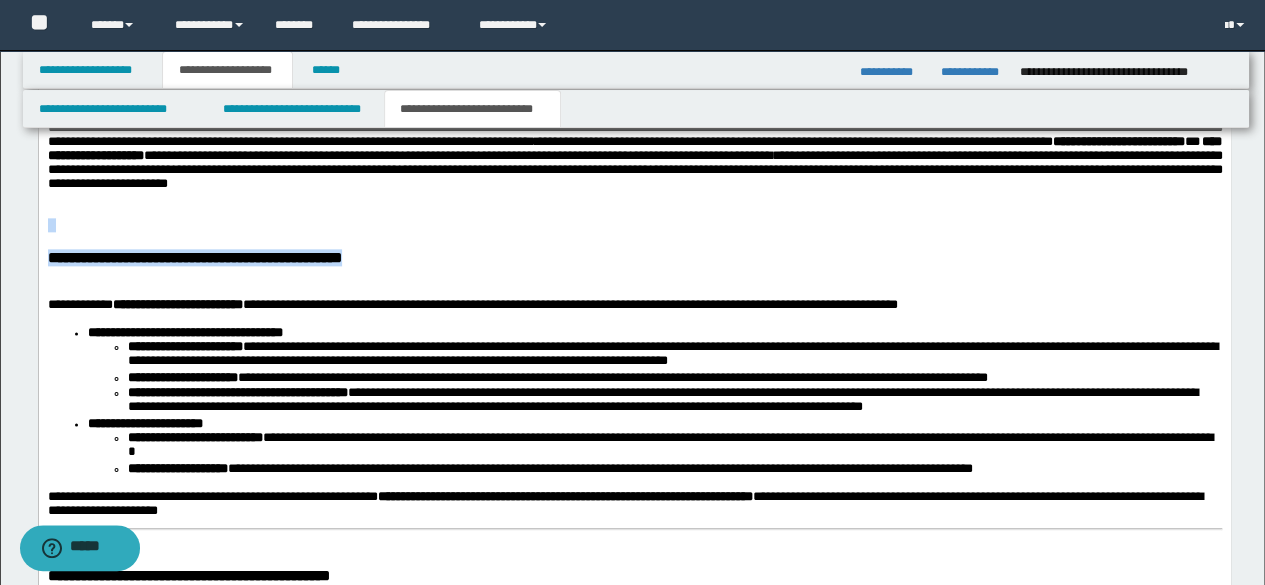 drag, startPoint x: 350, startPoint y: 230, endPoint x: 394, endPoint y: 266, distance: 56.85068 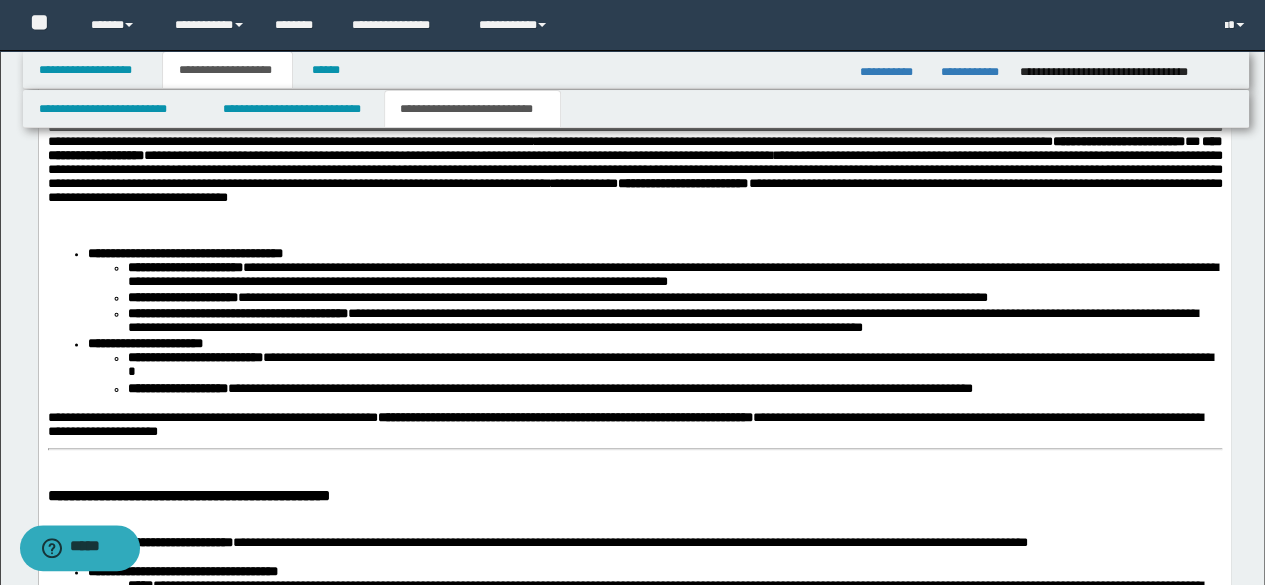 click on "**********" at bounding box center (634, 150) 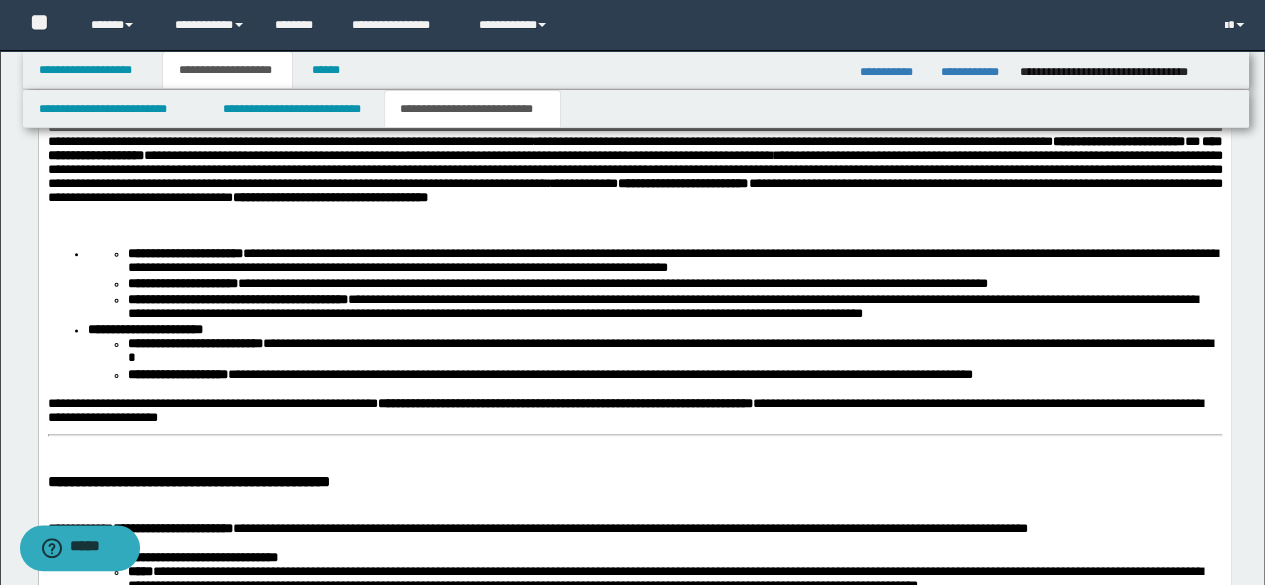 click on "**********" at bounding box center (634, 150) 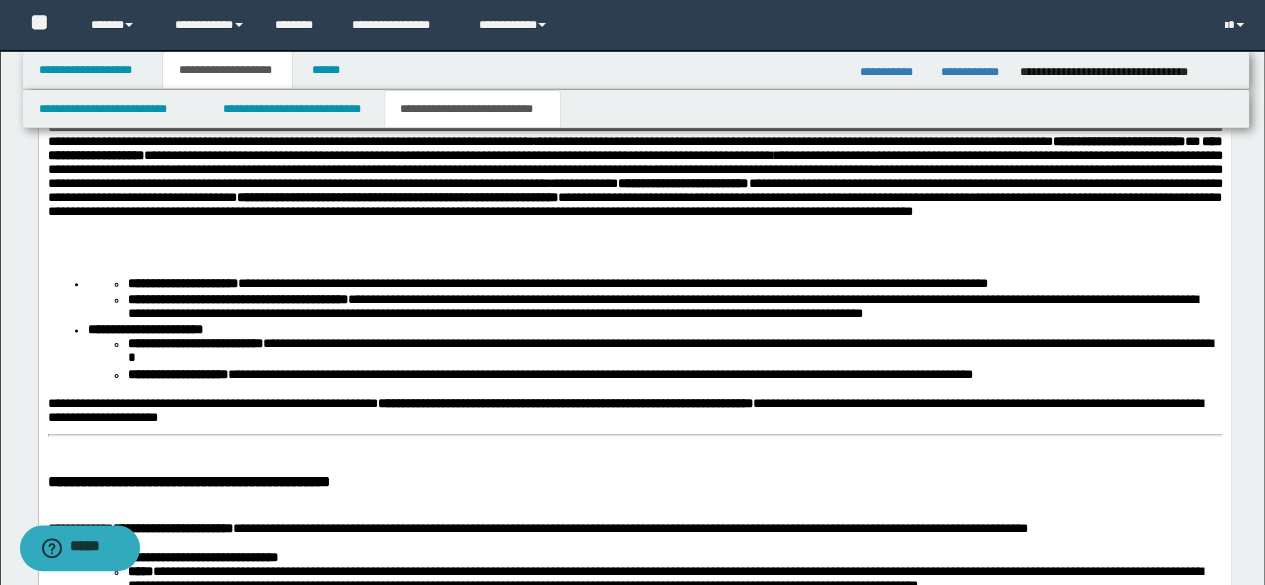 click on "**********" at bounding box center [634, 165] 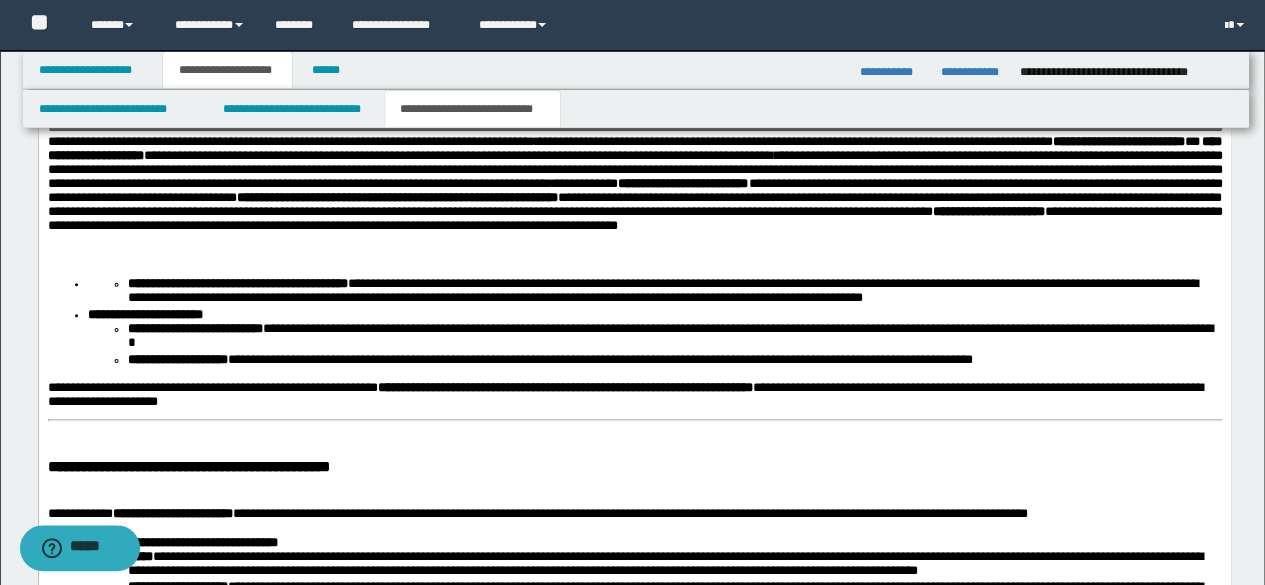 click on "**********" at bounding box center (634, 165) 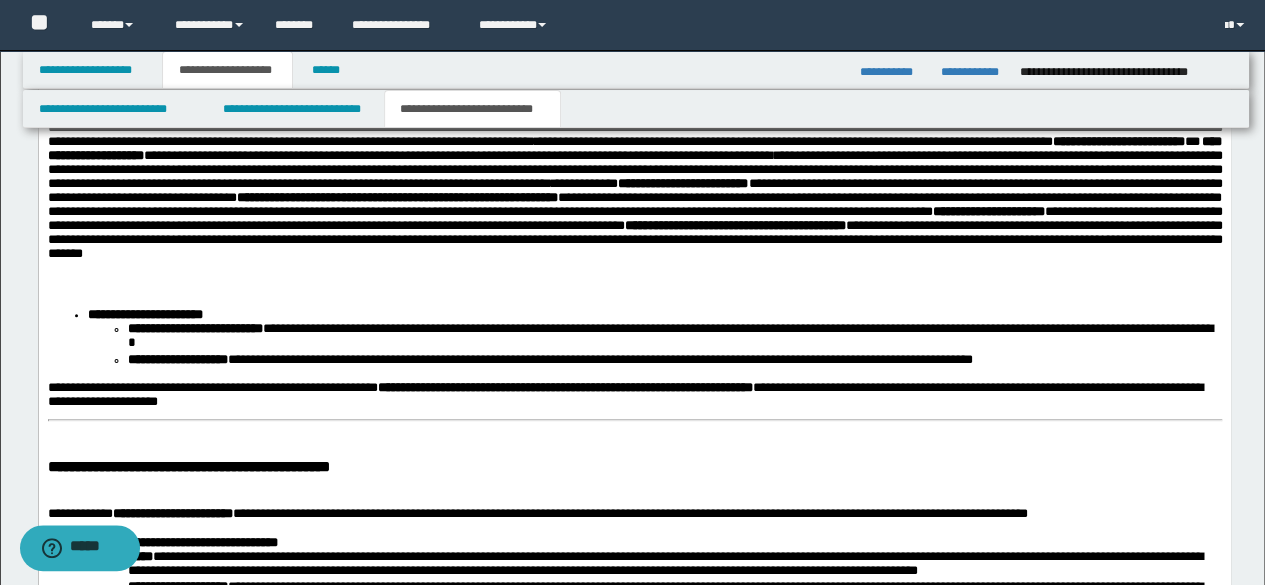 click on "**********" at bounding box center [634, 181] 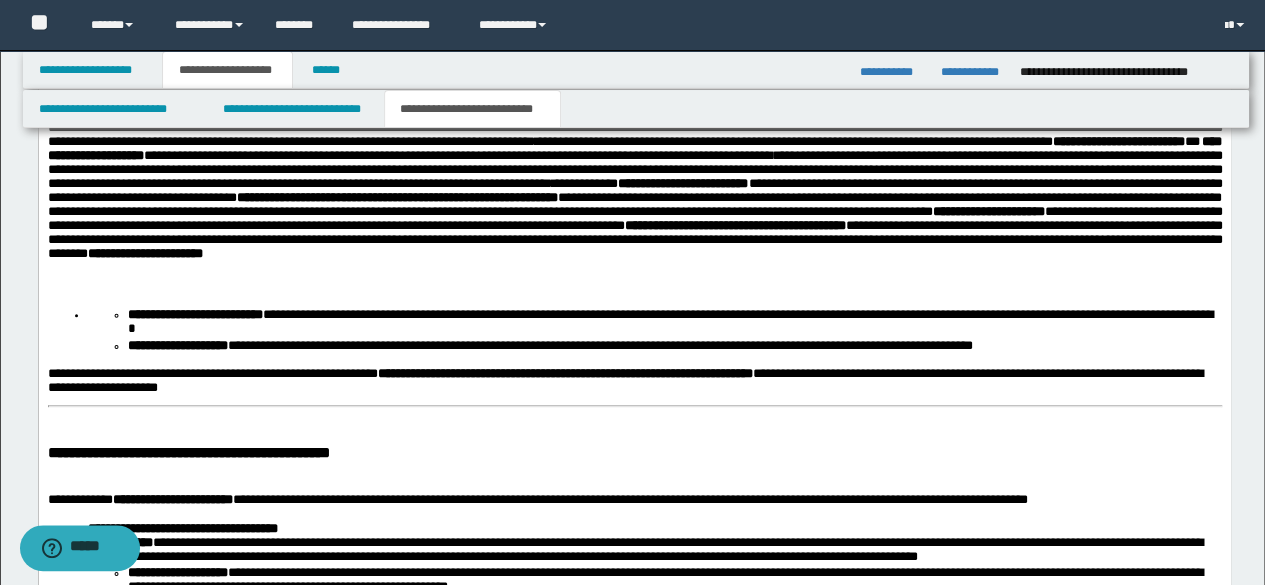 click on "**********" at bounding box center [634, 524] 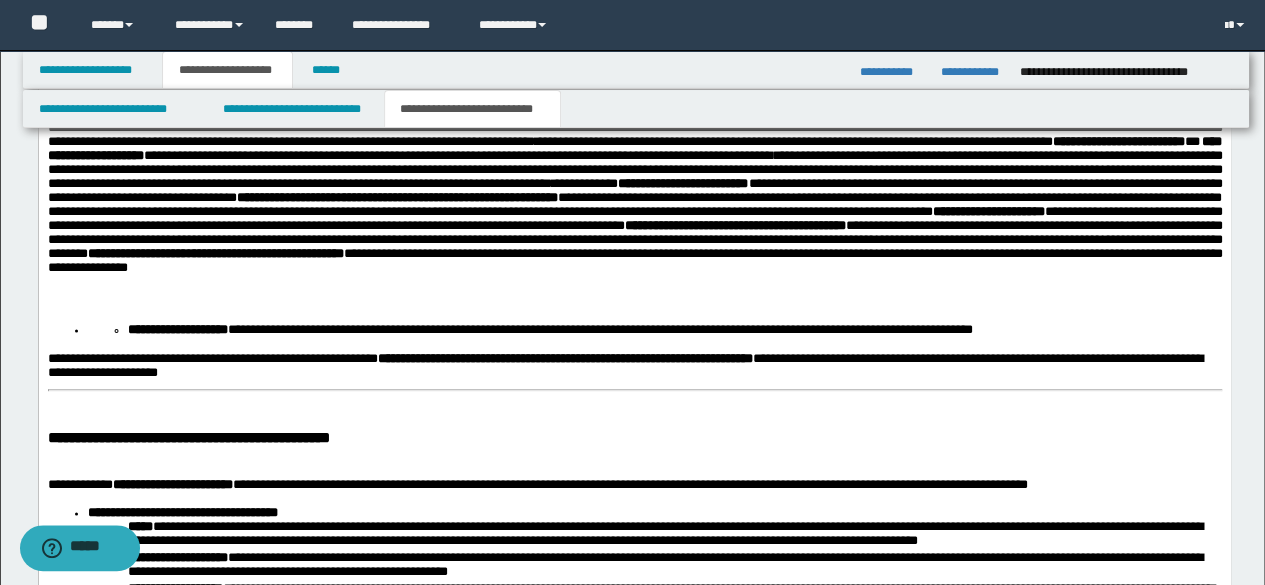 click on "**********" at bounding box center [634, 188] 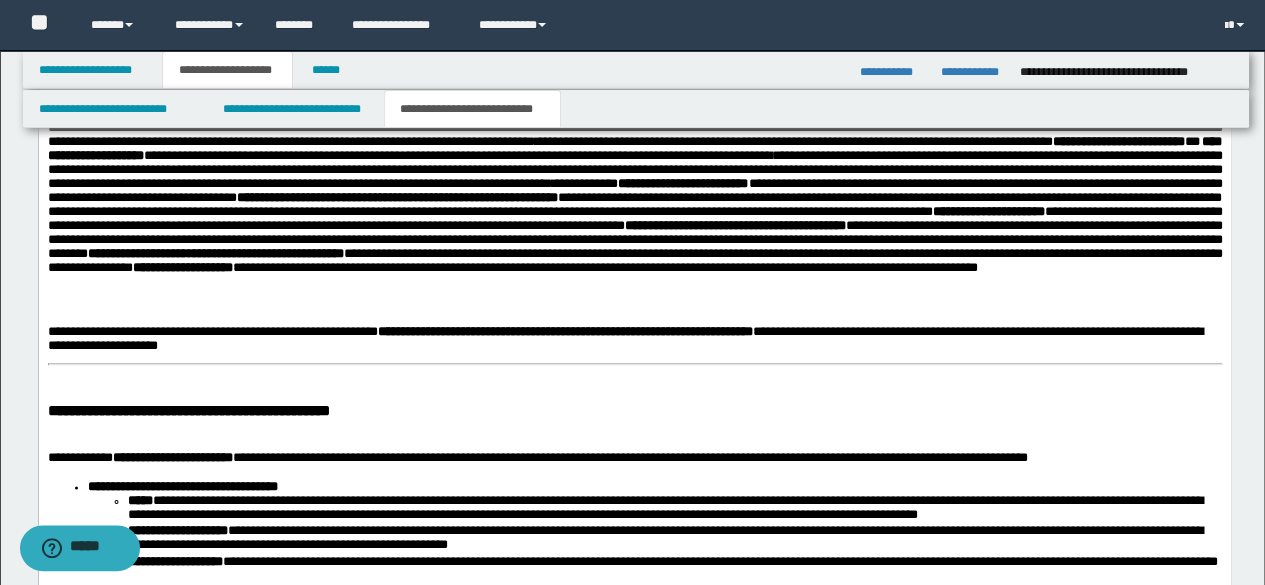 click on "**********" at bounding box center (634, 196) 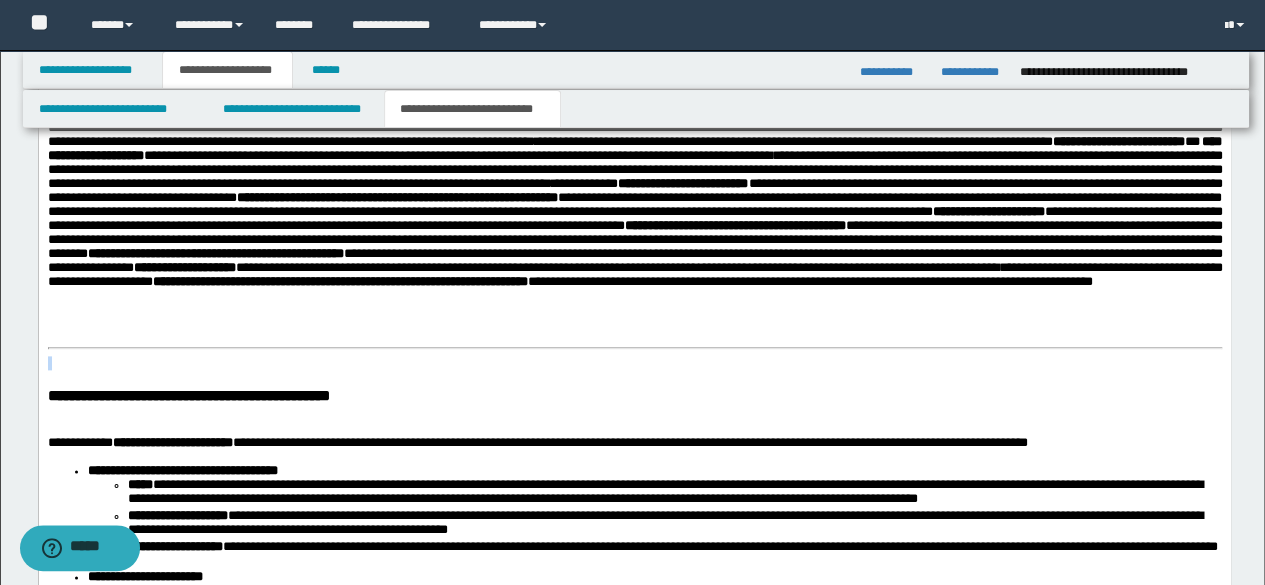 drag, startPoint x: 970, startPoint y: 352, endPoint x: 974, endPoint y: 375, distance: 23.345236 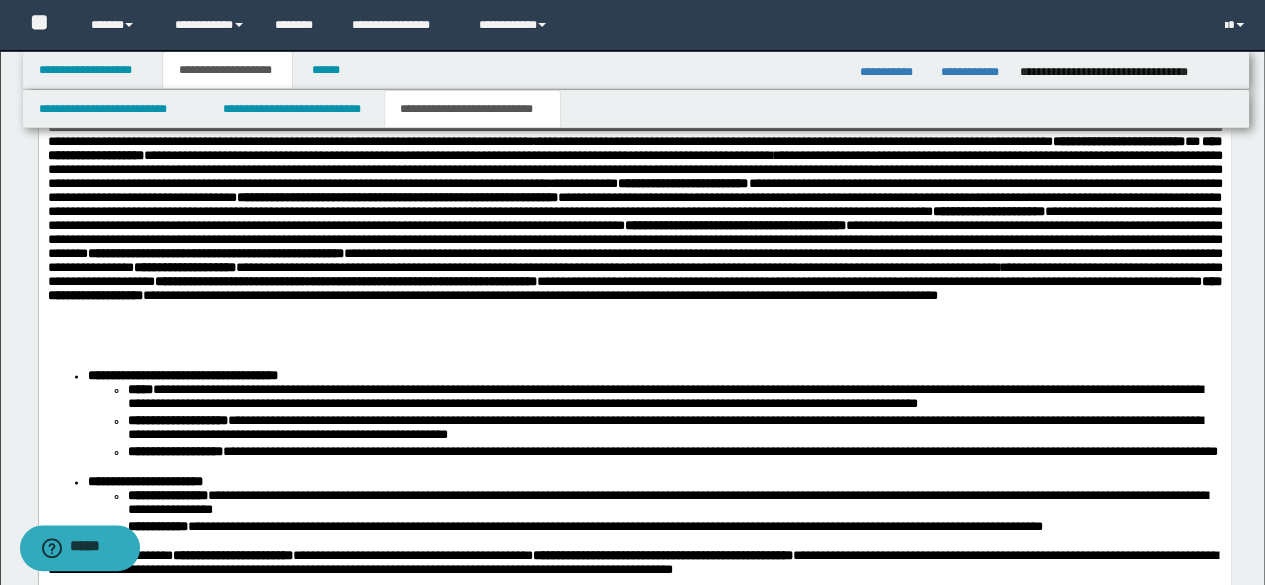 click on "**********" at bounding box center [634, 211] 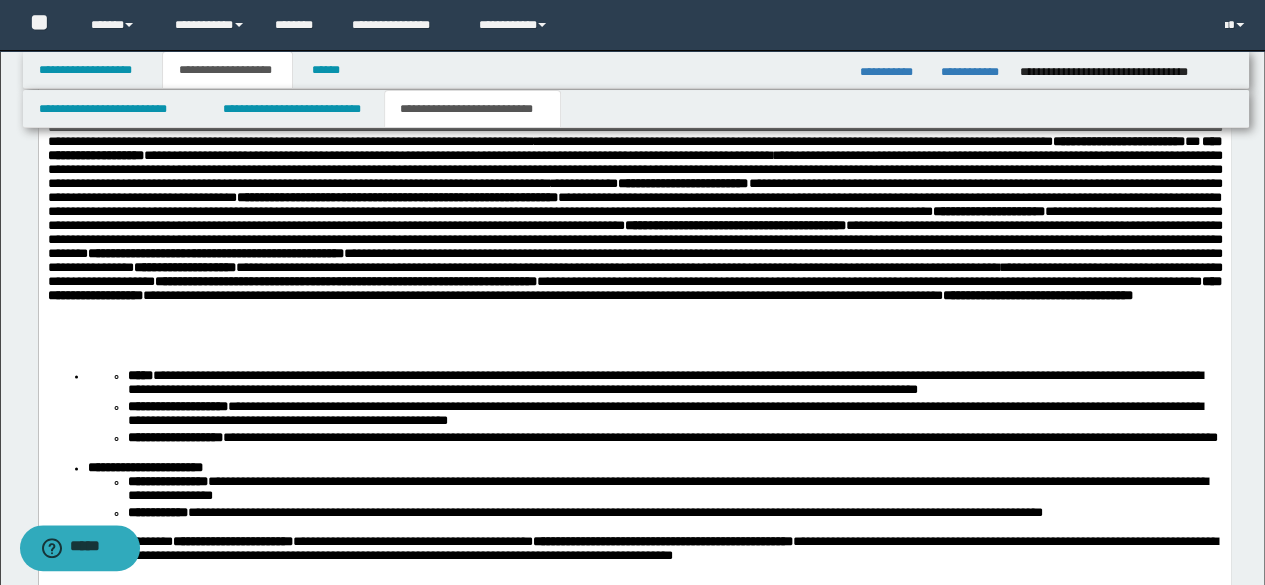 click on "**********" at bounding box center [634, 211] 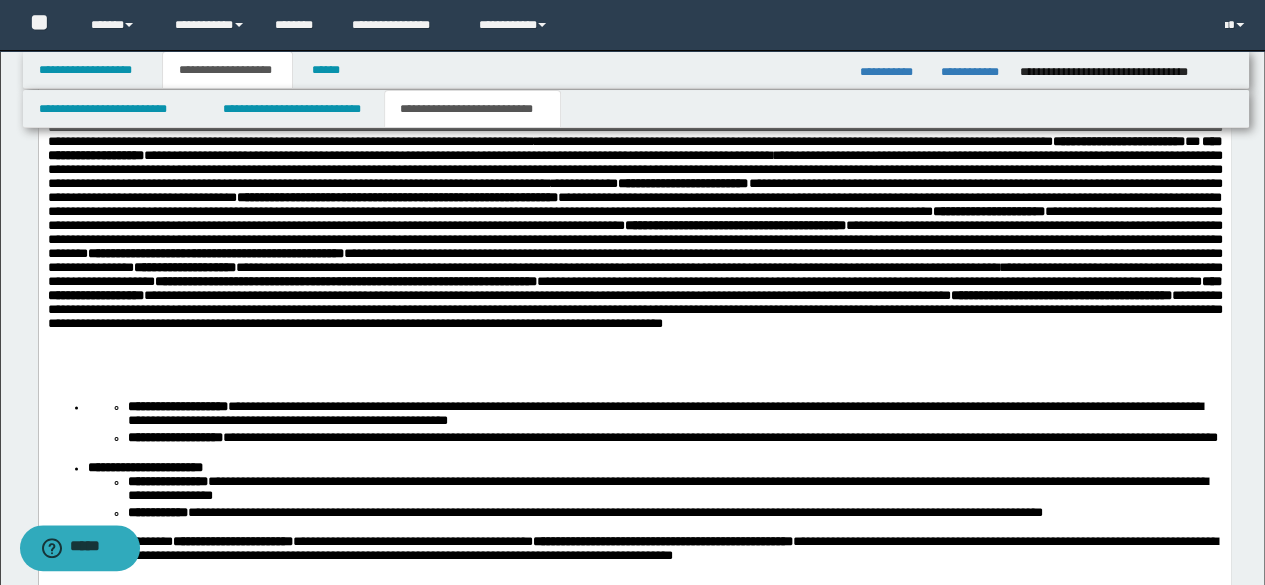 click on "**********" at bounding box center (634, 227) 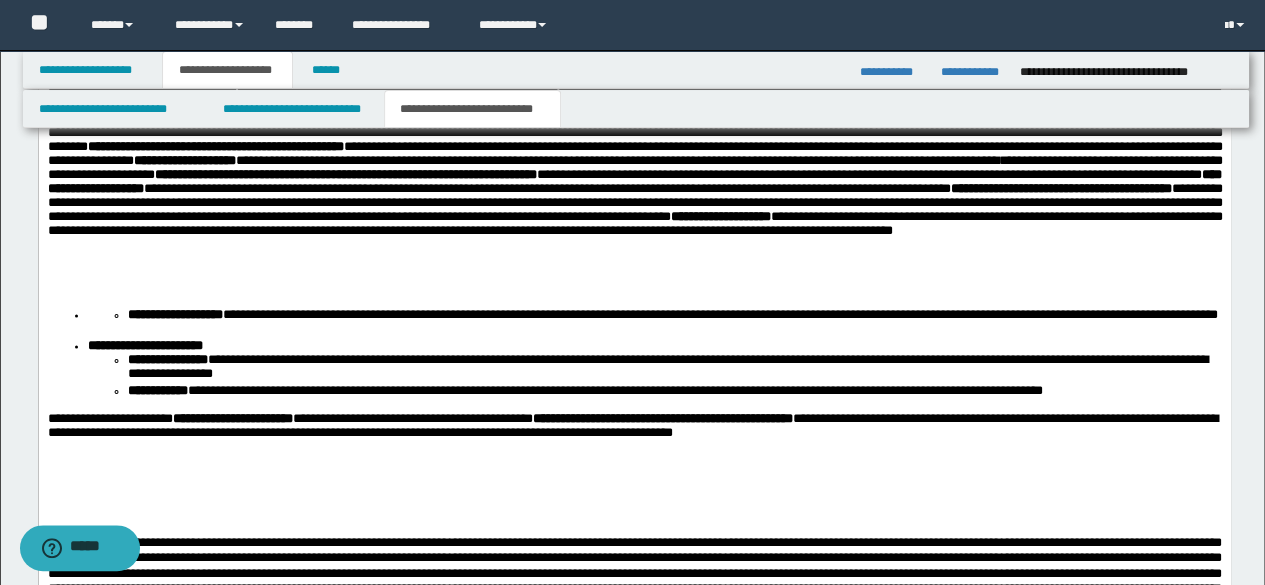scroll, scrollTop: 1200, scrollLeft: 0, axis: vertical 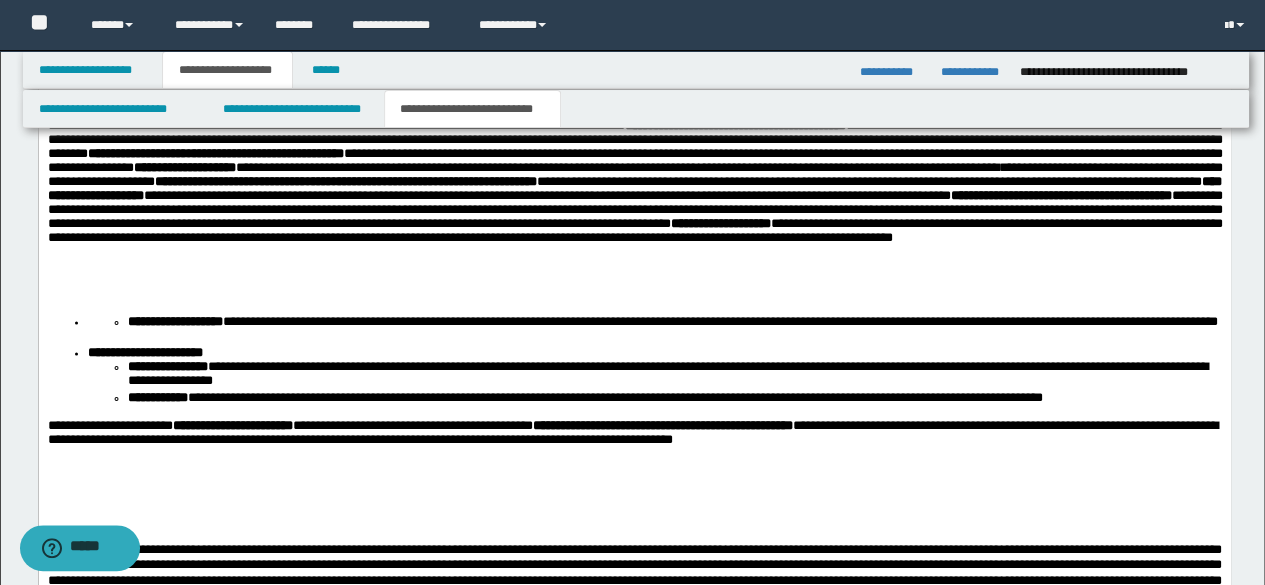 click on "**********" at bounding box center [634, 333] 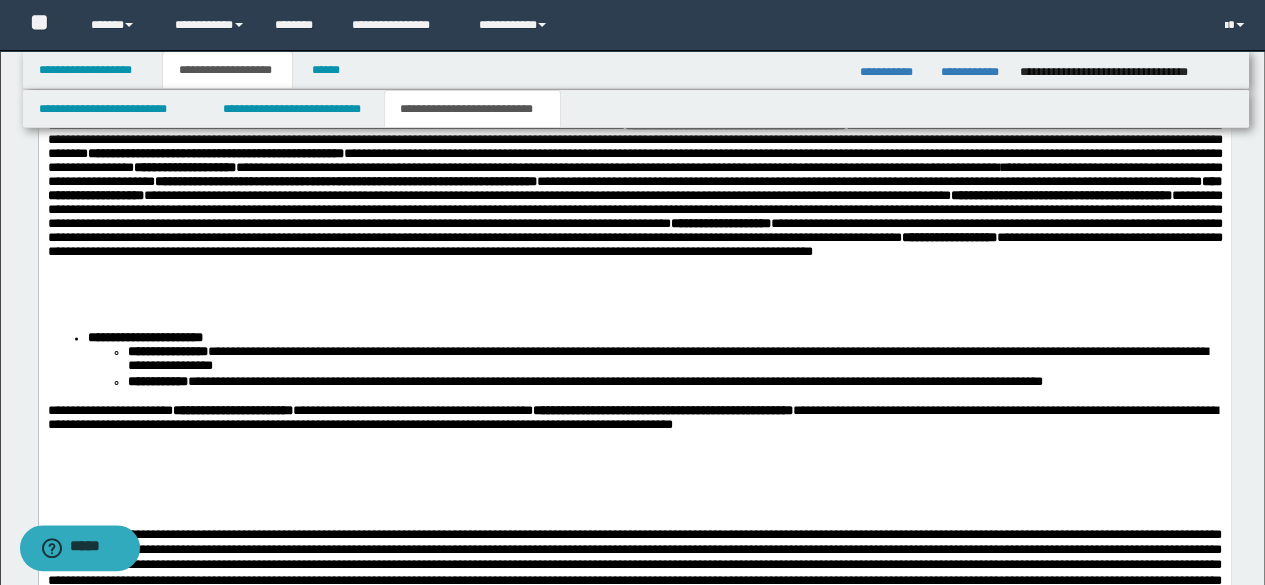 click on "**********" at bounding box center [634, 142] 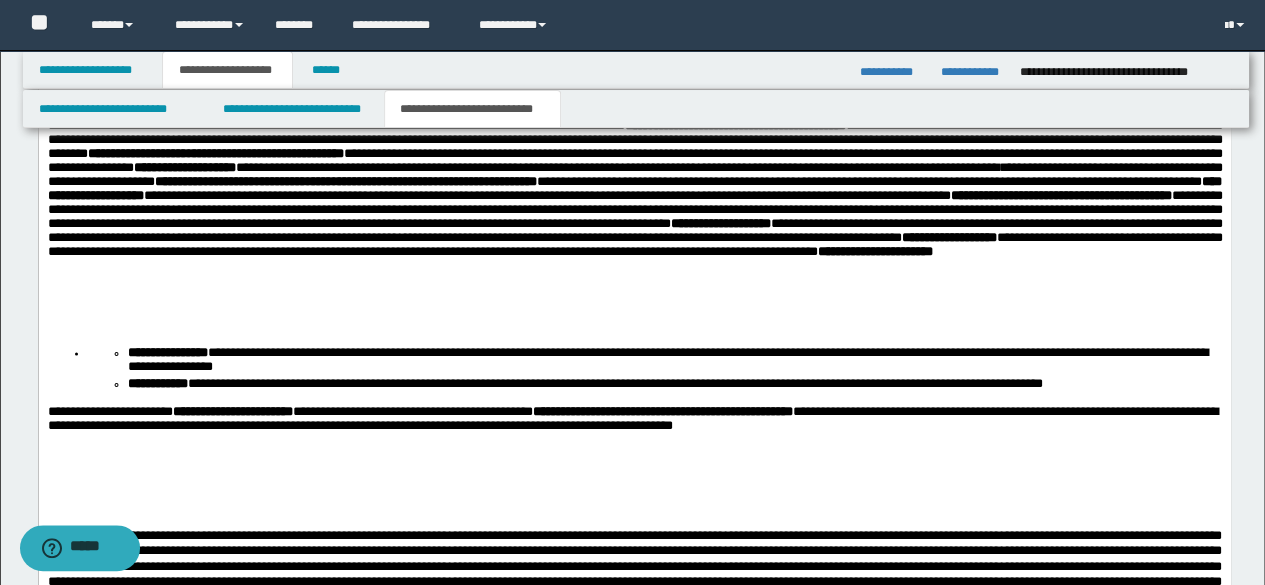 click on "**********" at bounding box center (634, 150) 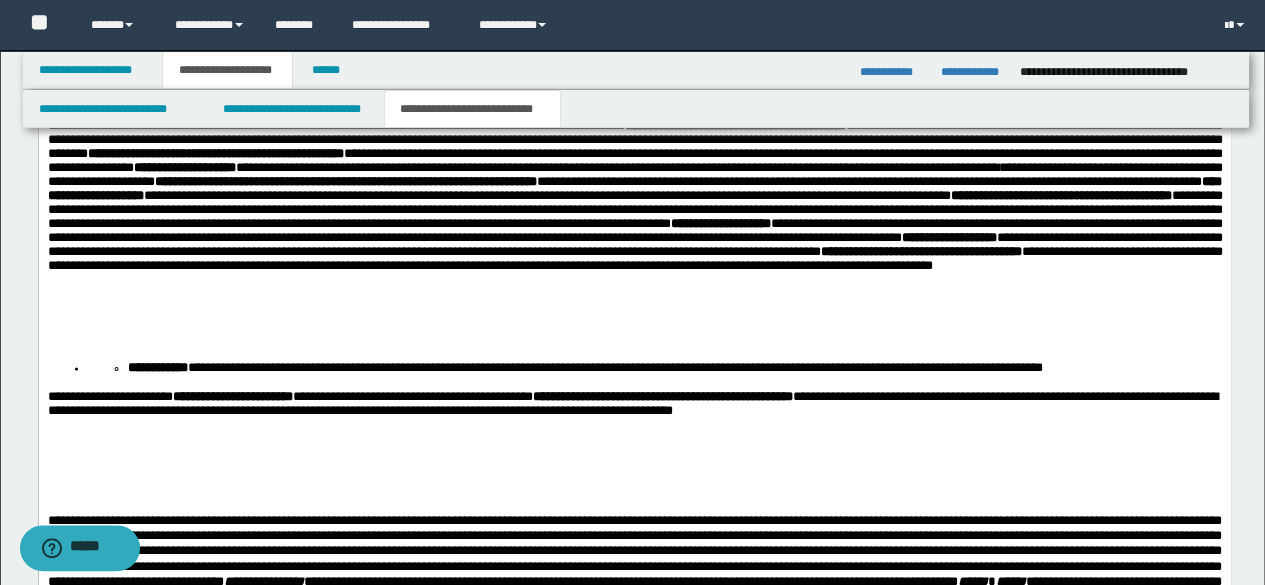 click on "**********" at bounding box center (634, 157) 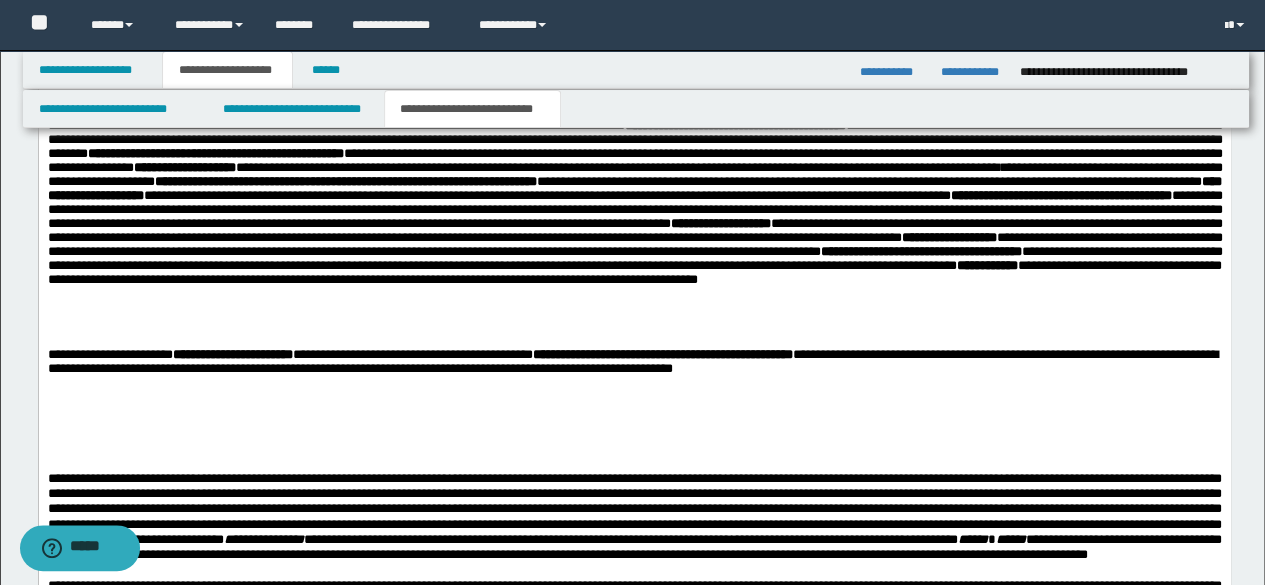 click at bounding box center [634, 402] 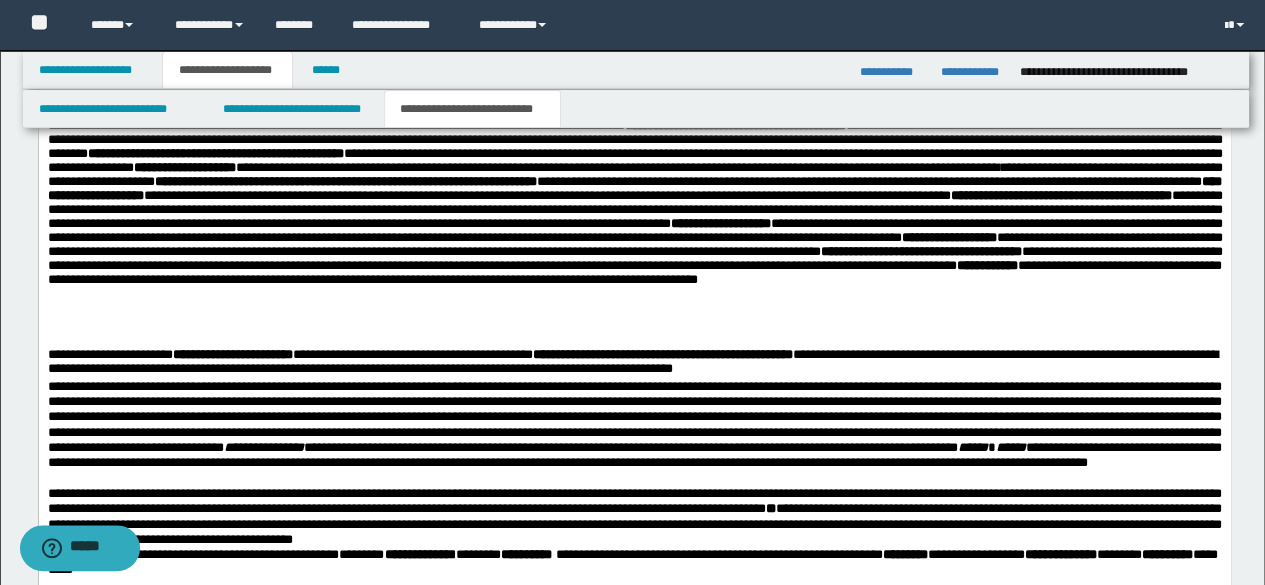 click on "**********" at bounding box center (634, 426) 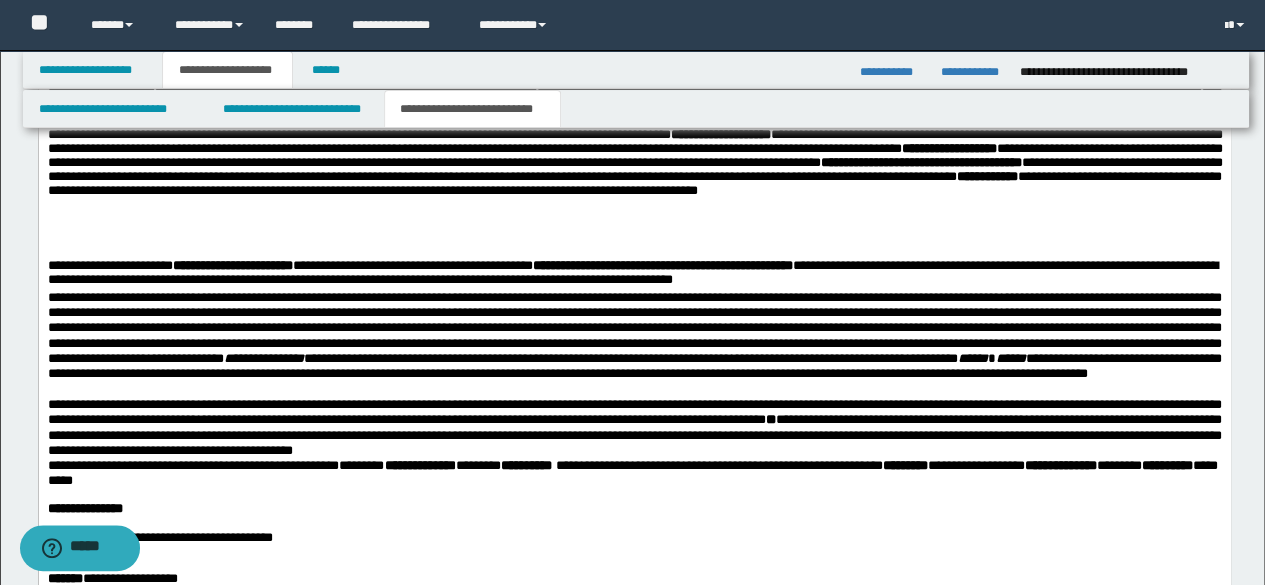 scroll, scrollTop: 1400, scrollLeft: 0, axis: vertical 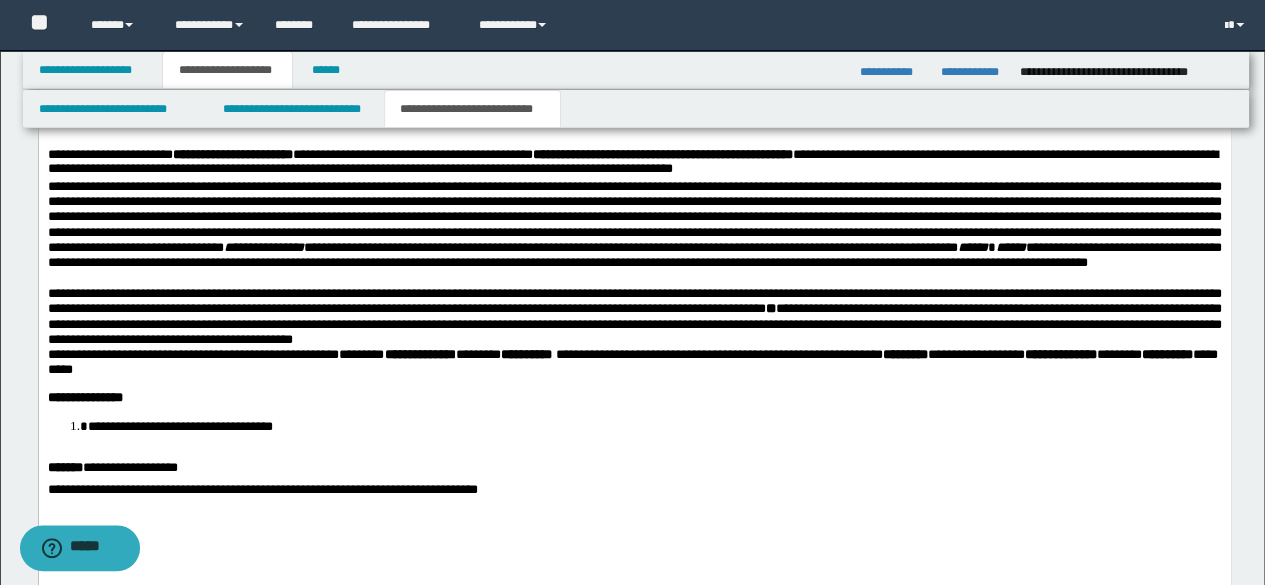 click on "**********" at bounding box center [634, 226] 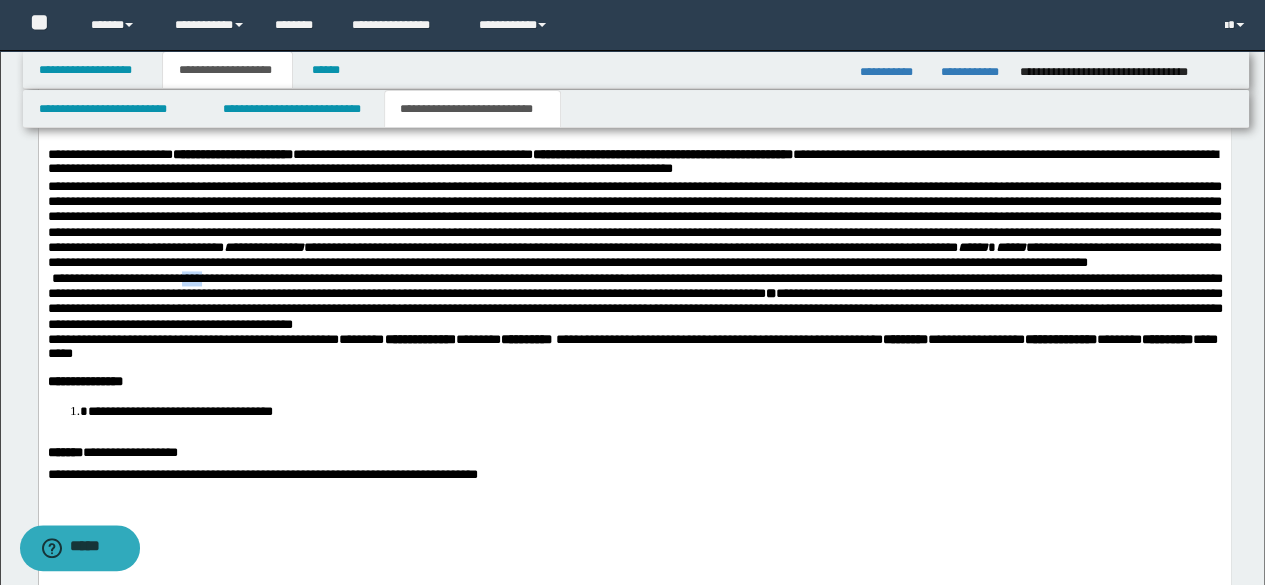 drag, startPoint x: 223, startPoint y: 327, endPoint x: 200, endPoint y: 324, distance: 23.194826 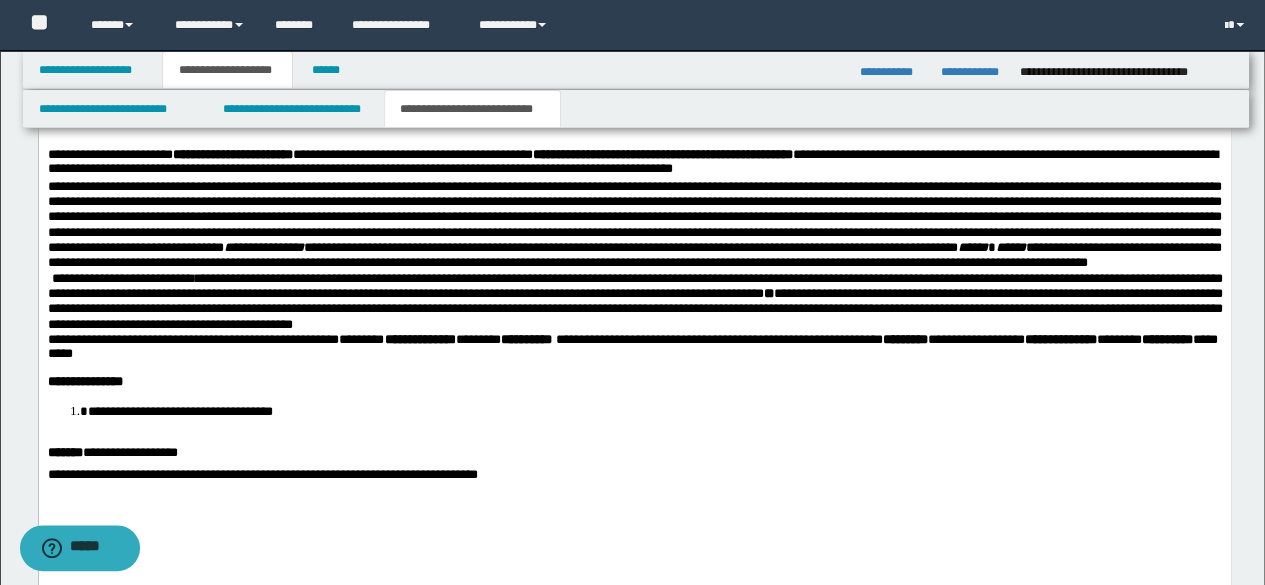 click on "**********" at bounding box center (634, 302) 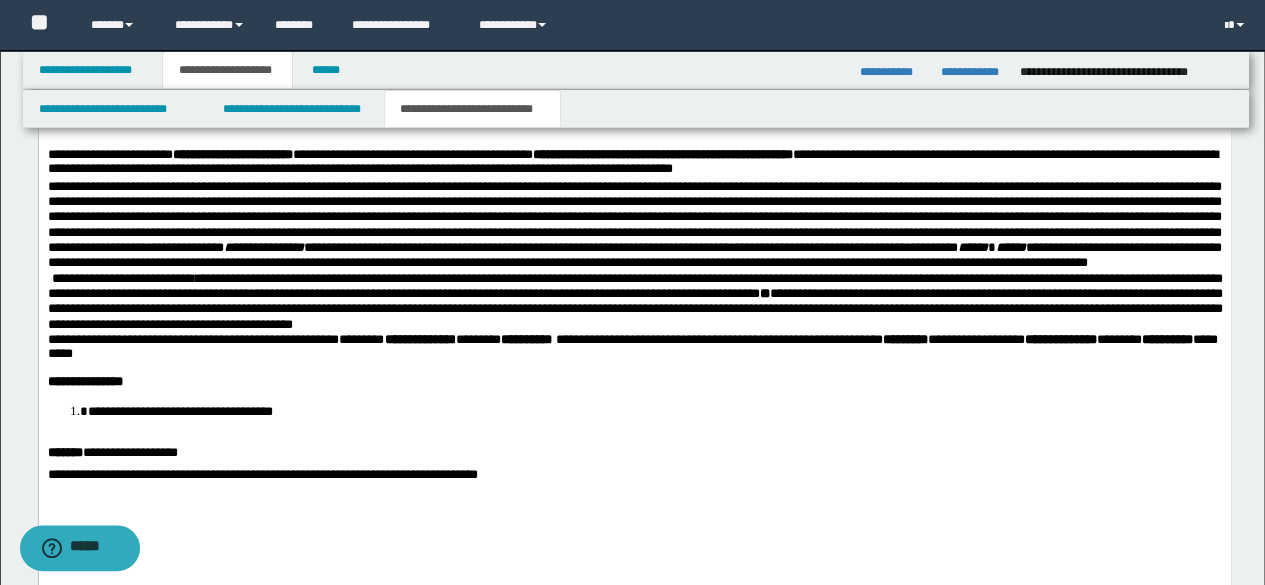 click on "**********" at bounding box center (634, 302) 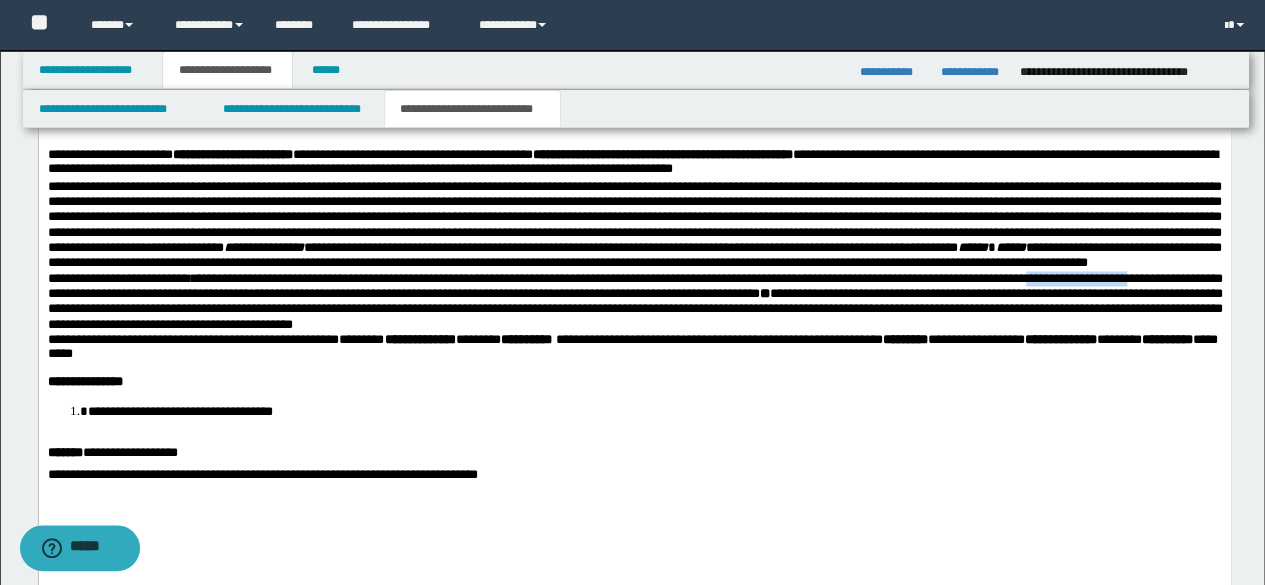 drag, startPoint x: 97, startPoint y: 342, endPoint x: 217, endPoint y: 339, distance: 120.03749 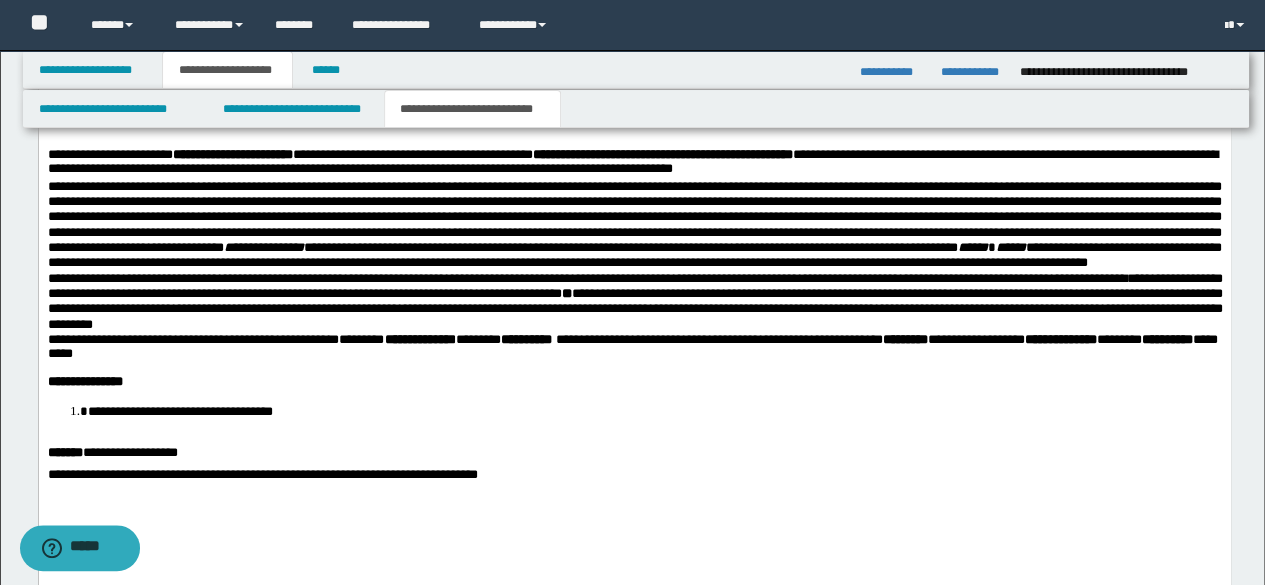 click on "**********" at bounding box center (634, 302) 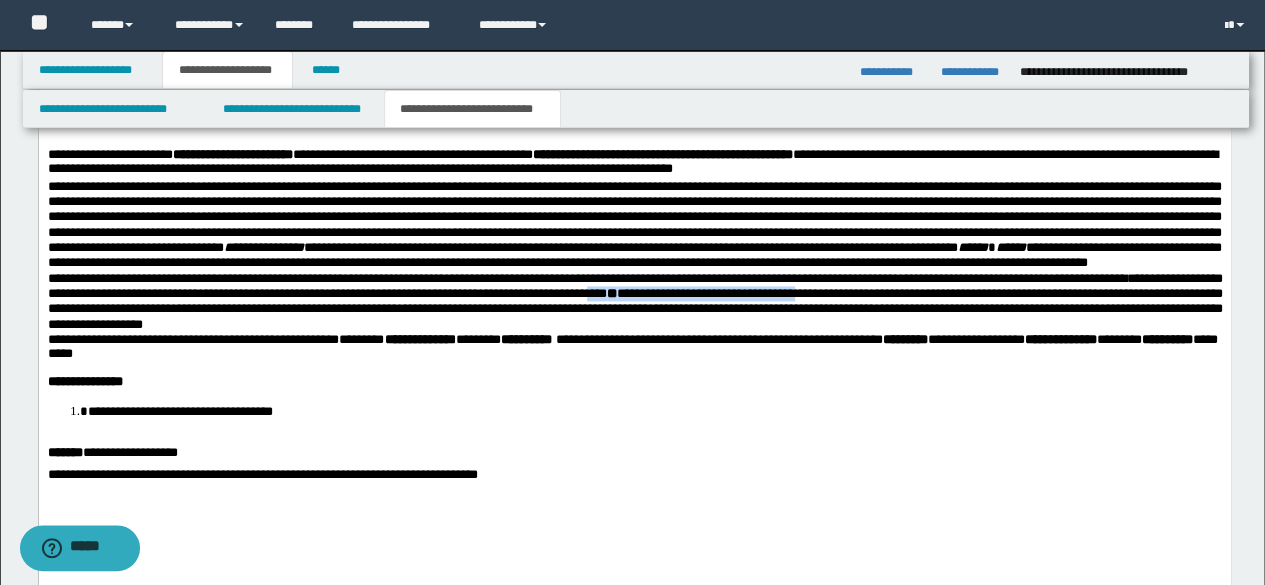 drag, startPoint x: 972, startPoint y: 336, endPoint x: 1233, endPoint y: 339, distance: 261.01724 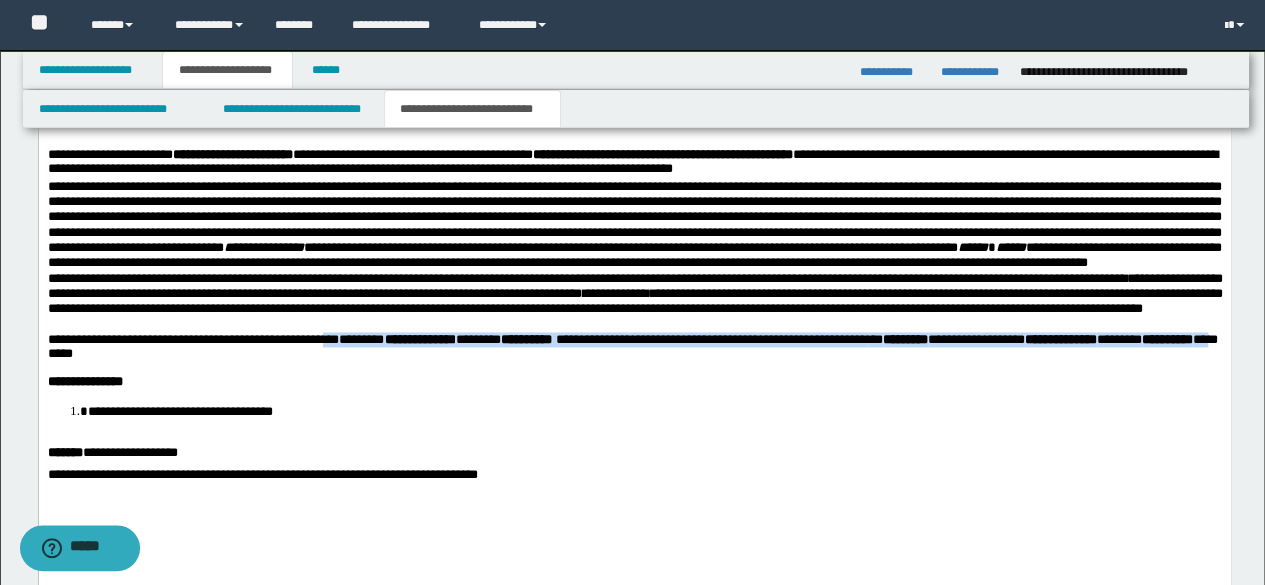 drag, startPoint x: 397, startPoint y: 391, endPoint x: 345, endPoint y: 394, distance: 52.086468 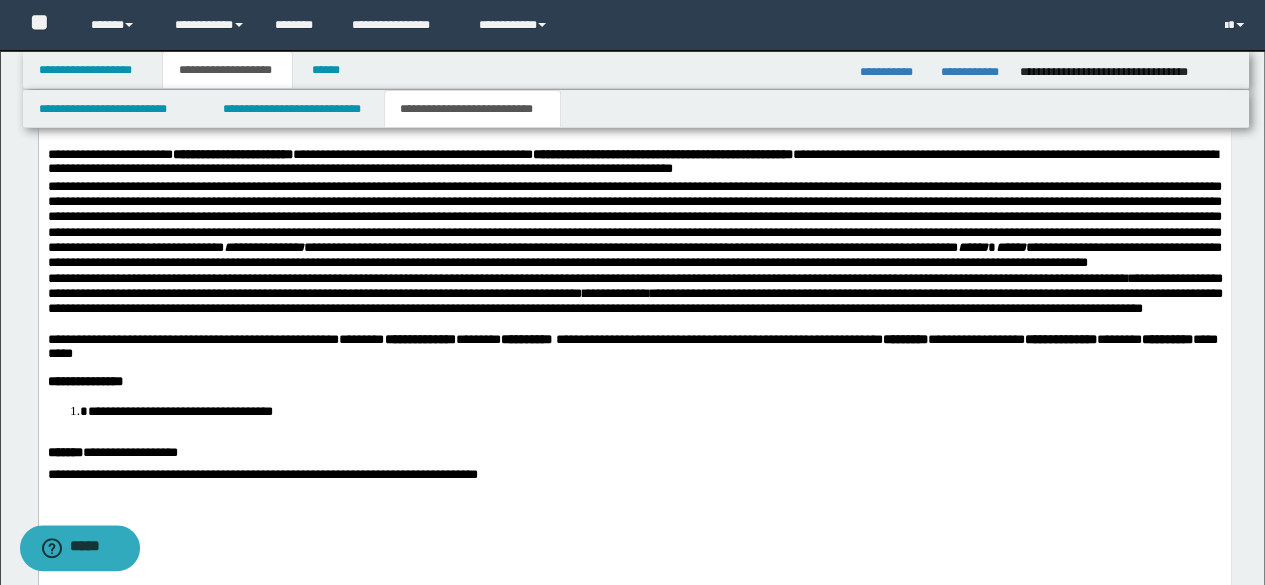 click on "**********" at bounding box center (634, 295) 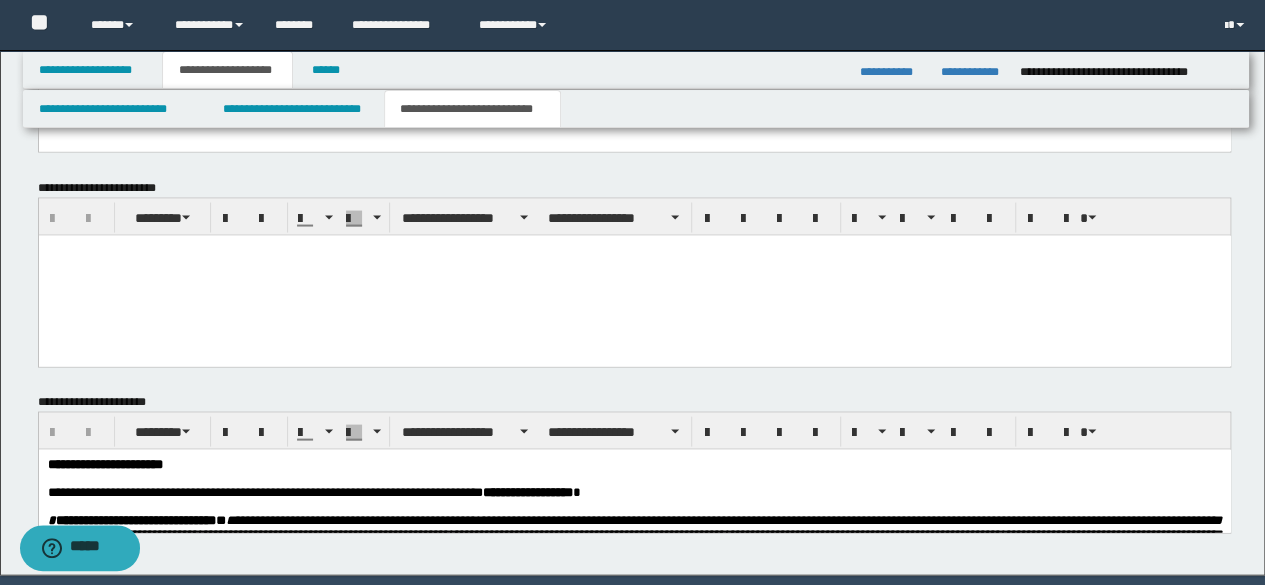 scroll, scrollTop: 1900, scrollLeft: 0, axis: vertical 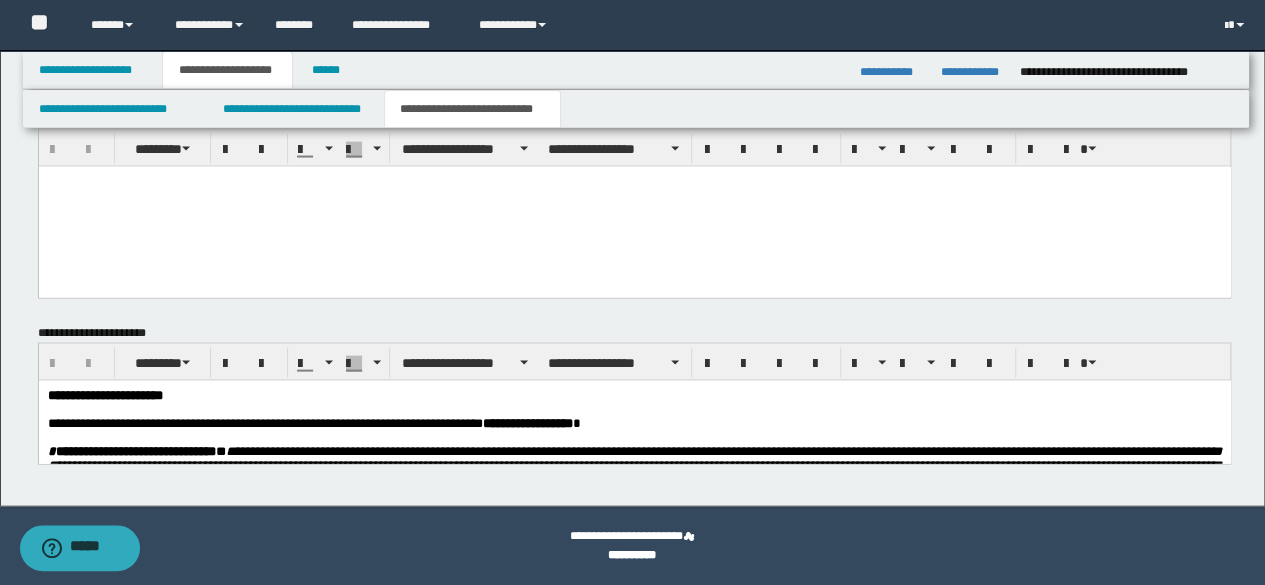 click on "**********" at bounding box center [313, 422] 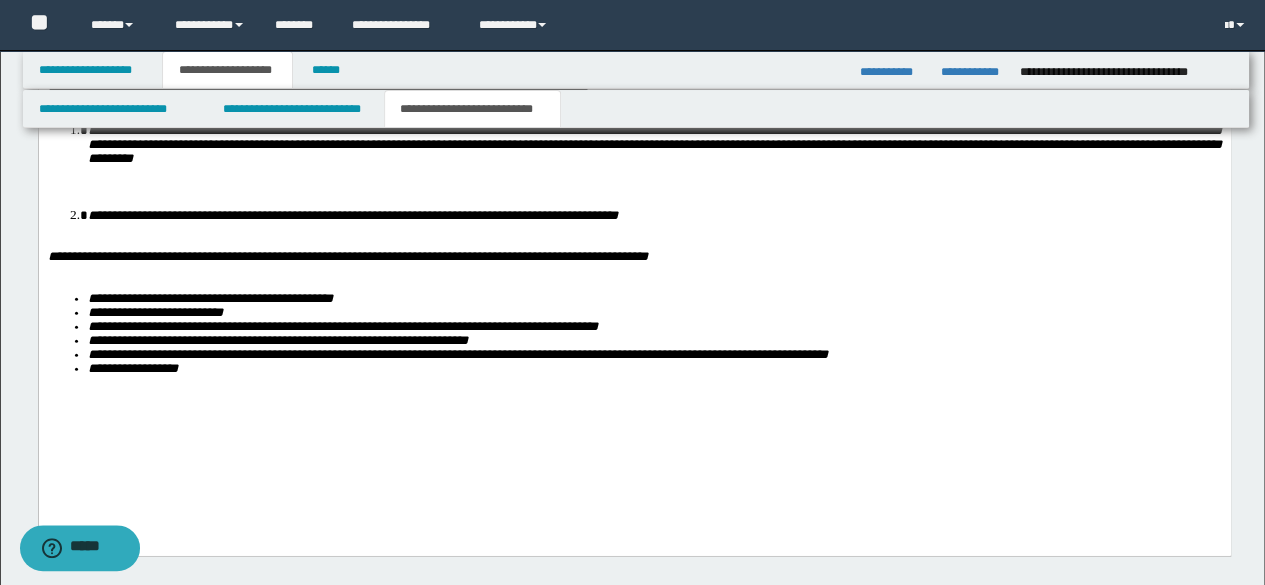 scroll, scrollTop: 2640, scrollLeft: 0, axis: vertical 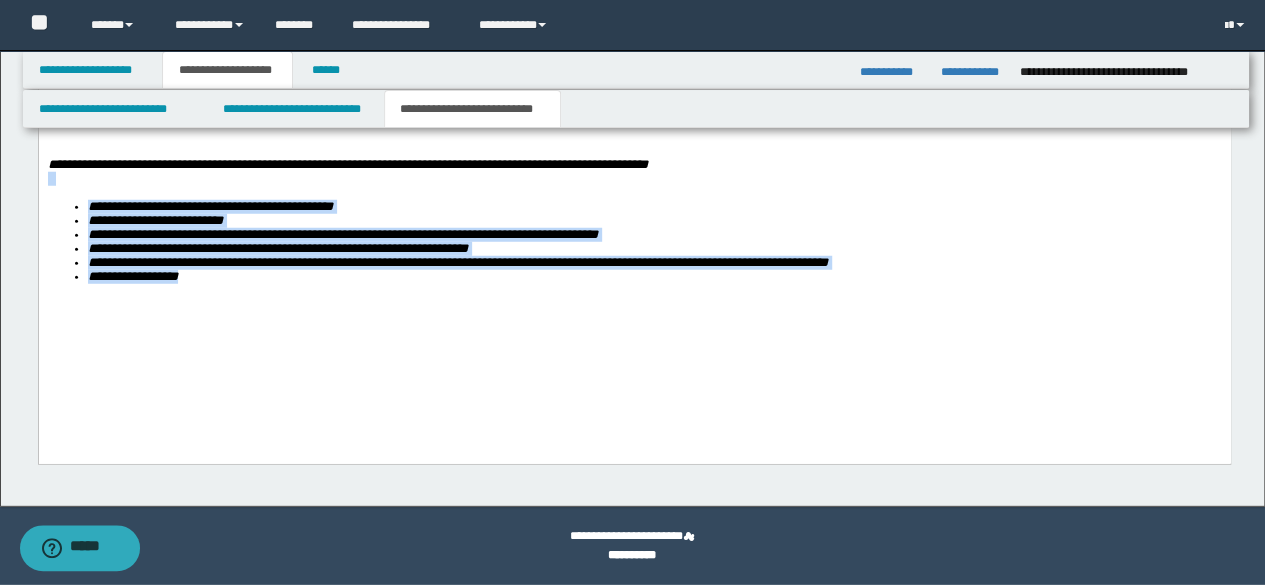 drag, startPoint x: 221, startPoint y: 342, endPoint x: 0, endPoint y: 230, distance: 247.75996 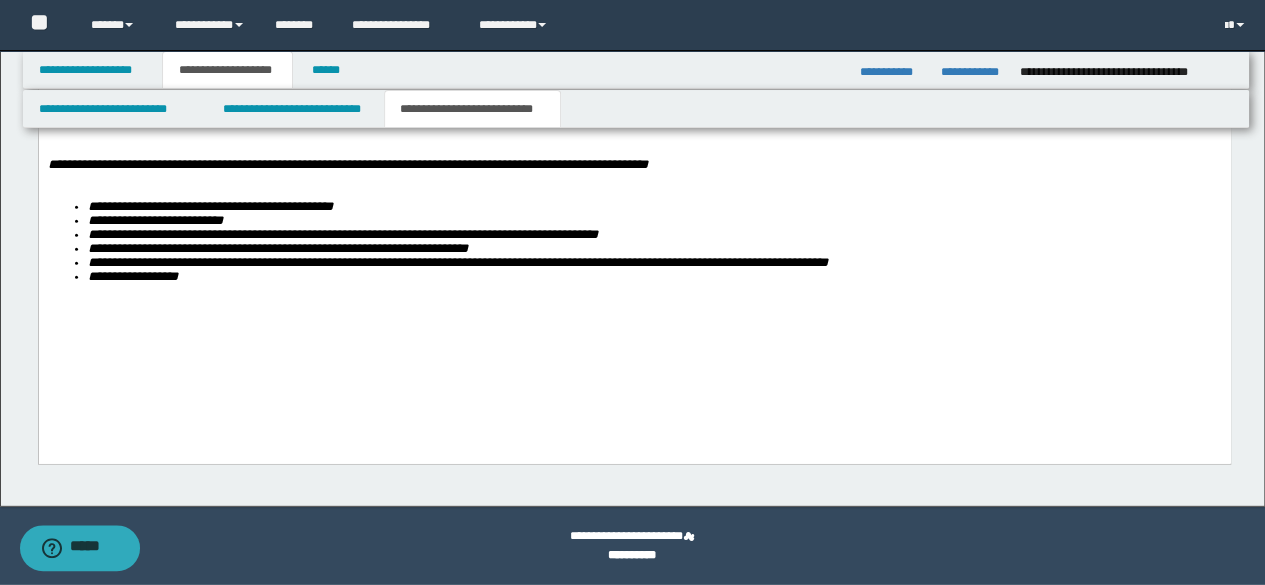 scroll, scrollTop: 2522, scrollLeft: 0, axis: vertical 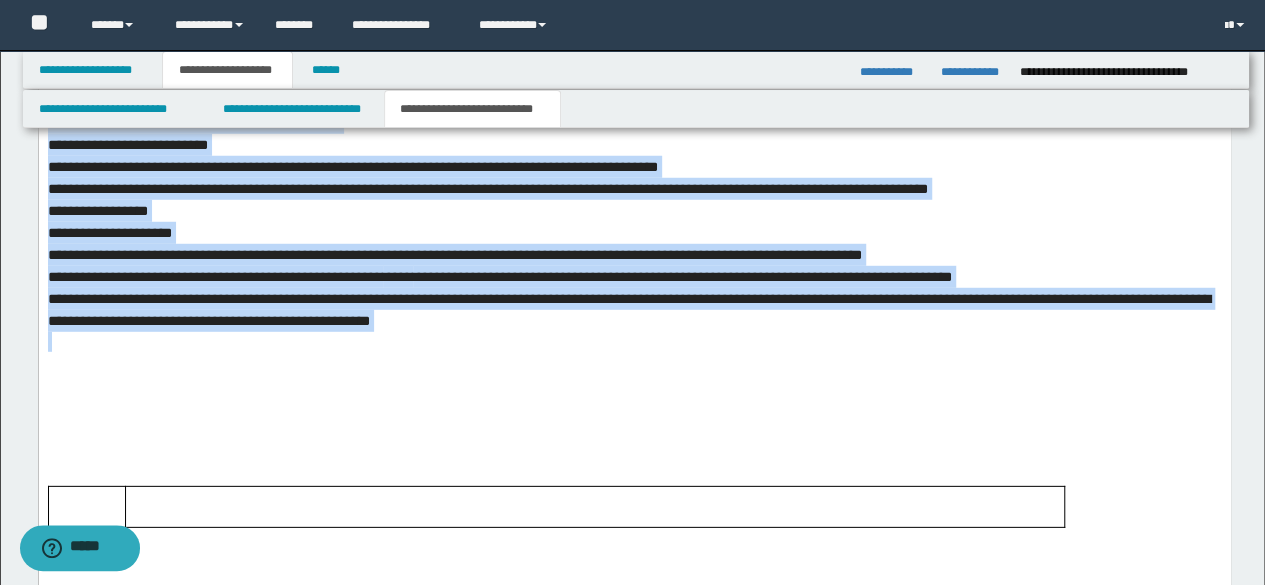 drag, startPoint x: 50, startPoint y: 177, endPoint x: 437, endPoint y: 375, distance: 434.71024 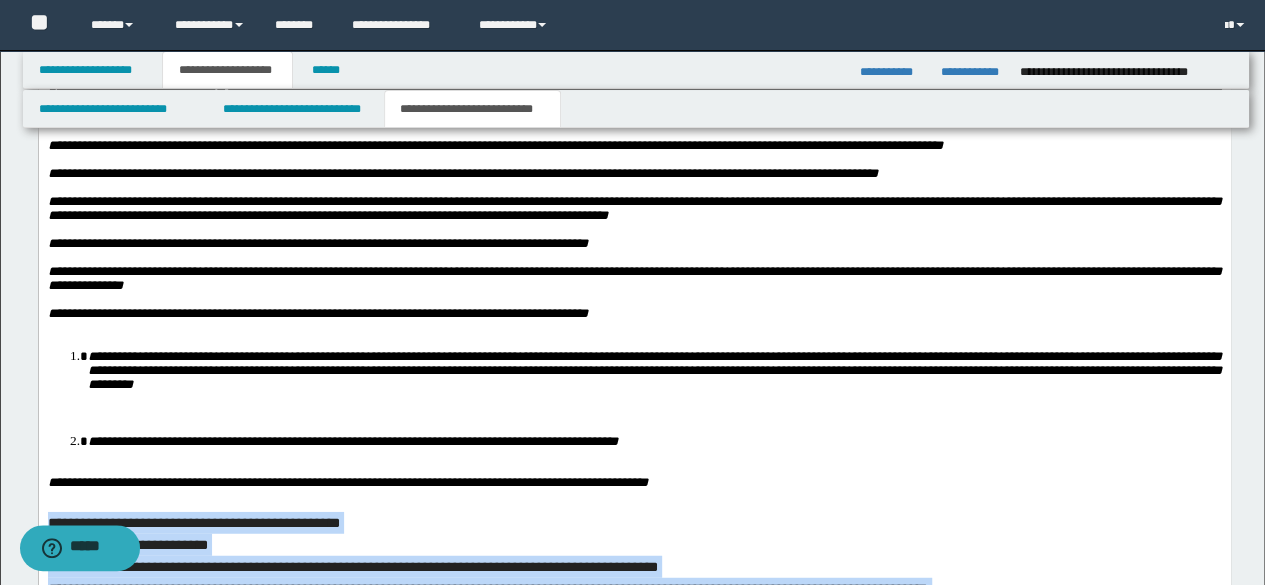 scroll, scrollTop: 2122, scrollLeft: 0, axis: vertical 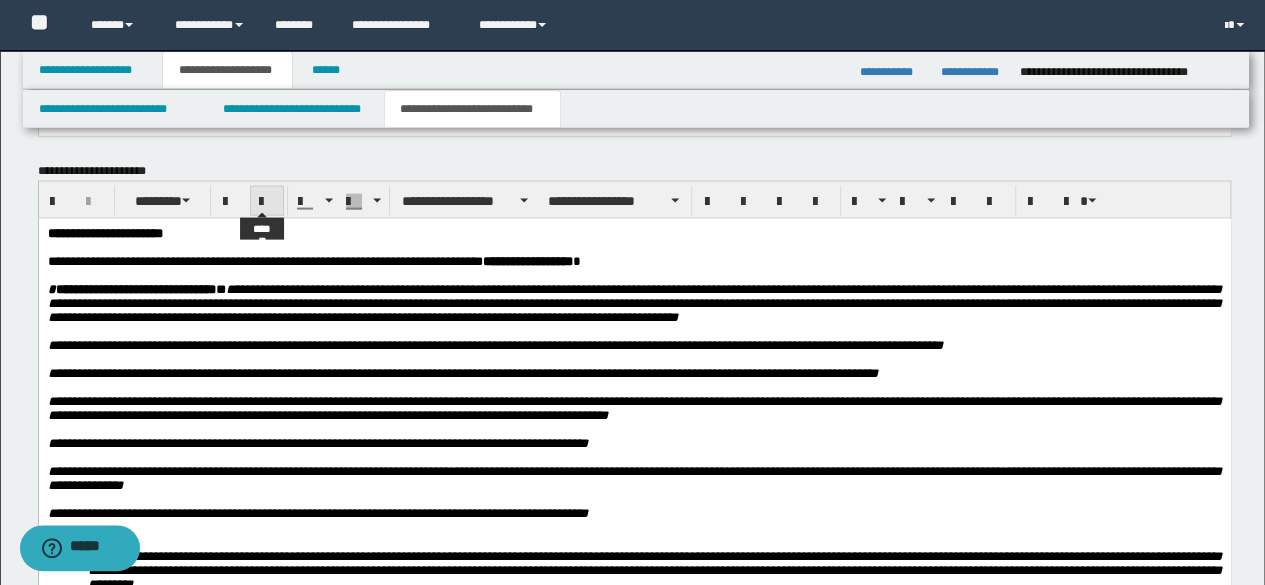 click at bounding box center [267, 201] 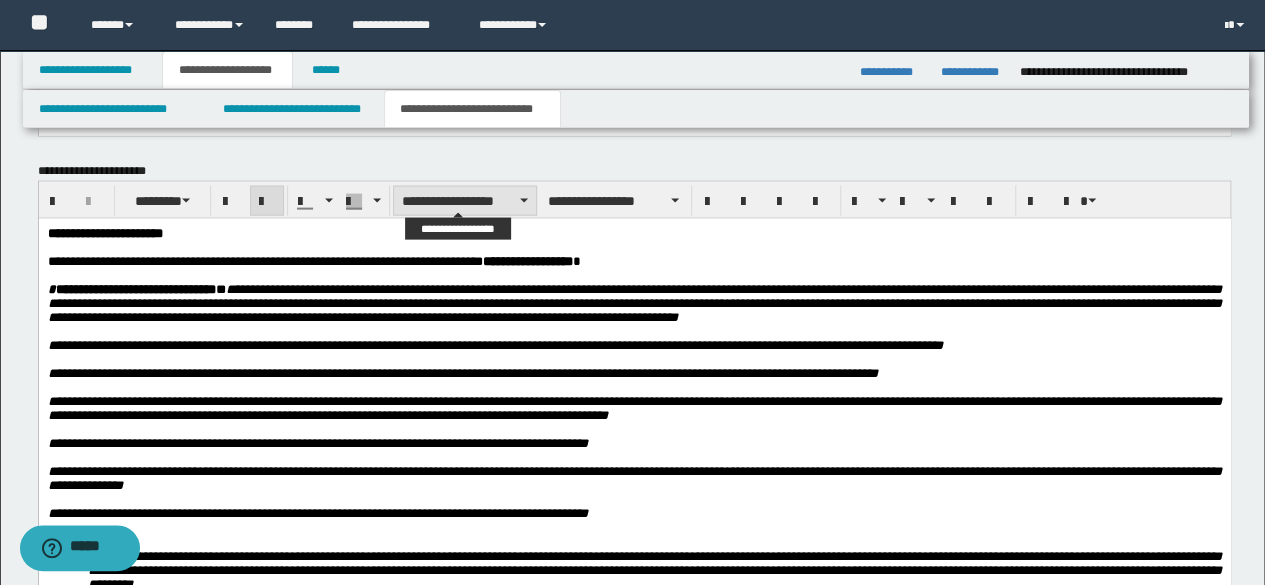 click on "**********" at bounding box center [465, 201] 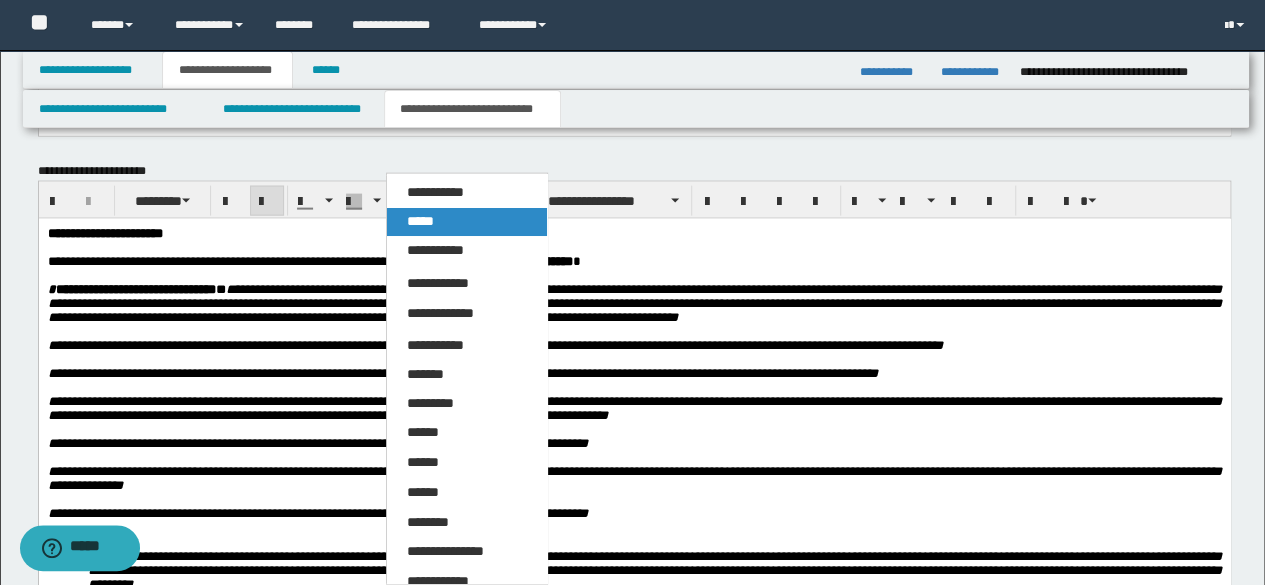 click on "*****" at bounding box center [420, 221] 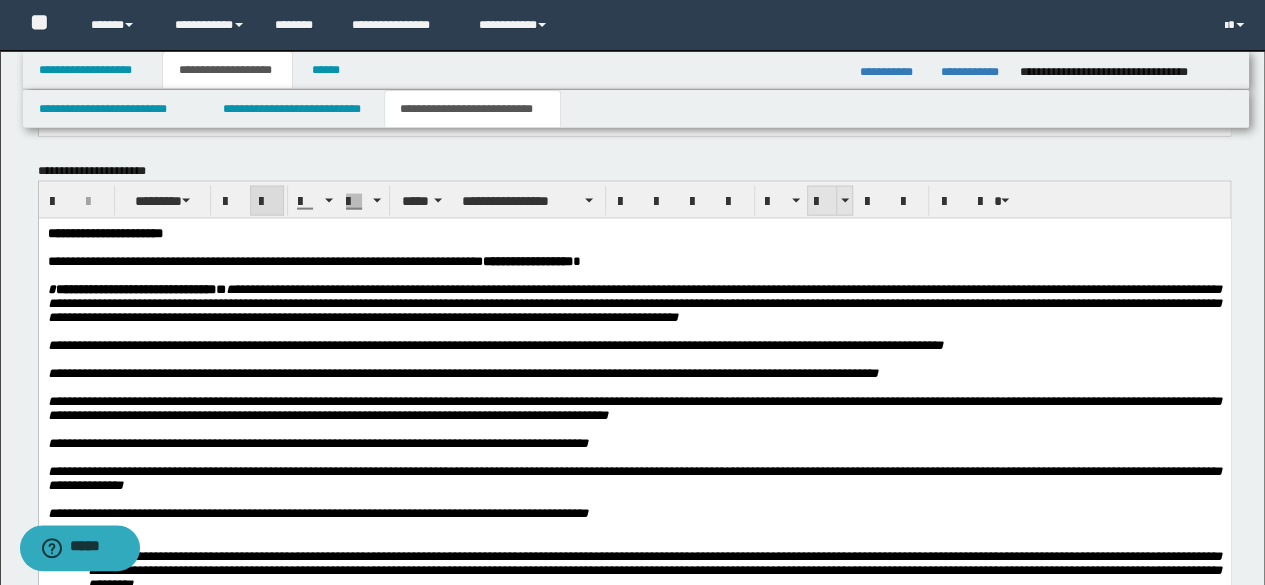 click at bounding box center (822, 202) 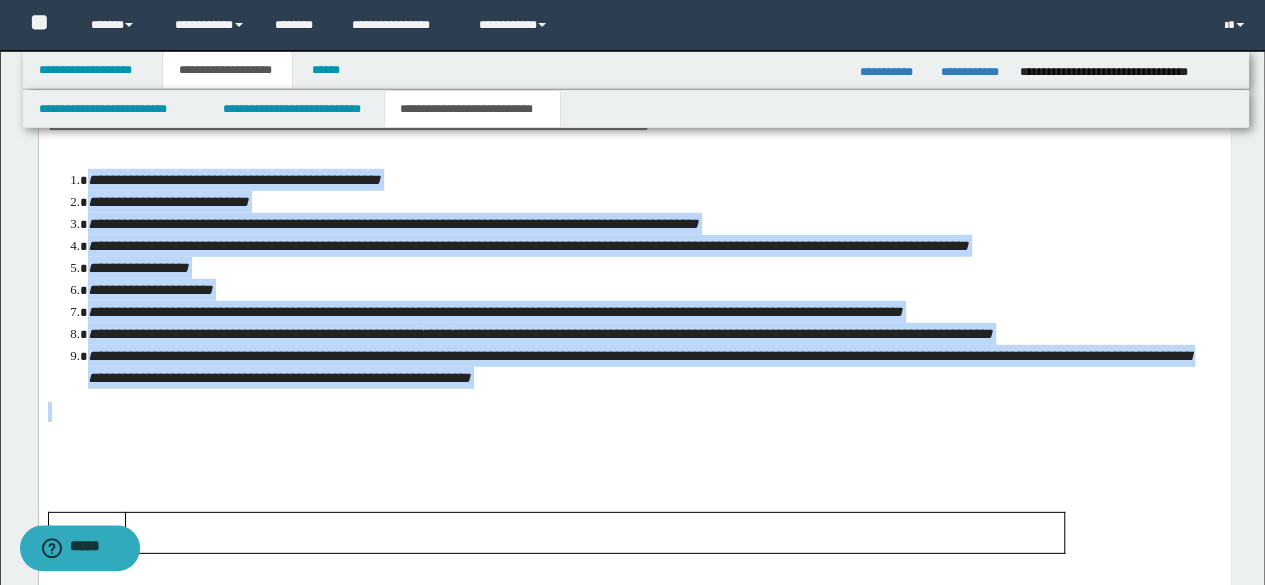 scroll, scrollTop: 2722, scrollLeft: 0, axis: vertical 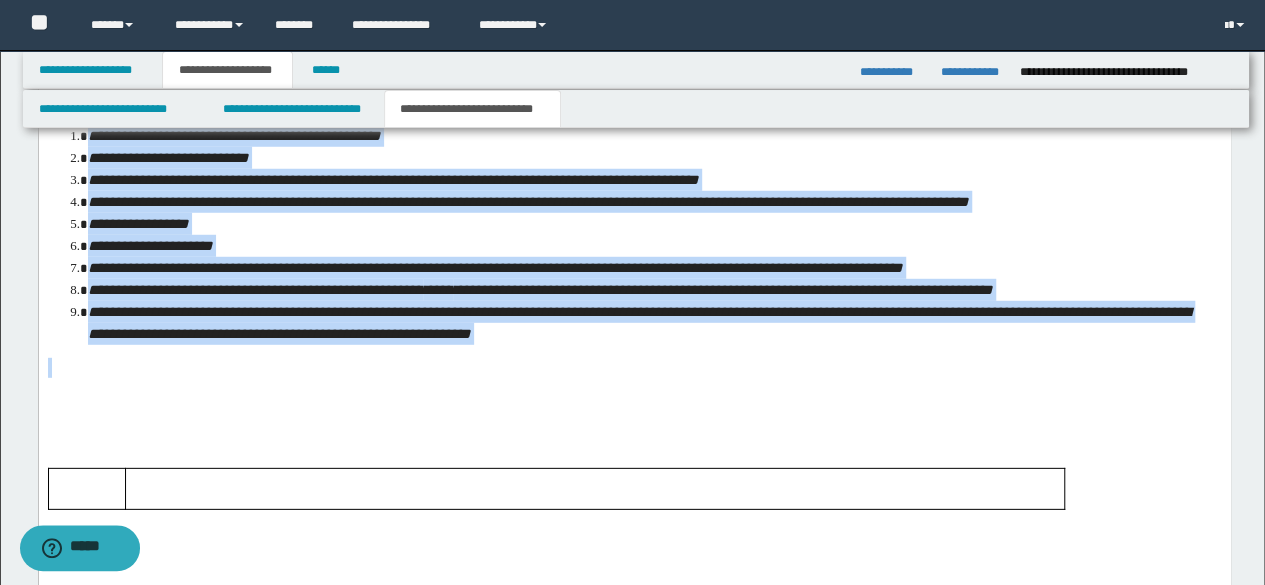 click on "**********" at bounding box center (652, 290) 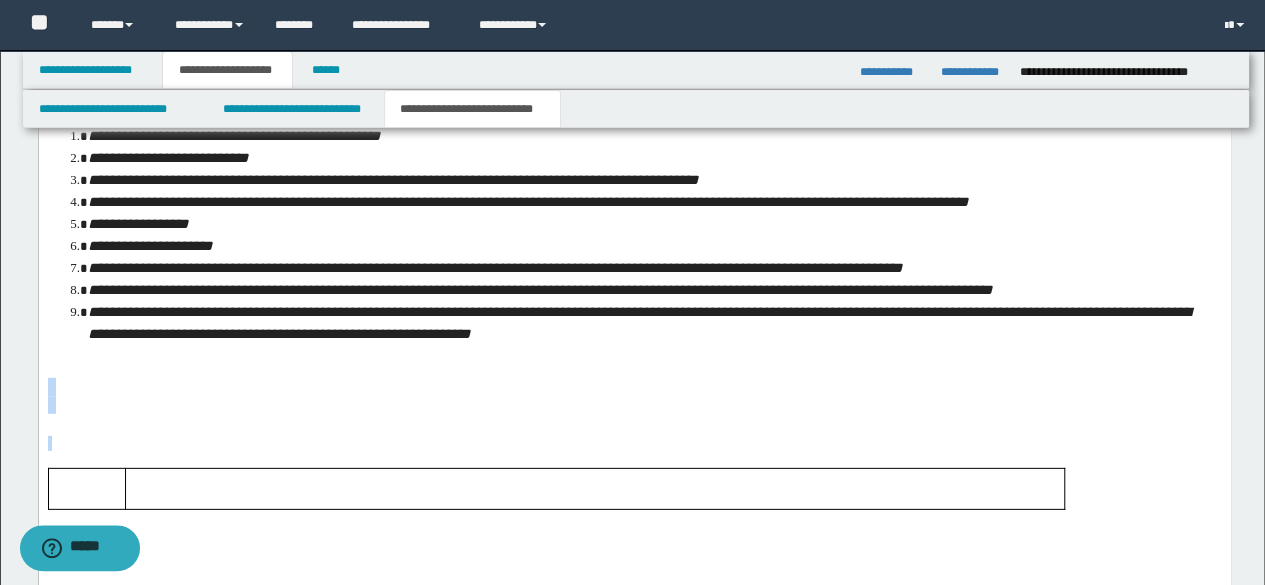 drag, startPoint x: 108, startPoint y: 426, endPoint x: 444, endPoint y: 566, distance: 364 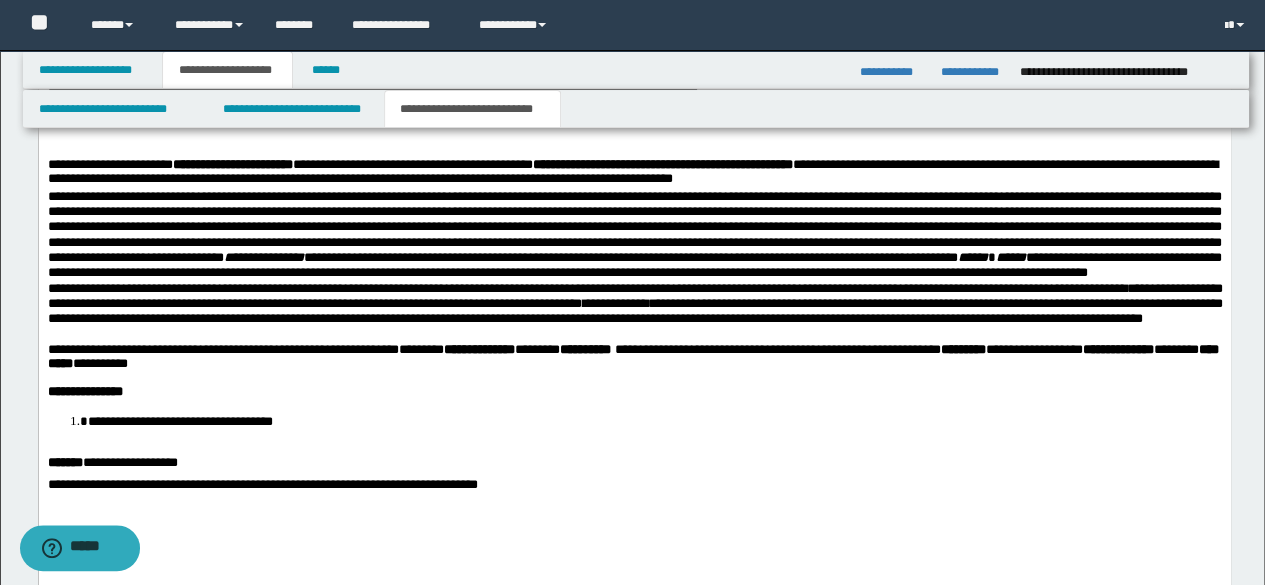 scroll, scrollTop: 1622, scrollLeft: 0, axis: vertical 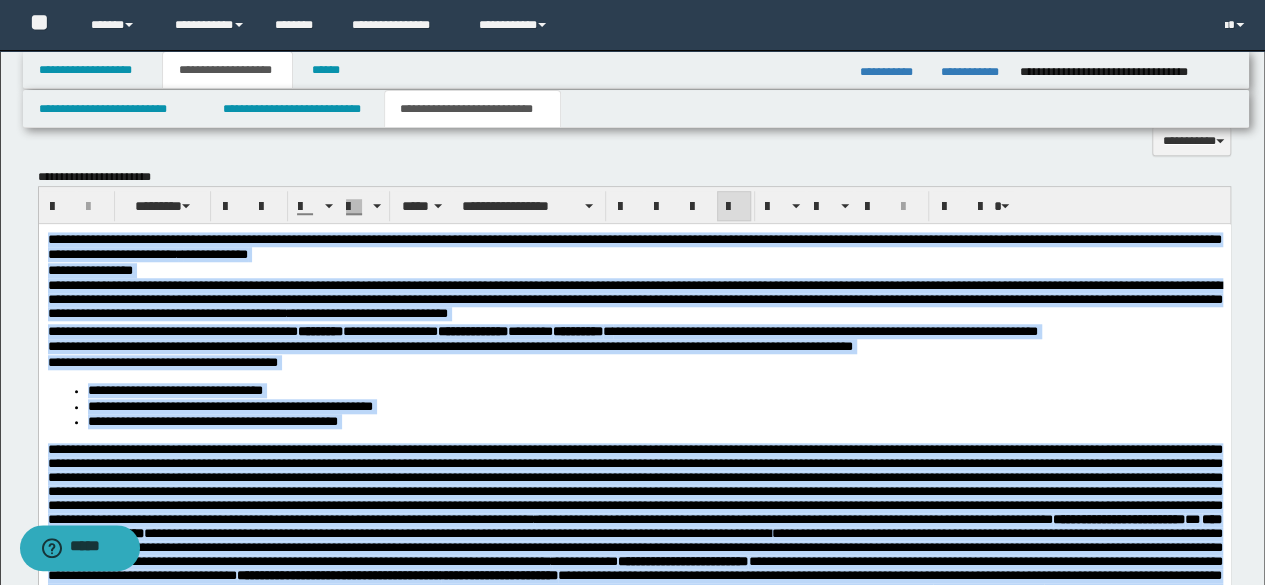 drag, startPoint x: 586, startPoint y: 1219, endPoint x: 0, endPoint y: 229, distance: 1150.433 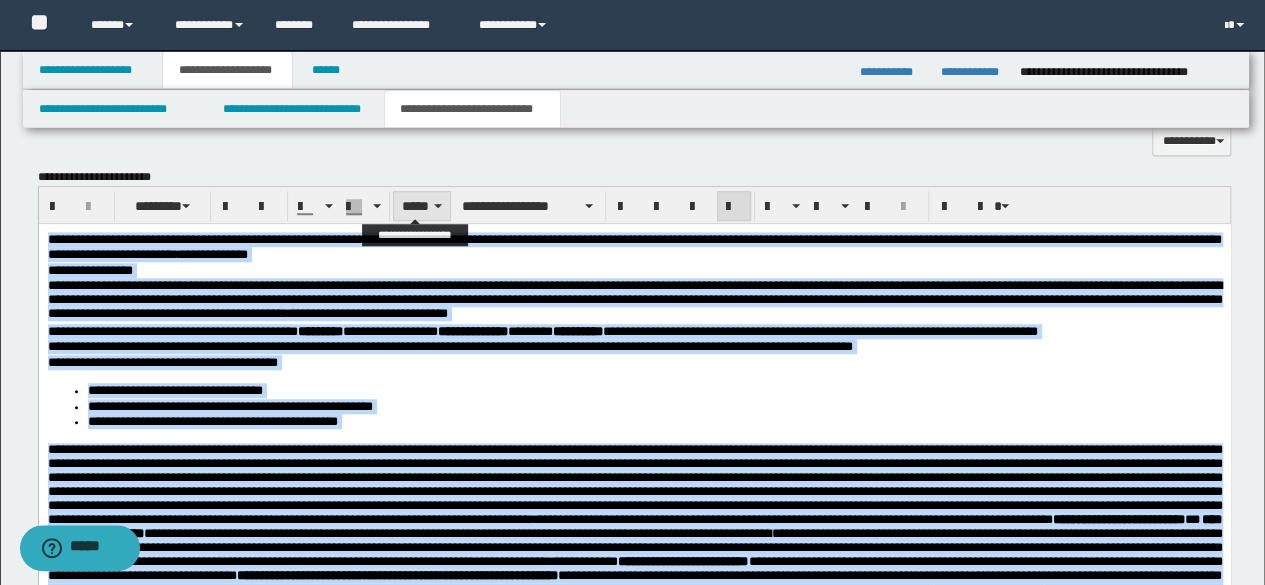 click on "*****" at bounding box center (422, 206) 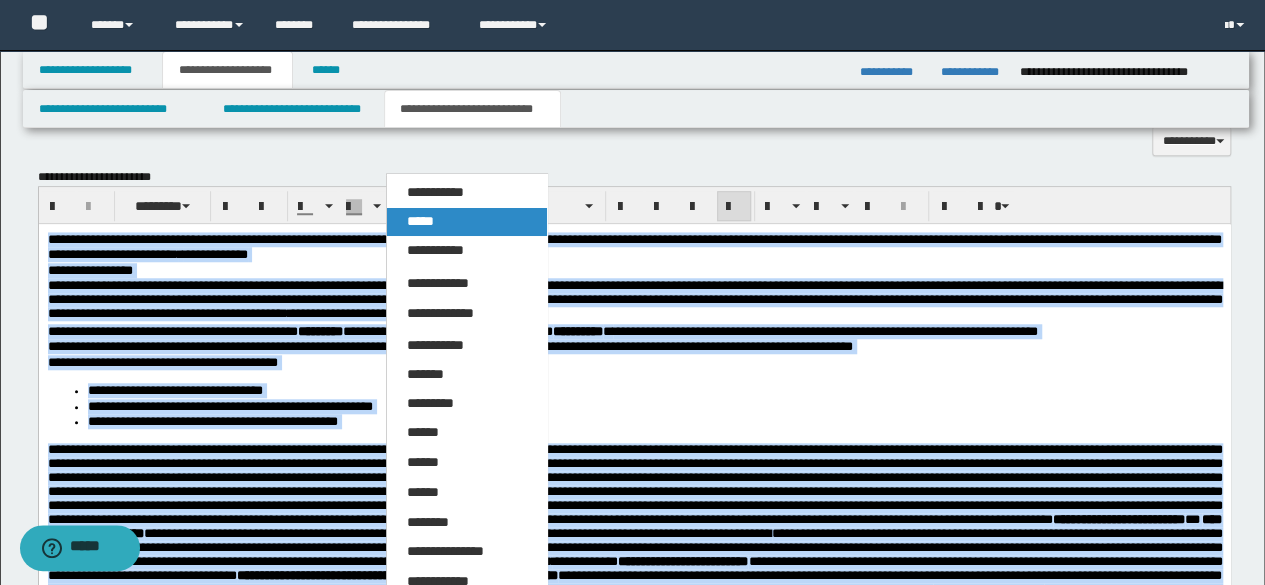 click on "*****" at bounding box center [420, 221] 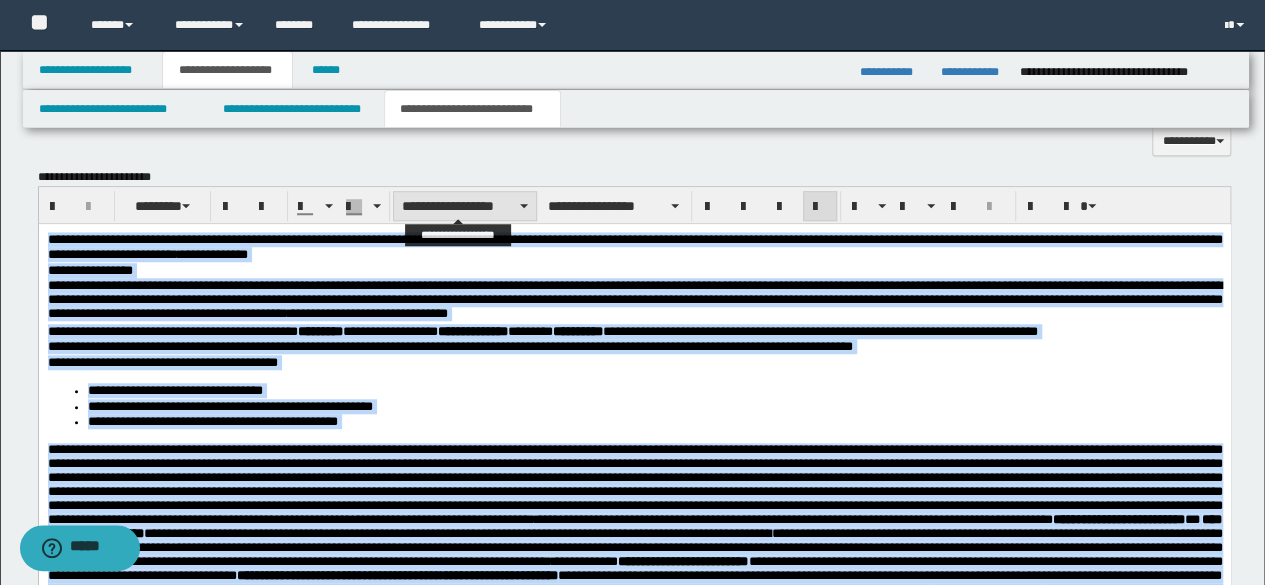 click on "**********" at bounding box center (465, 206) 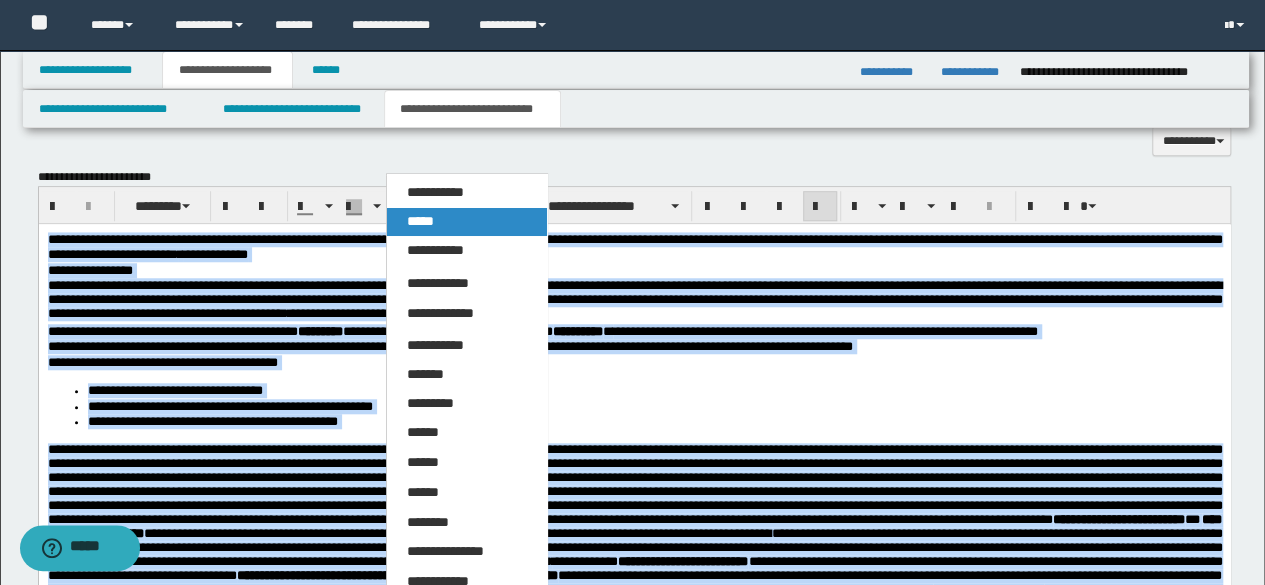 click on "*****" at bounding box center [420, 221] 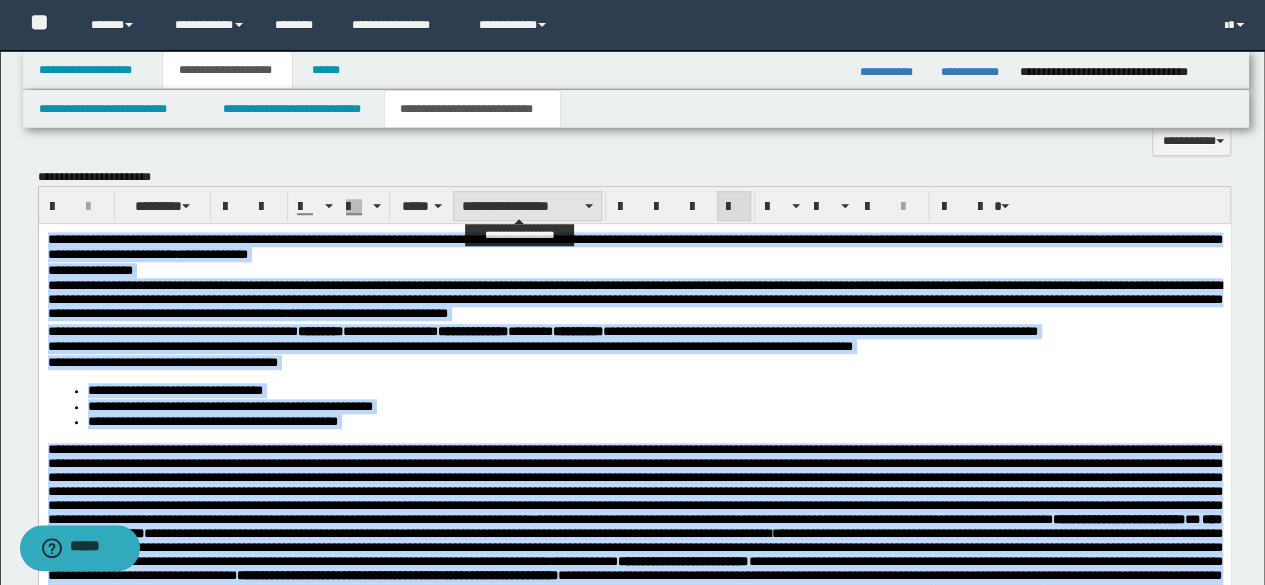 click on "**********" at bounding box center (527, 206) 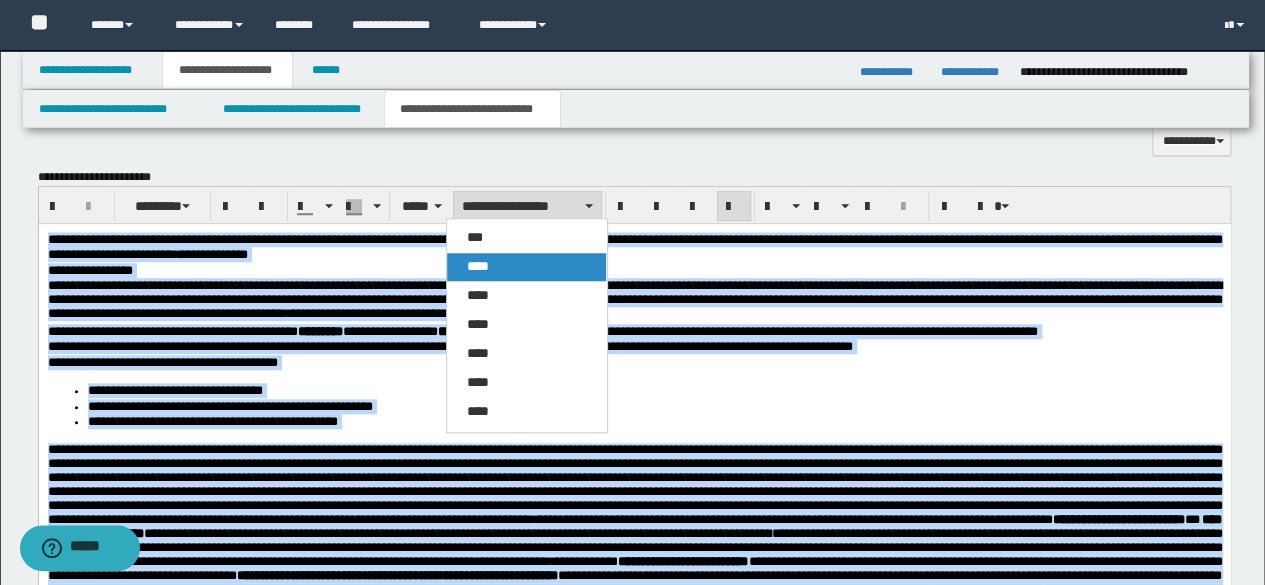 click on "****" at bounding box center [478, 266] 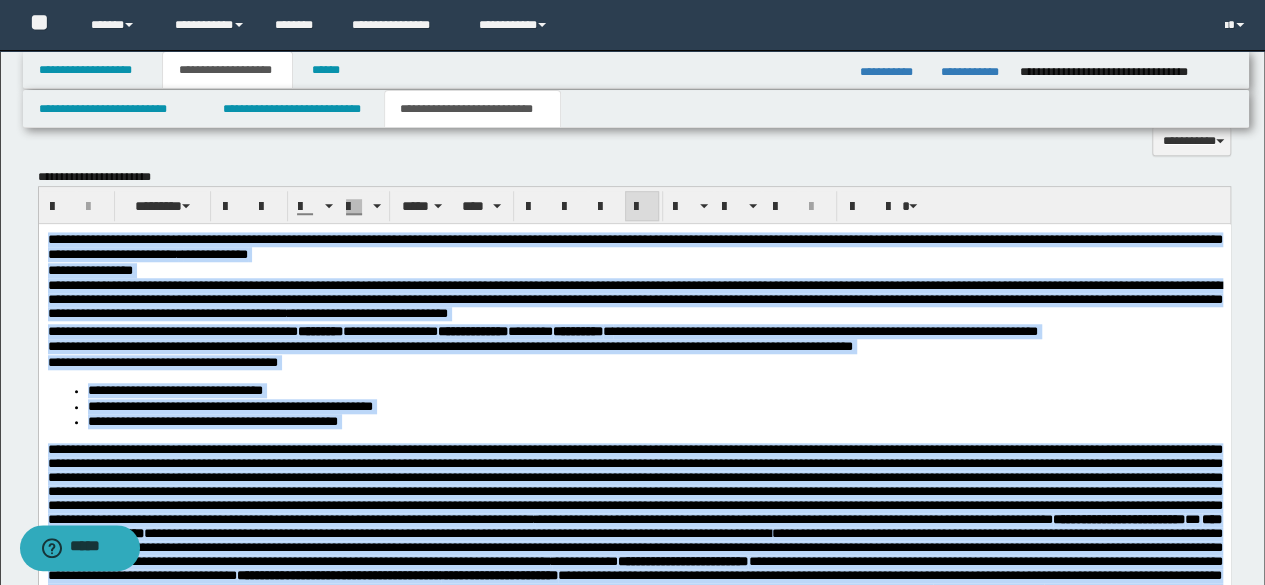 click at bounding box center (642, 207) 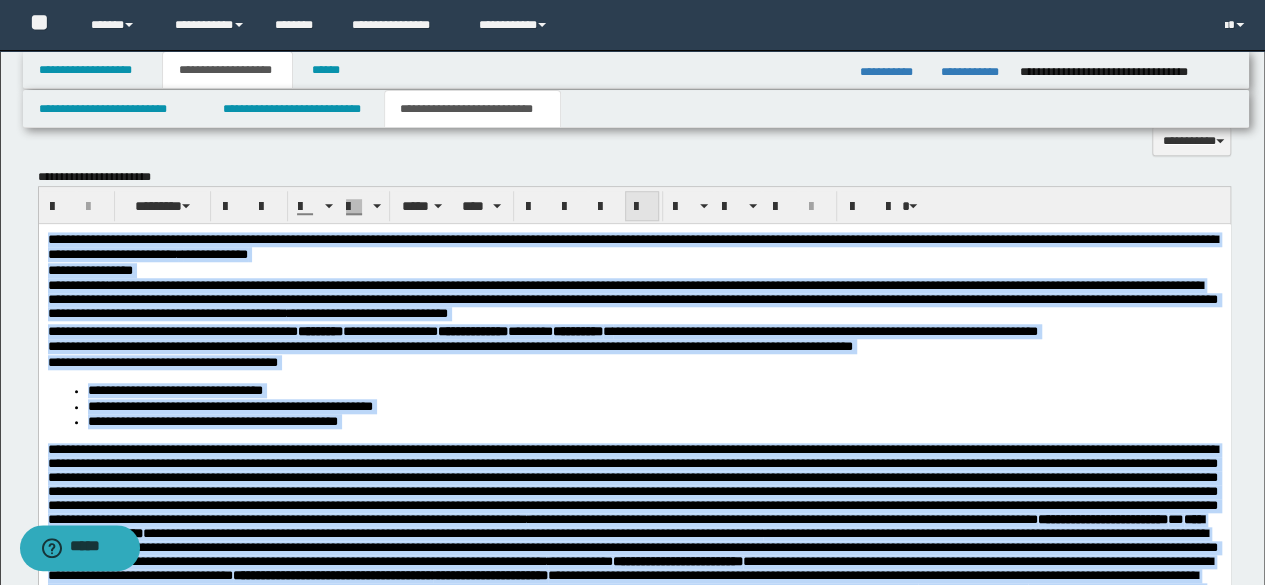click at bounding box center [642, 207] 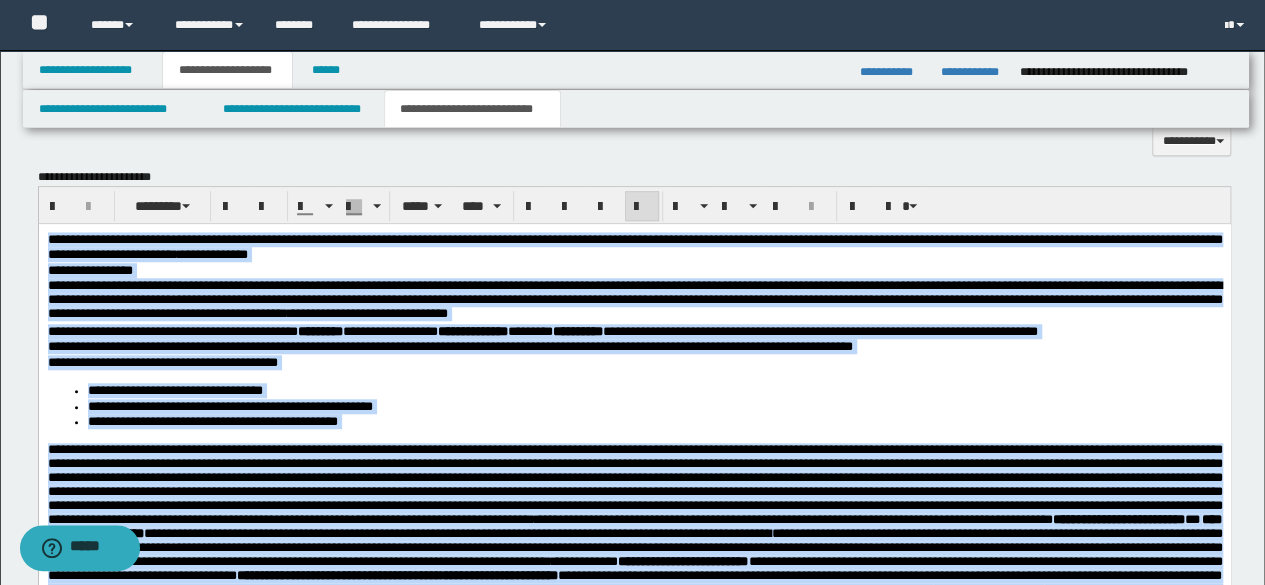click on "**********" at bounding box center (654, 390) 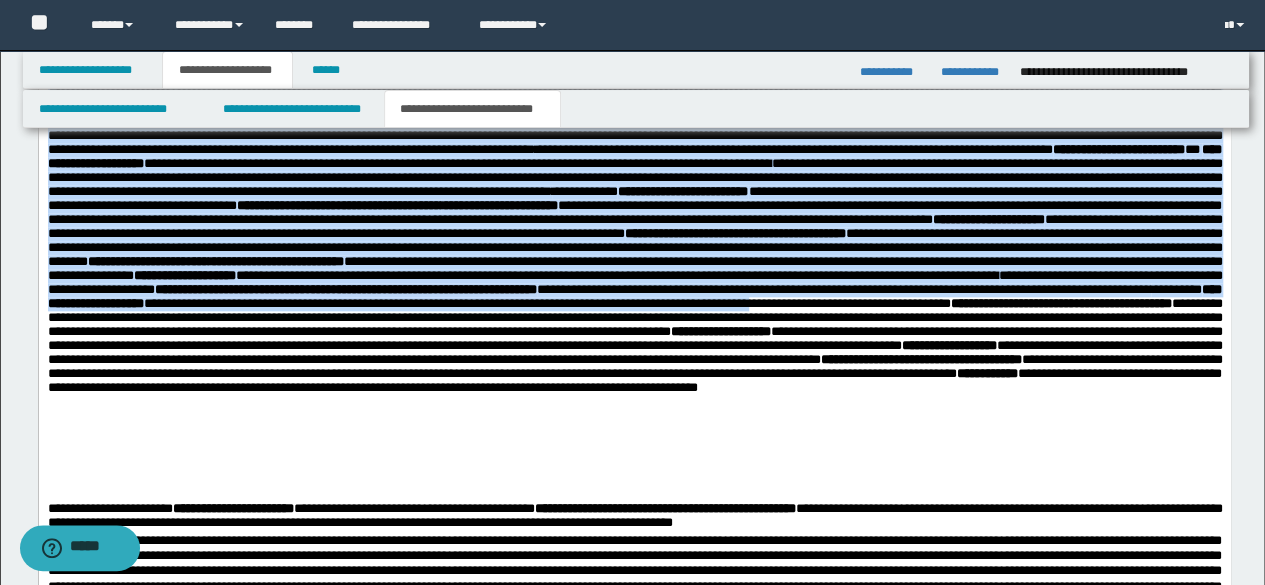 scroll, scrollTop: 1122, scrollLeft: 0, axis: vertical 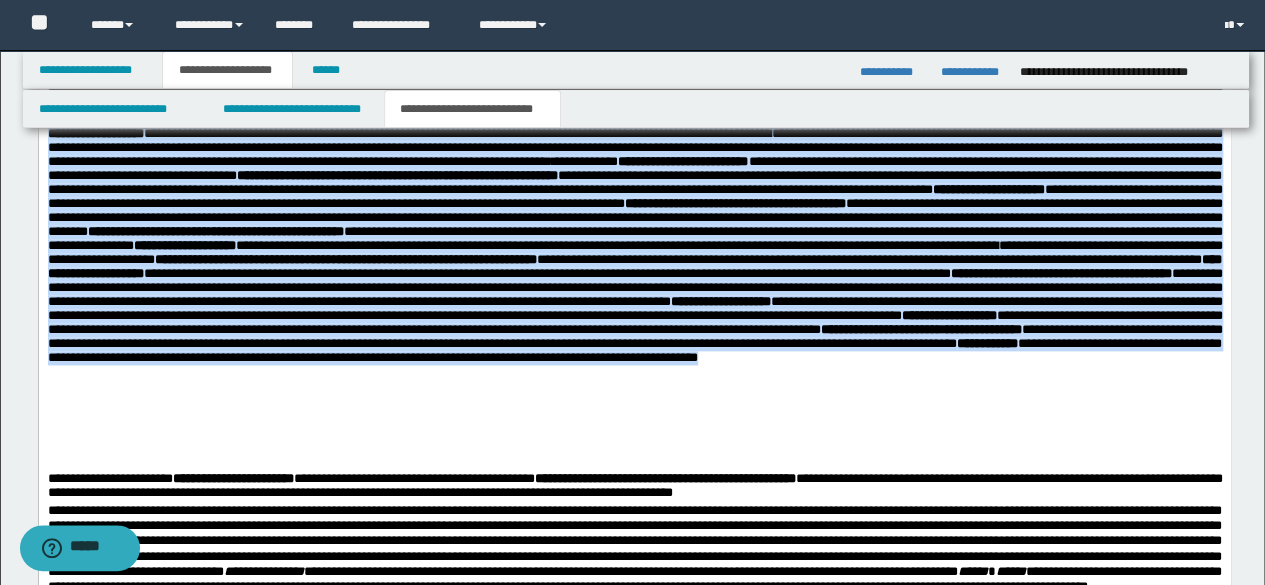 drag, startPoint x: 47, startPoint y: 67, endPoint x: 1008, endPoint y: 486, distance: 1048.3711 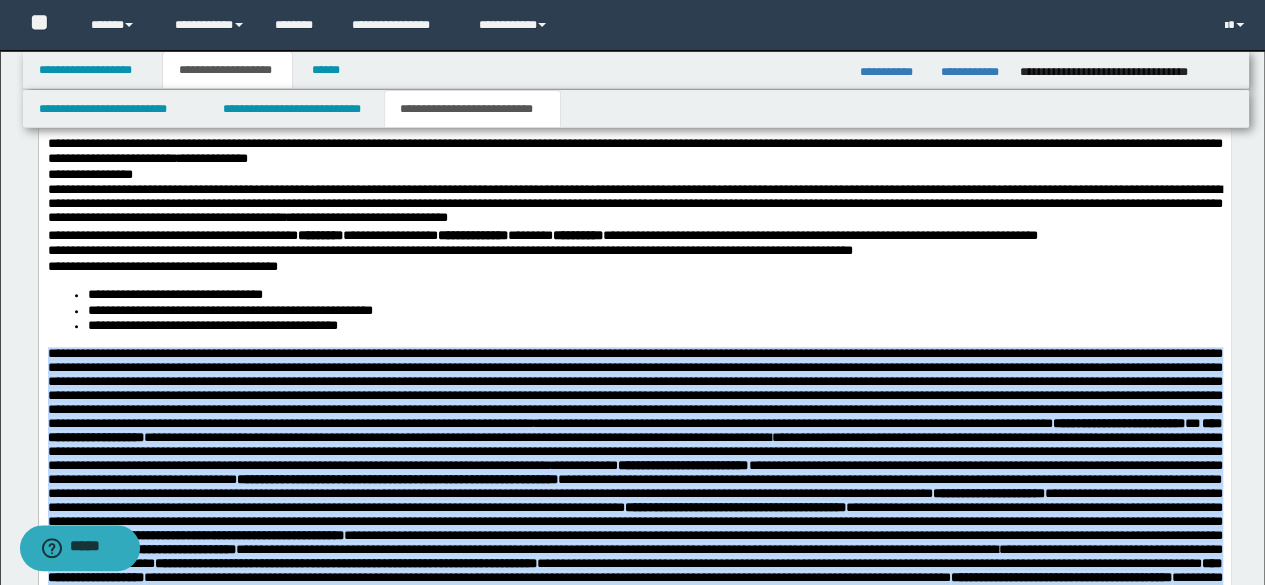 scroll, scrollTop: 722, scrollLeft: 0, axis: vertical 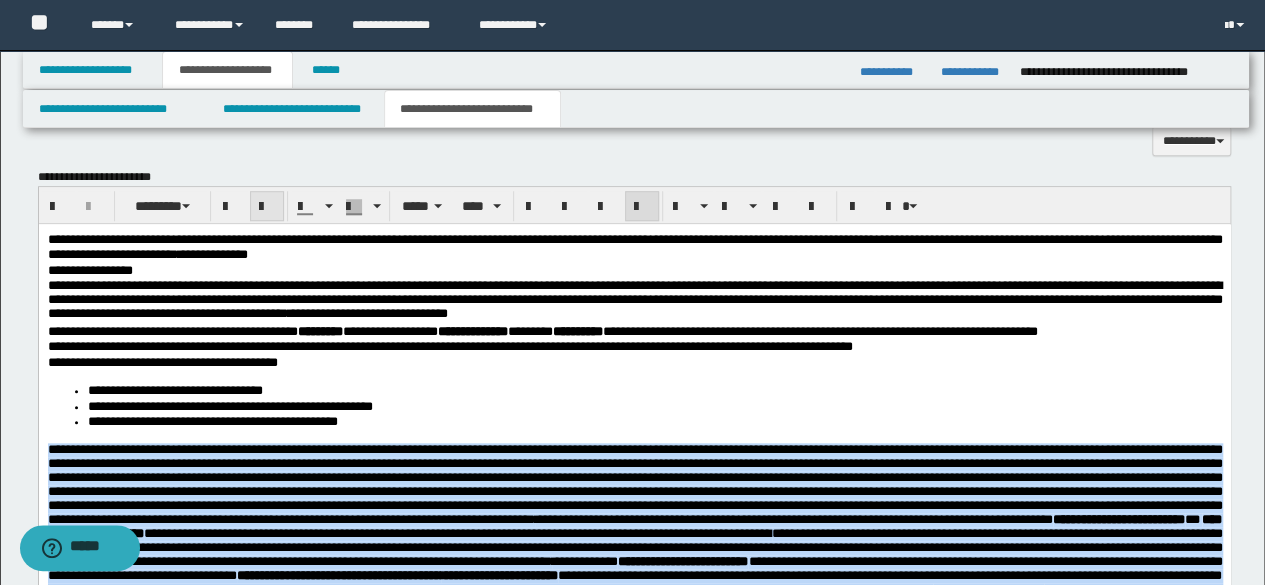 click at bounding box center (267, 207) 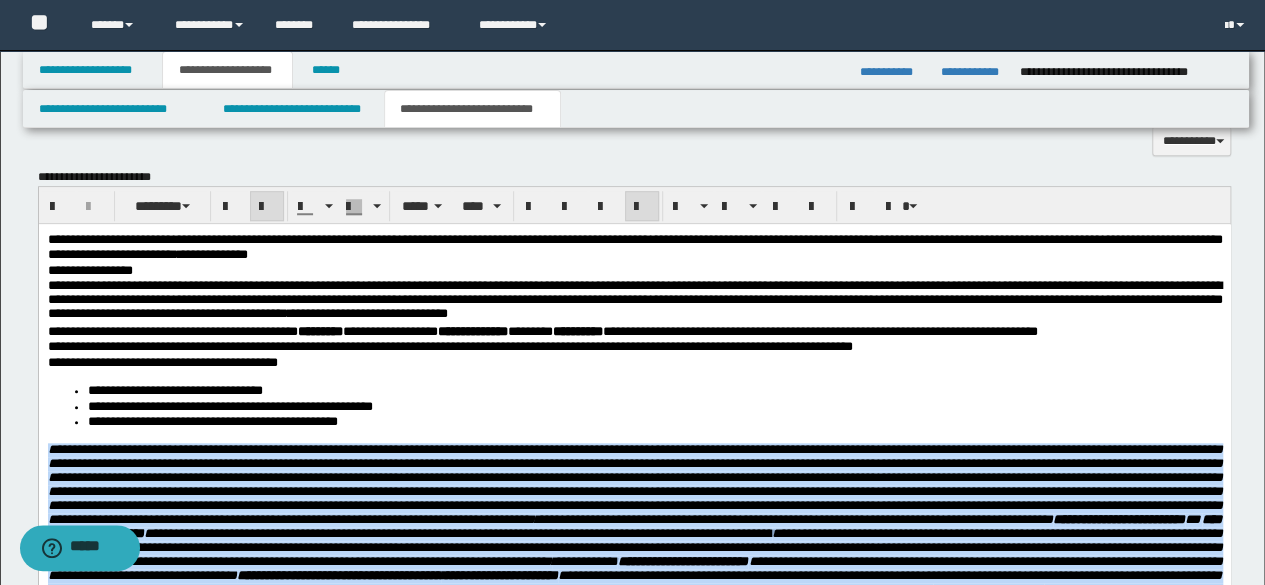 click on "**********" at bounding box center [634, 603] 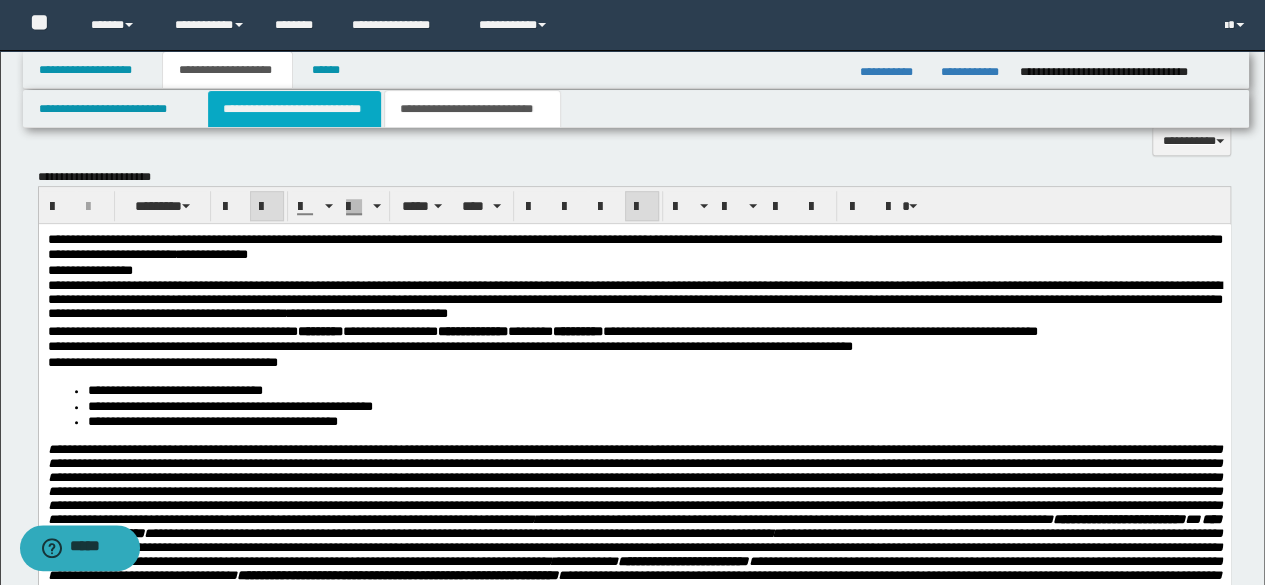 click on "**********" at bounding box center (294, 109) 